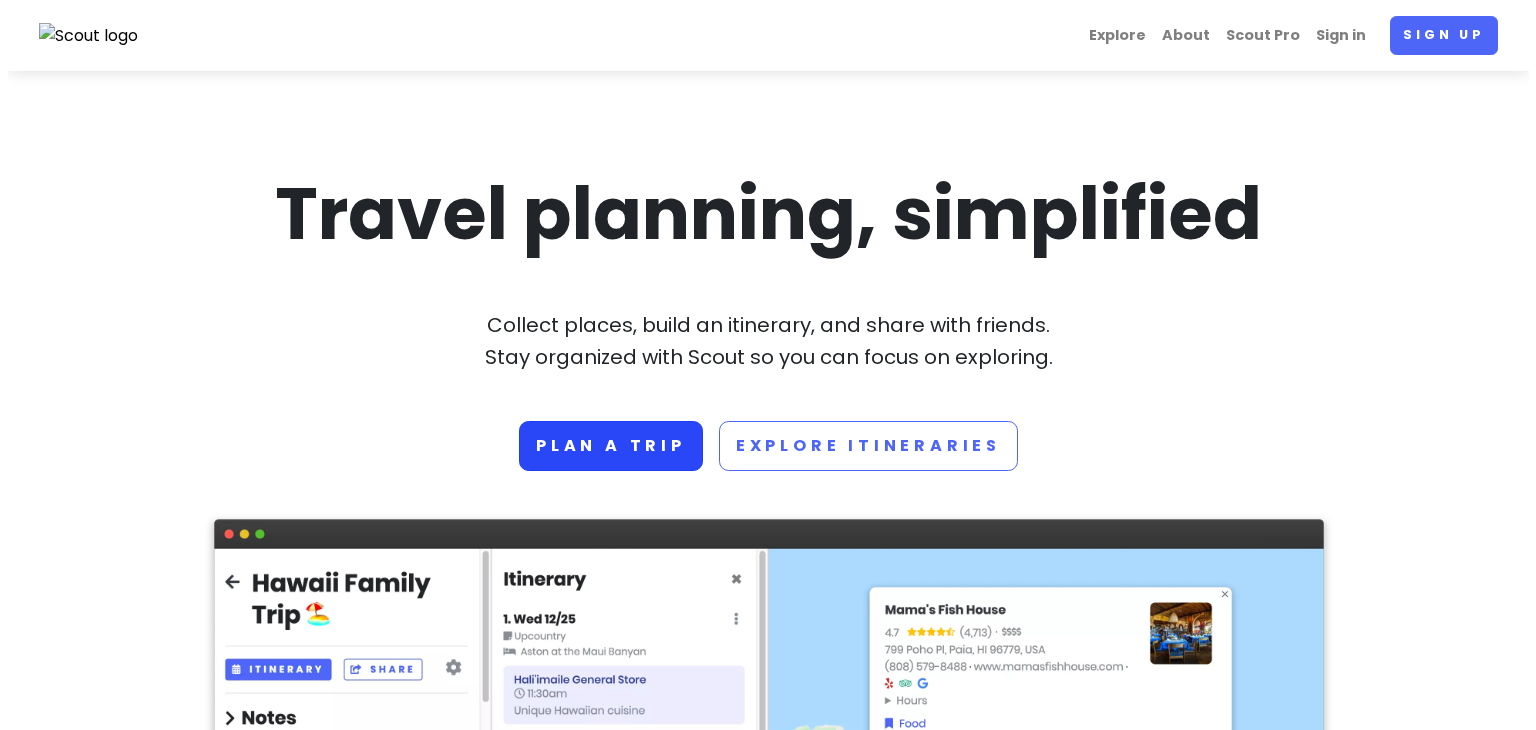 scroll, scrollTop: 0, scrollLeft: 0, axis: both 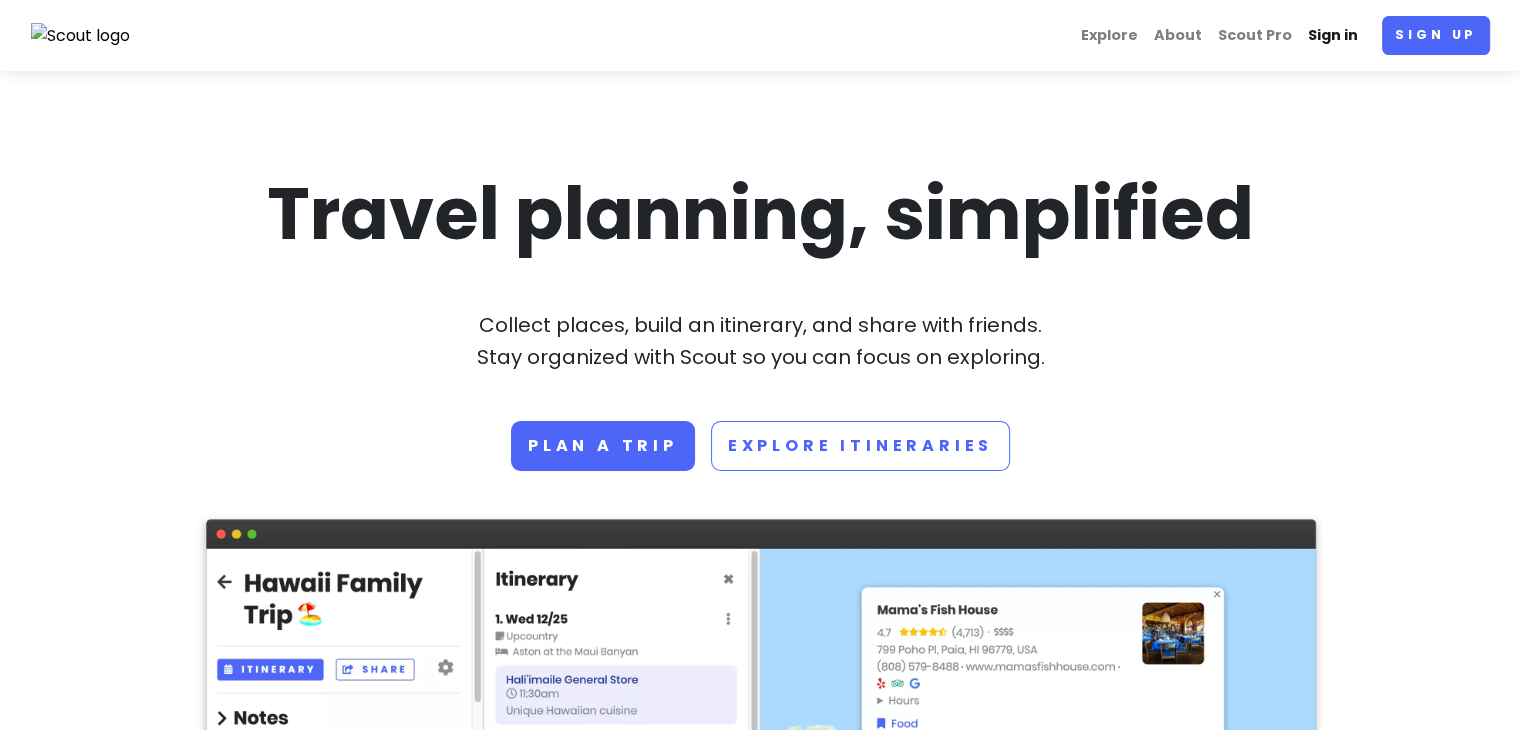 click on "Sign in" at bounding box center (1333, 35) 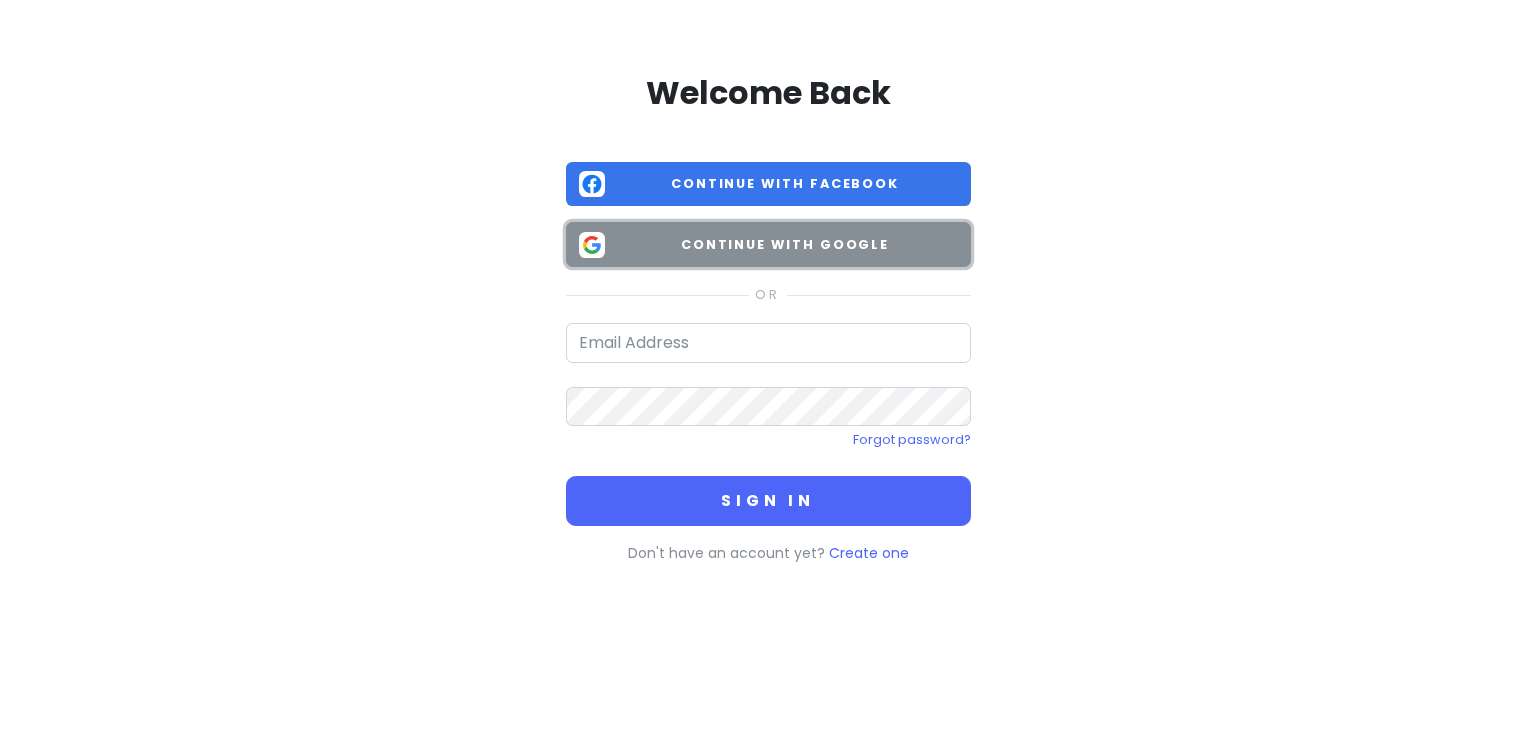 click on "Continue with Google" at bounding box center [768, 244] 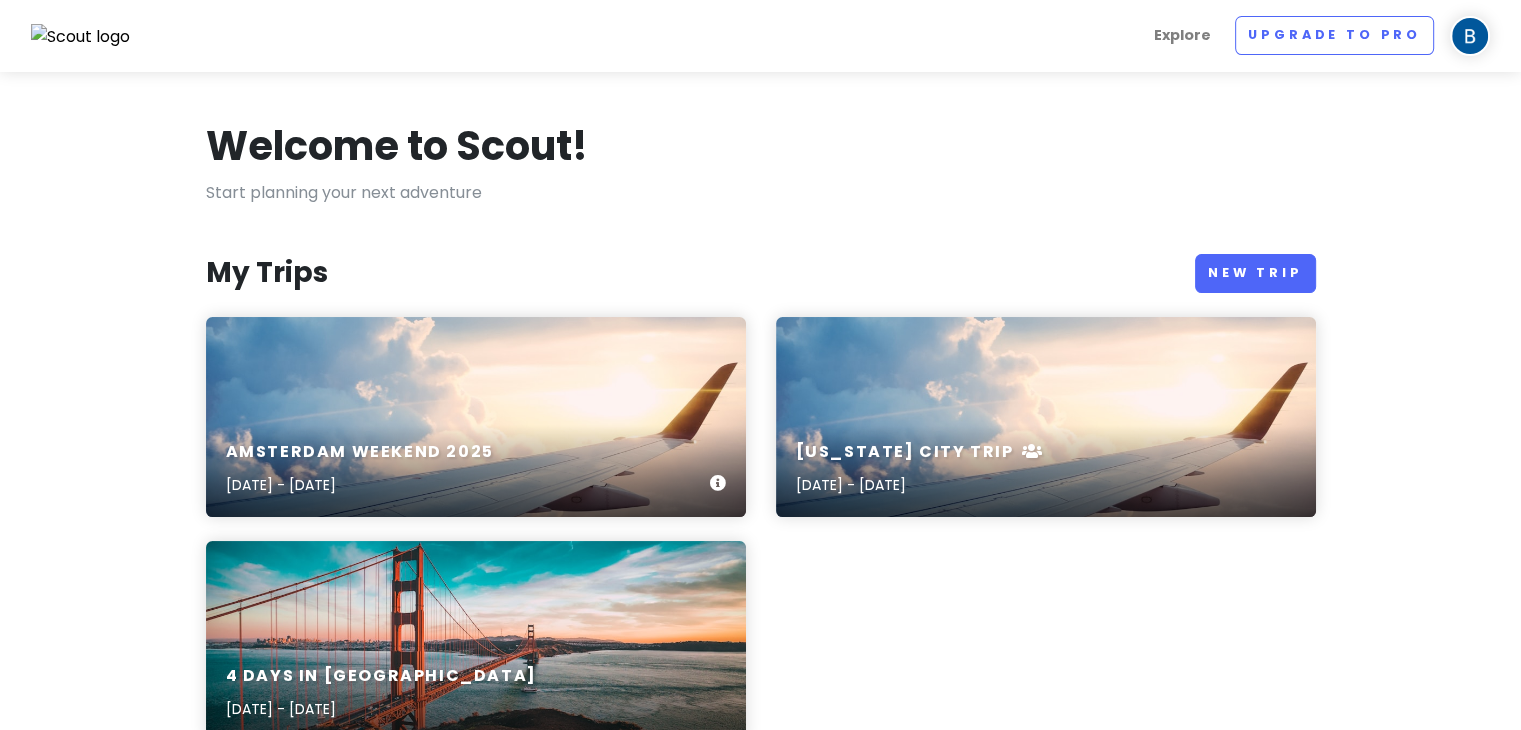 click on "Amsterdam Weekend [DATE], 2025 - [DATE]" at bounding box center (476, 417) 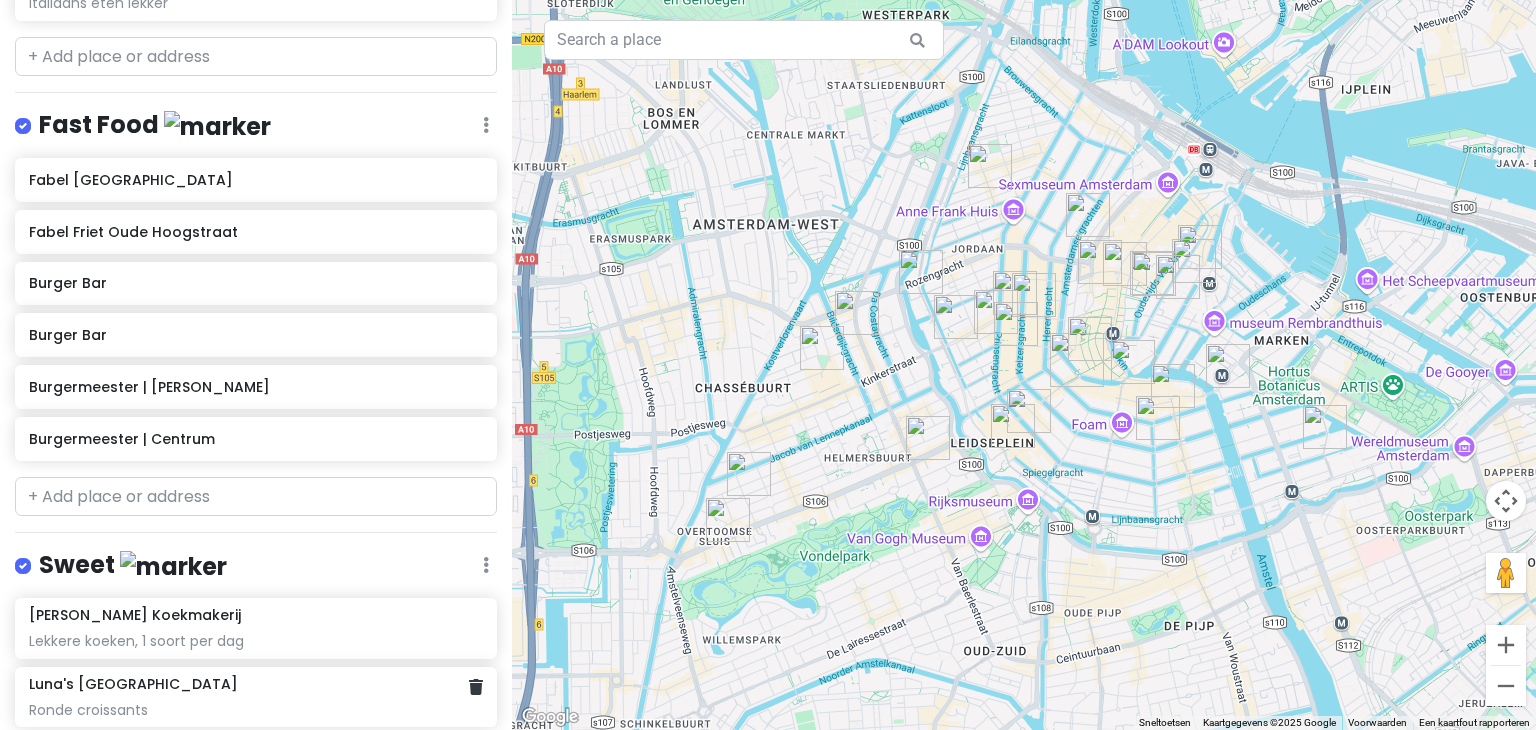 scroll, scrollTop: 1700, scrollLeft: 0, axis: vertical 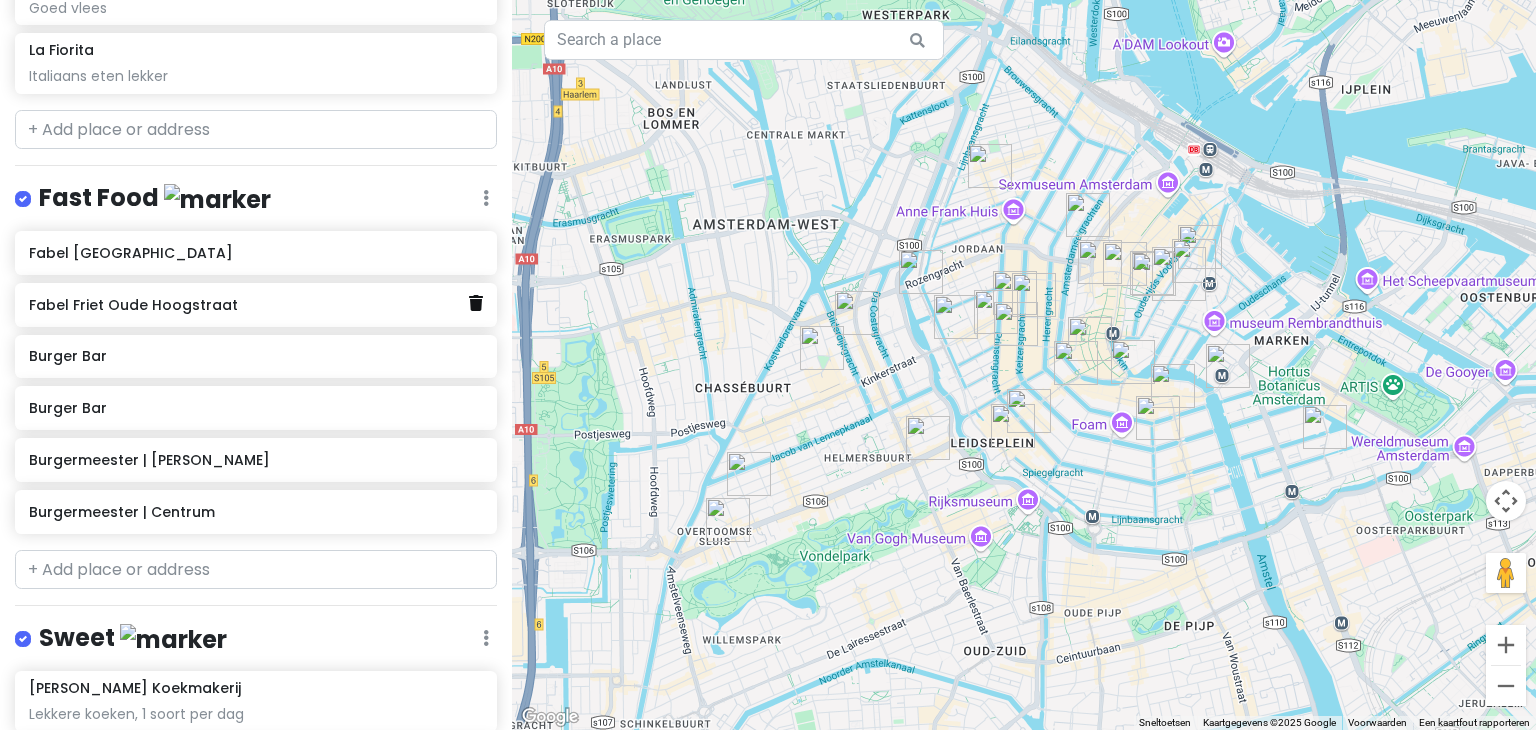 click at bounding box center (476, 303) 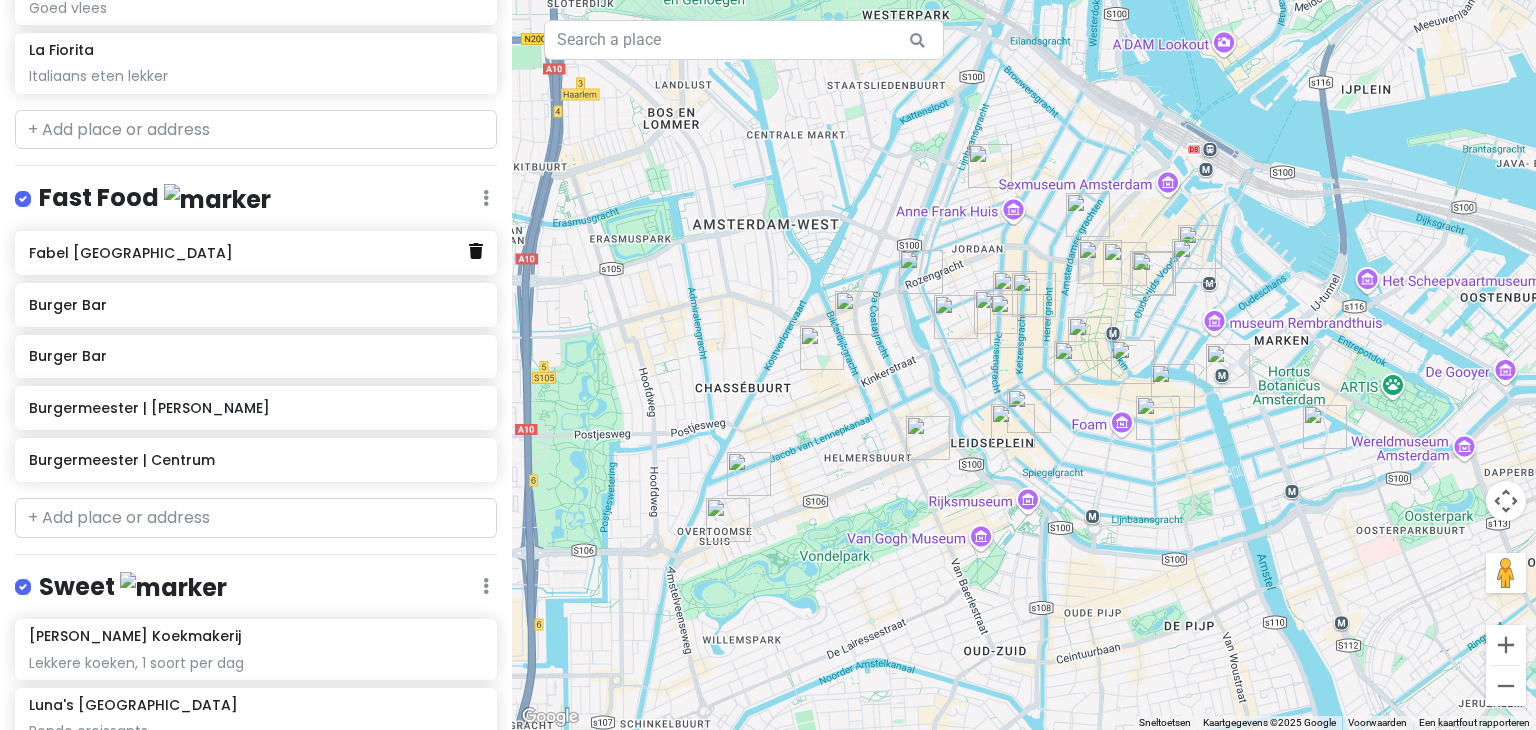 click at bounding box center (476, 251) 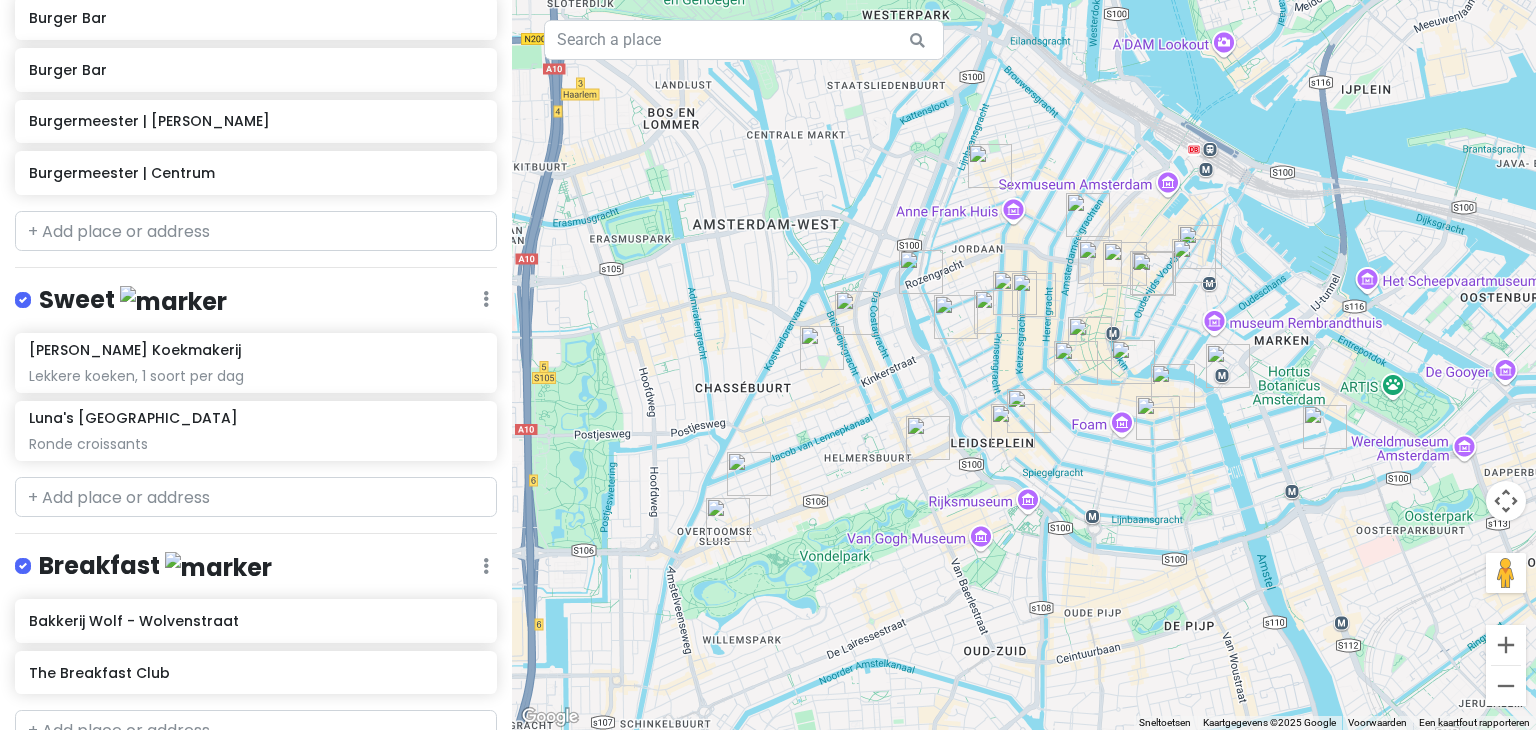 scroll, scrollTop: 1917, scrollLeft: 0, axis: vertical 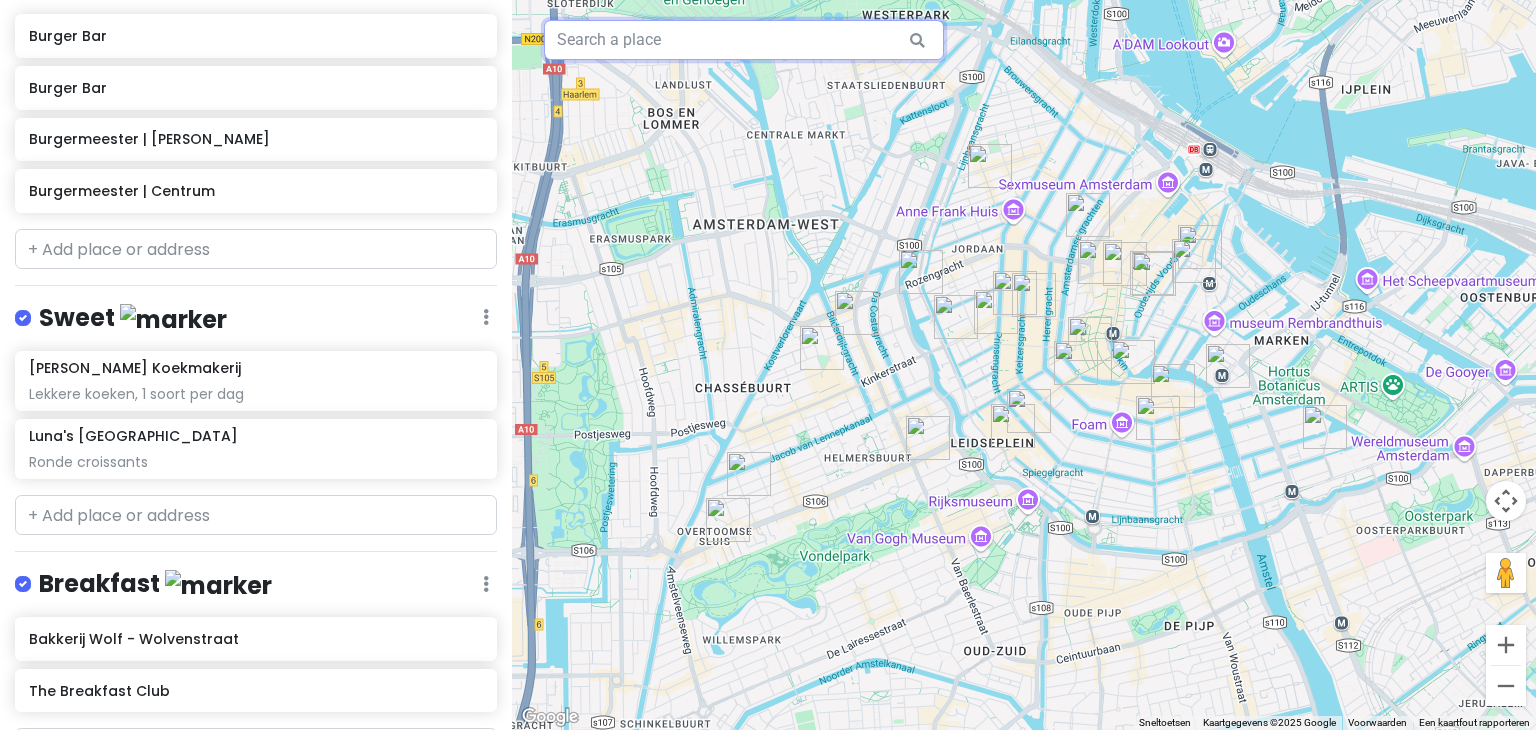 click at bounding box center (744, 40) 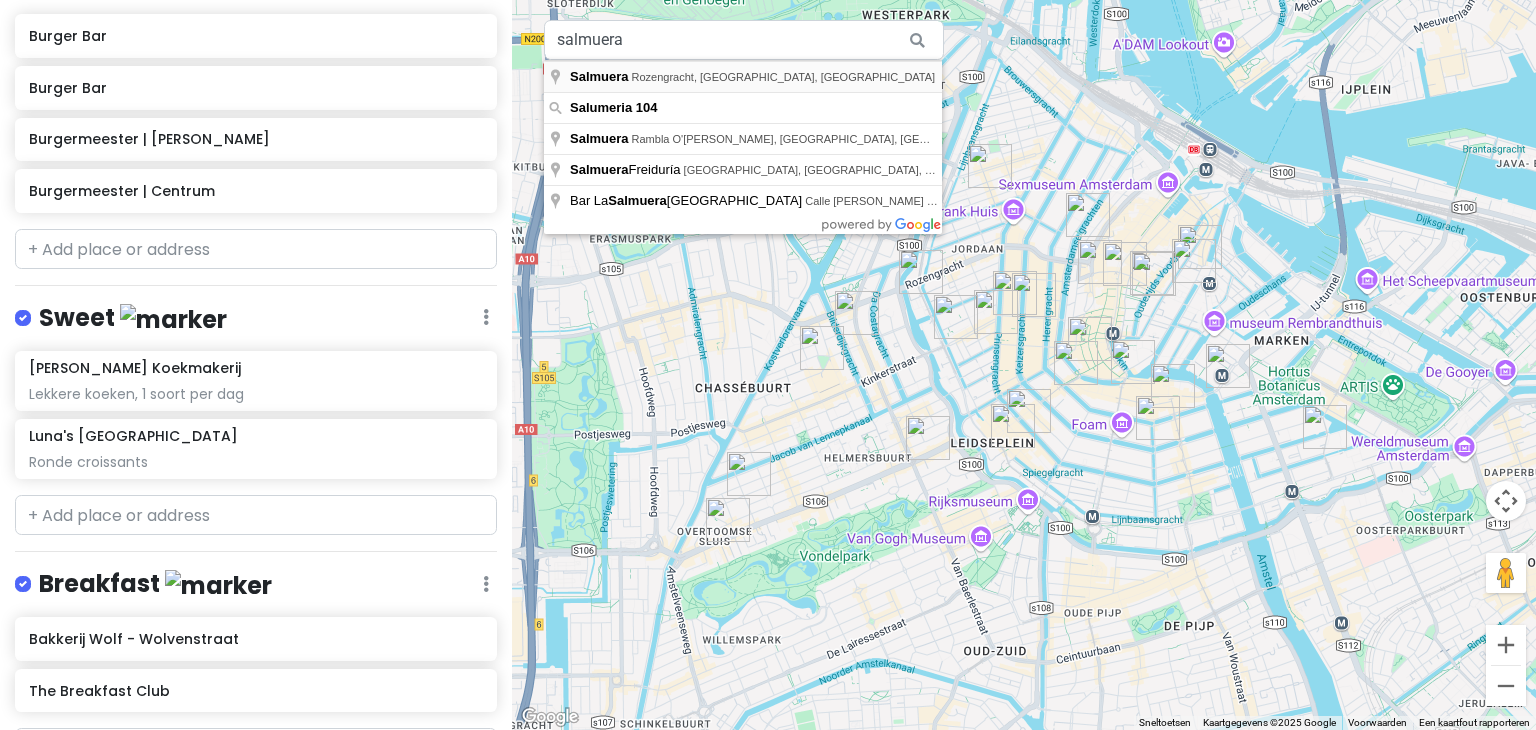 type on "Salmuera, [GEOGRAPHIC_DATA], [GEOGRAPHIC_DATA], [GEOGRAPHIC_DATA]" 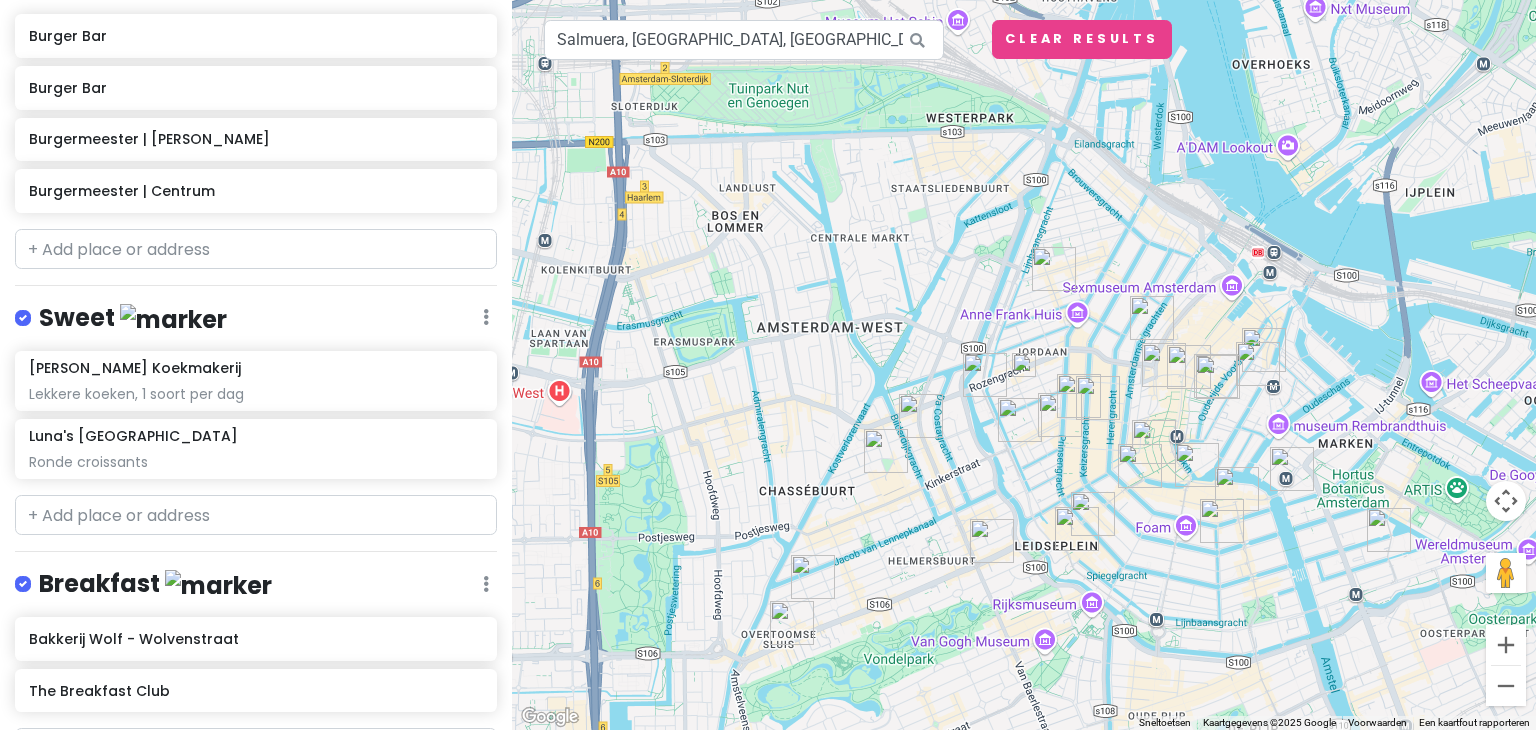 click at bounding box center (1024, 365) 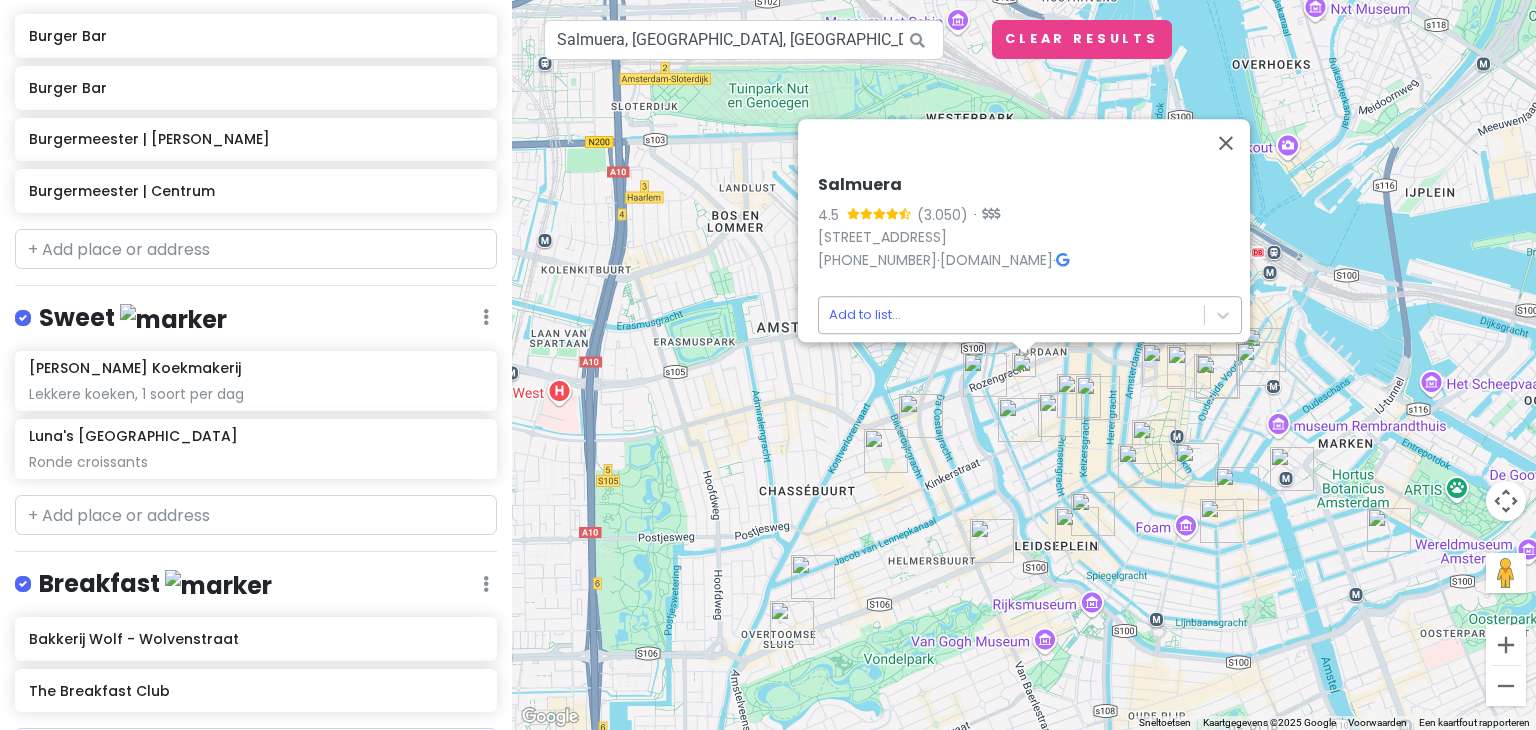 click on "Amsterdam Weekend 2025 Private Change Dates Make a Copy Delete Trip Go Pro ⚡️ Give Feedback 💡 Support Scout ☕️ Itinerary Share Publish Notes Add notes... Hotel   Edit Reorder Delete List Hotel Espresso City Center Coffeeshops   Edit Reorder Delete List Green Place Coffeeshop Het Ballonnetje 1eHulp Coffeeshop Barney's Lounge [PERSON_NAME] house seed company Greenhouse Effect Coffeeshop [GEOGRAPHIC_DATA] Centrum Coffeeshop Green House Namaste Coffeeshop Superskunk Coffeeshop Mooie shop in de buurt Coffeeshop [GEOGRAPHIC_DATA] Coffeeshop Vondel Good Food   Edit Reorder Delete List Nomi Leidseplein Chun Café Berenstraat Koreaanse tosti Chun Café Spuistraat Koreaanse tosti Pizza Project Goede pizza met creatieve opties nNea Pizza Goede Pizza Napolitaanse perfectie Cannibale Royale Handboogstraat Goed vlees La Fiorita Italiaans eten lekker Fast Food   Edit Reorder Delete List Burger Bar Burger Bar Burgermeester | Jordaan Burgermeester | Centrum Sweet   Edit Reorder Delete List Van Stapele Koekmakerij   +" at bounding box center (768, 365) 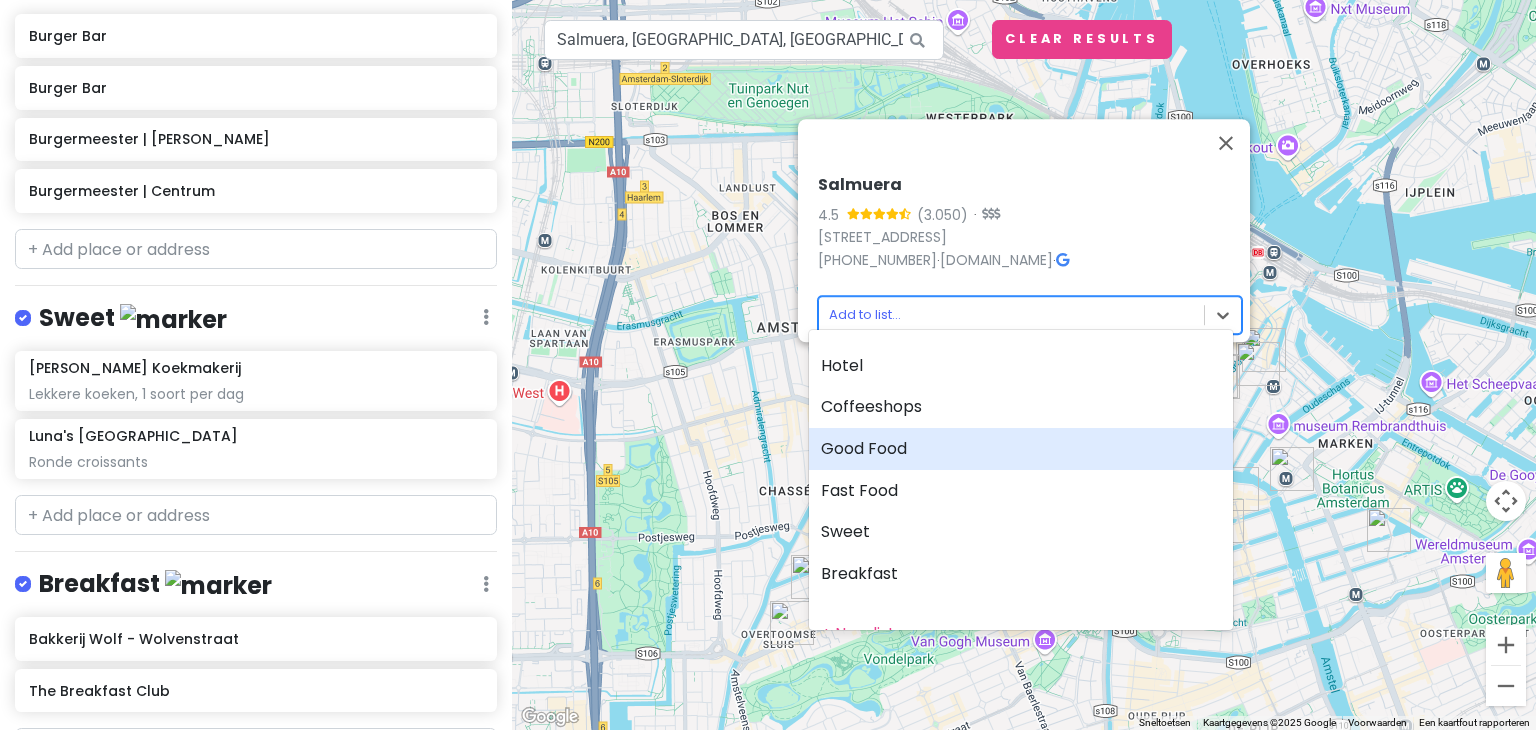 click on "Good Food" at bounding box center (1021, 449) 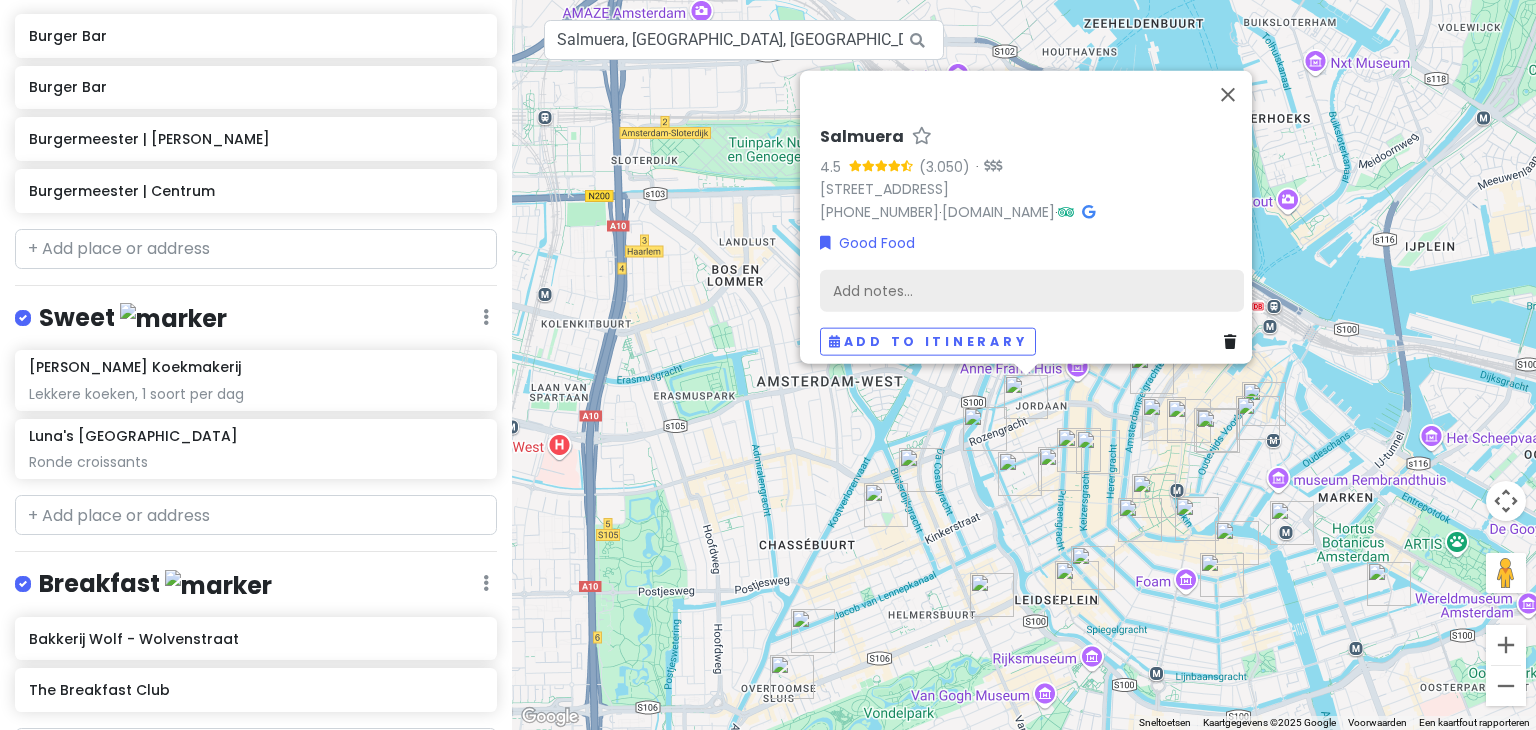 click on "Add notes..." at bounding box center (1032, 291) 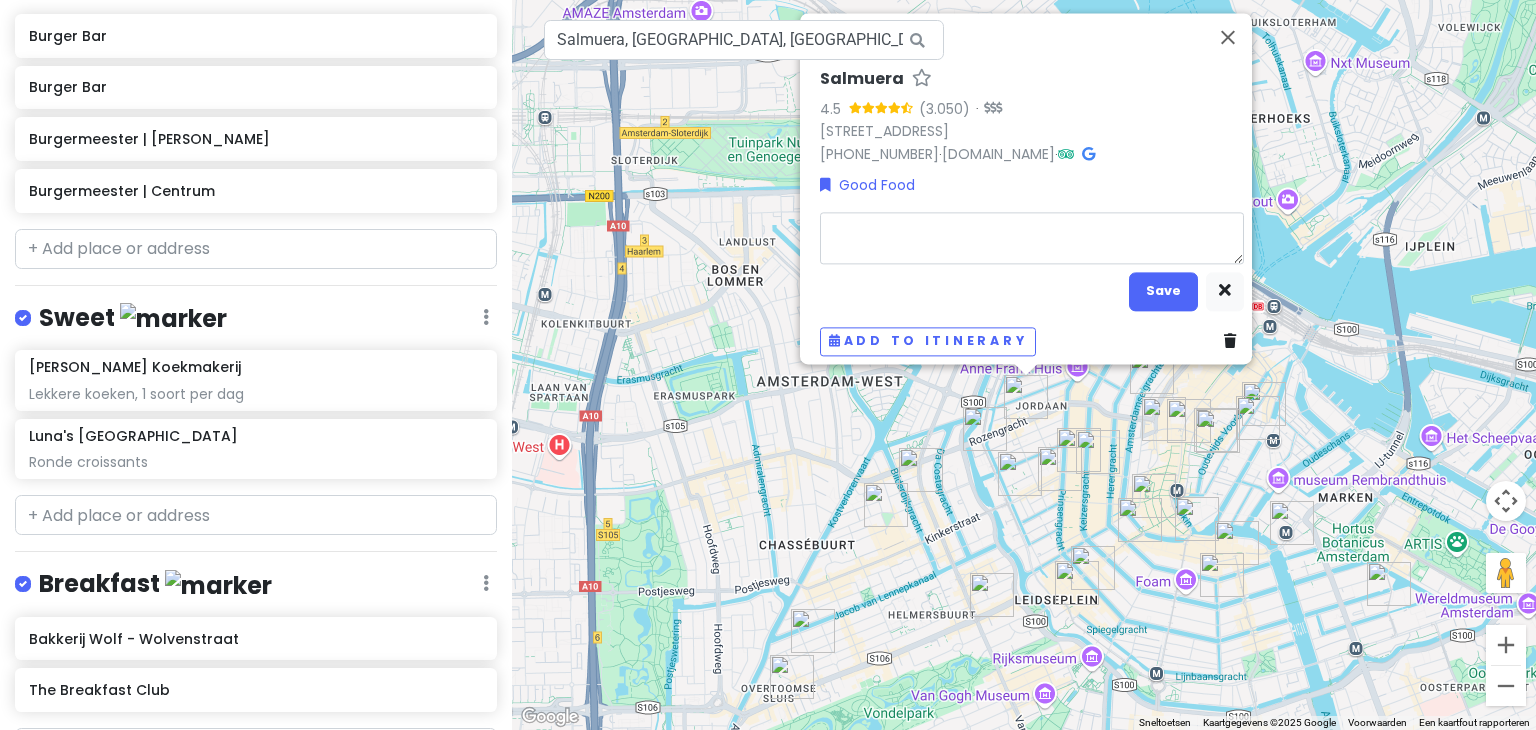 type on "x" 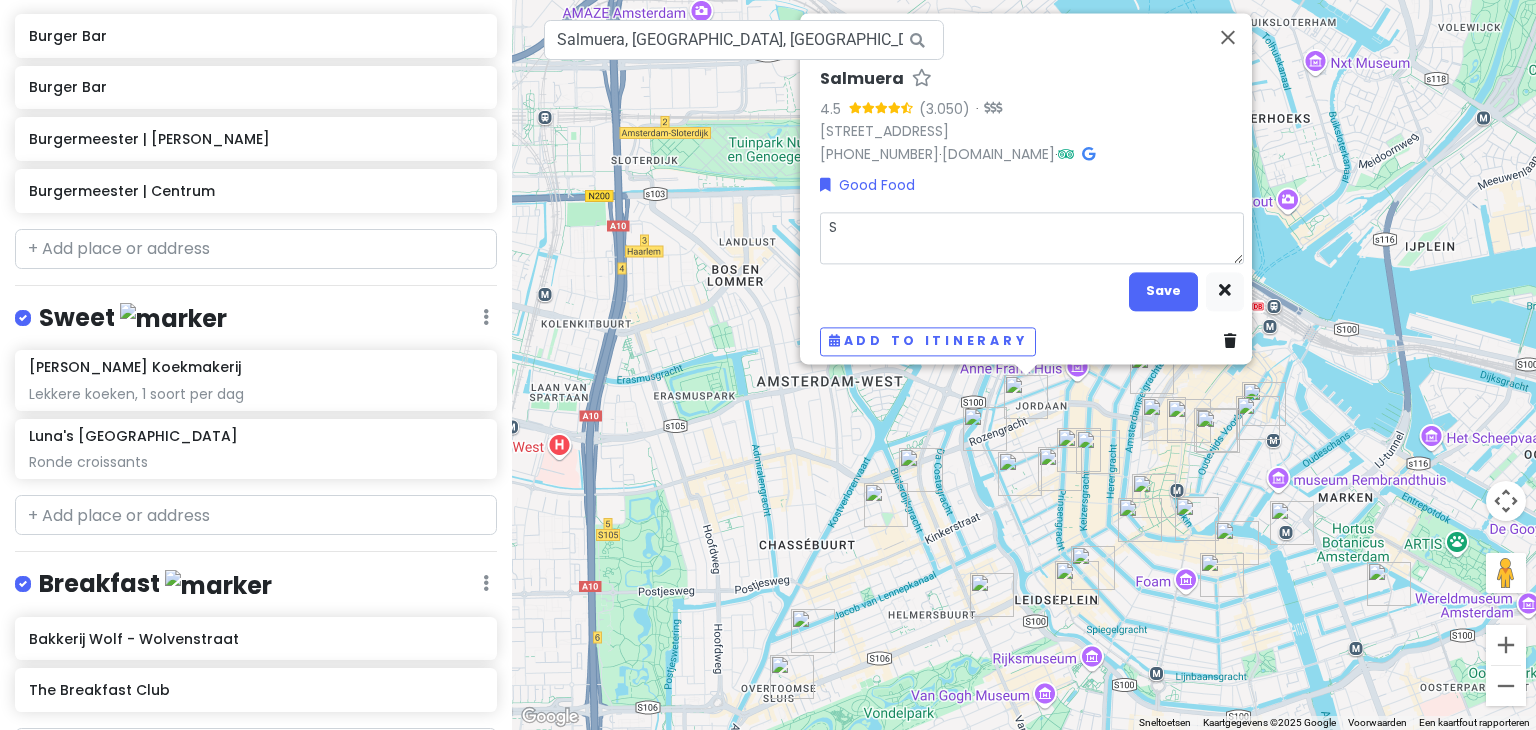 type on "So" 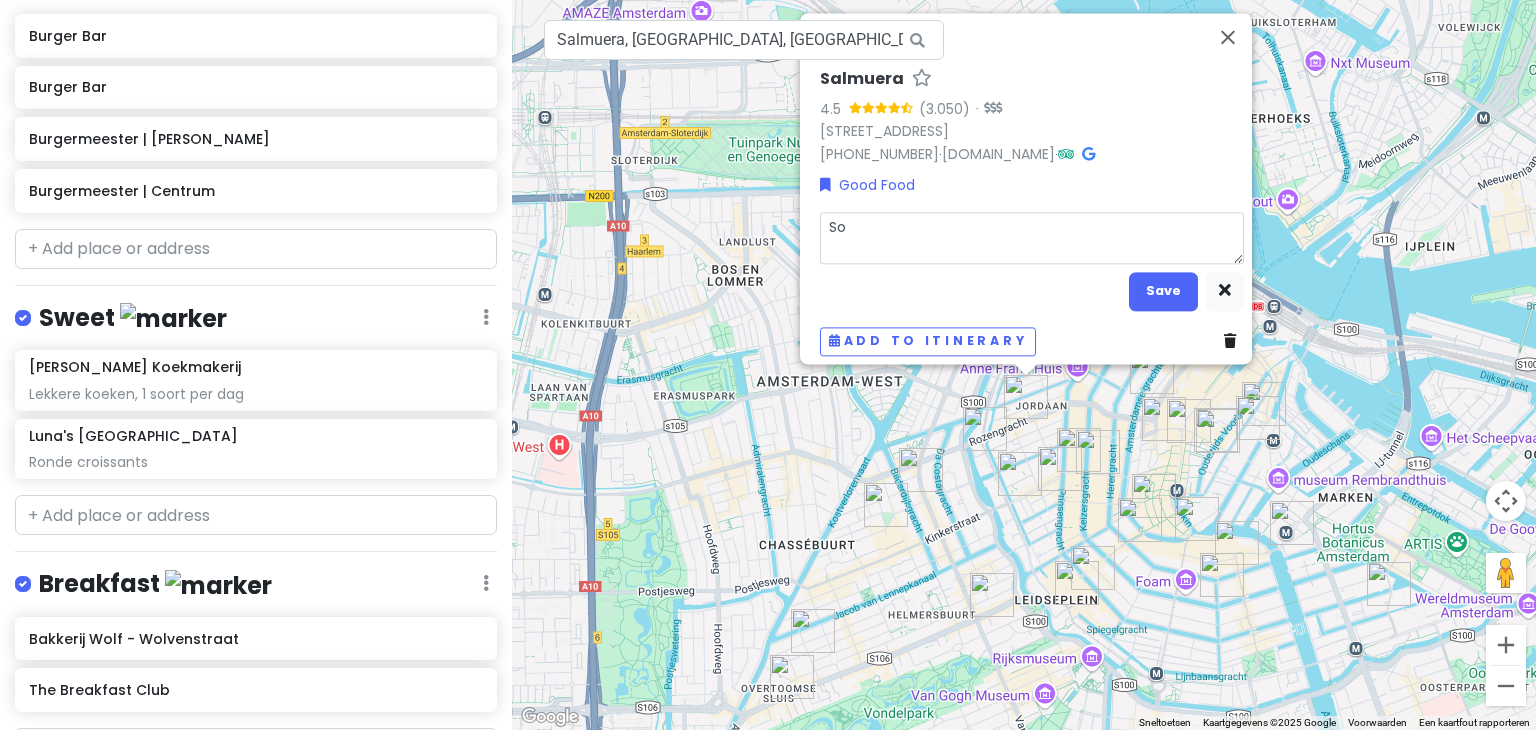 type on "x" 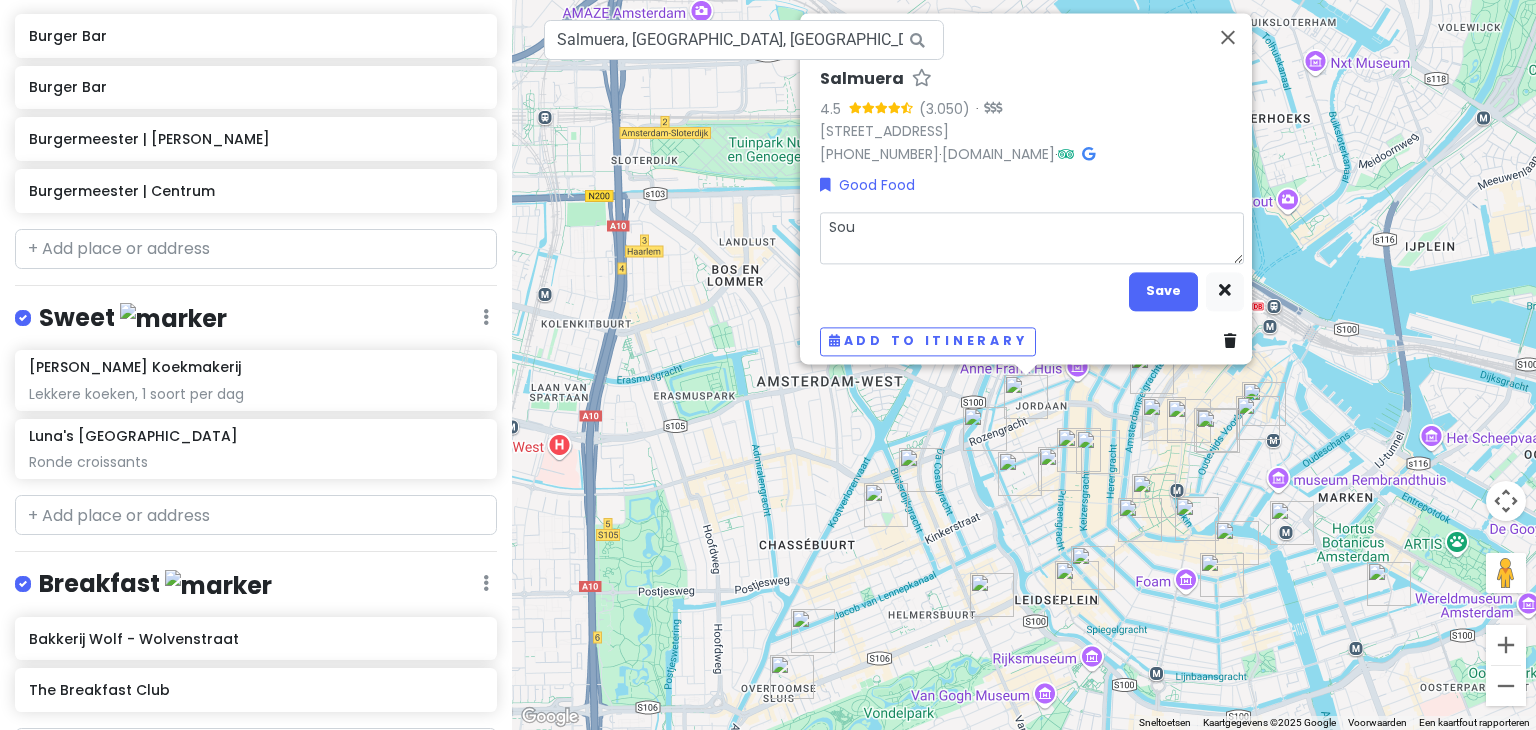 type on "x" 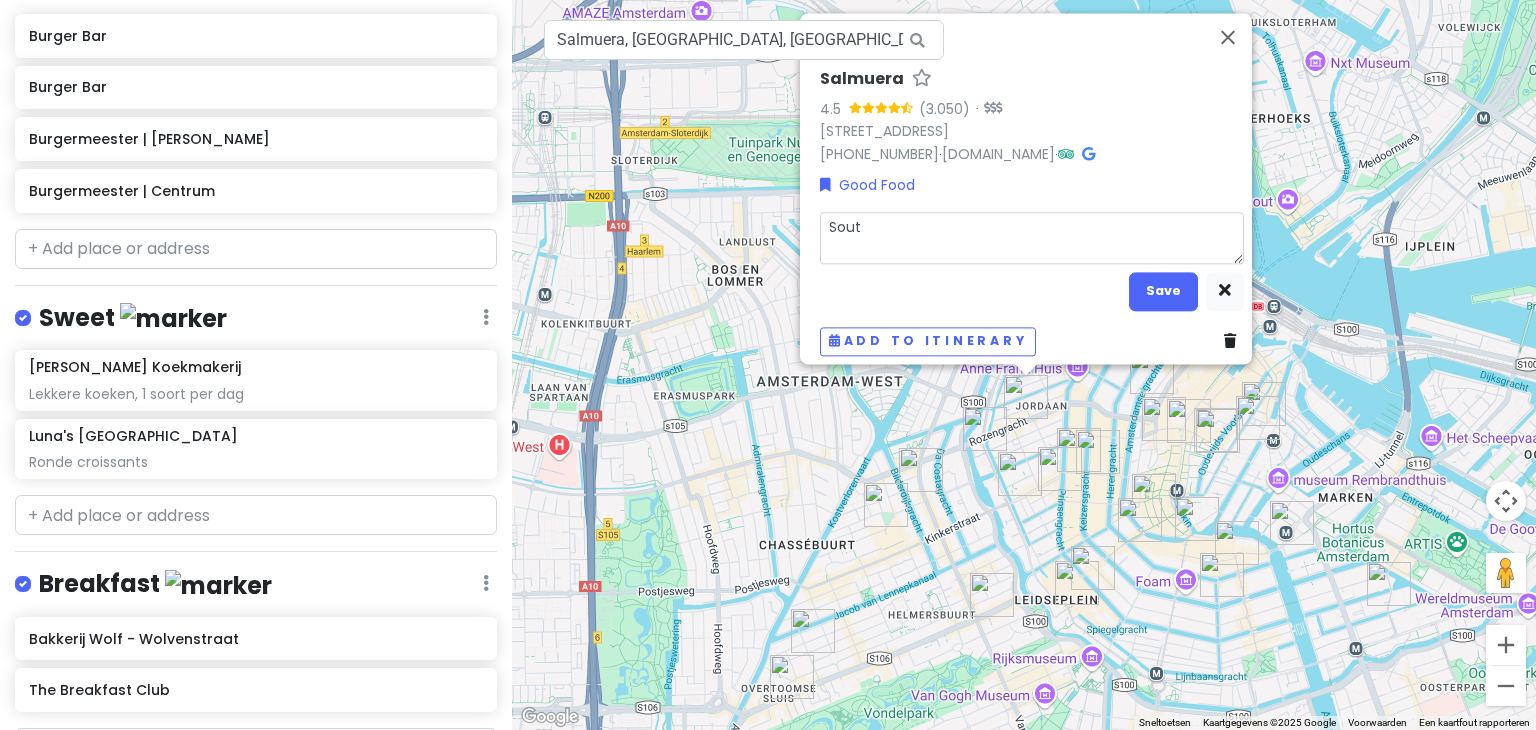 type on "x" 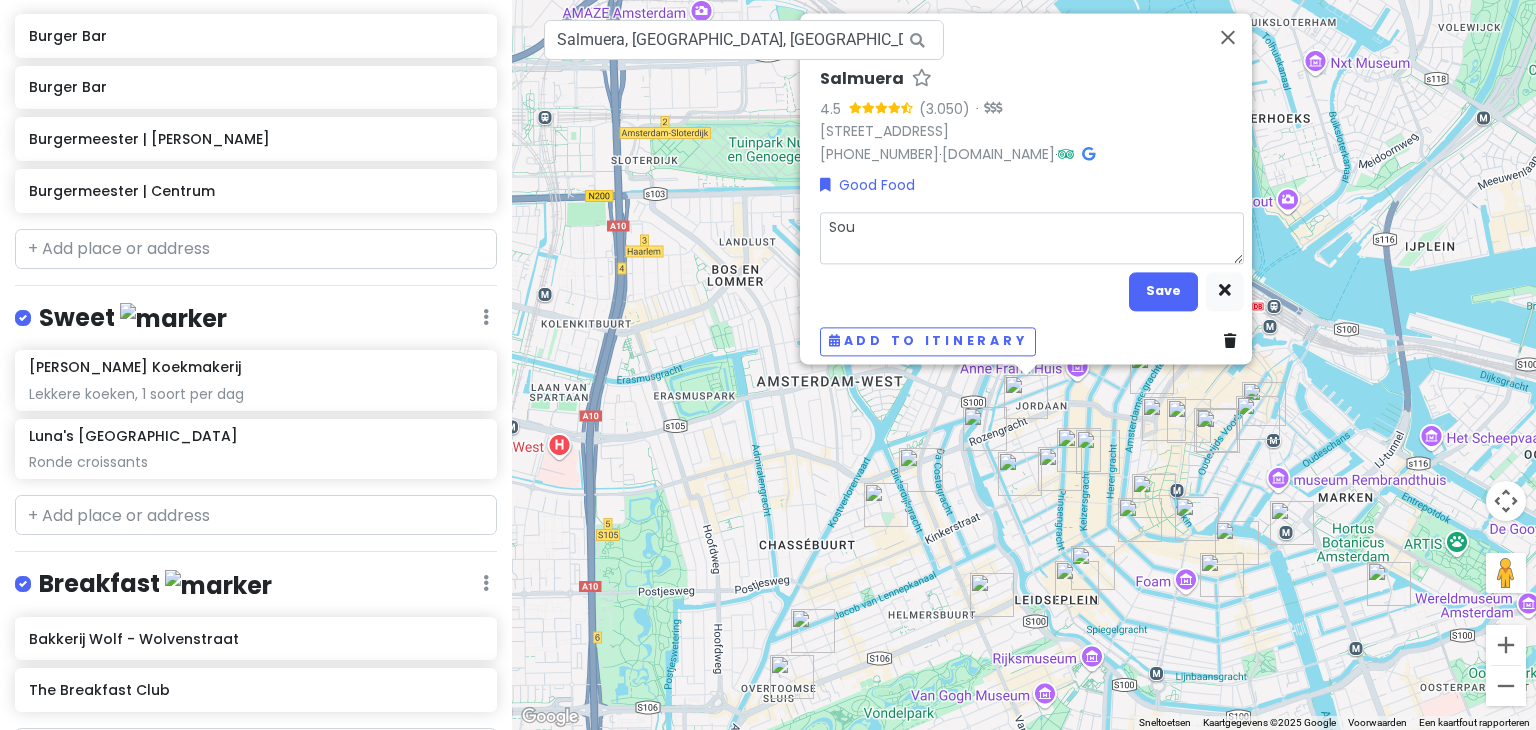 type on "x" 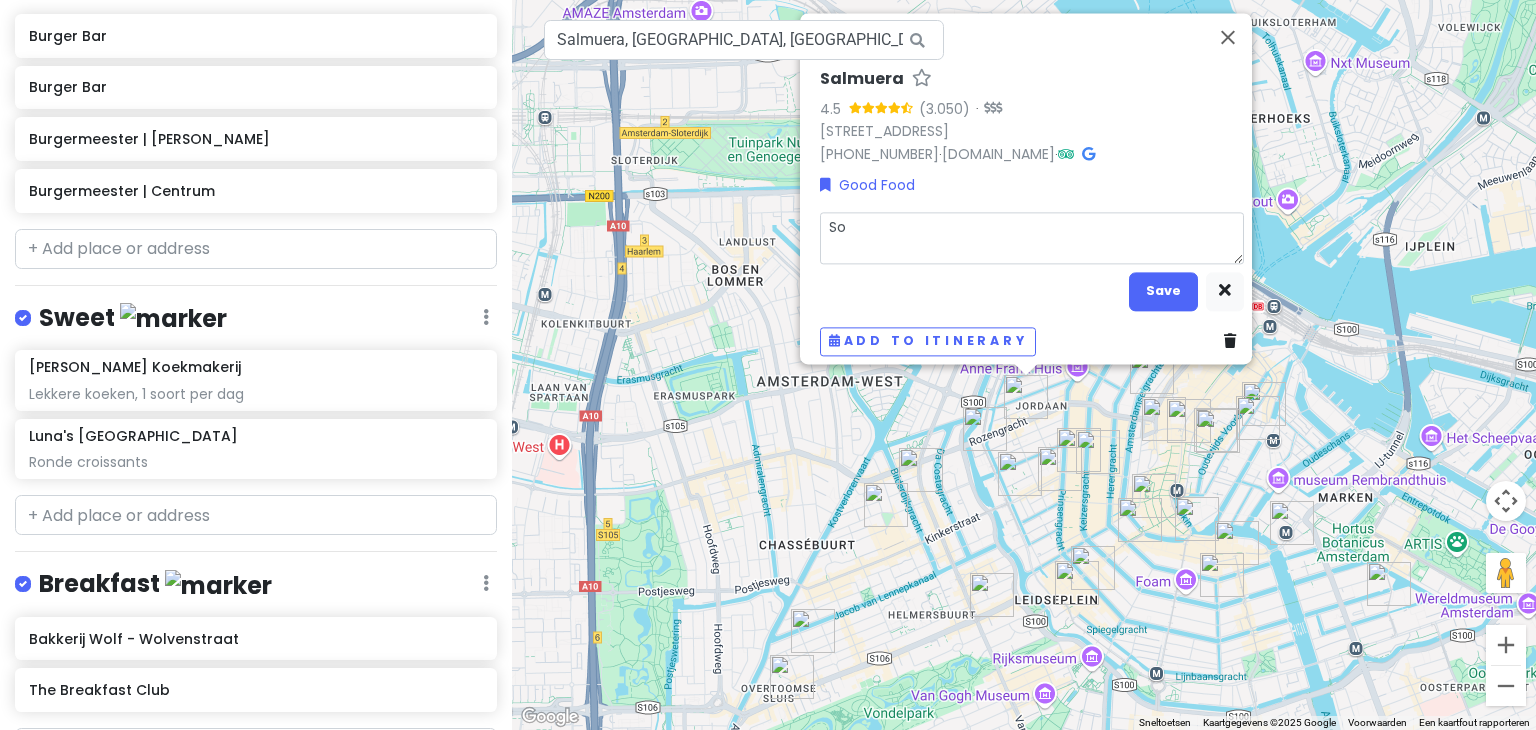 type on "x" 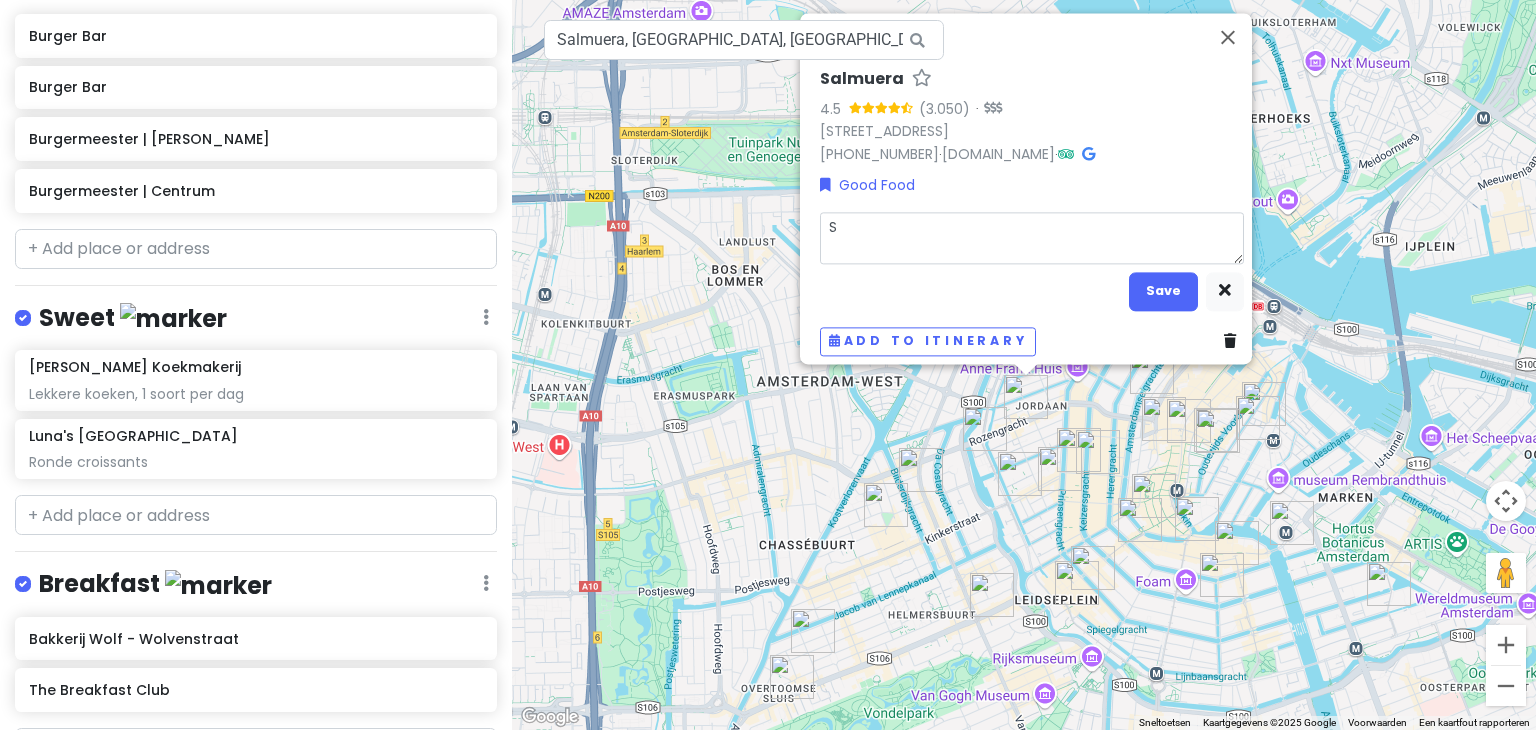 type 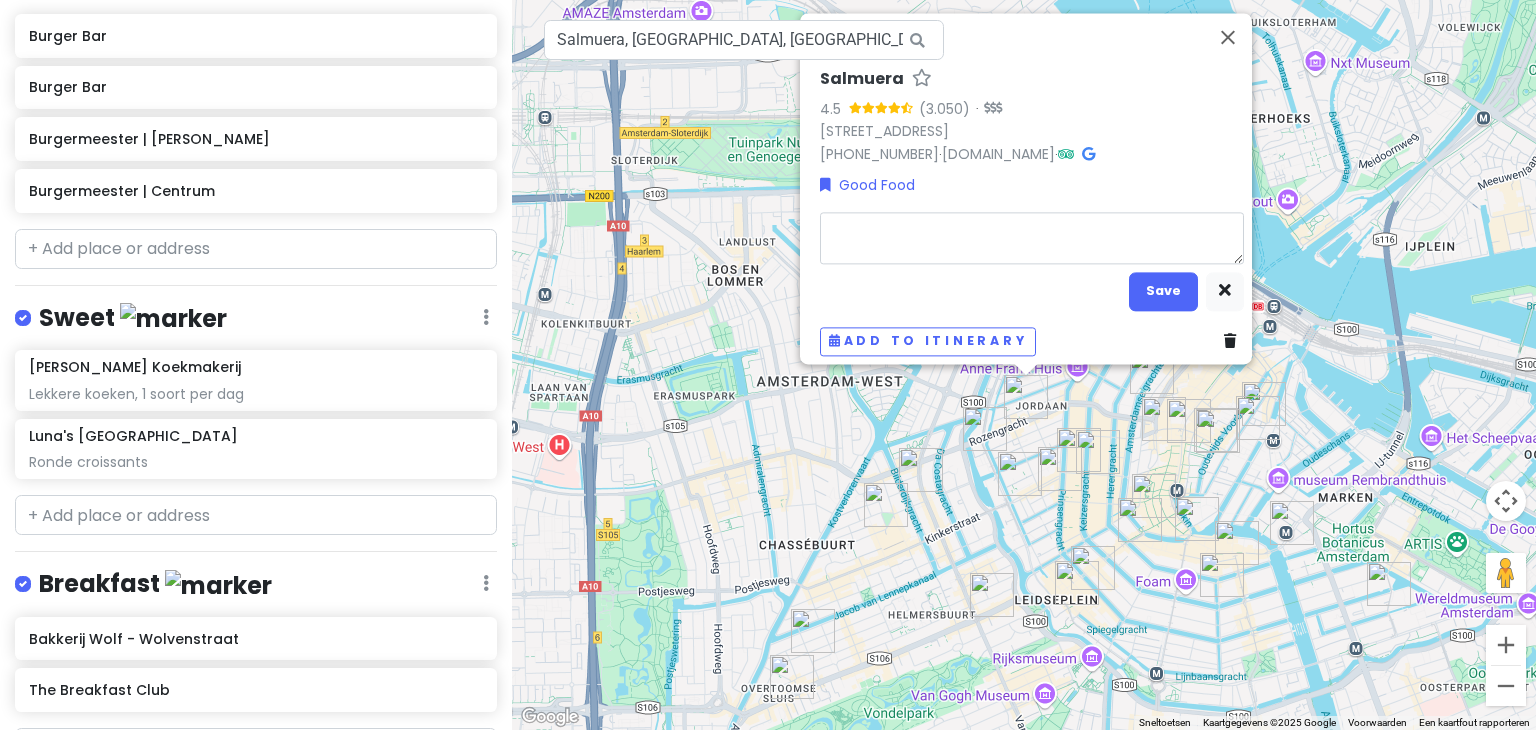 type on "x" 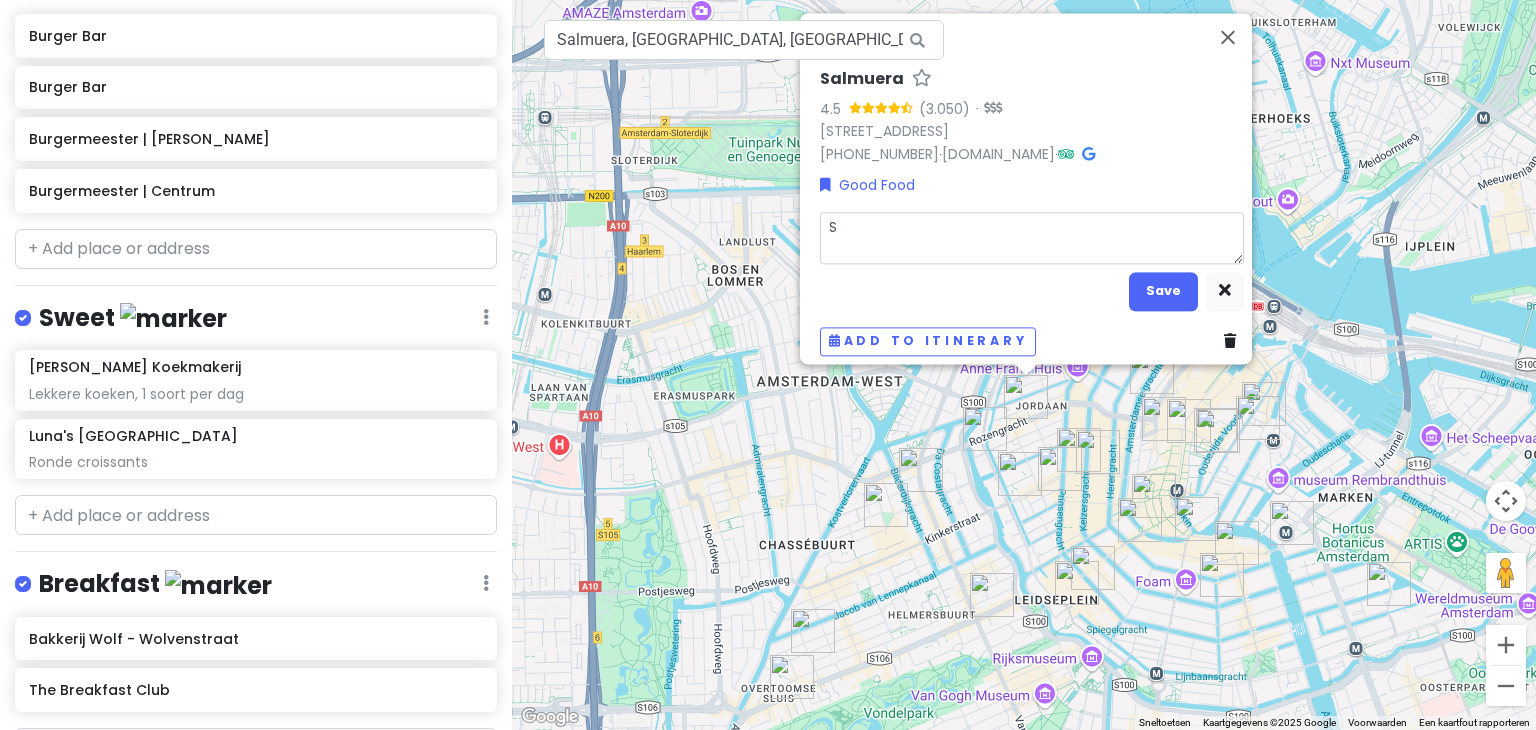 type on "x" 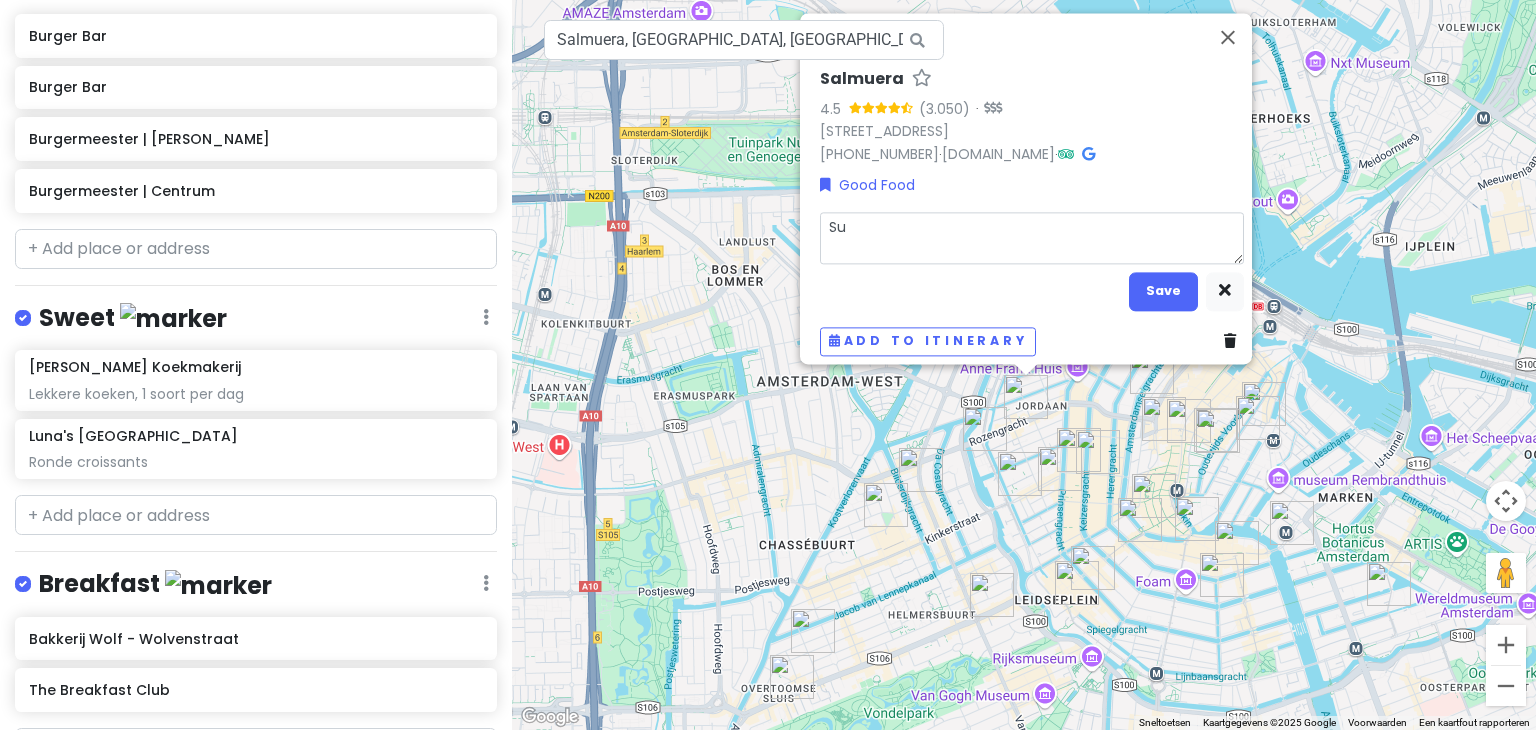type on "x" 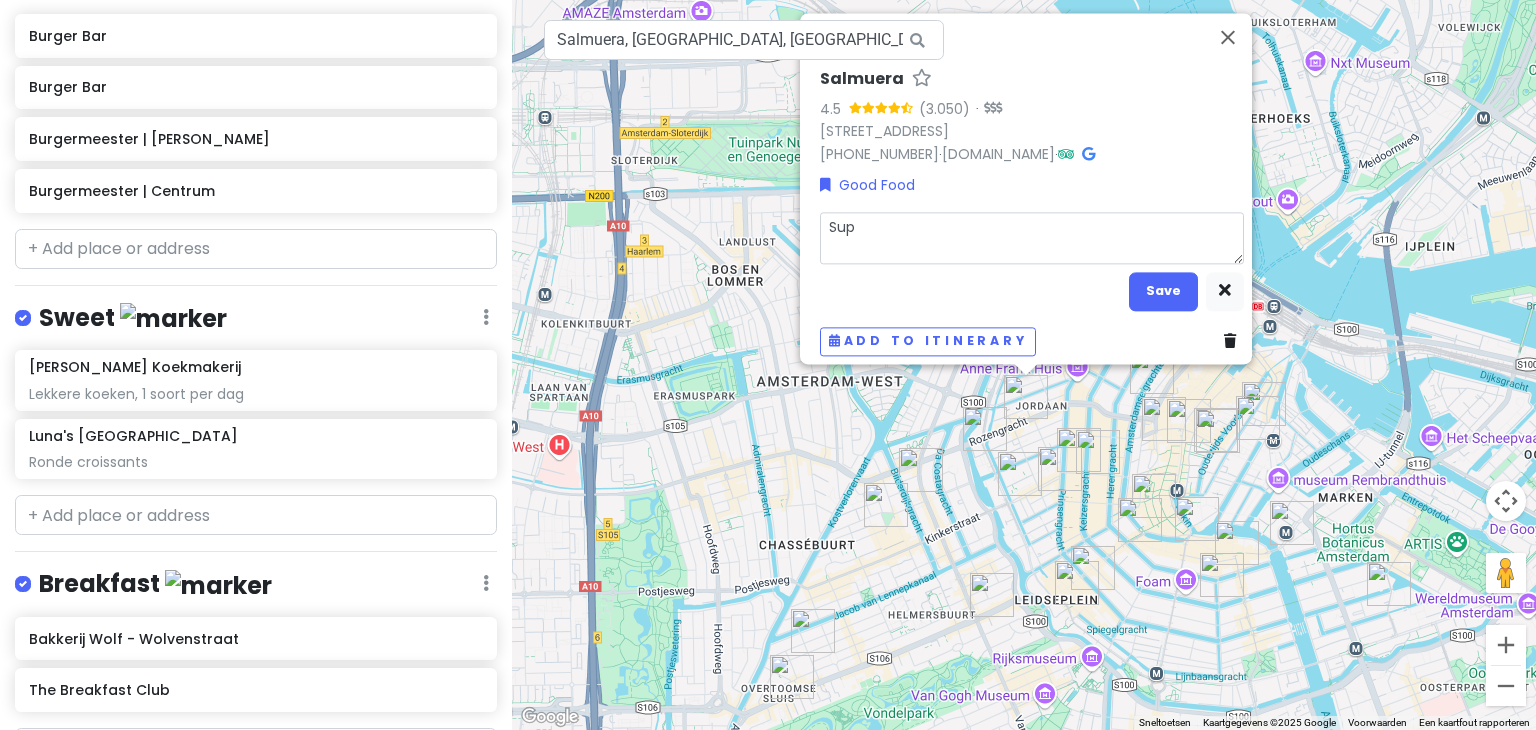 type on "x" 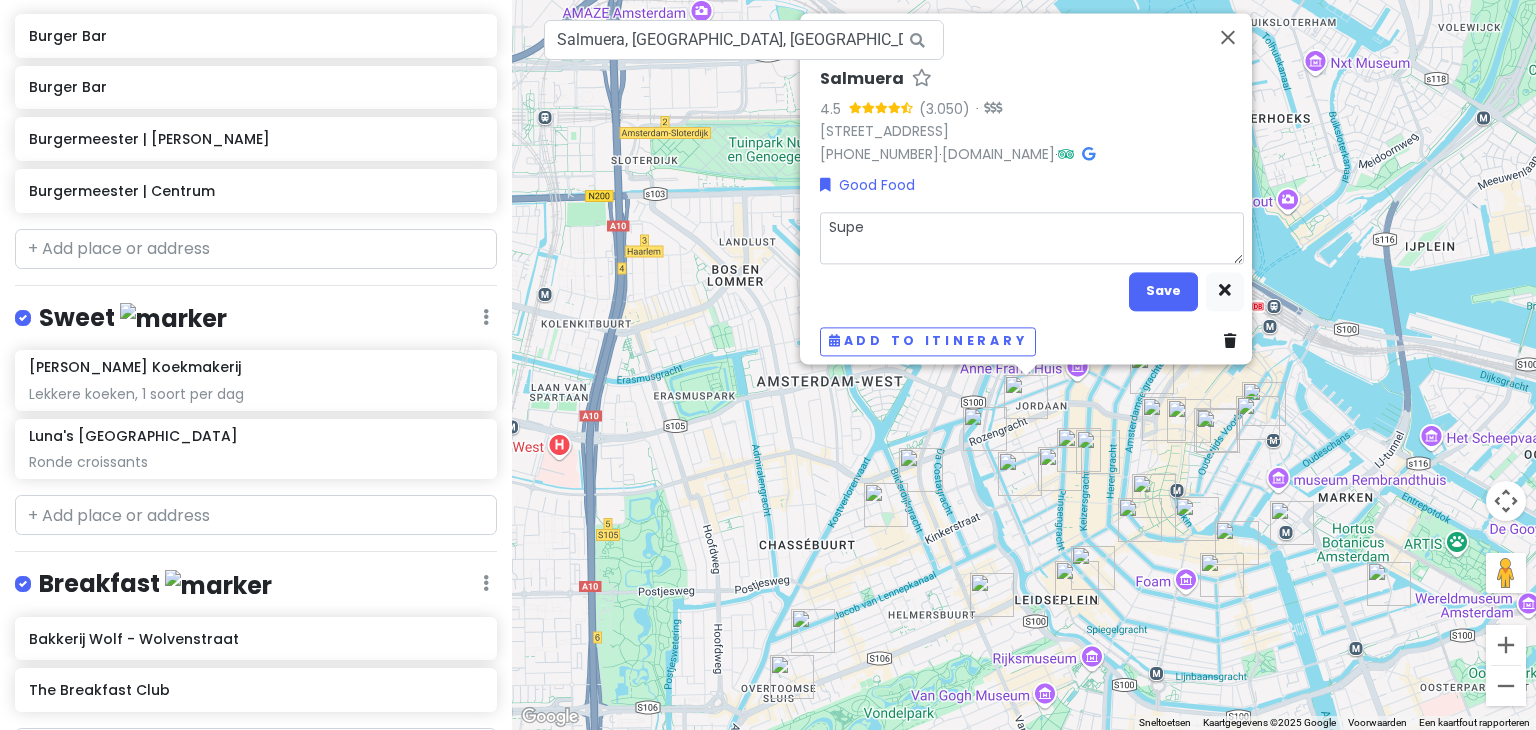type on "x" 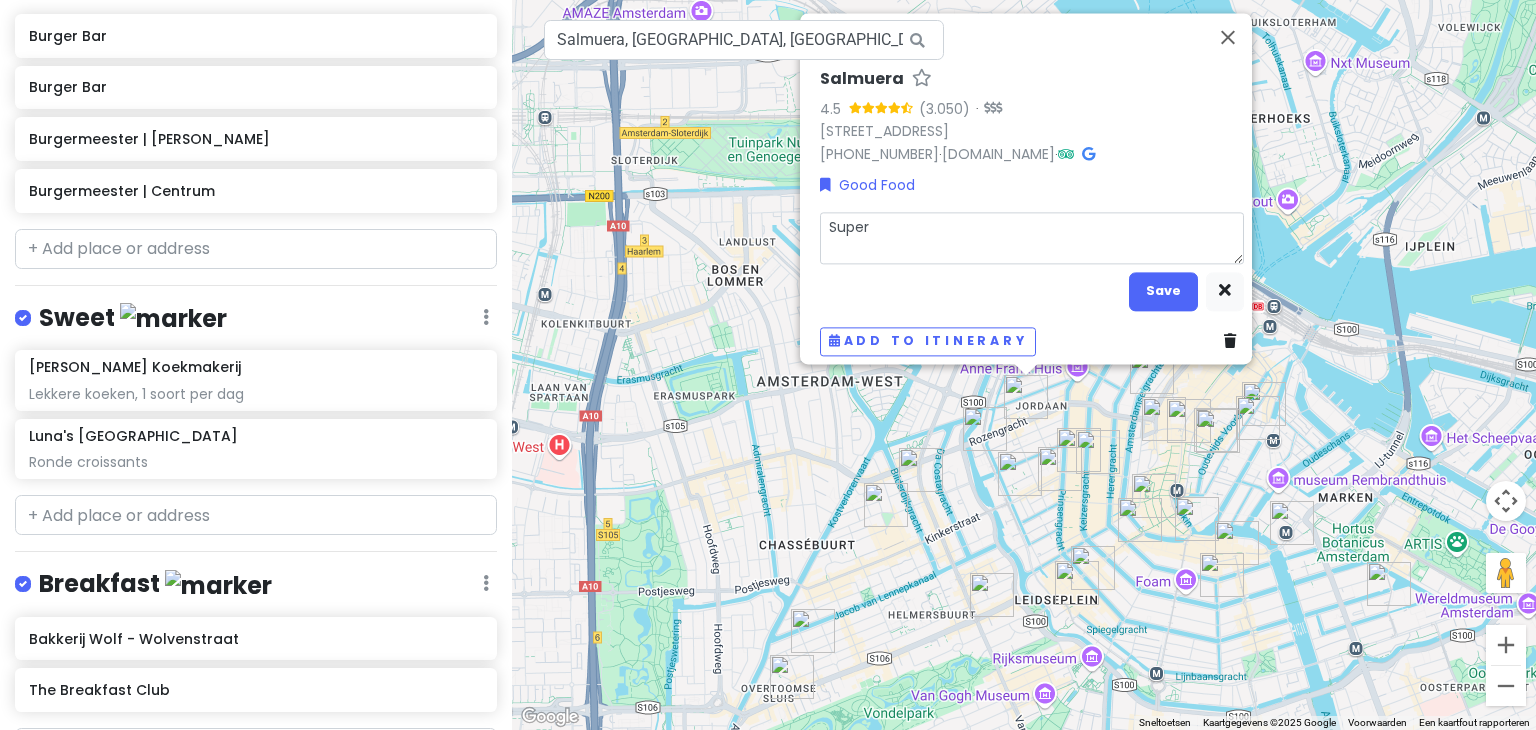 type on "x" 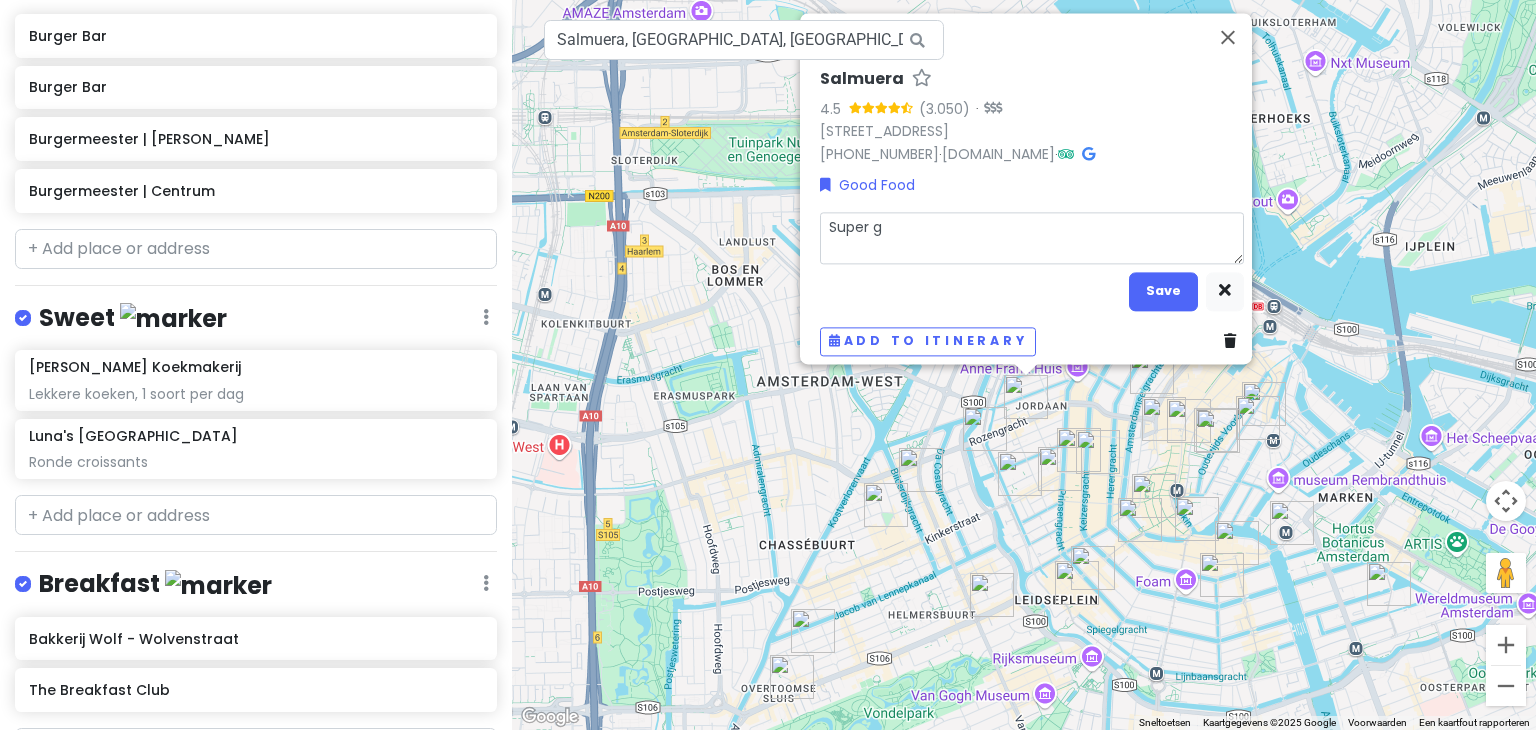 type on "x" 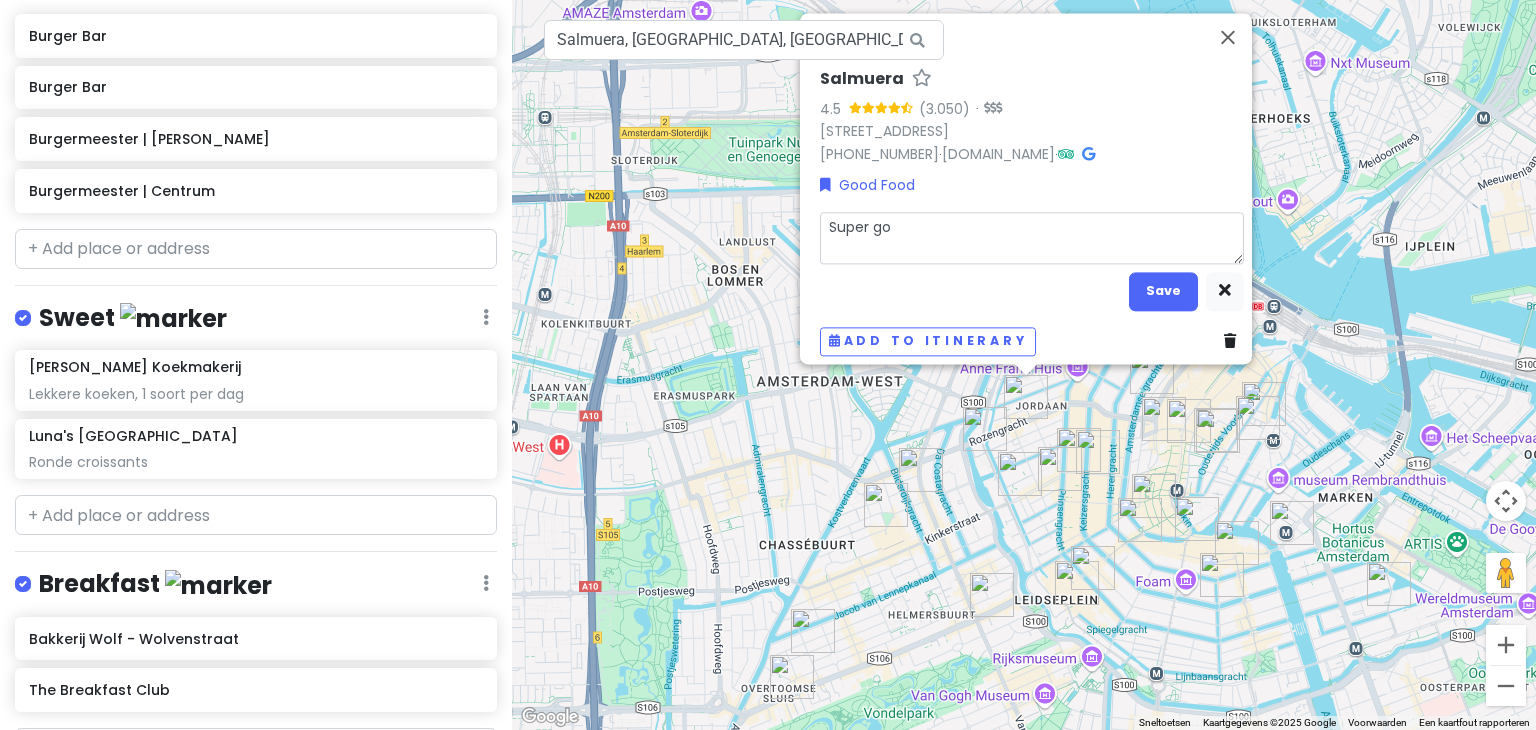 type on "x" 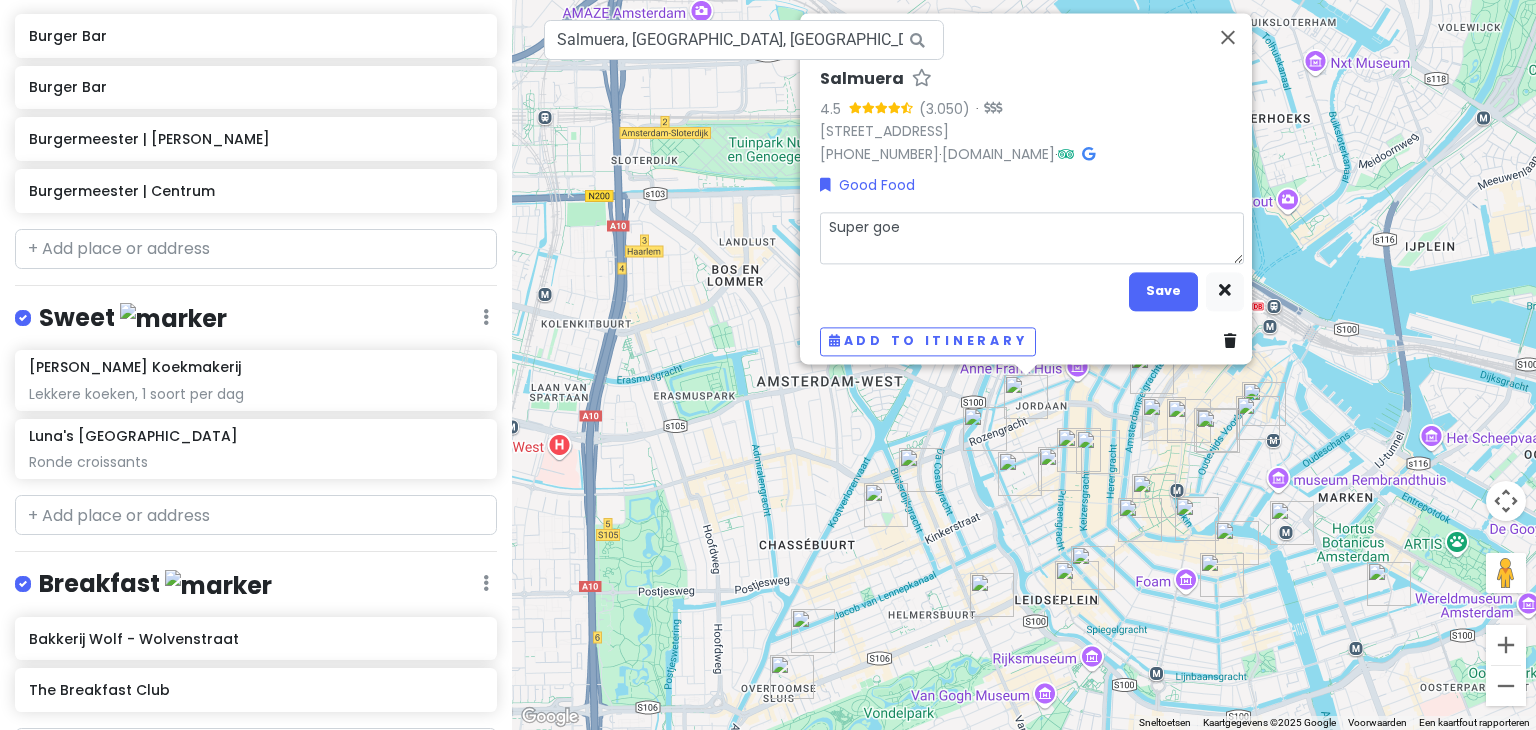 type on "x" 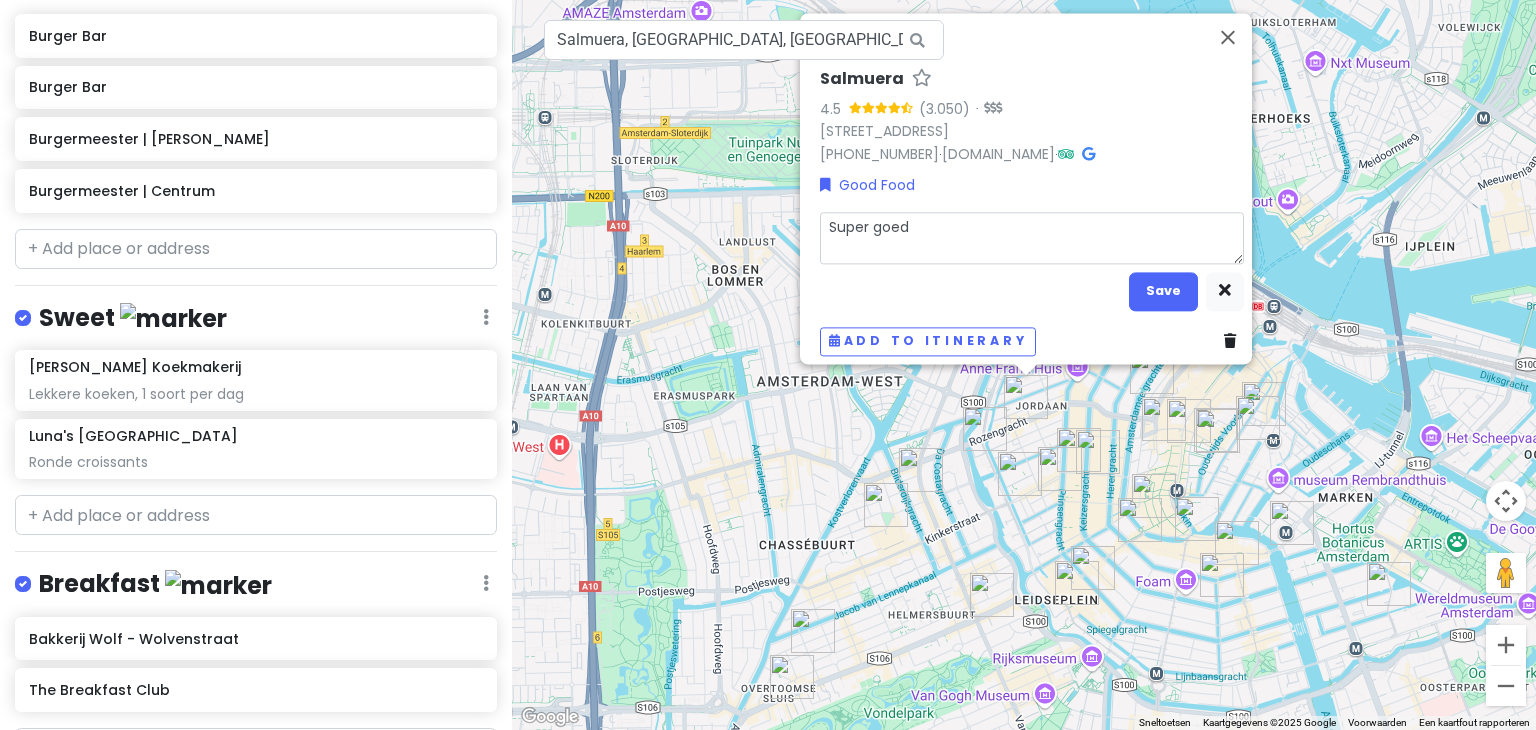 type on "x" 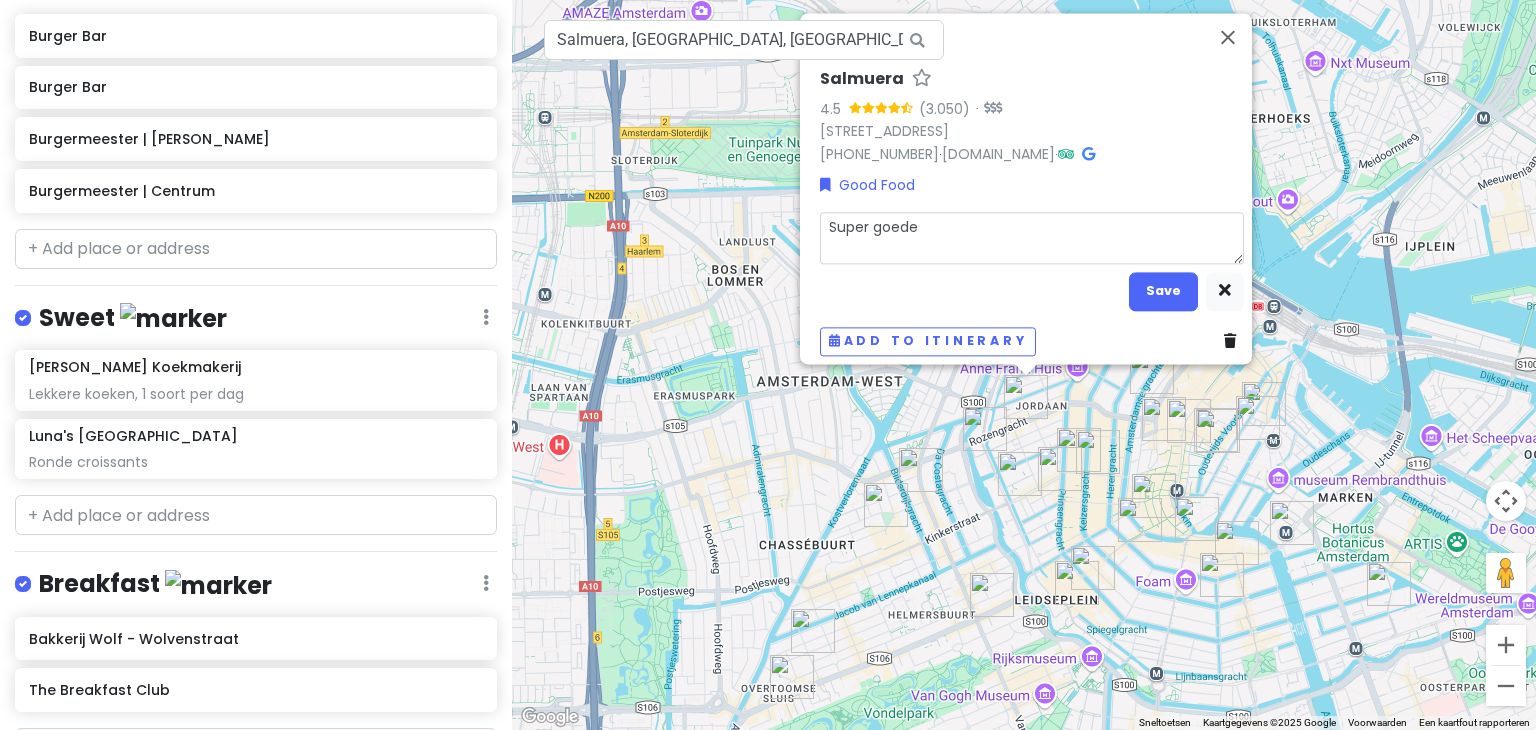 type on "x" 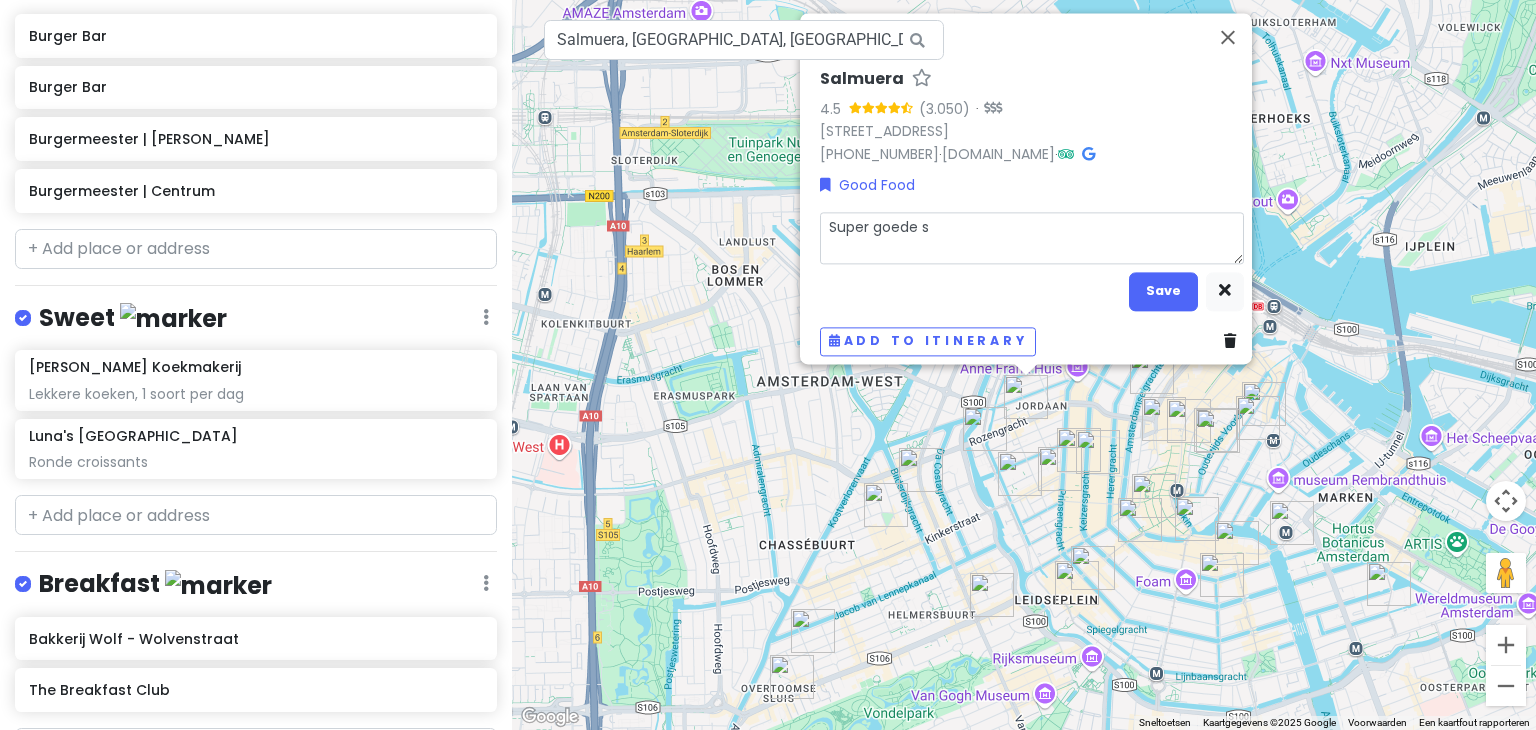 type on "x" 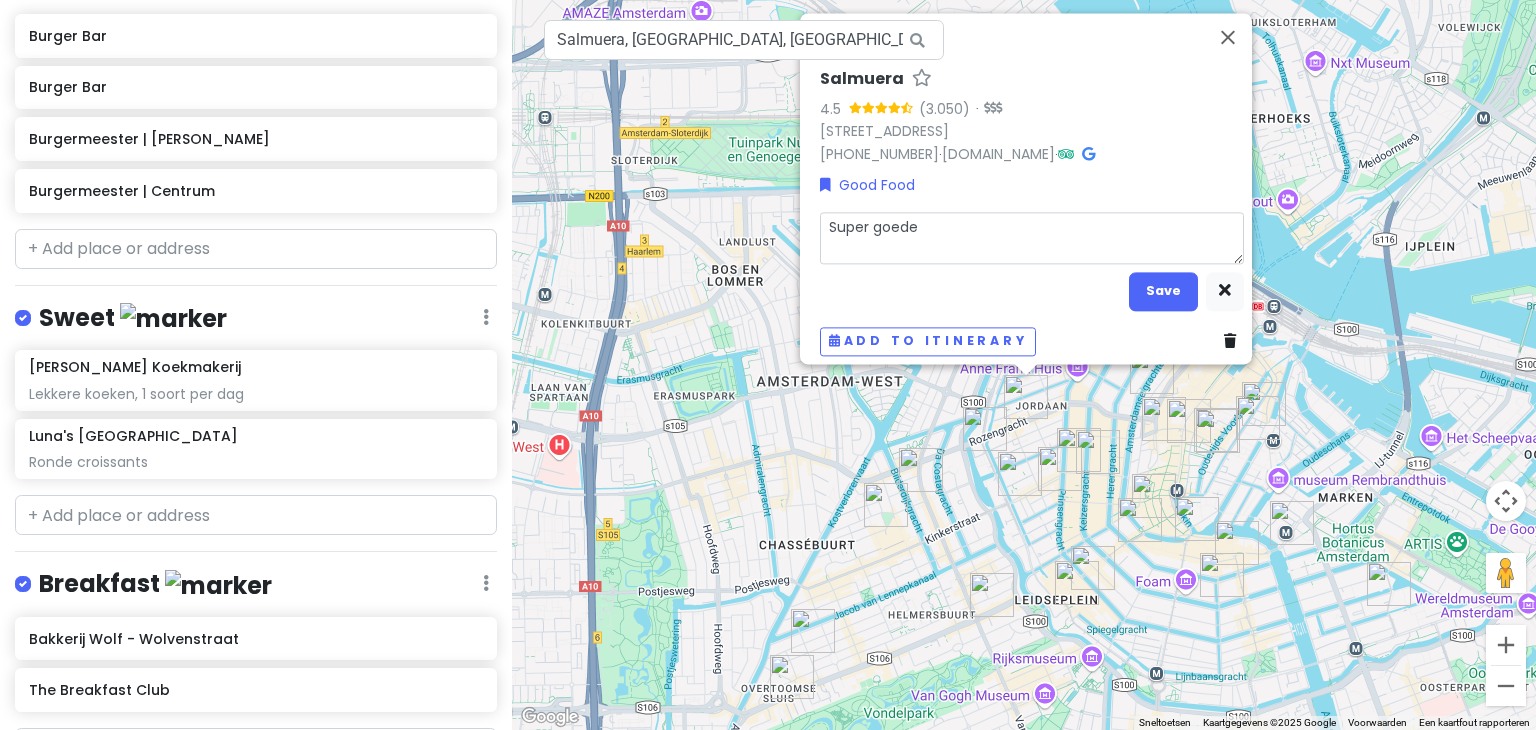 type on "x" 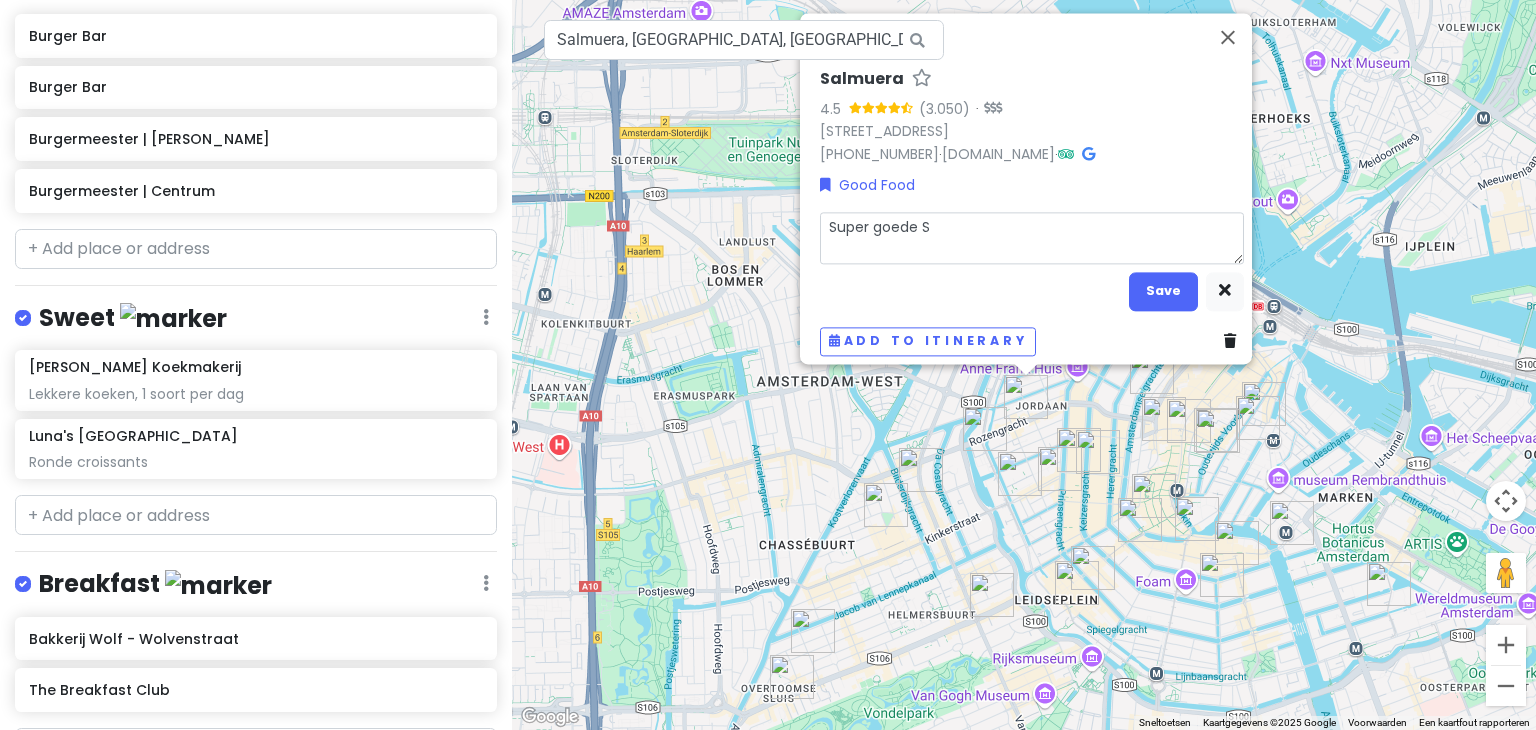 type on "x" 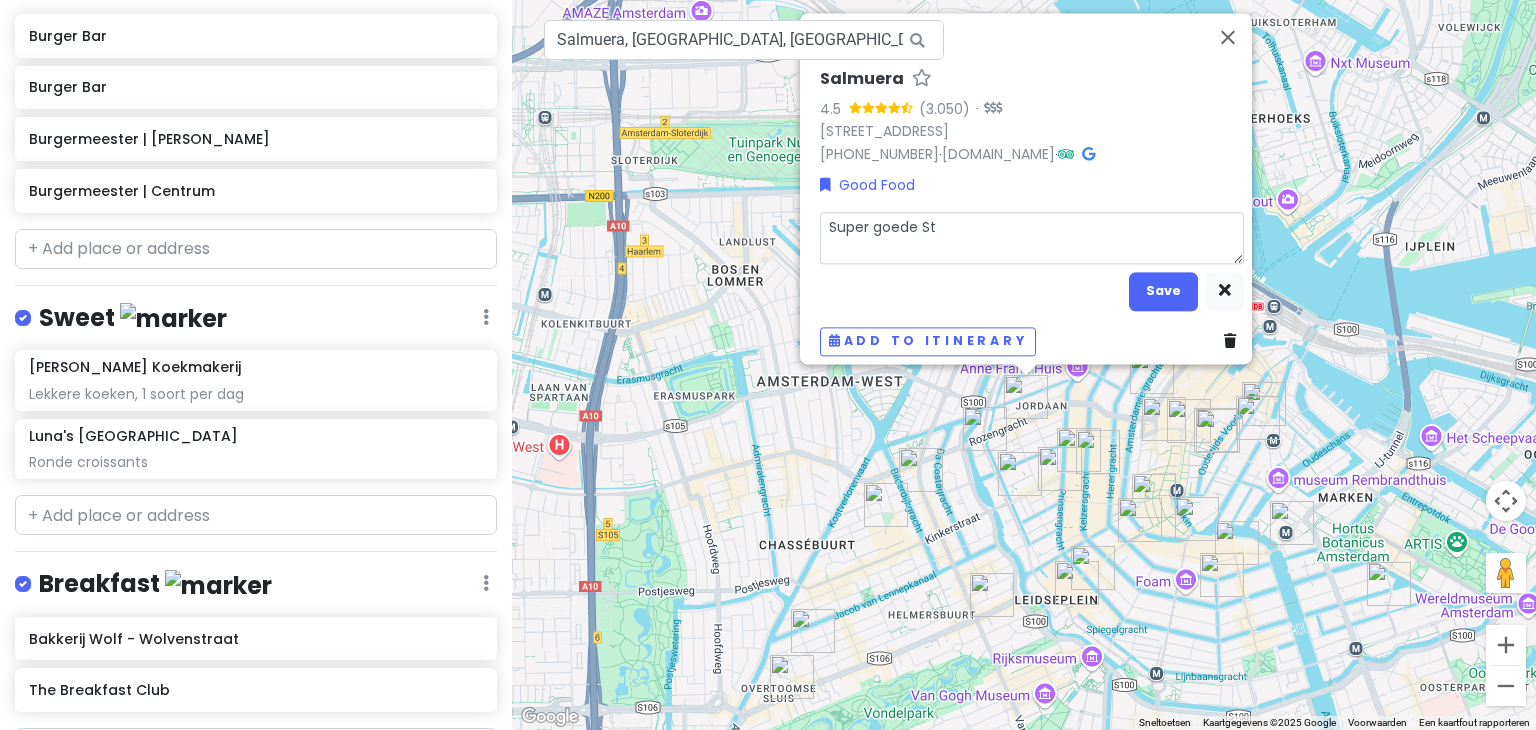 type on "x" 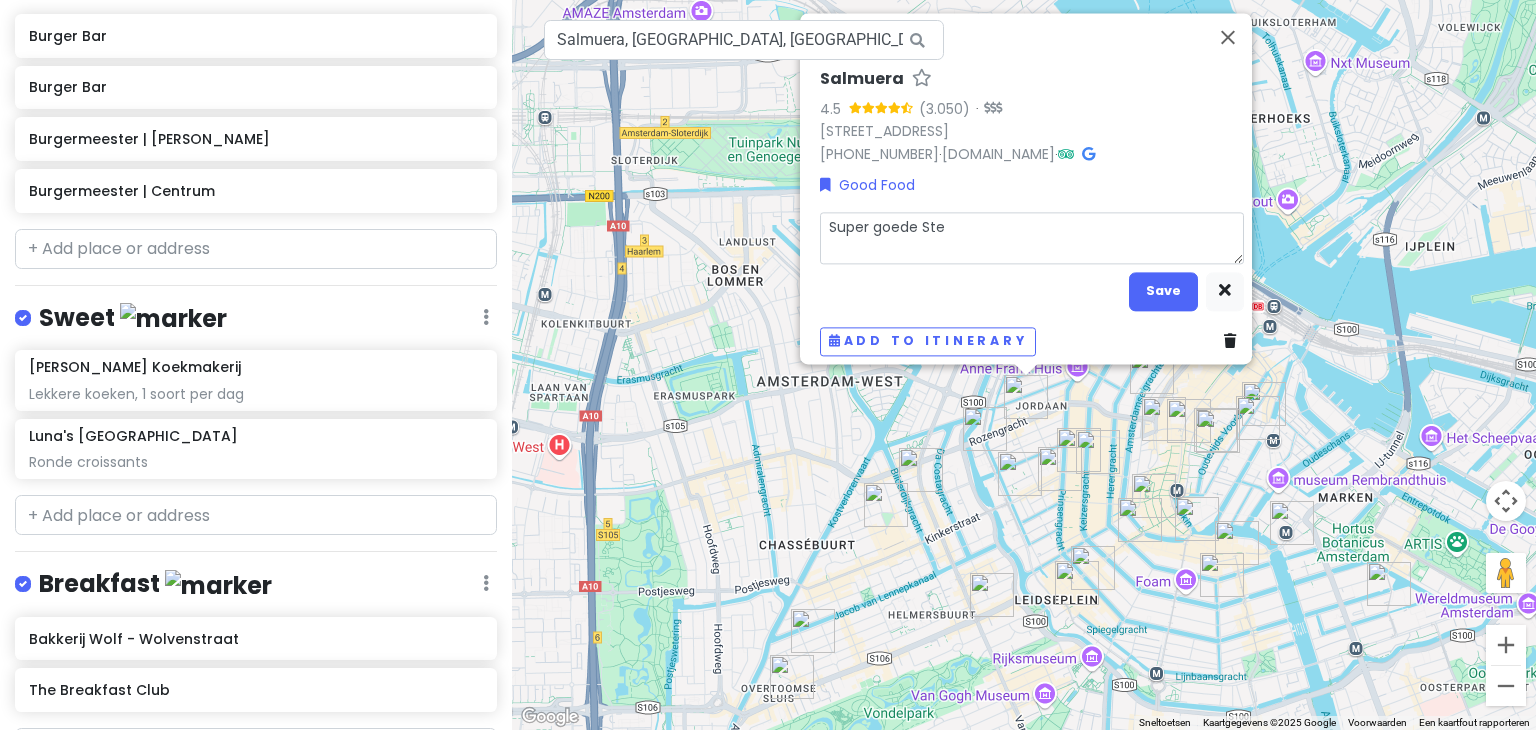 type on "x" 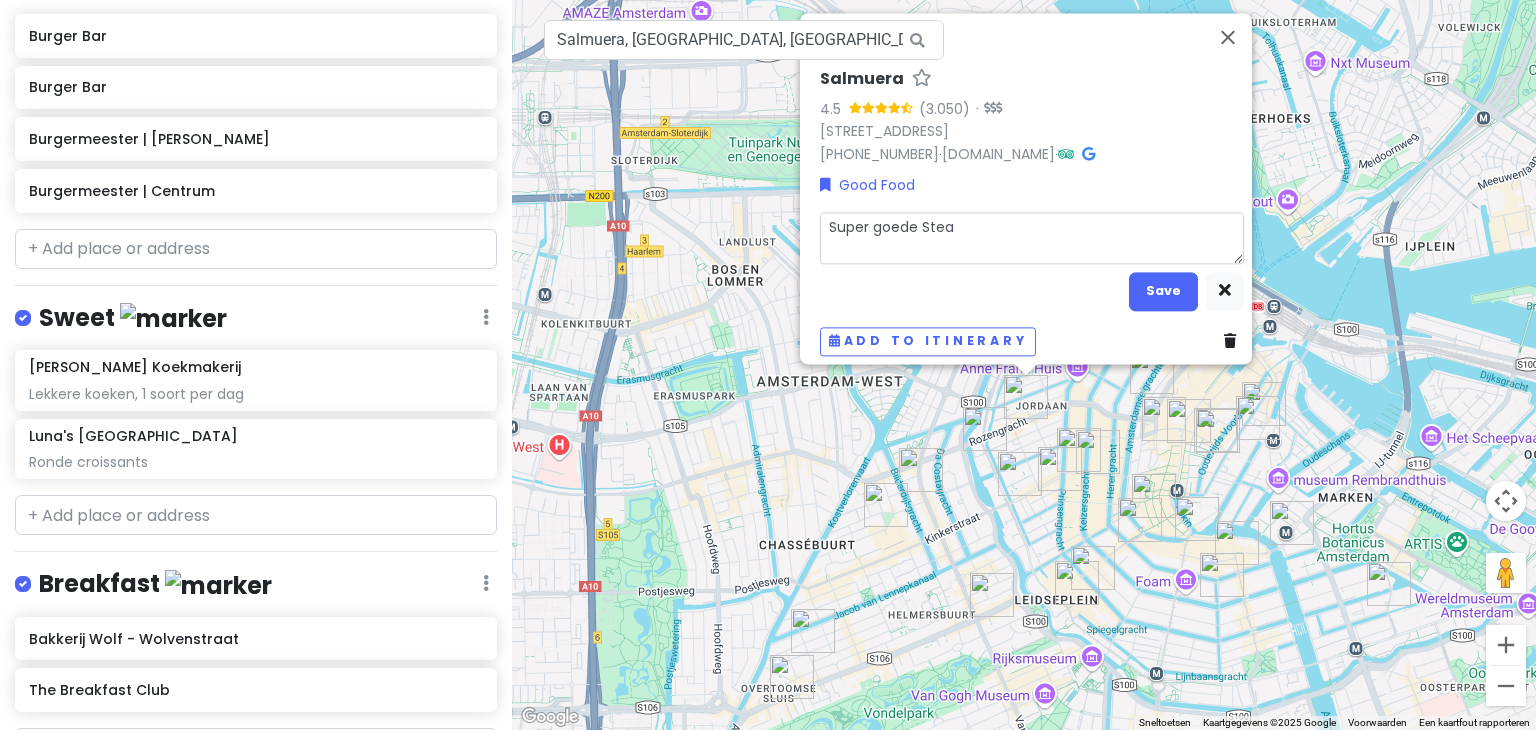 type on "x" 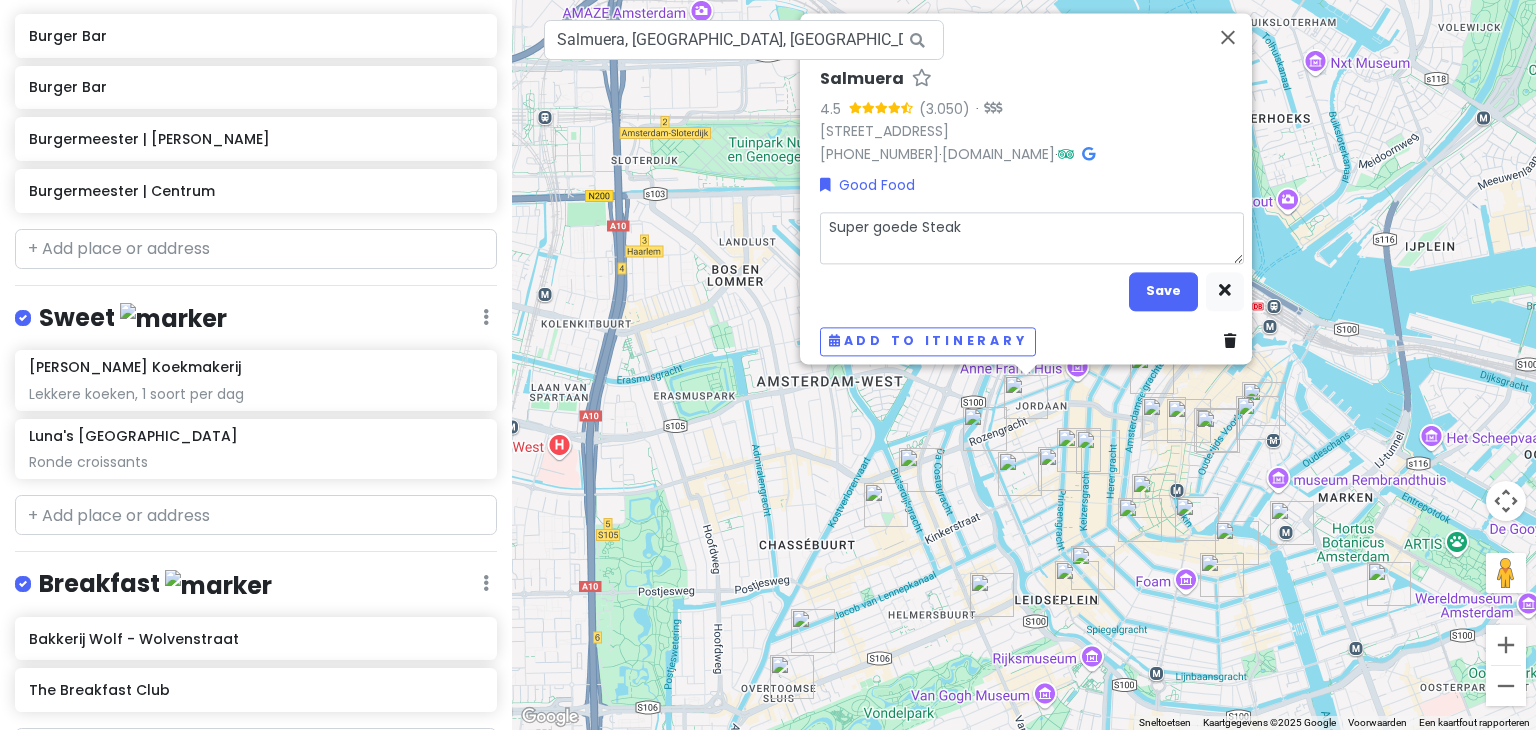 type on "x" 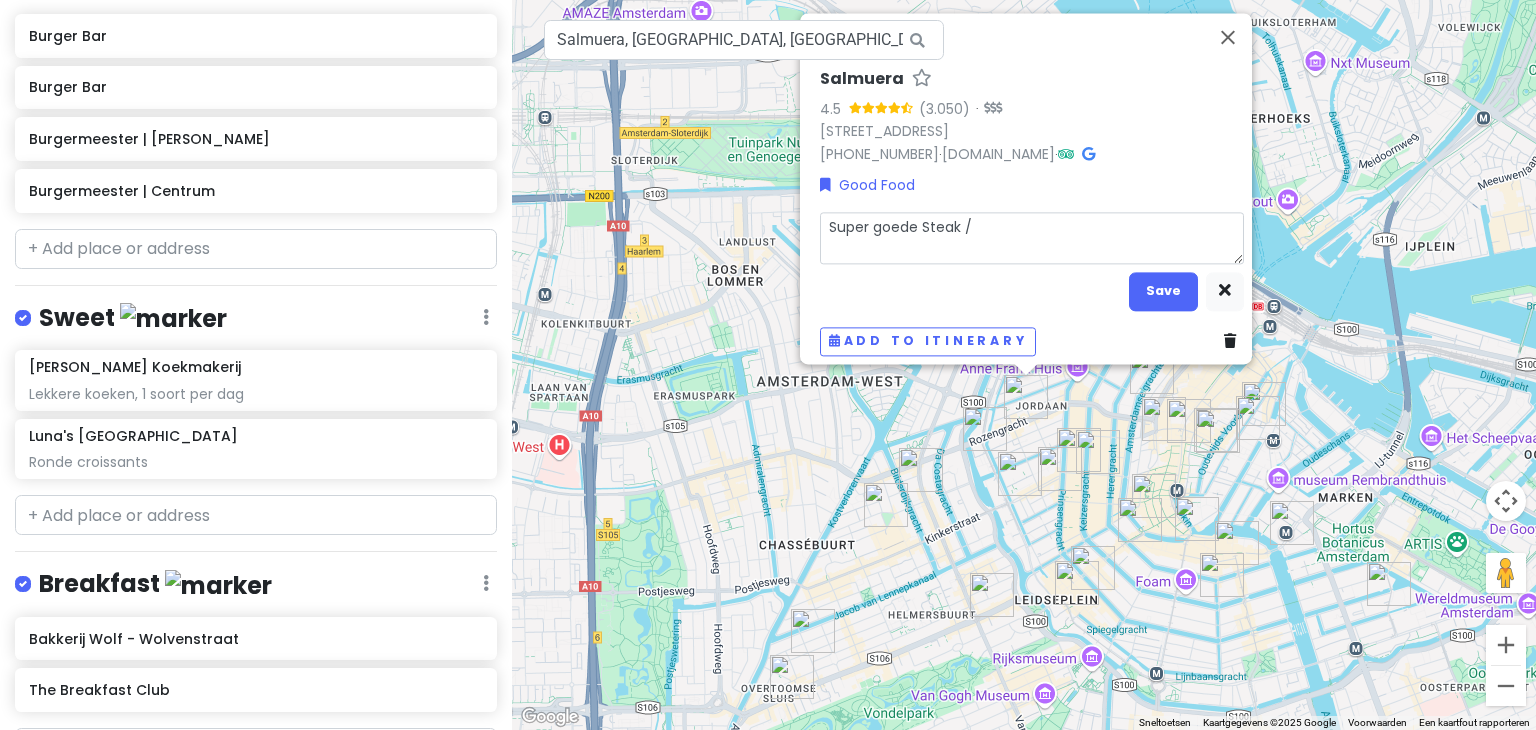 type on "x" 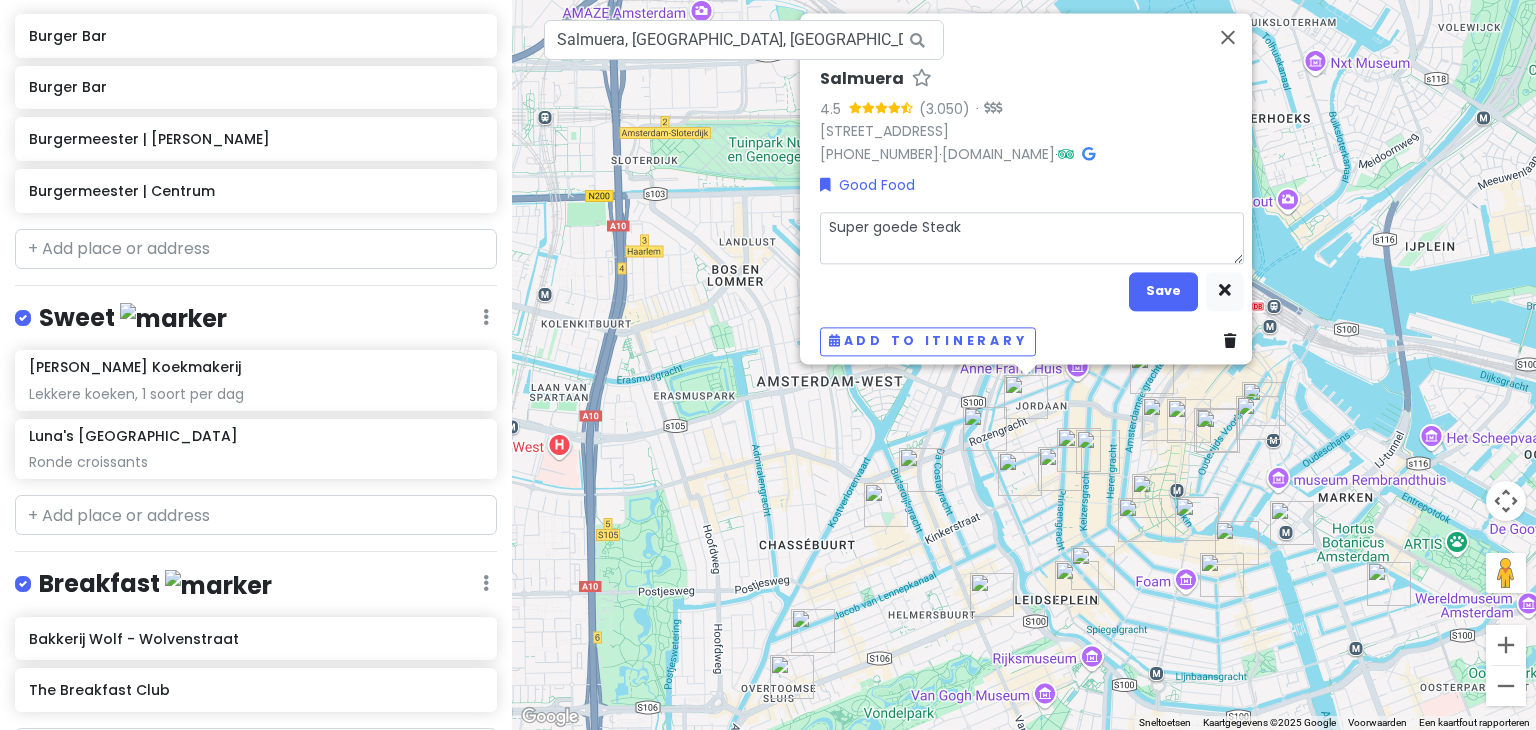 type on "x" 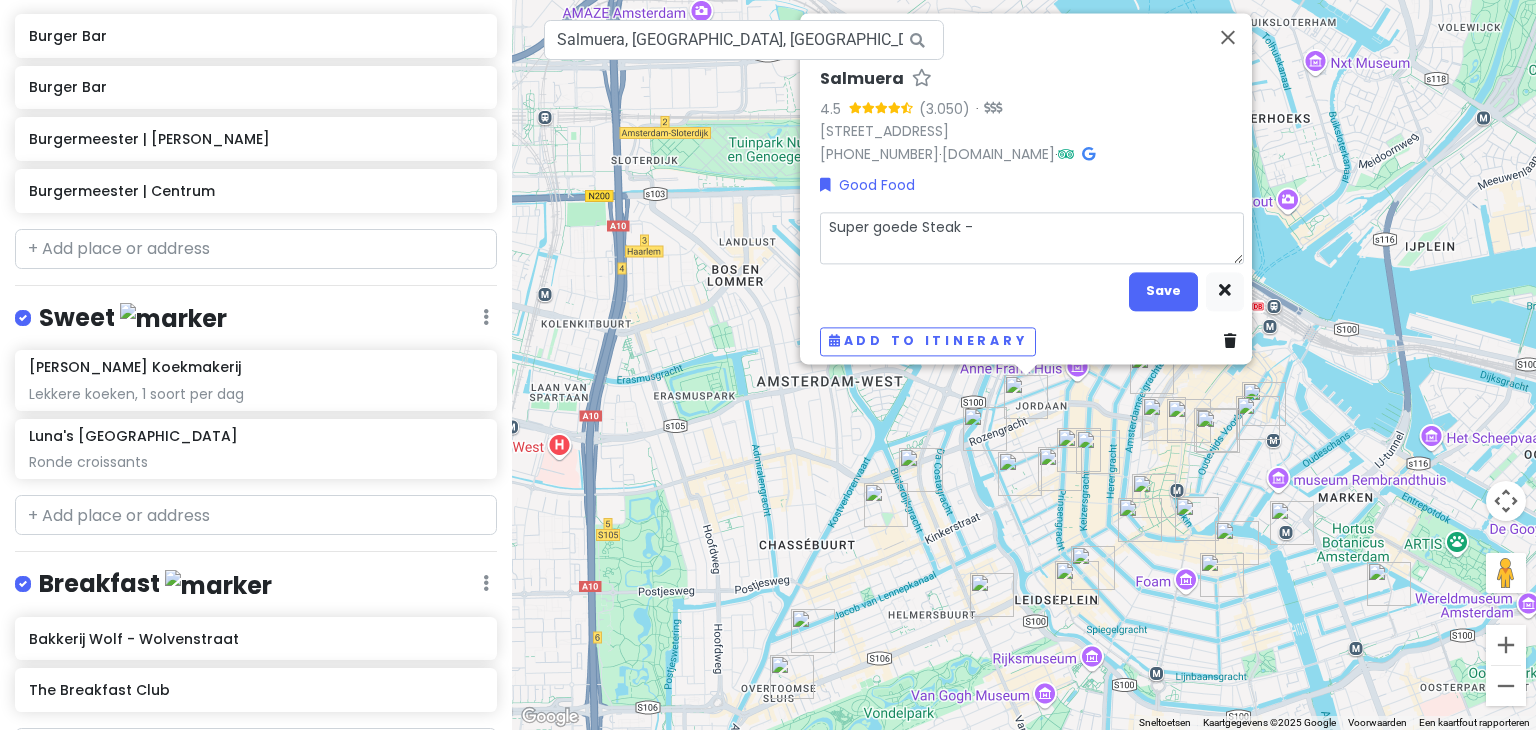 type on "x" 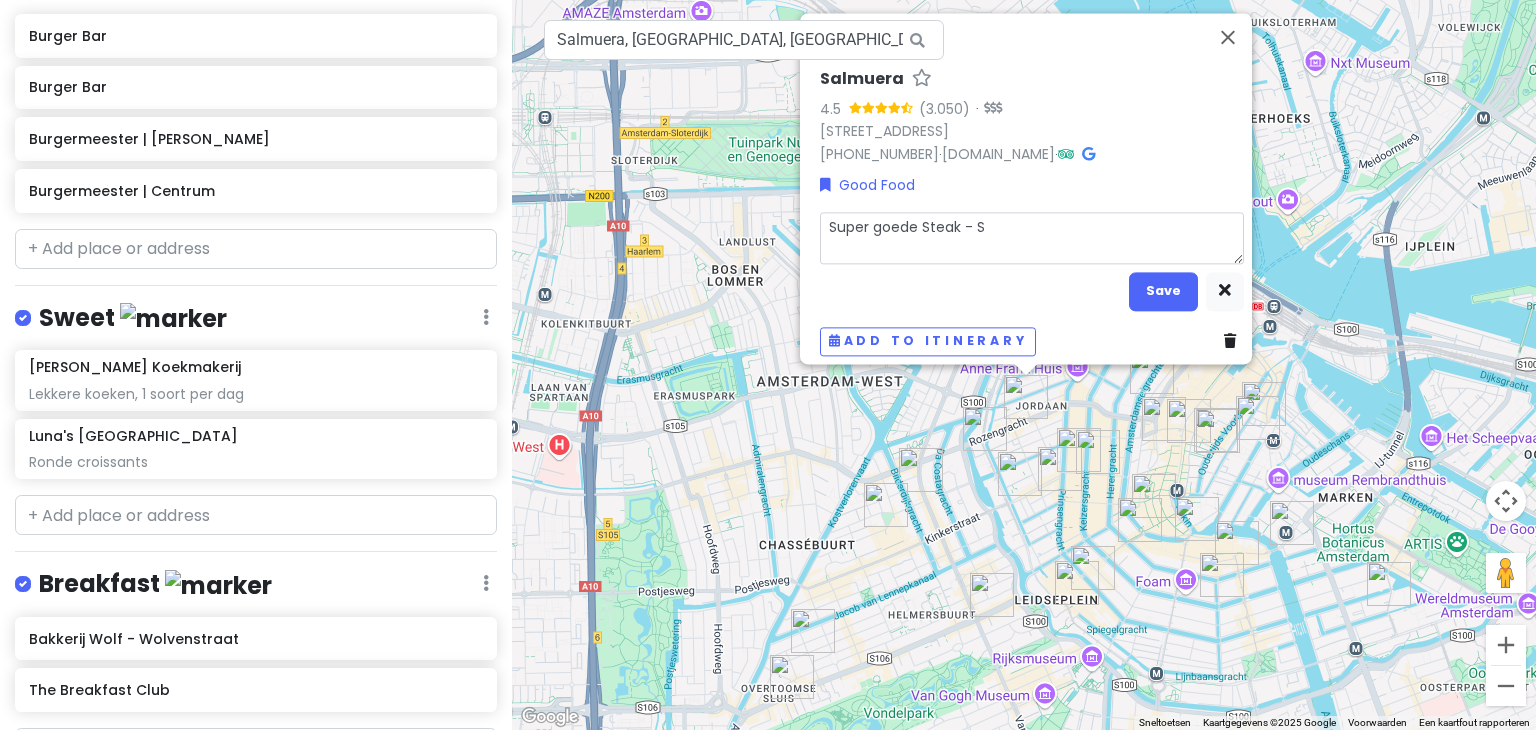 type on "Super goede Steak - So" 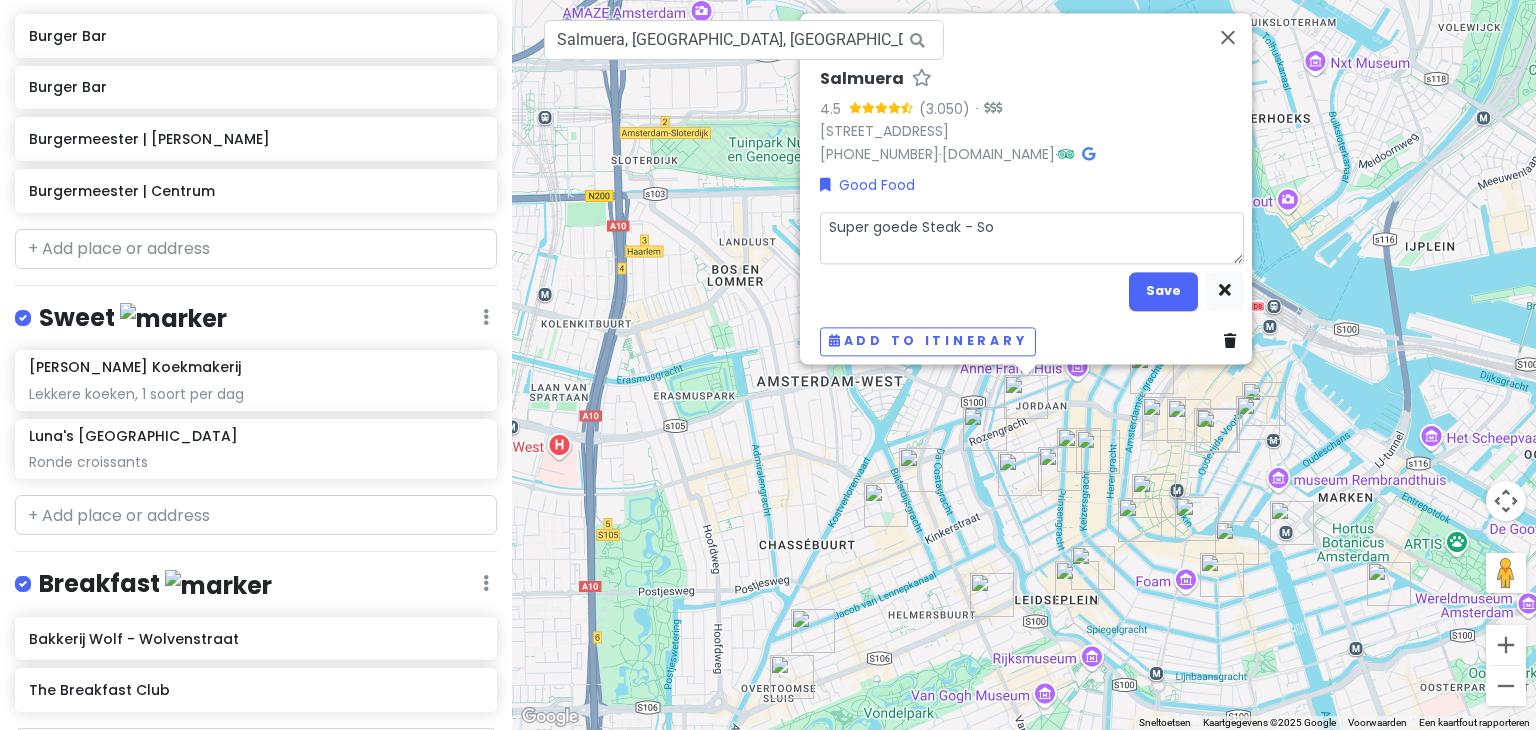 type on "x" 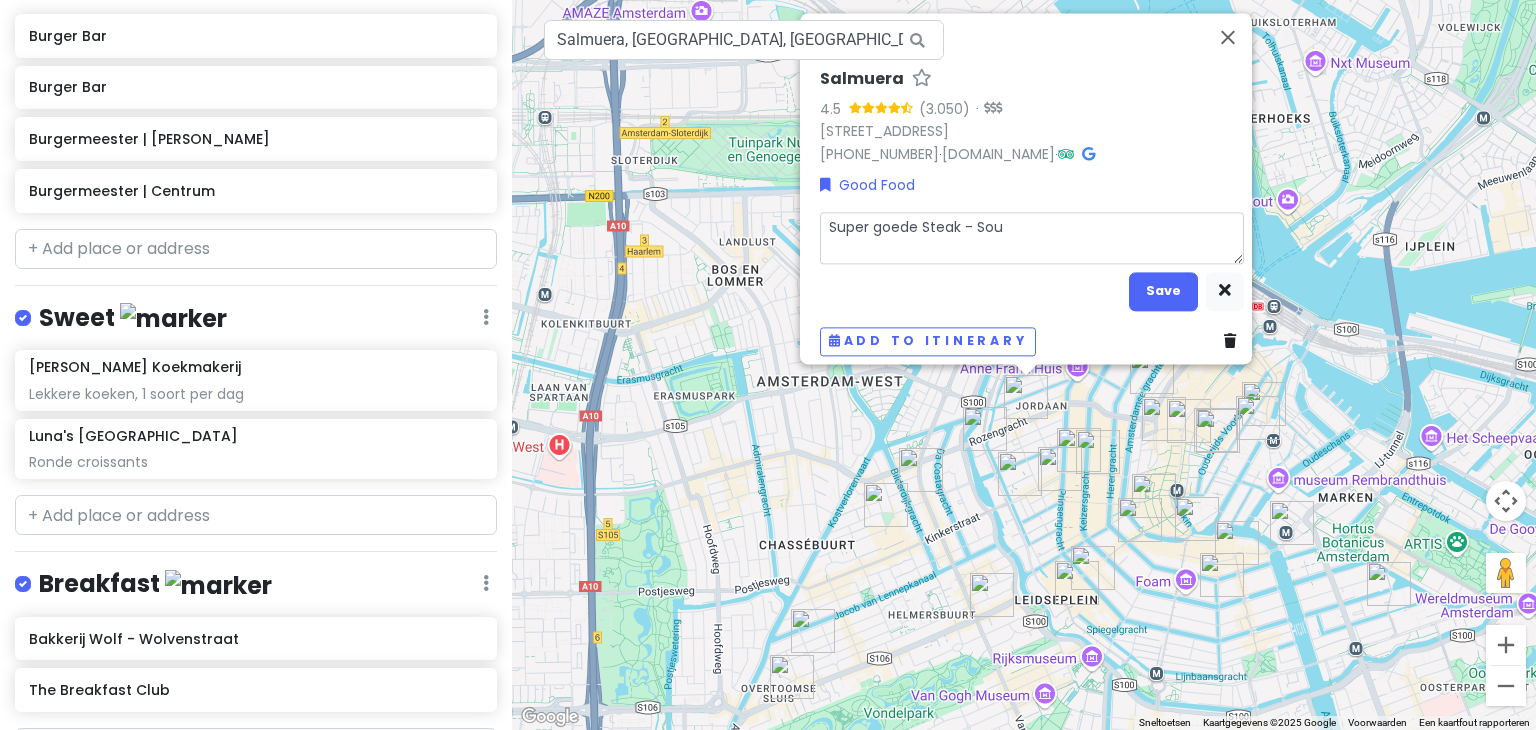 type on "Super goede Steak - Sout" 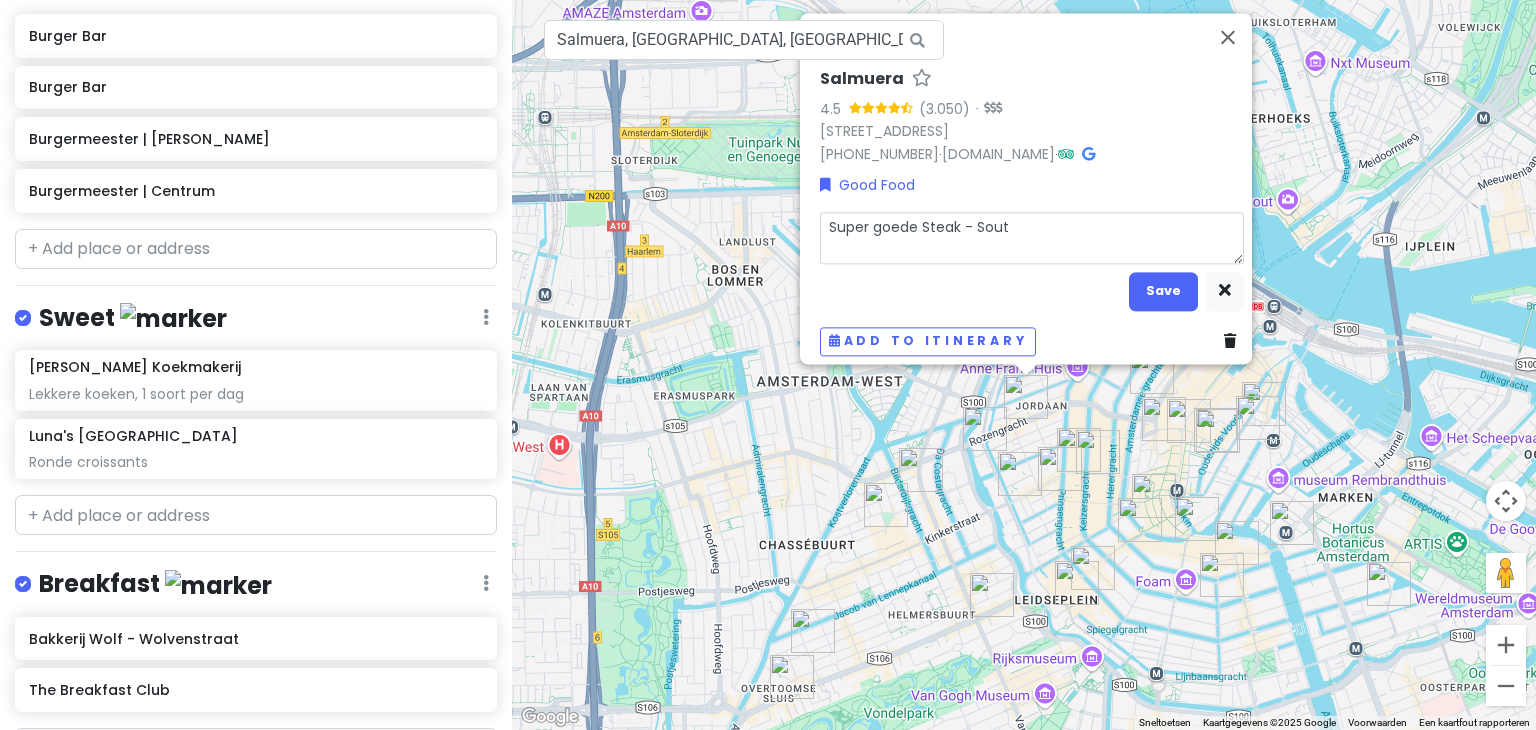 type on "x" 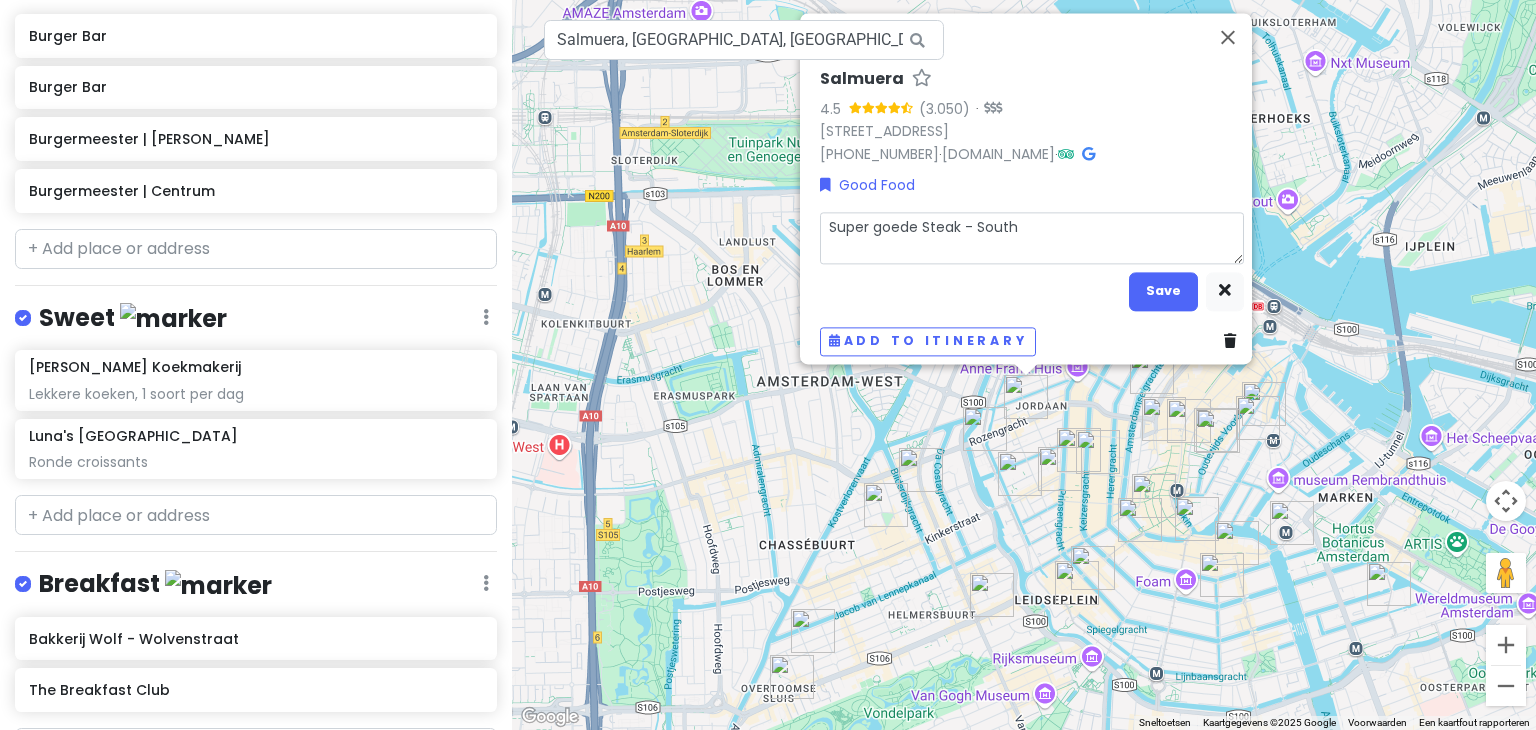type on "x" 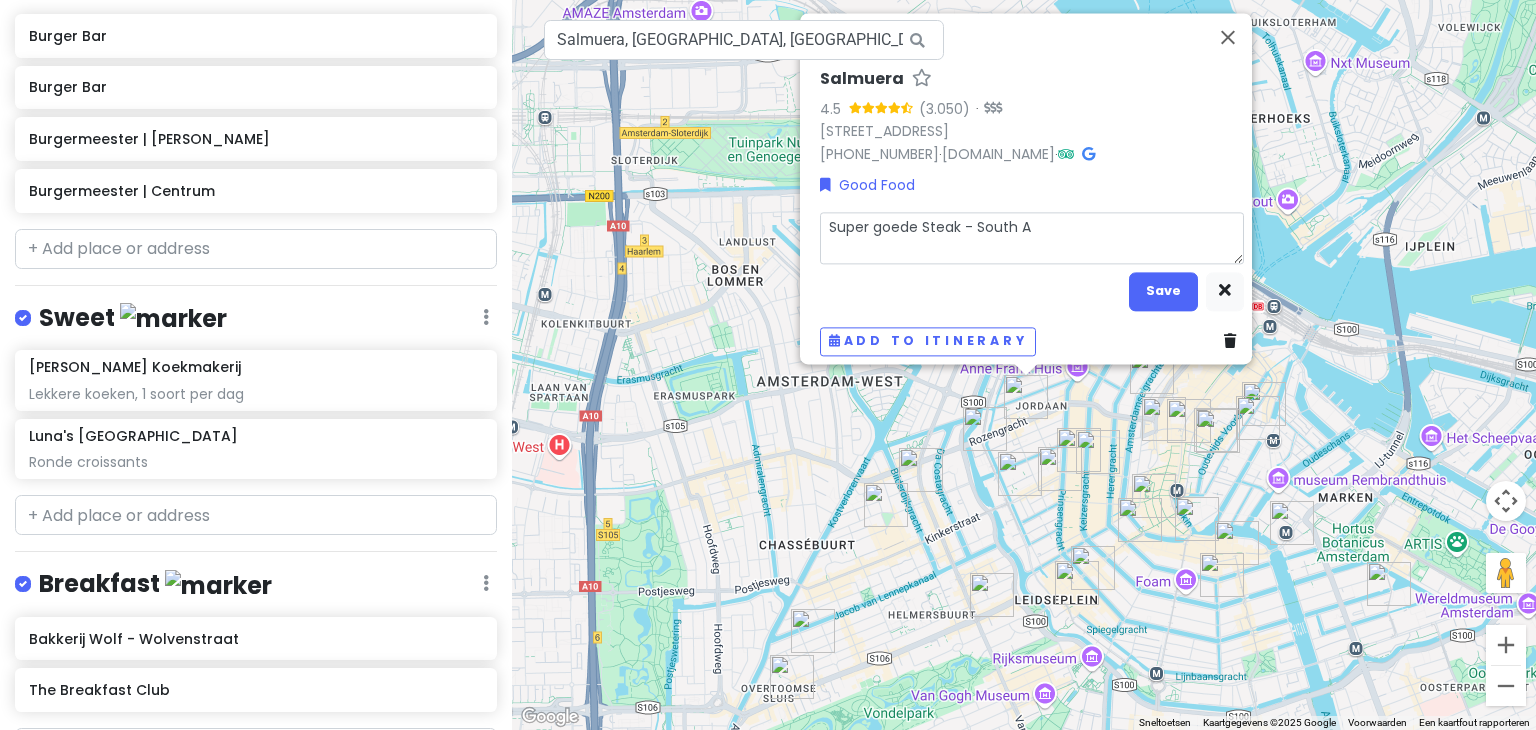 type on "Super goede Steak - South Am" 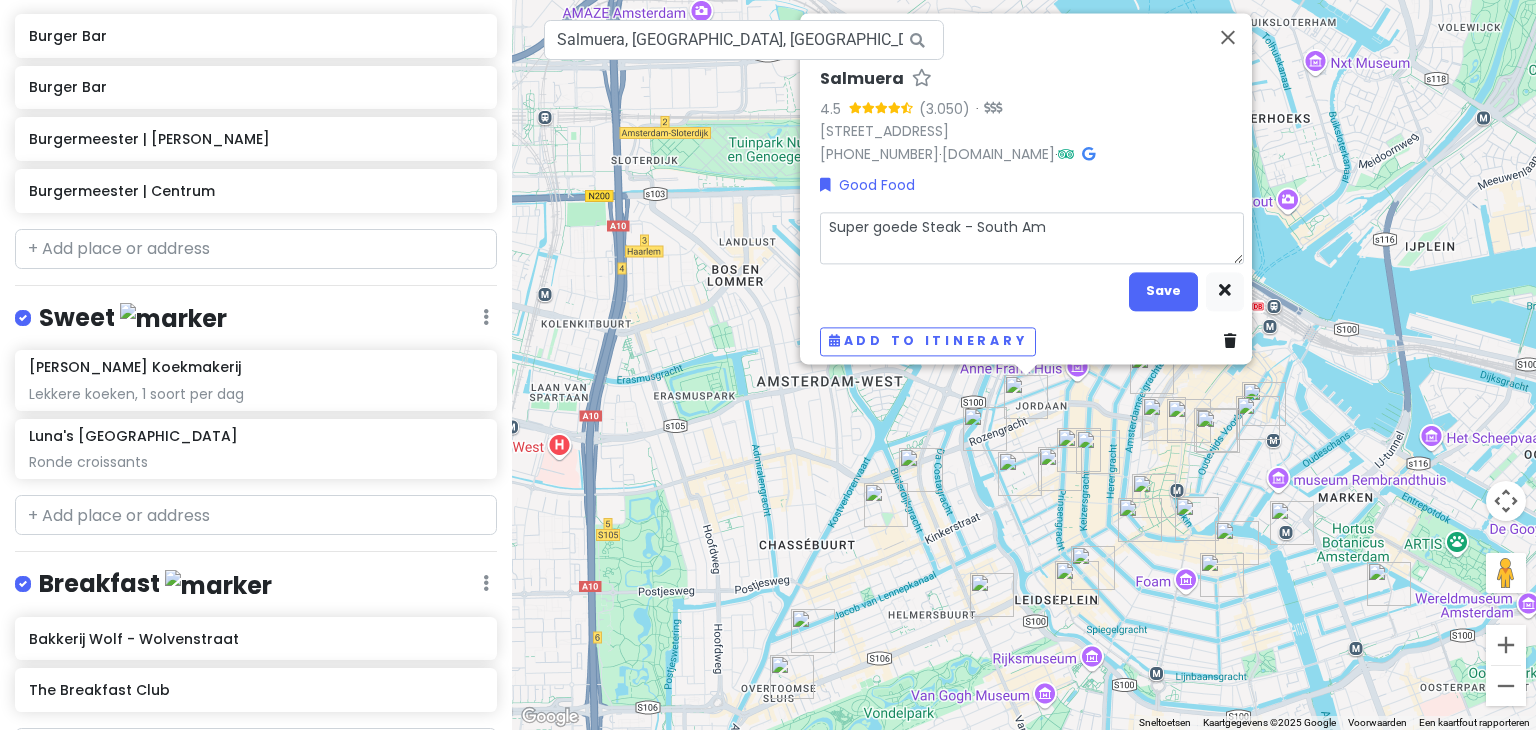 type on "x" 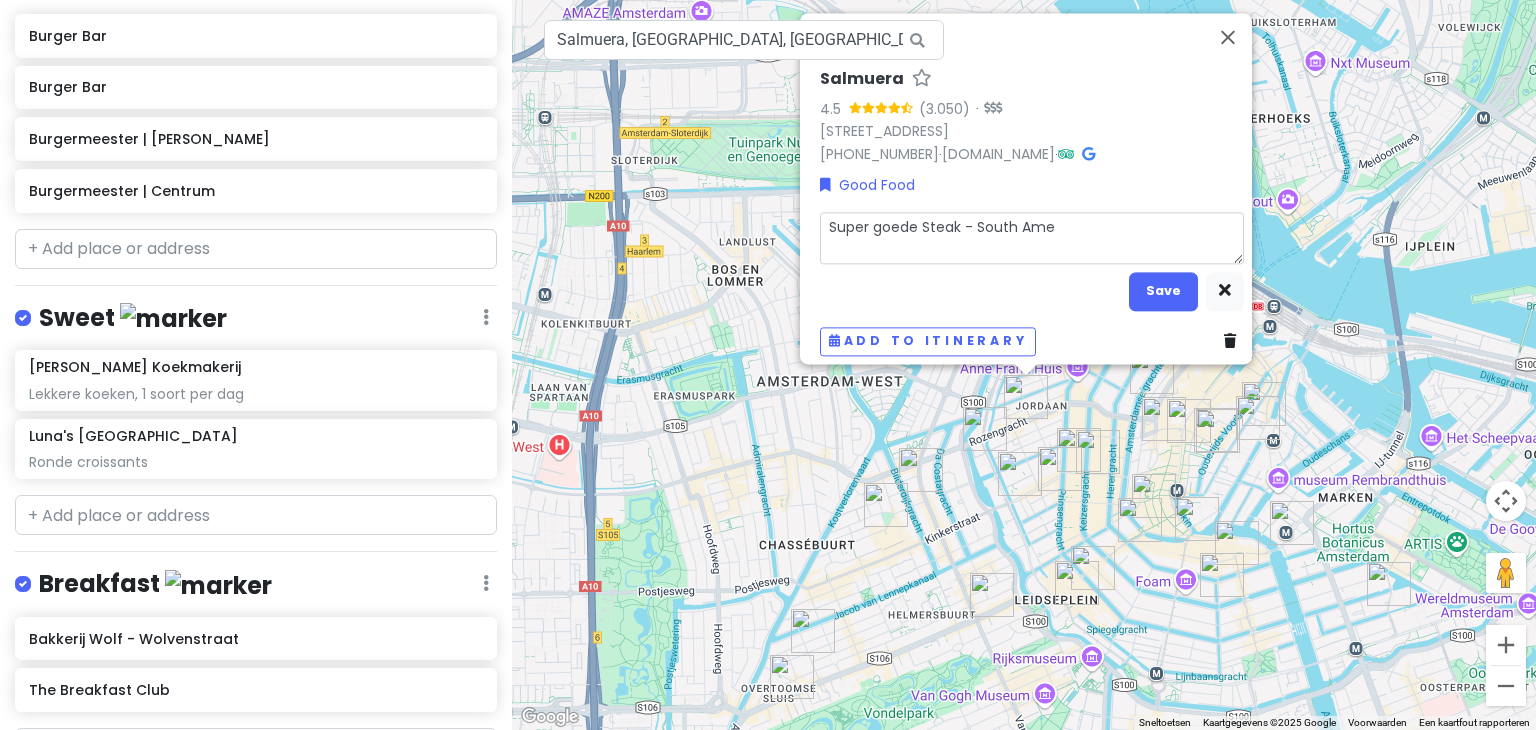 type on "x" 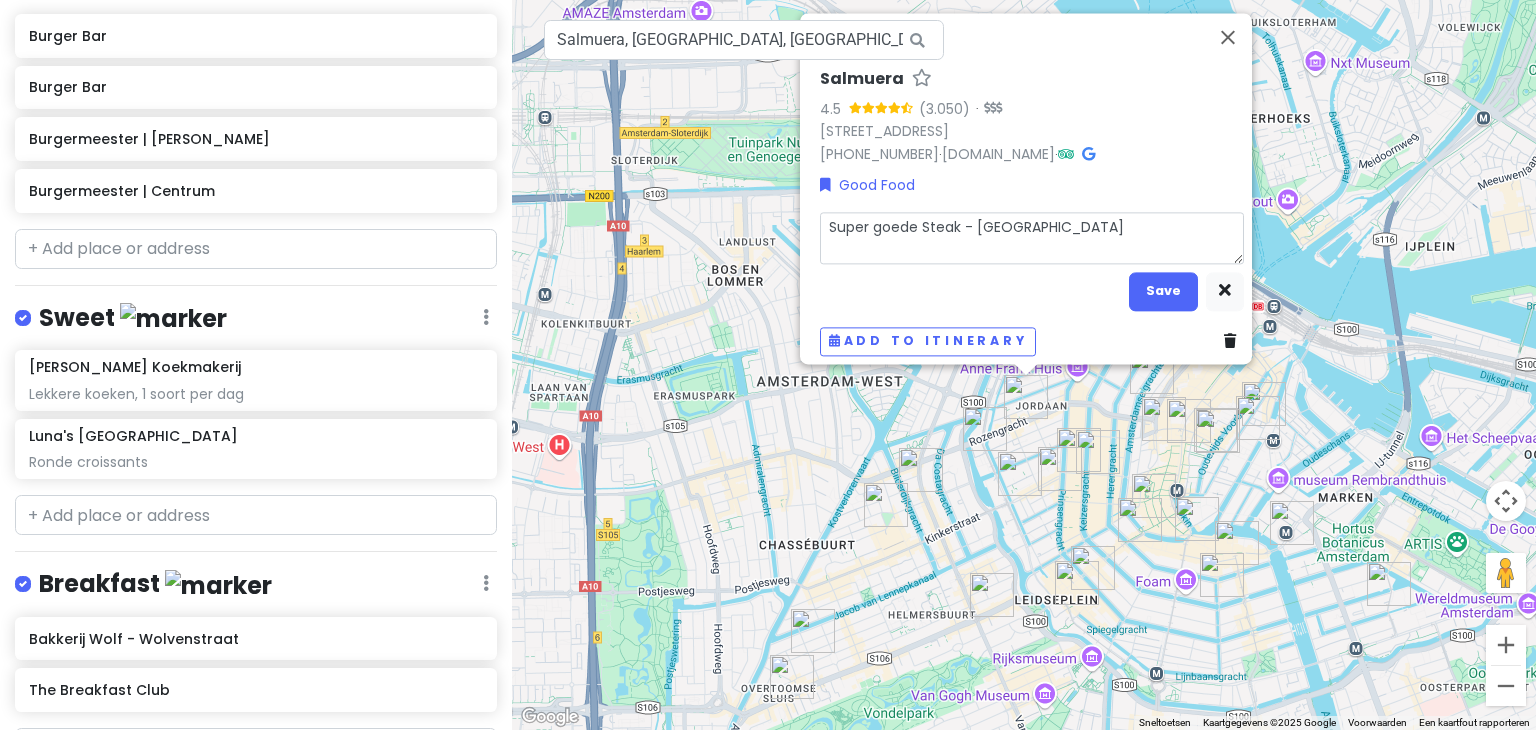 type on "x" 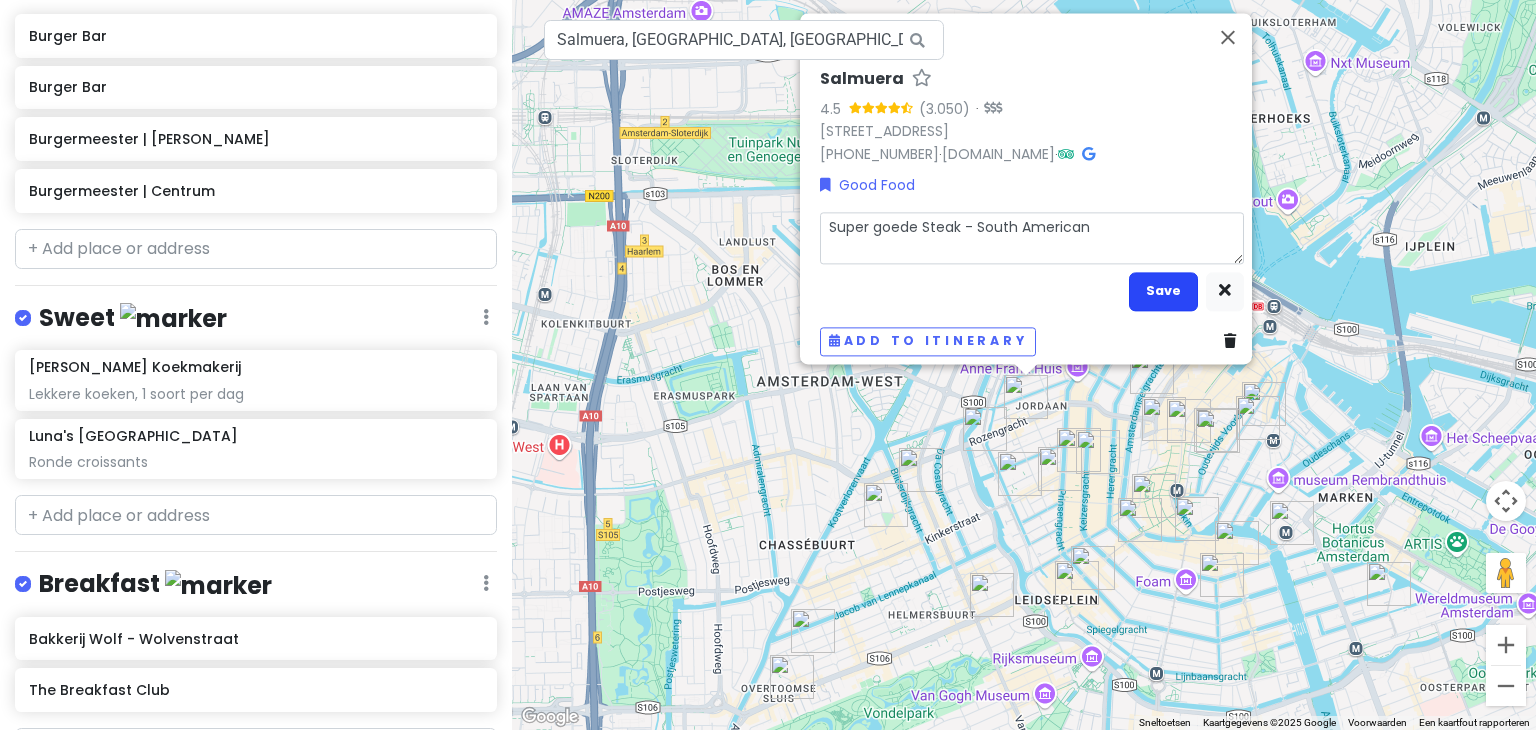 type on "Super goede Steak - South American" 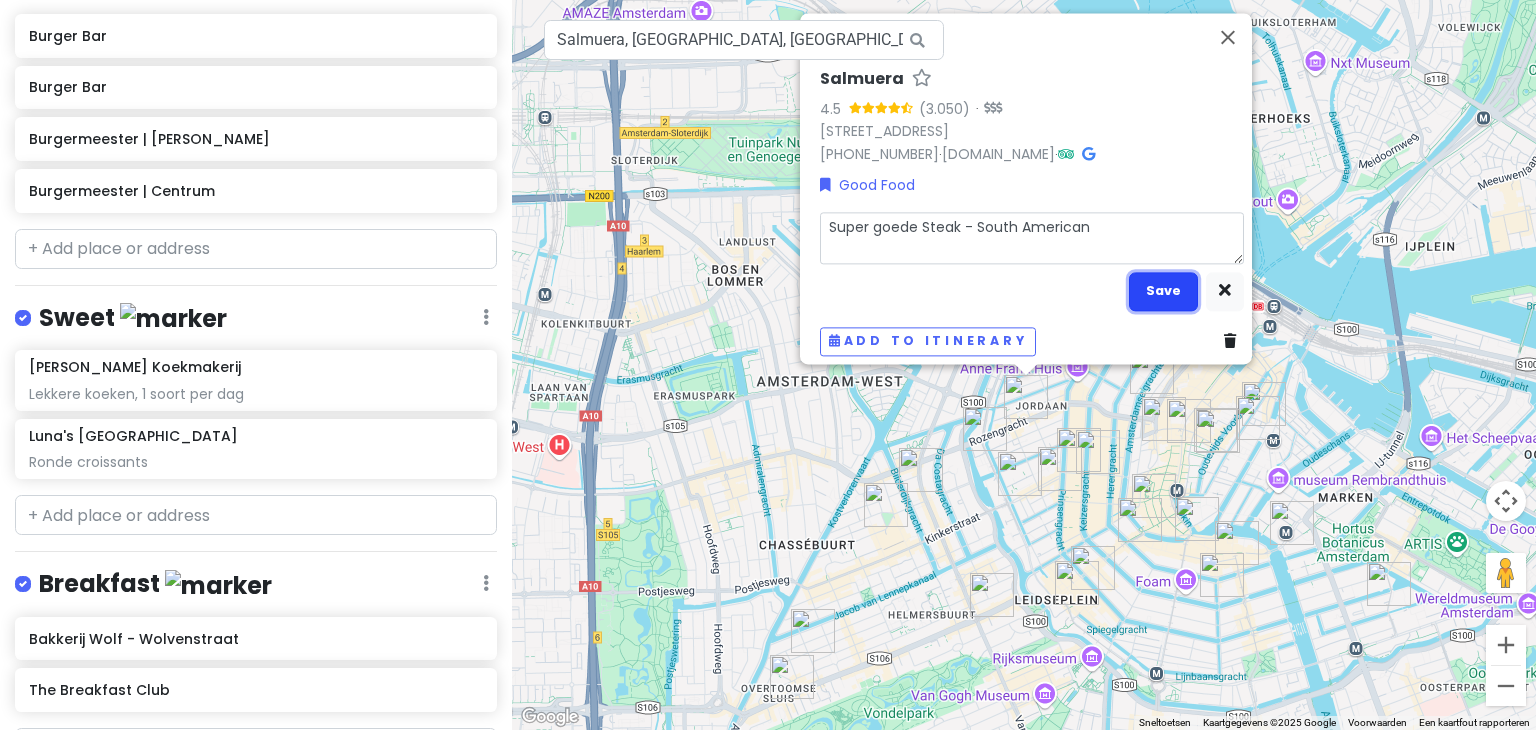 click on "Save" at bounding box center [1163, 291] 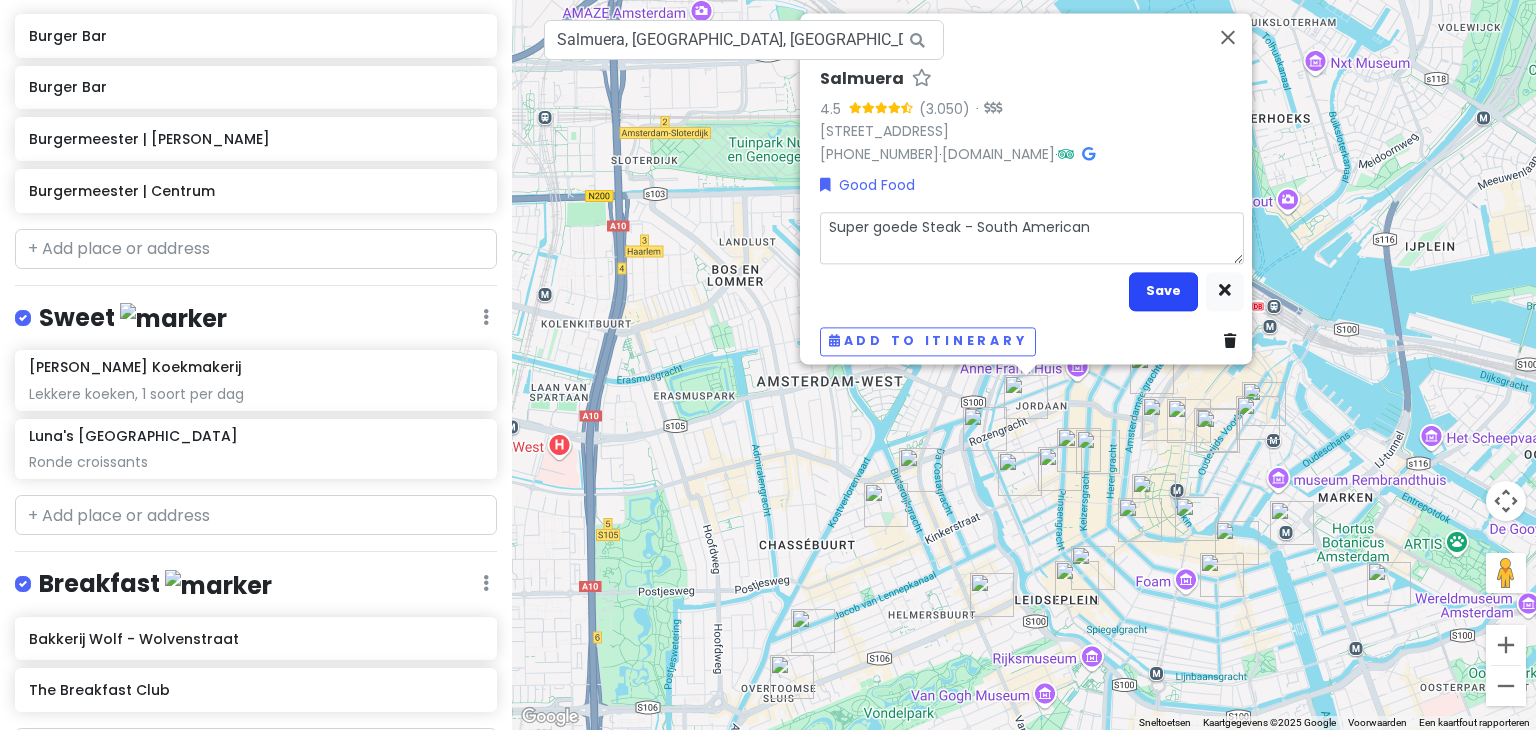 scroll, scrollTop: 1986, scrollLeft: 0, axis: vertical 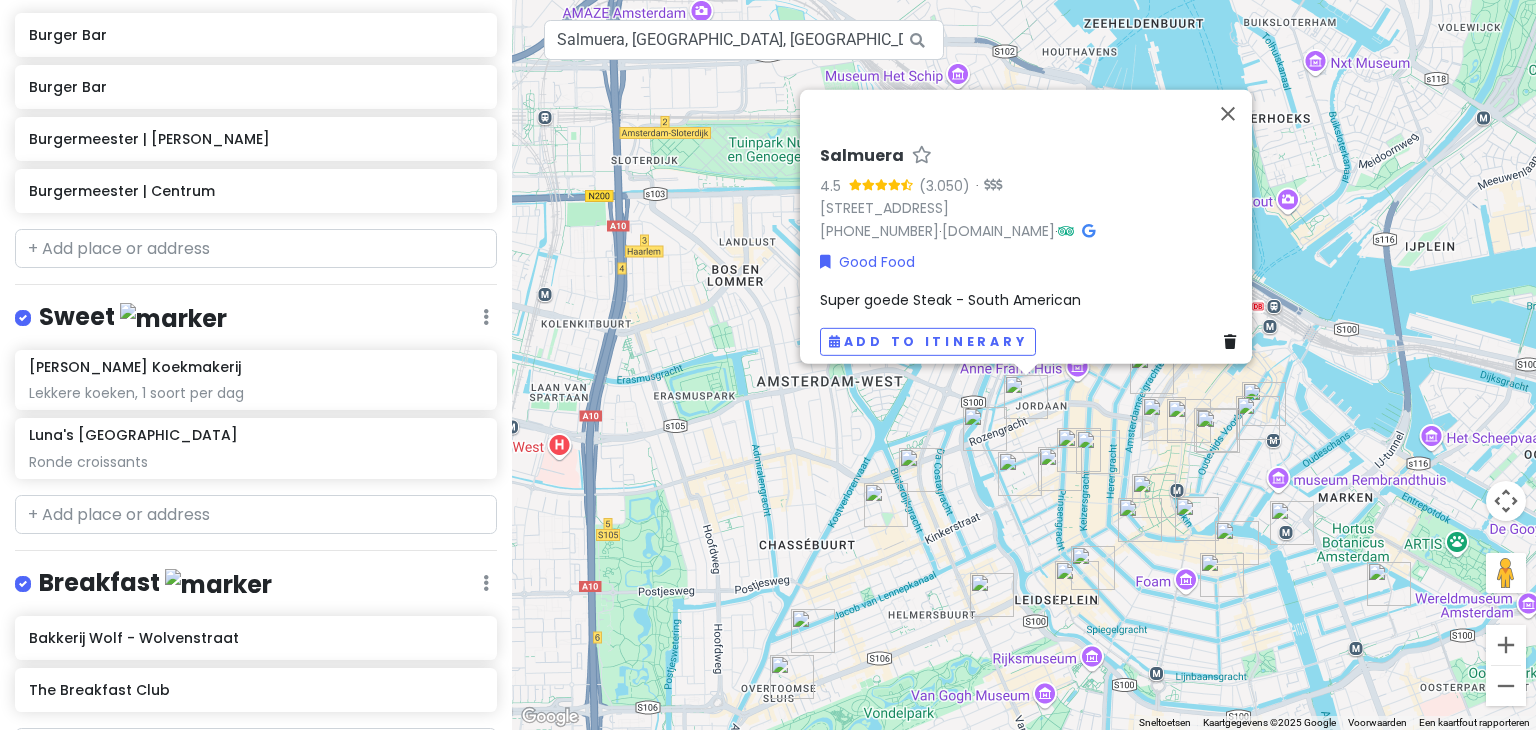 click on "Good Food" at bounding box center [1032, 262] 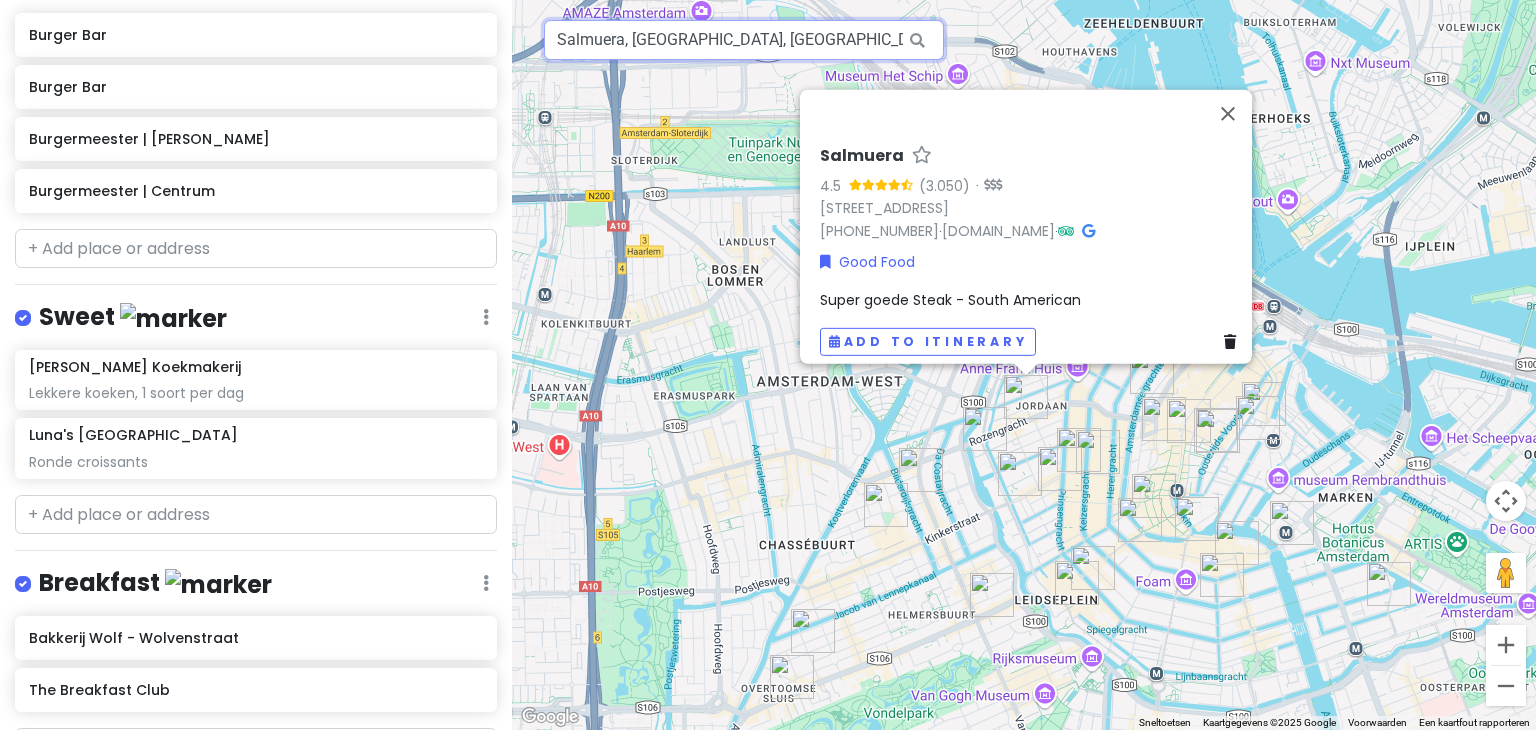 click on "Salmuera, [GEOGRAPHIC_DATA], [GEOGRAPHIC_DATA], [GEOGRAPHIC_DATA]" at bounding box center (744, 40) 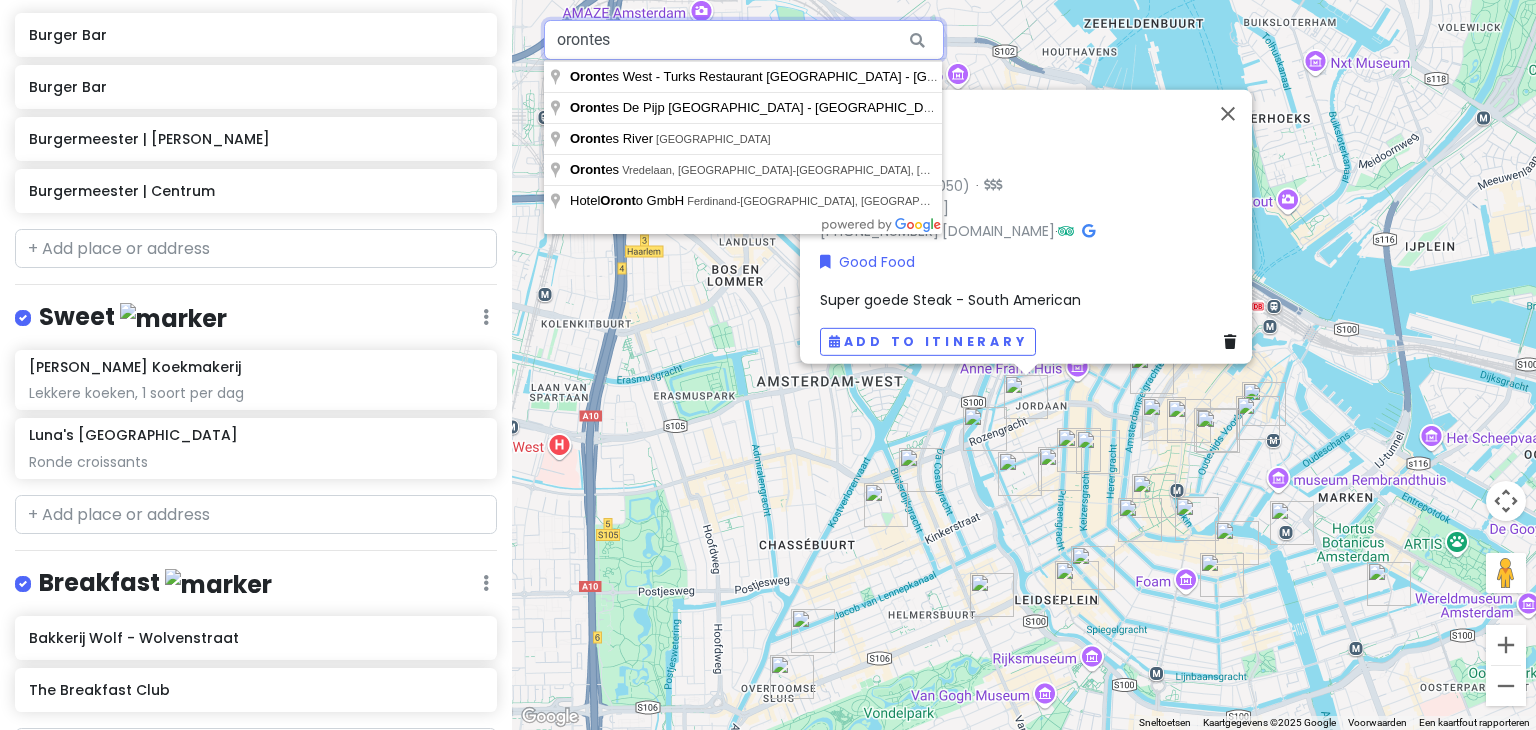 type on "orontes" 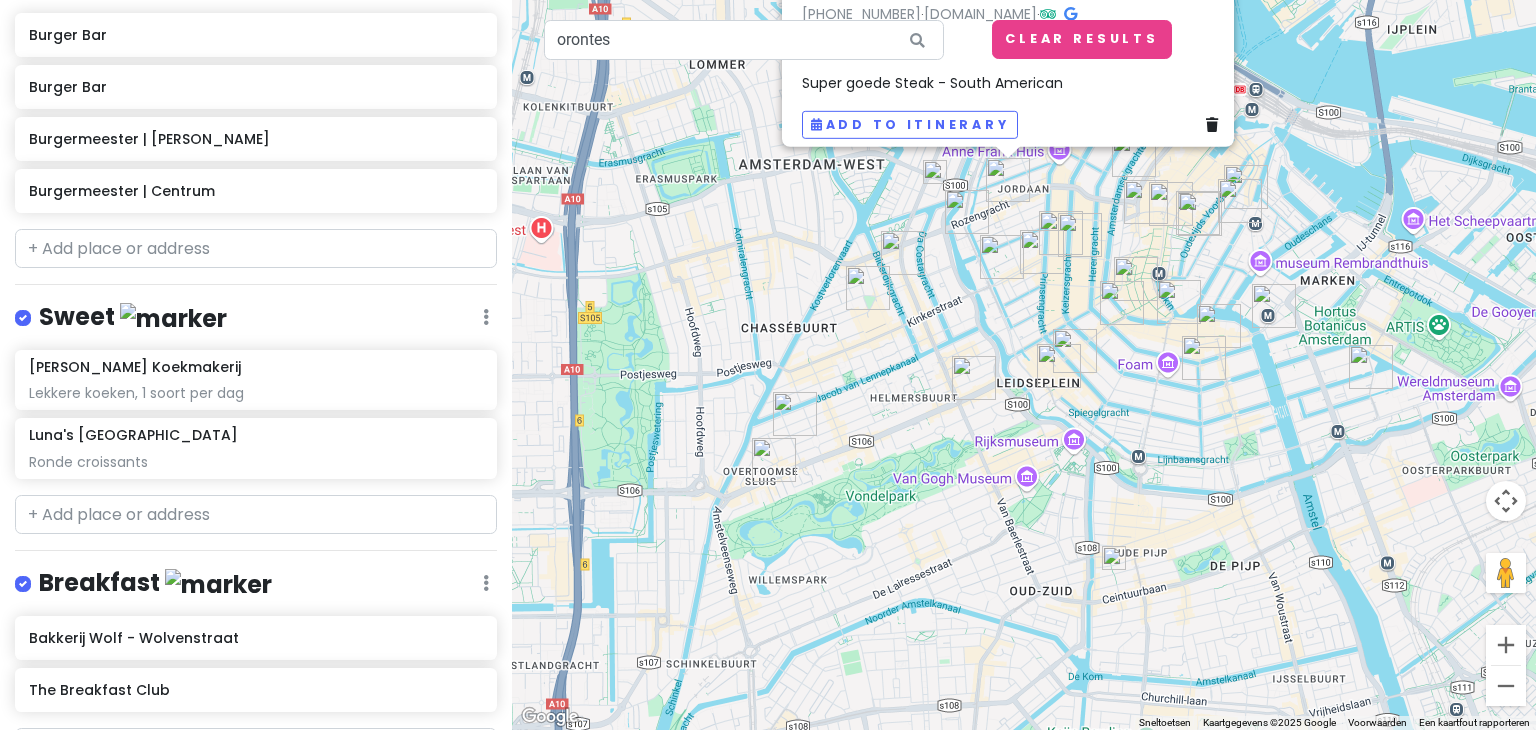 click at bounding box center (935, 172) 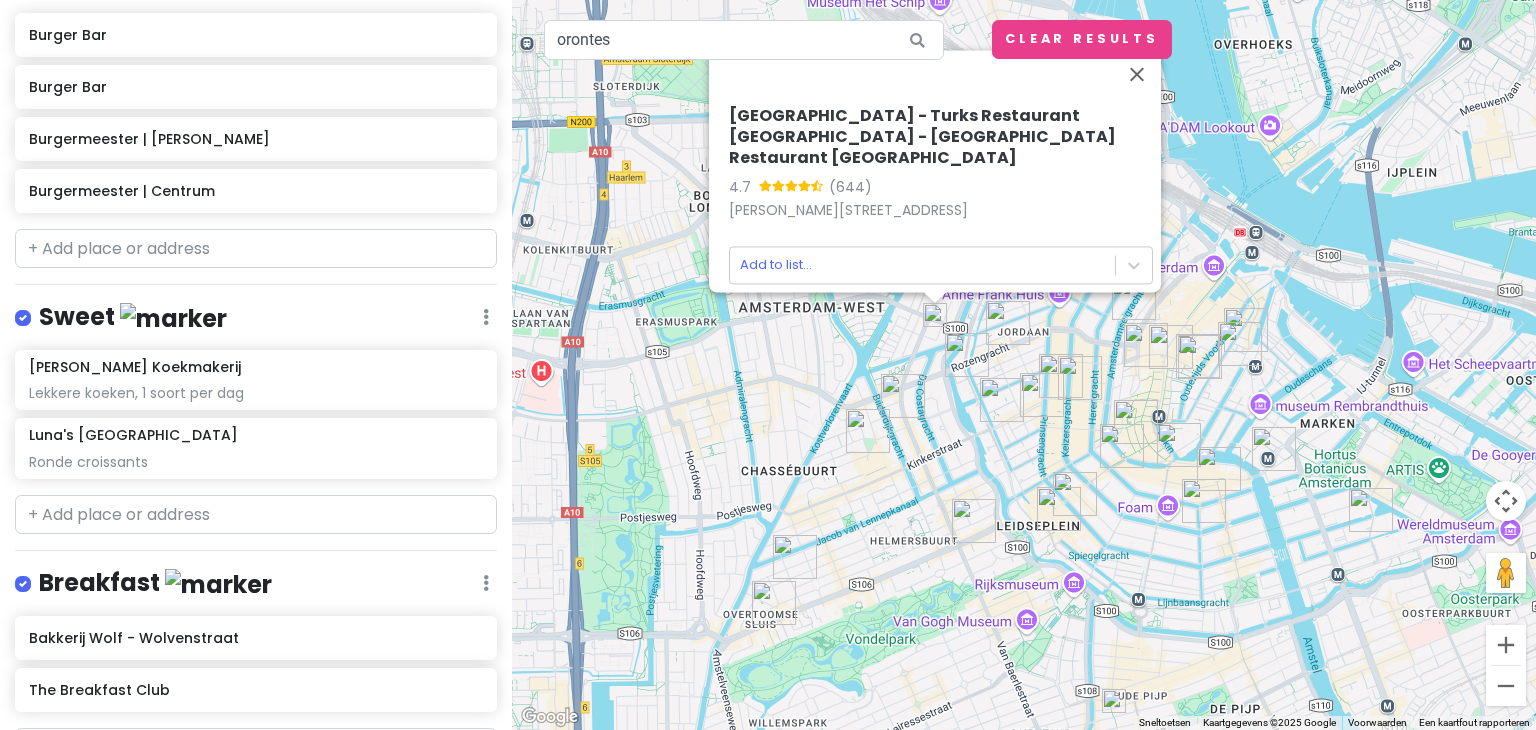 click at bounding box center (1114, 701) 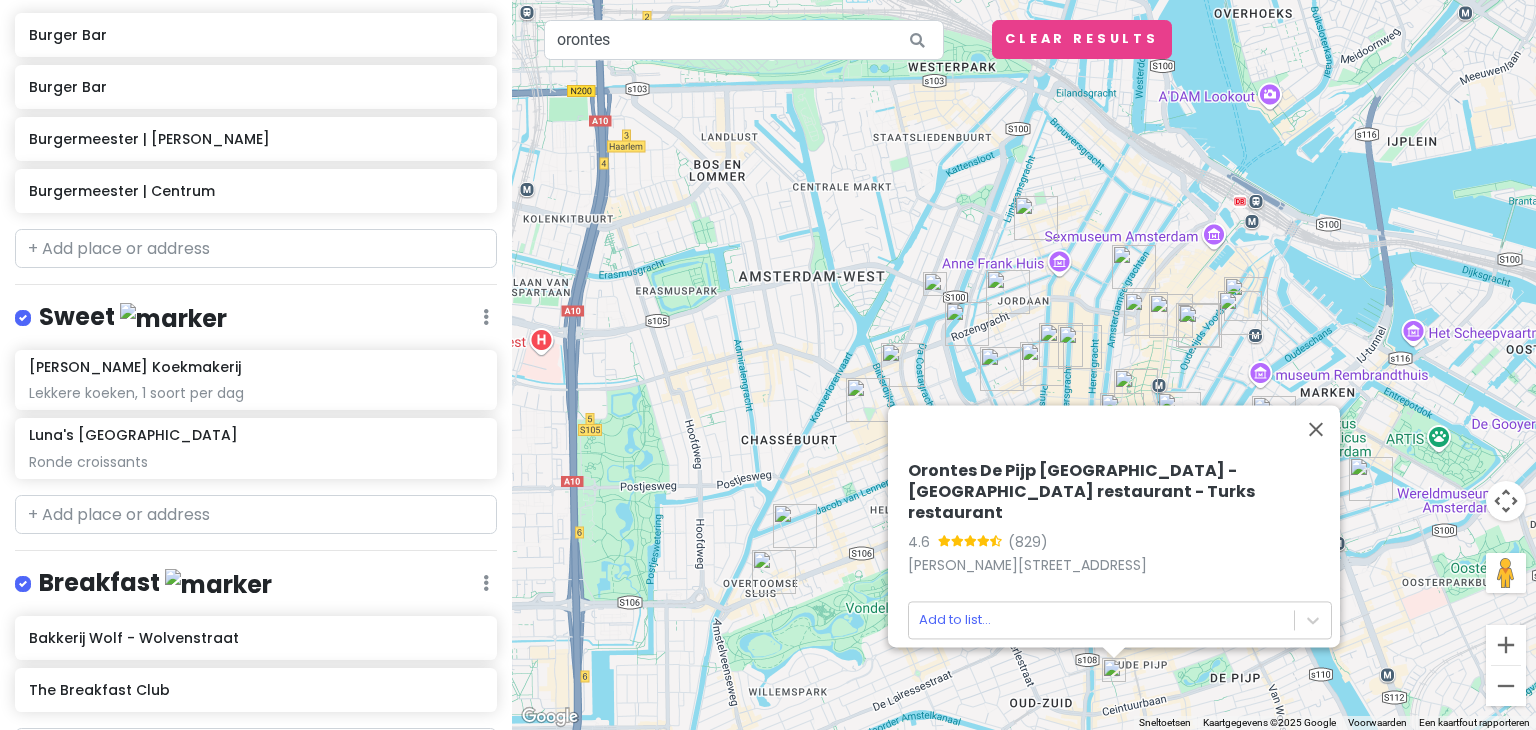 click at bounding box center [935, 284] 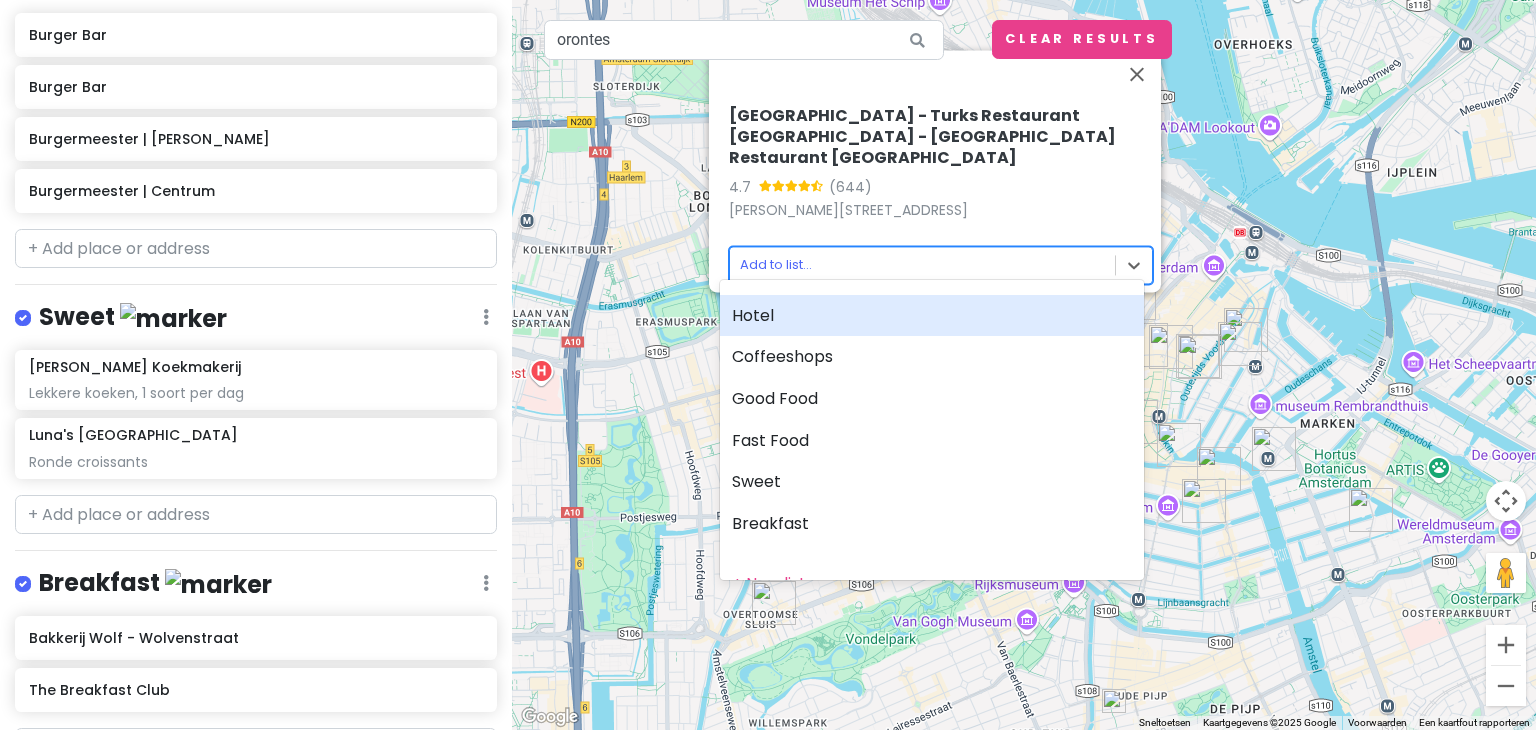 click on "Amsterdam Weekend 2025 Private Change Dates Make a Copy Delete Trip Go Pro ⚡️ Give Feedback 💡 Support Scout ☕️ Itinerary Share Publish Notes Add notes... Hotel   Edit Reorder Delete List Hotel Espresso City Center Coffeeshops   Edit Reorder Delete List Green Place Coffeeshop Het Ballonnetje 1eHulp Coffeeshop Barney's Lounge [PERSON_NAME] house seed company Greenhouse Effect Coffeeshop [GEOGRAPHIC_DATA] Centrum Coffeeshop Green House Namaste Coffeeshop Superskunk Coffeeshop Mooie shop in de buurt Coffeeshop [GEOGRAPHIC_DATA] Coffeeshop Vondel Good Food   Edit Reorder Delete List Nomi Leidseplein Chun Café Berenstraat Koreaanse tosti Chun Café Spuistraat Koreaanse tosti Pizza Project Goede pizza met creatieve opties nNea Pizza Goede Pizza Napolitaanse perfectie Cannibale Royale Handboogstraat Goed vlees La Fiorita Italiaans eten lekker Salmuera Super goede Steak - South American Fast Food   Edit Reorder Delete List Burger Bar Burger Bar Burgermeester | Jordaan Burgermeester | Centrum Sweet   Edit   +" at bounding box center [768, 365] 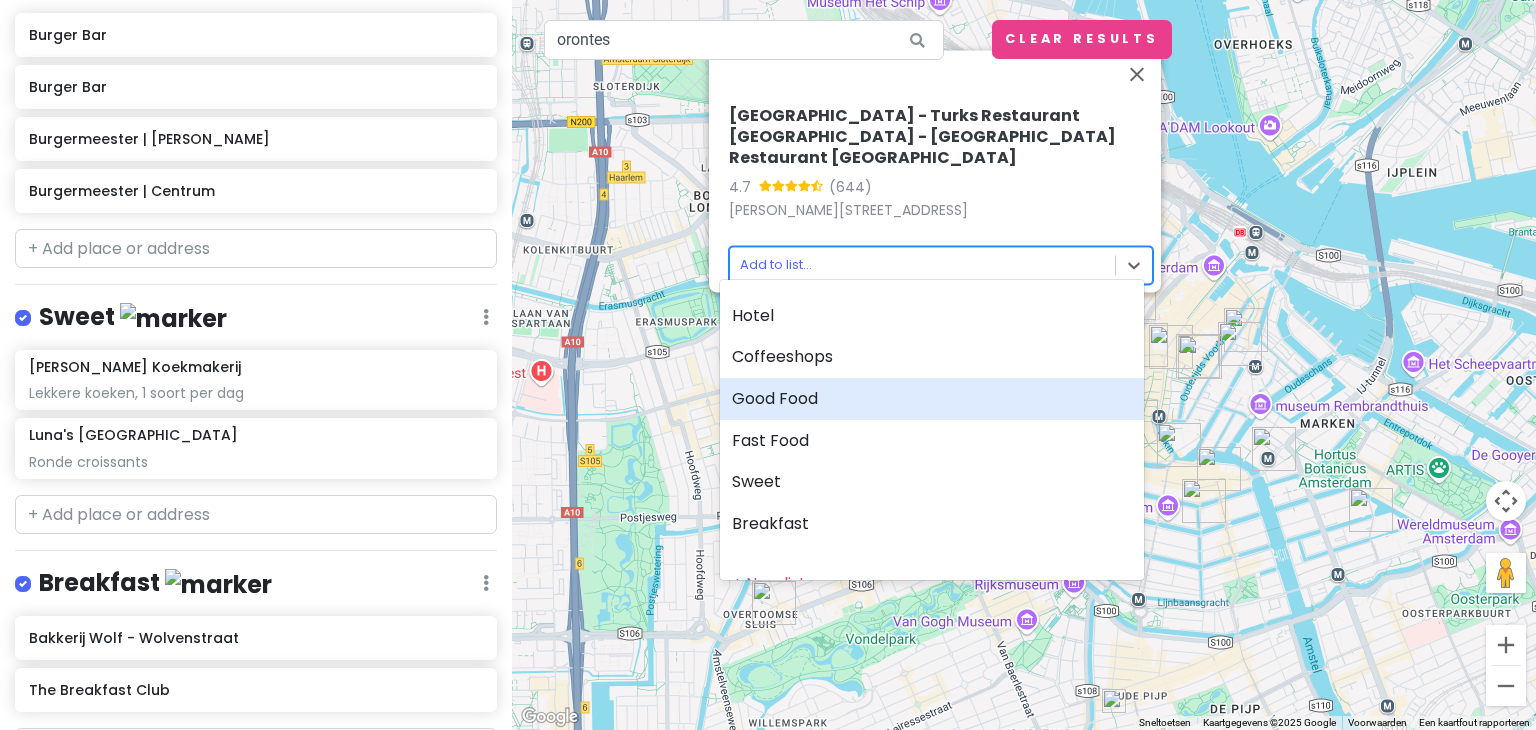 click on "Good Food" at bounding box center [932, 399] 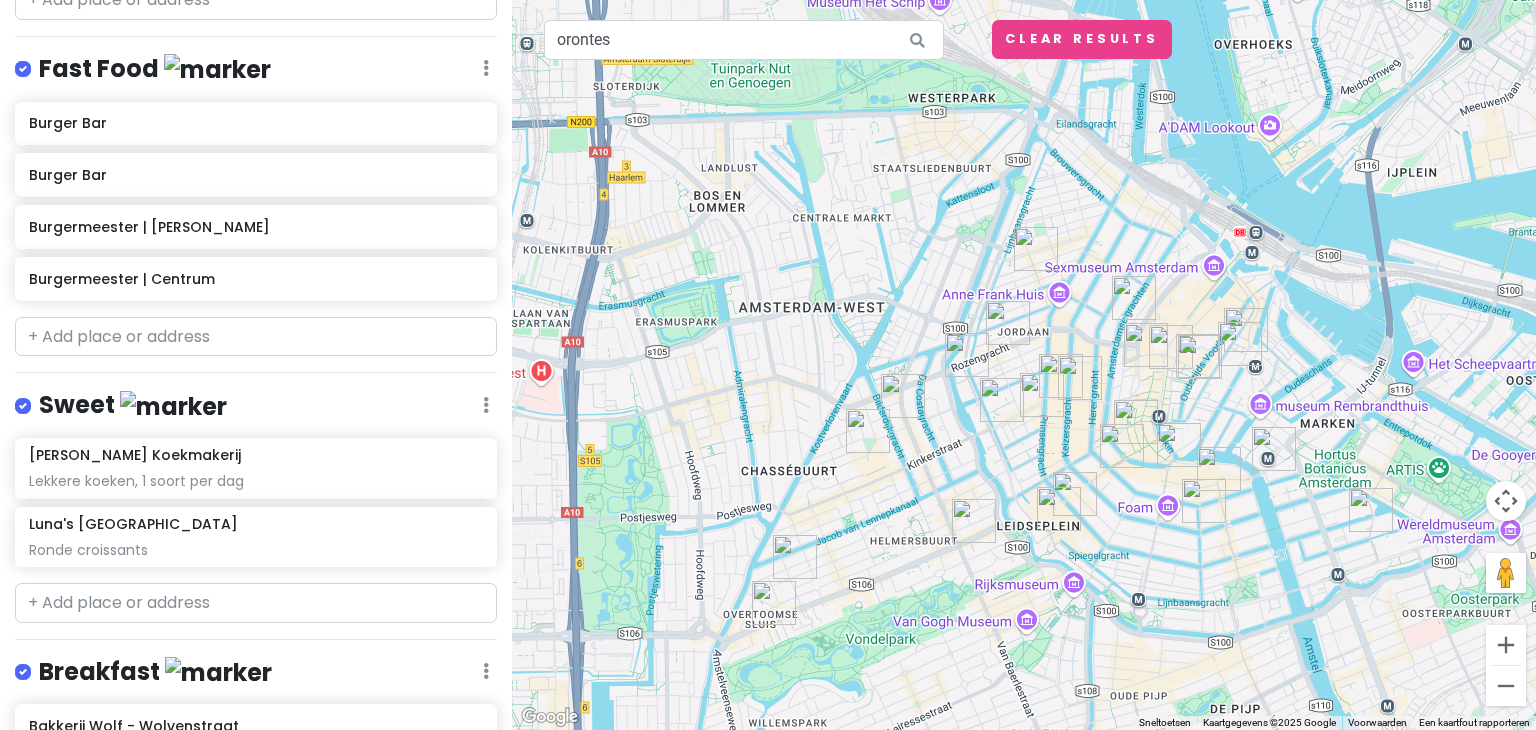 scroll, scrollTop: 2056, scrollLeft: 0, axis: vertical 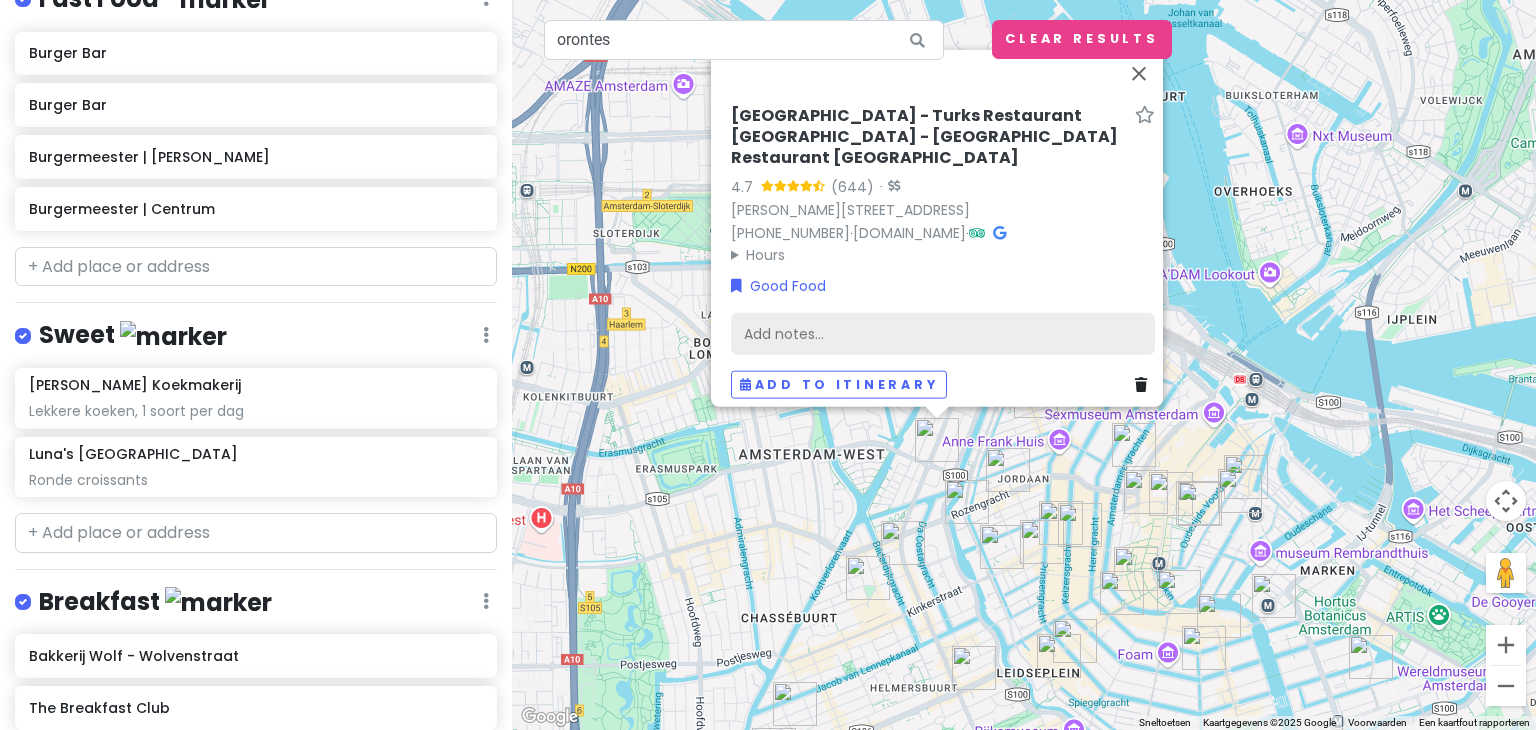 click on "Add notes..." at bounding box center (943, 334) 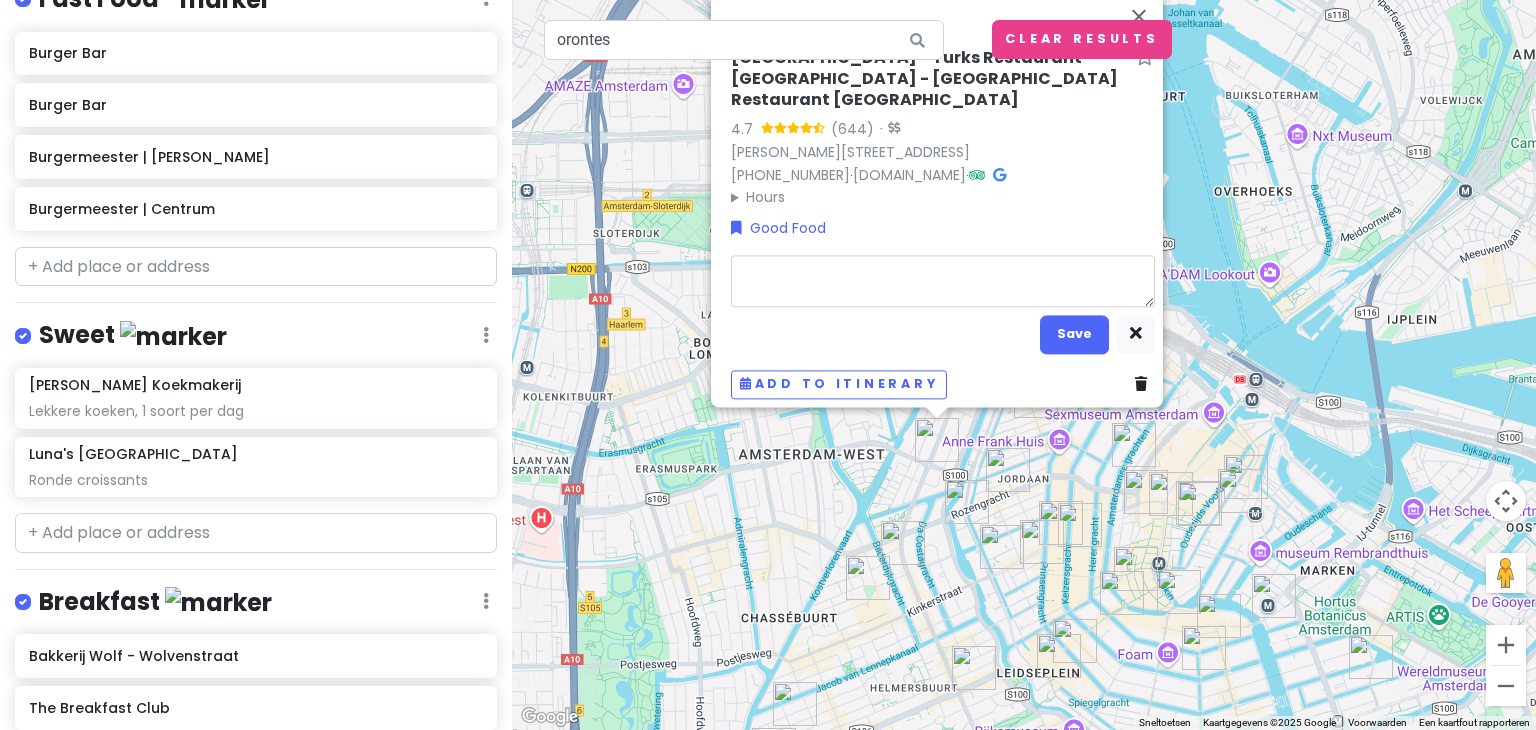 type on "x" 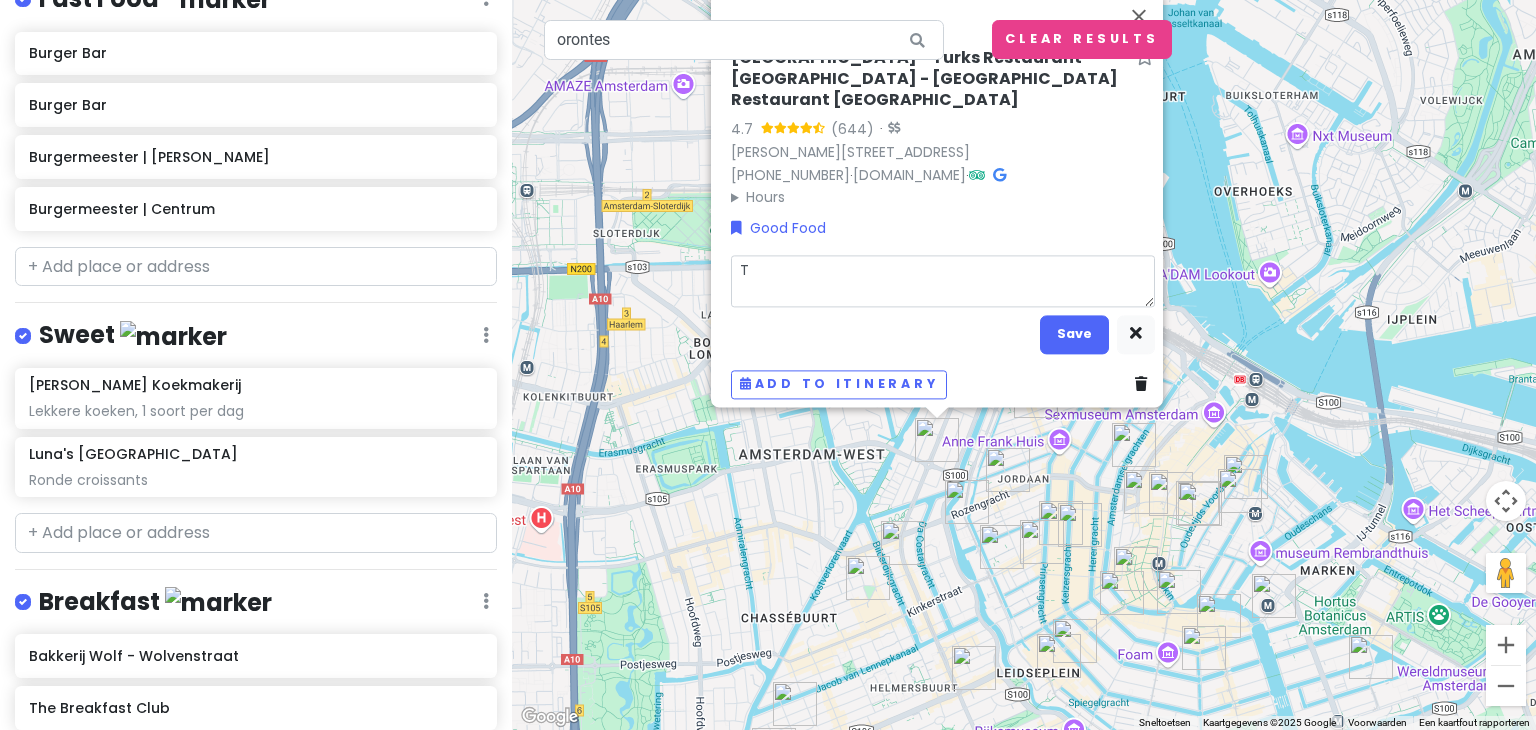 type on "x" 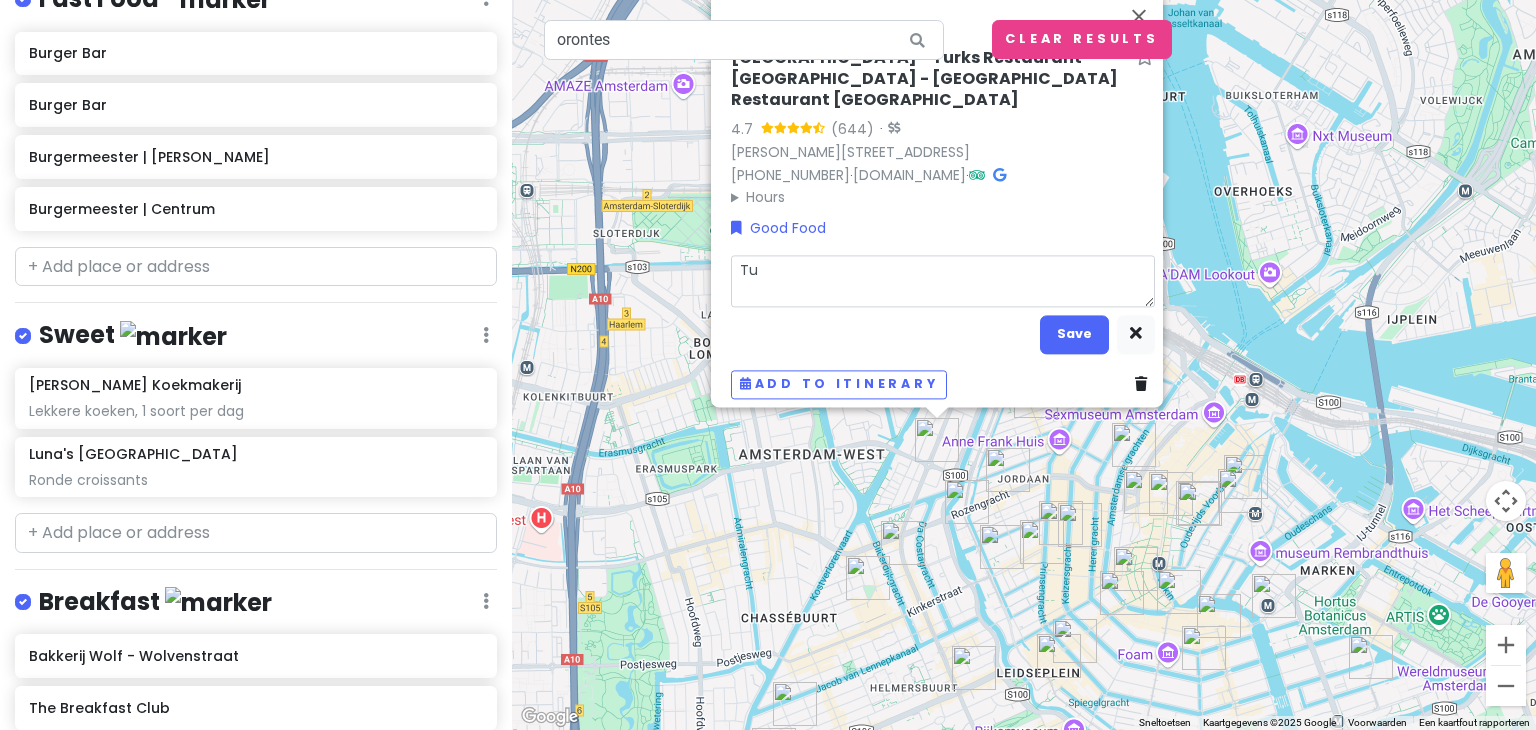 type on "x" 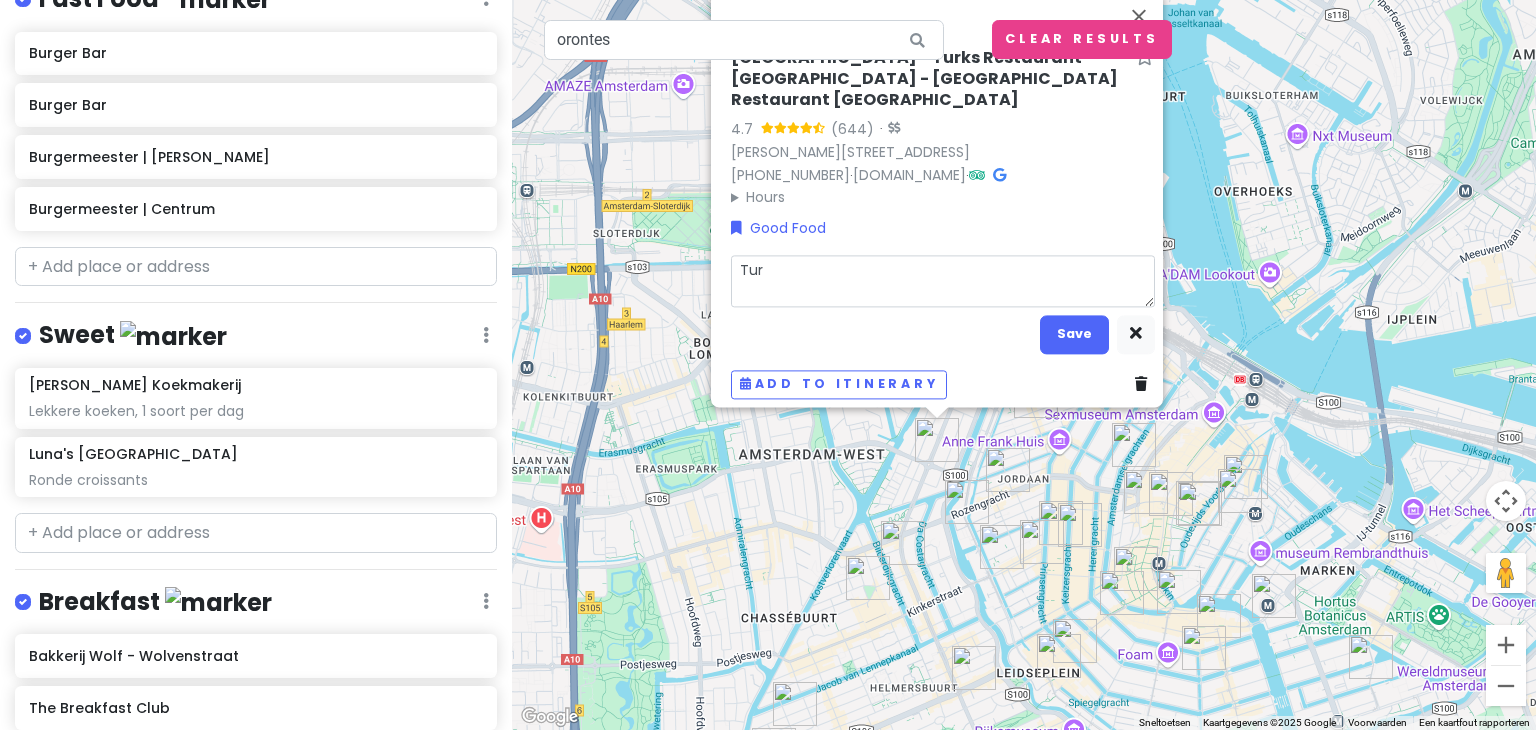 type on "x" 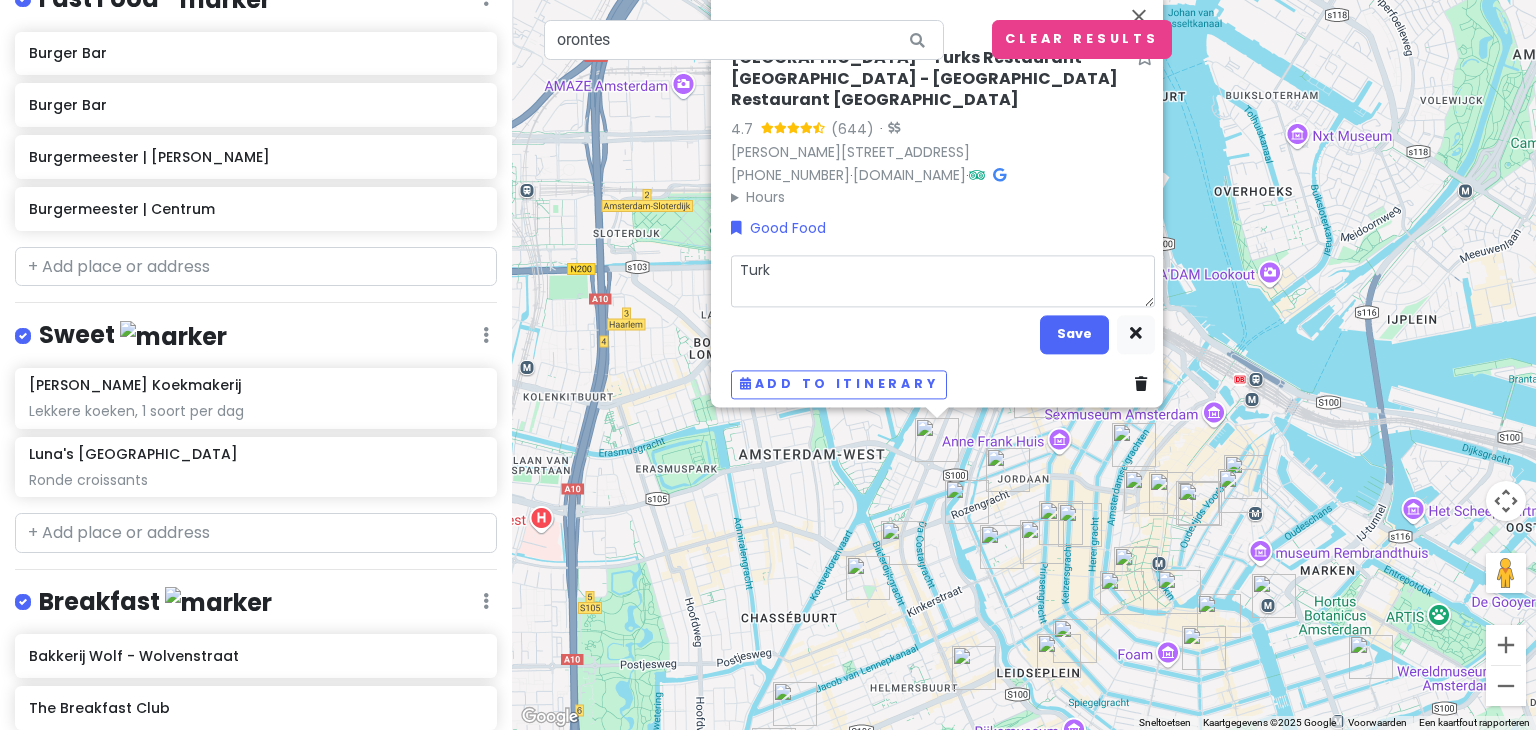 type on "x" 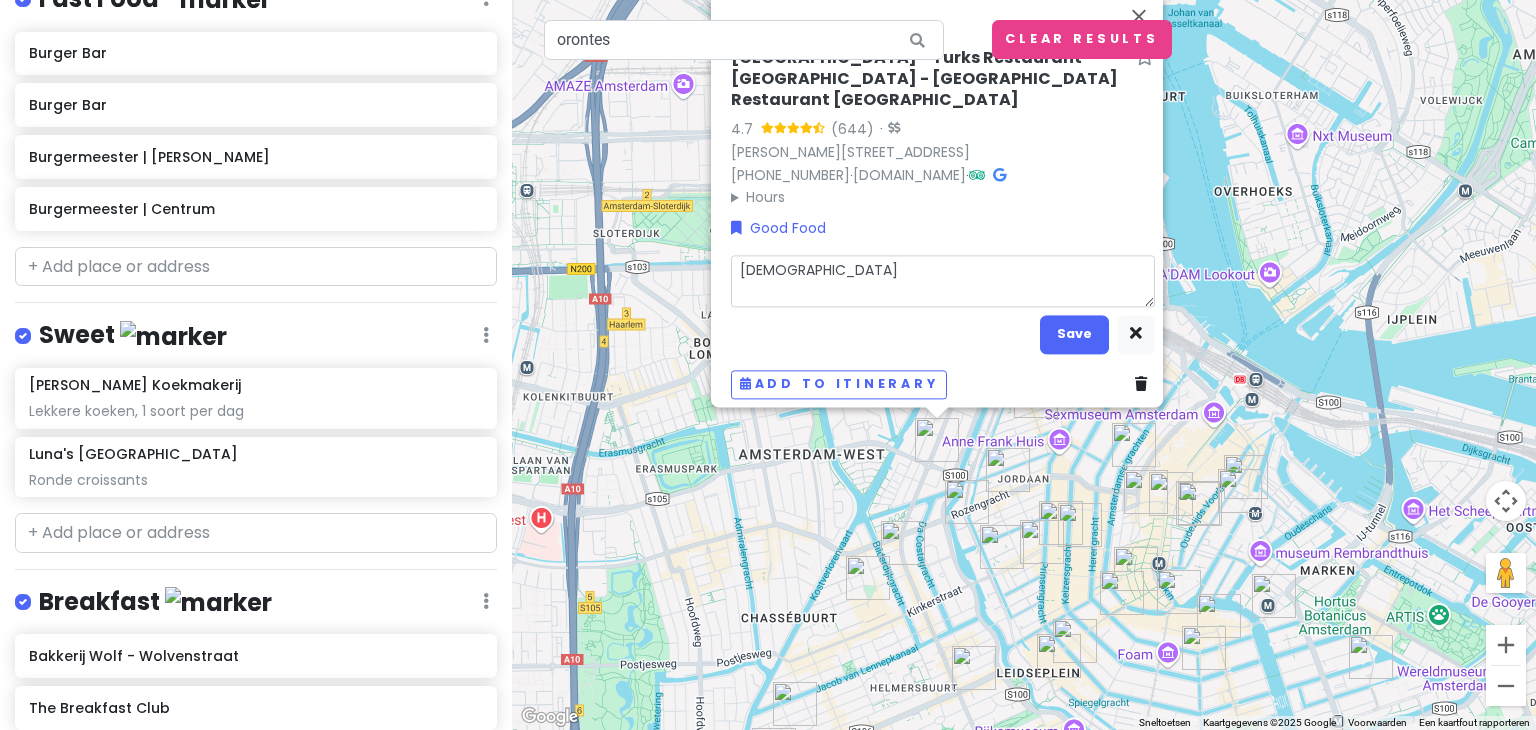 type on "x" 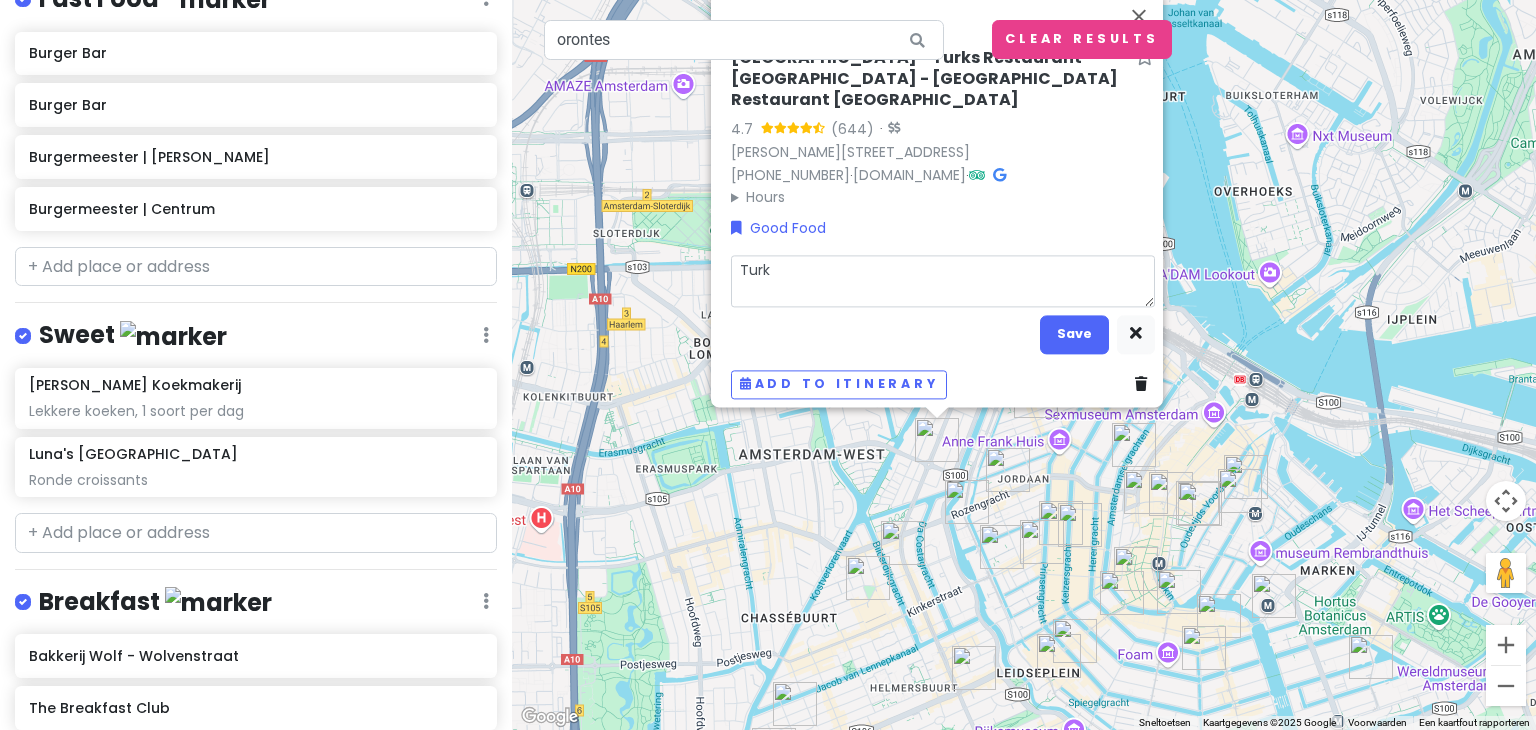 type on "x" 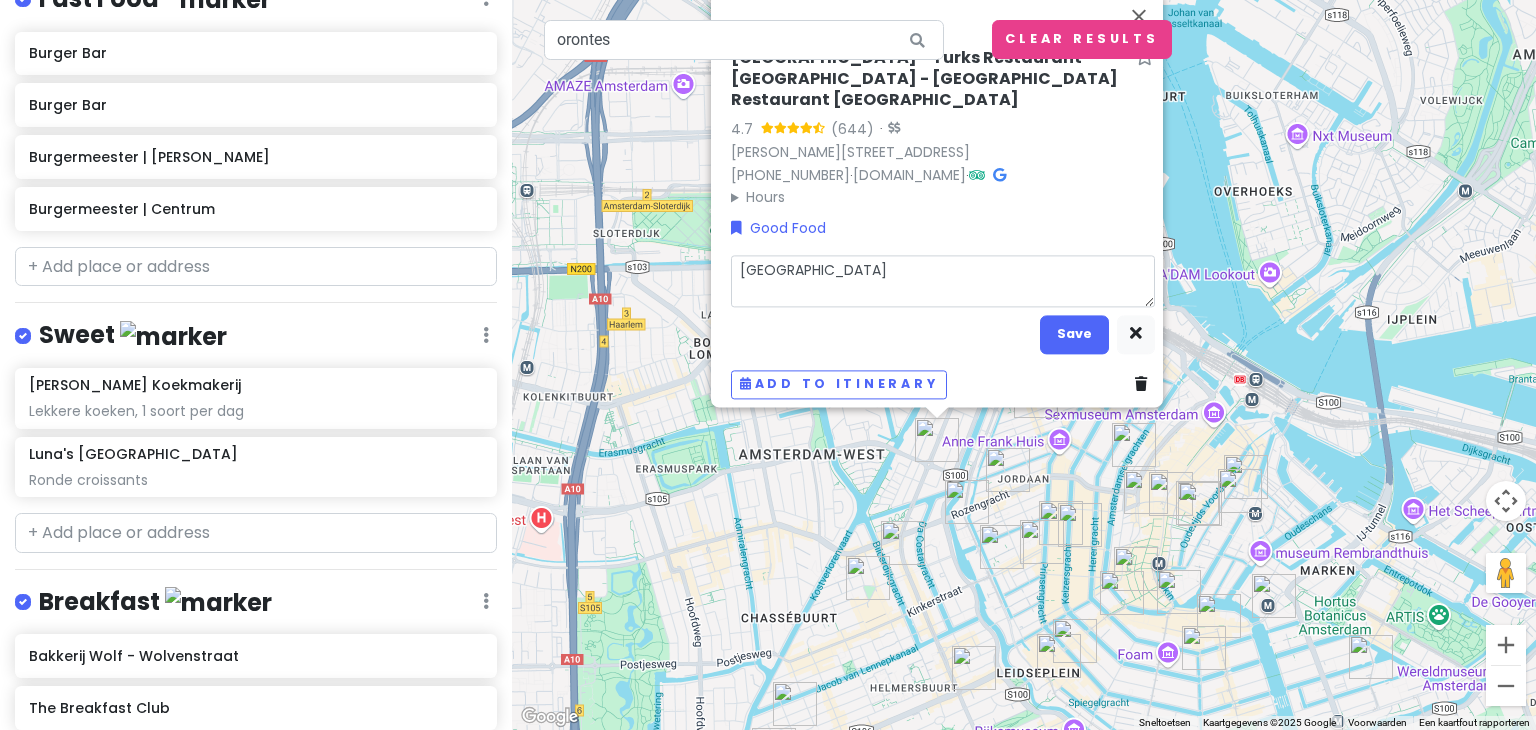 type on "x" 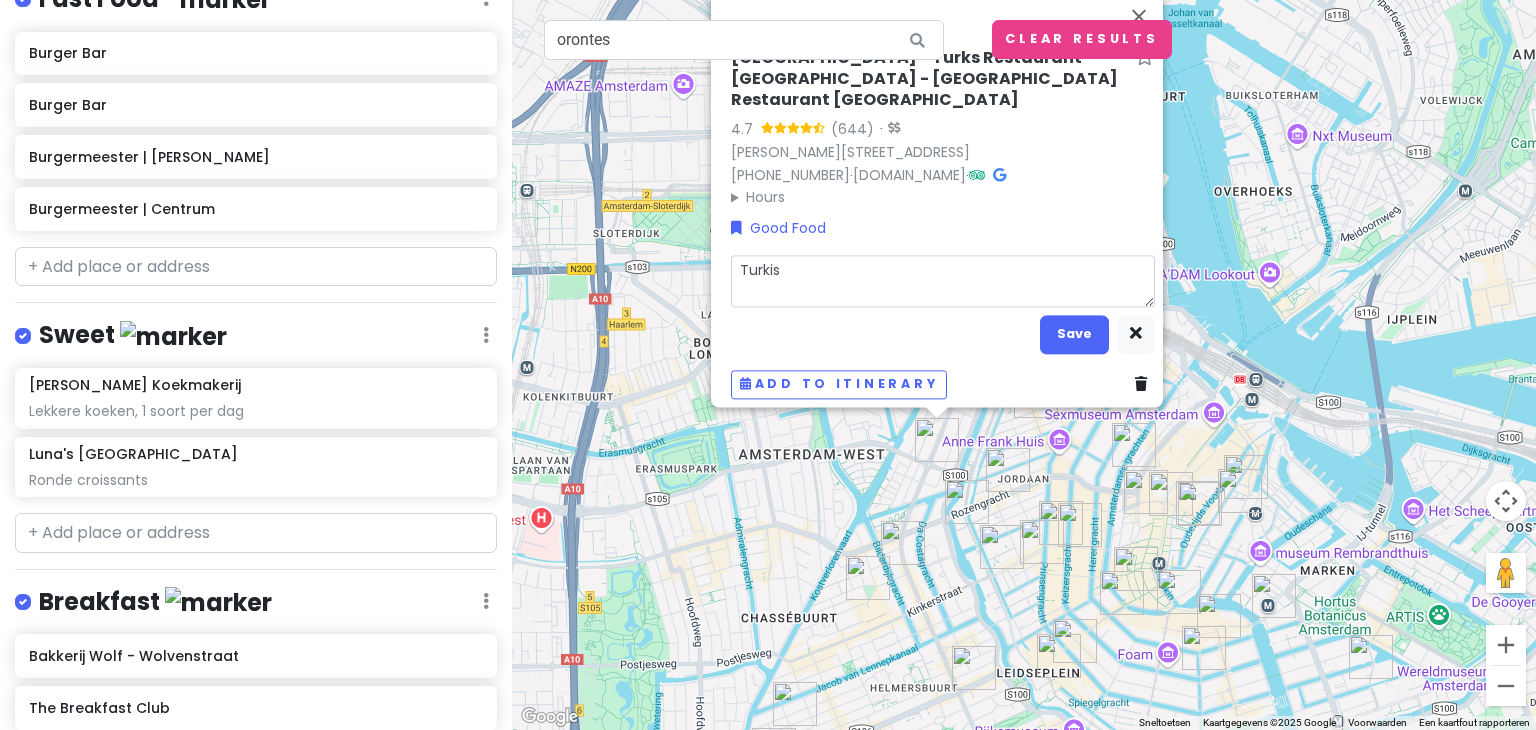 type on "x" 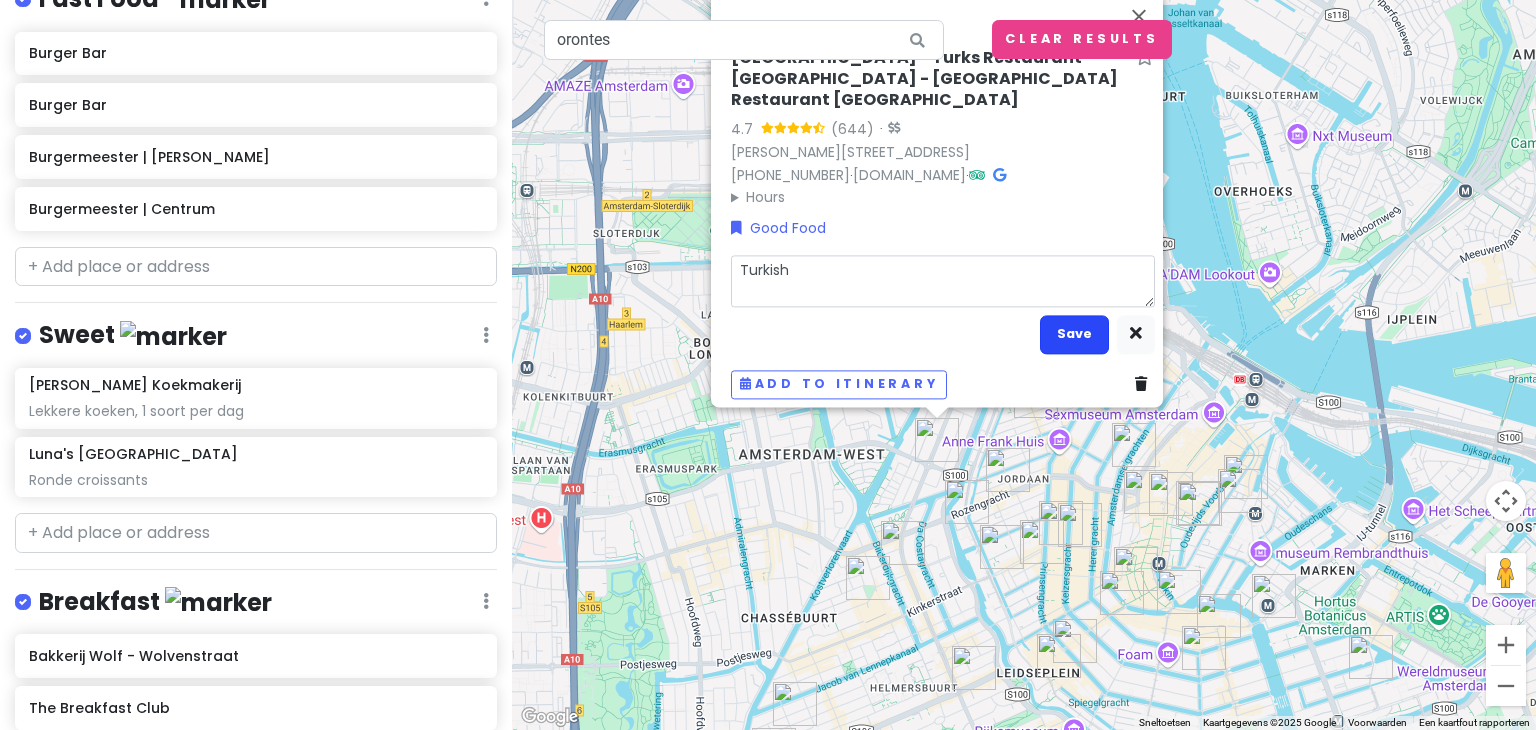 type on "Turkish" 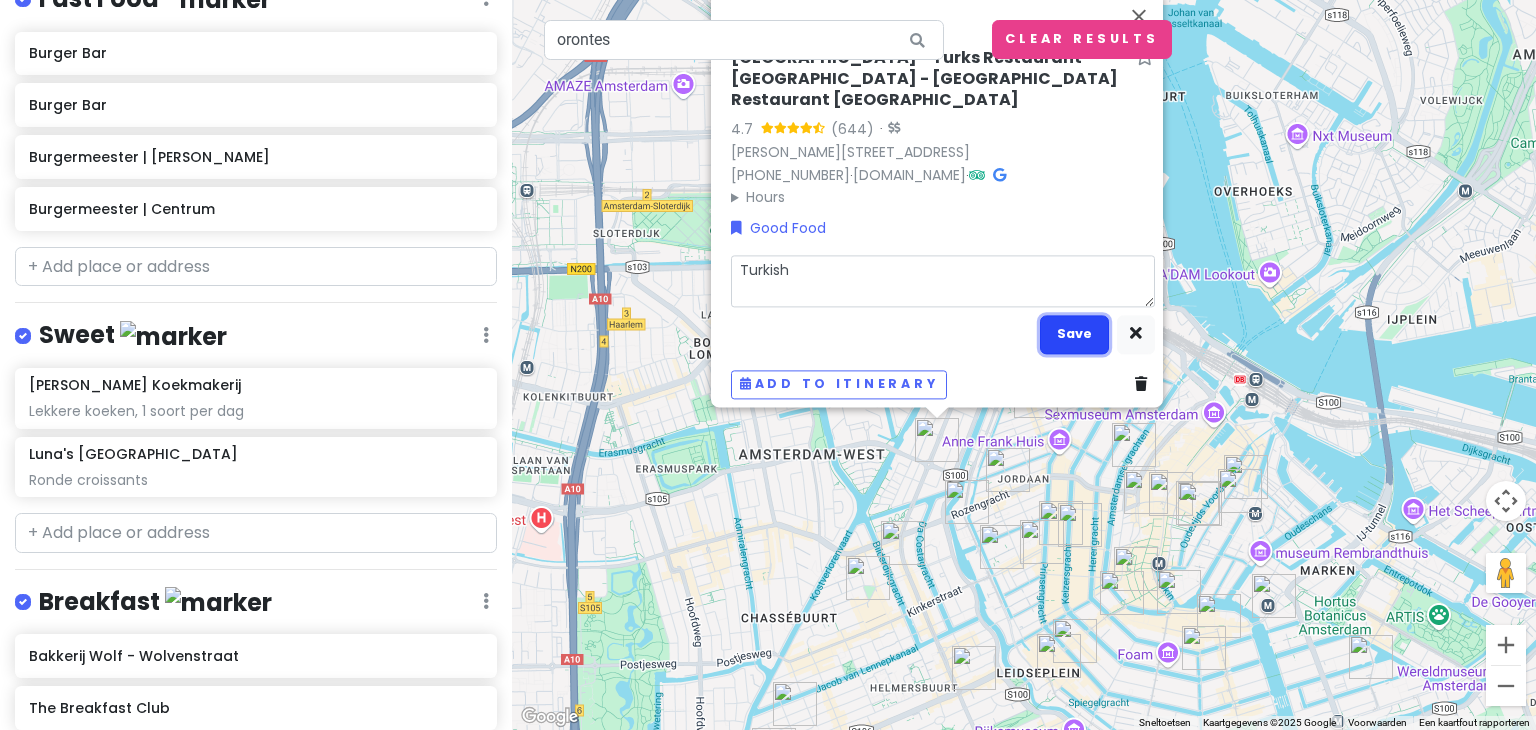 click on "Save" at bounding box center [1074, 334] 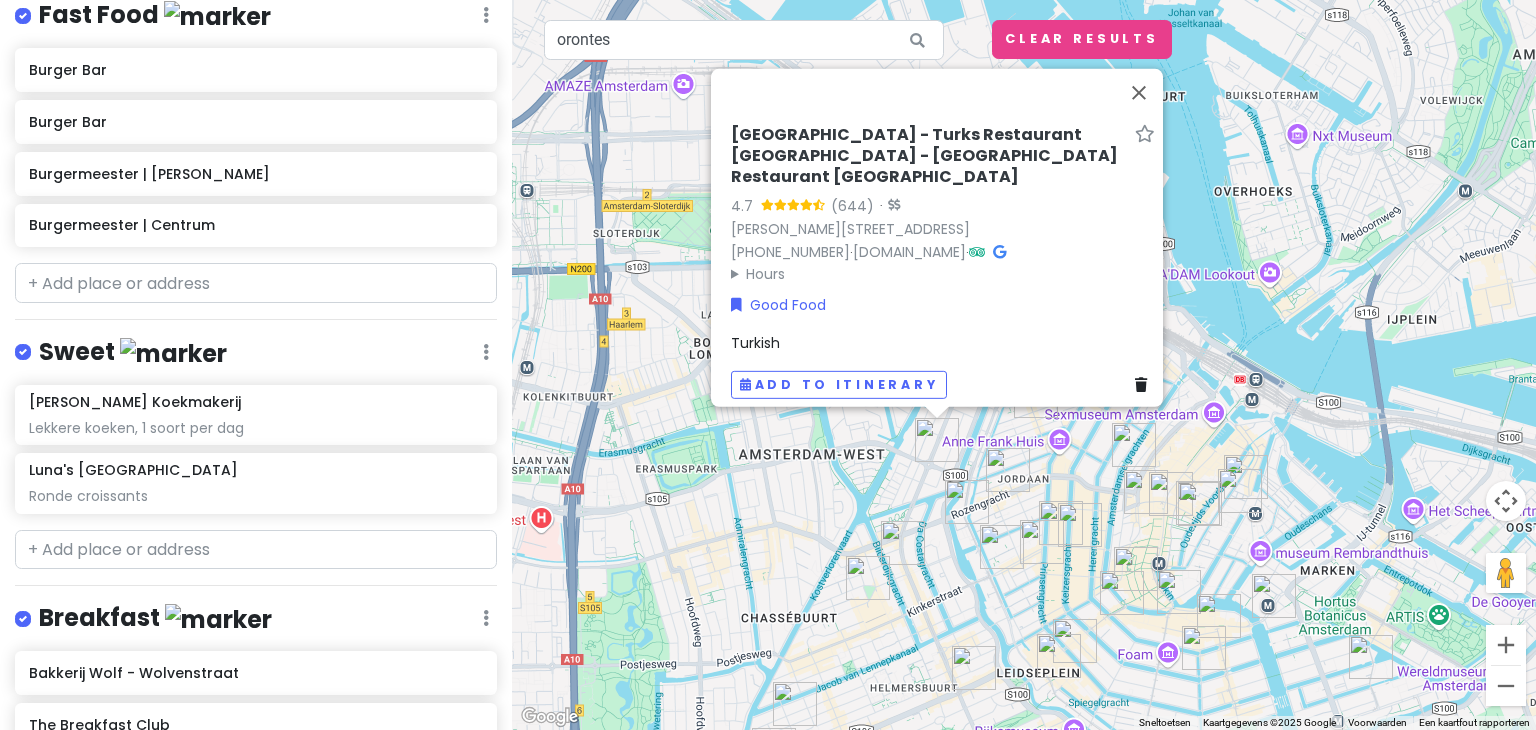 scroll, scrollTop: 2072, scrollLeft: 0, axis: vertical 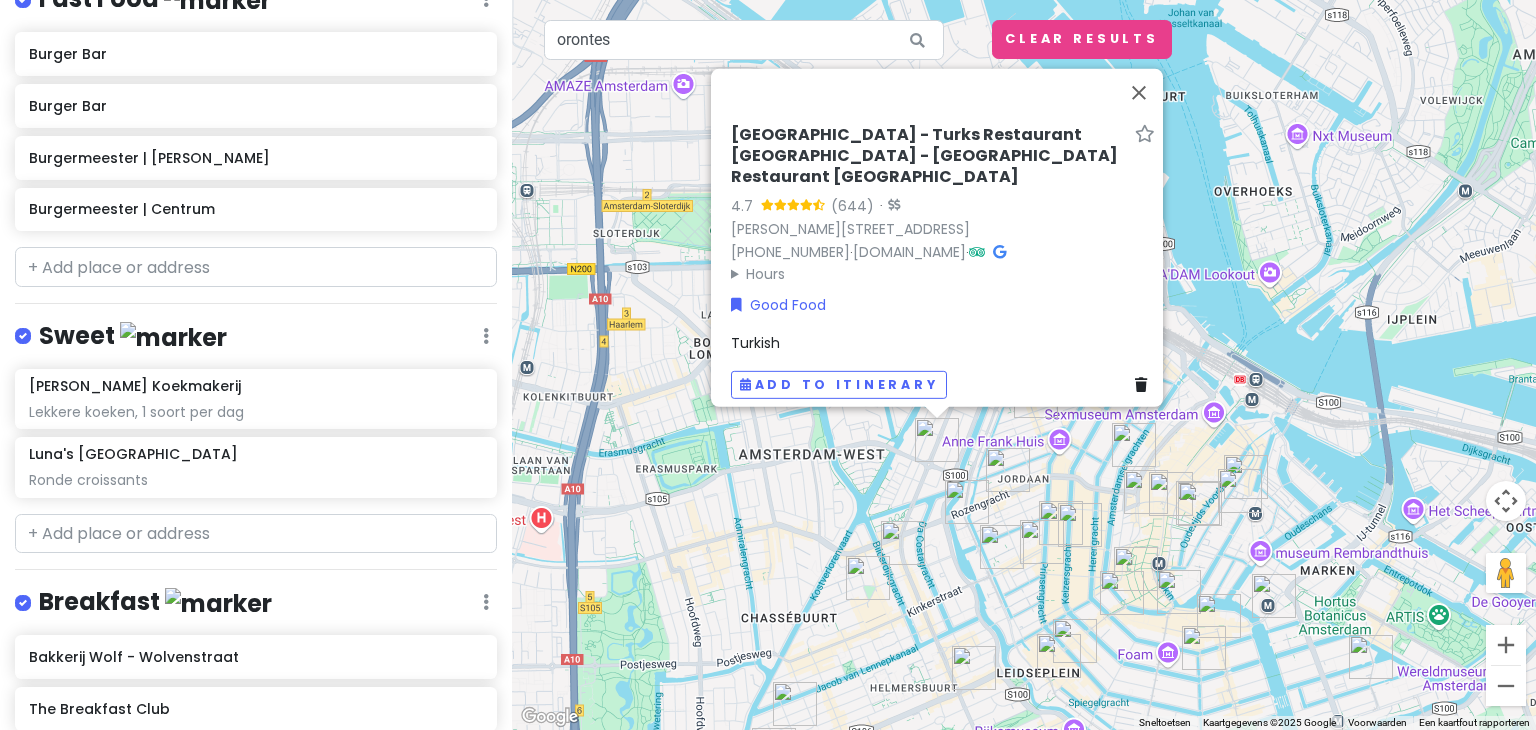 click on "4.7        (644)    ·" at bounding box center (943, 206) 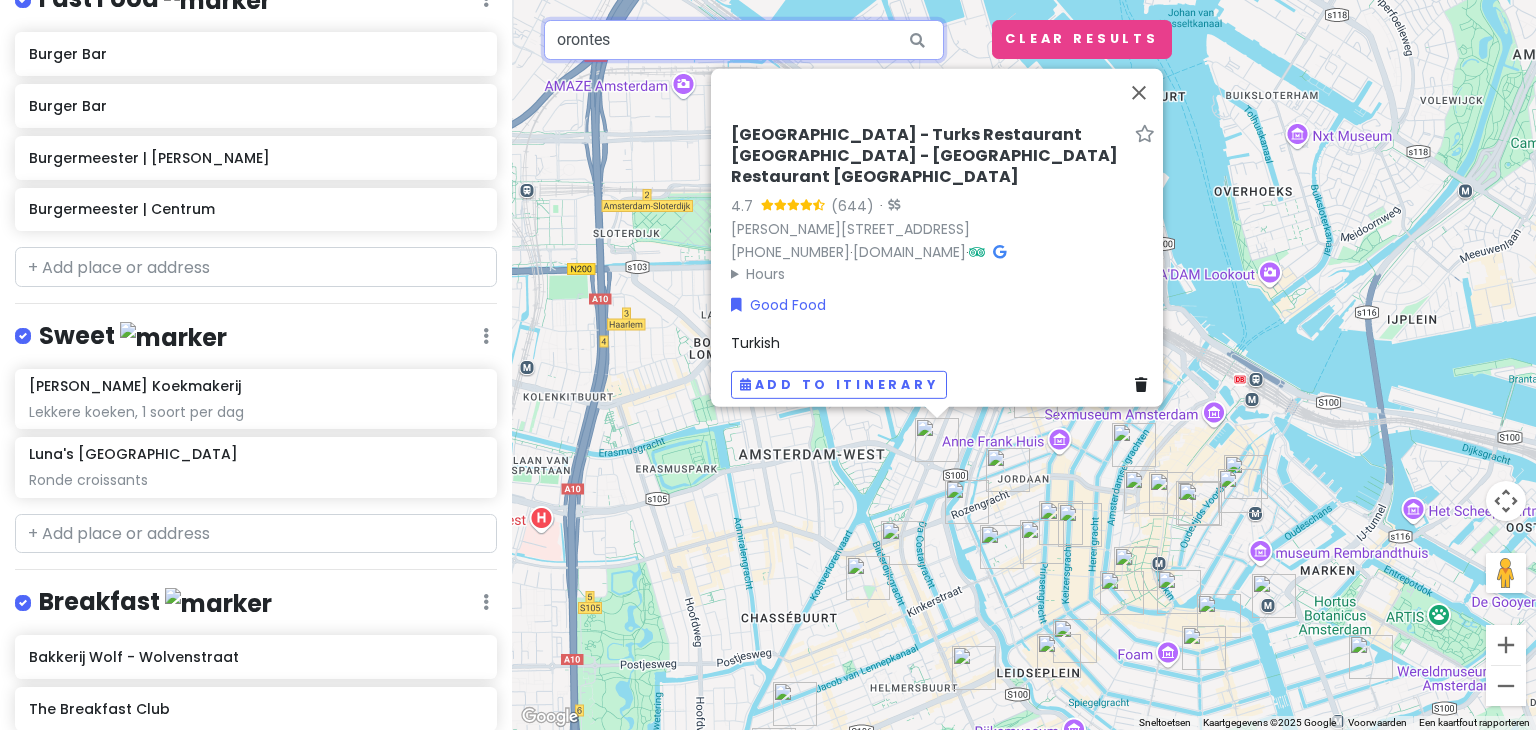 drag, startPoint x: 617, startPoint y: 45, endPoint x: 432, endPoint y: 57, distance: 185.38878 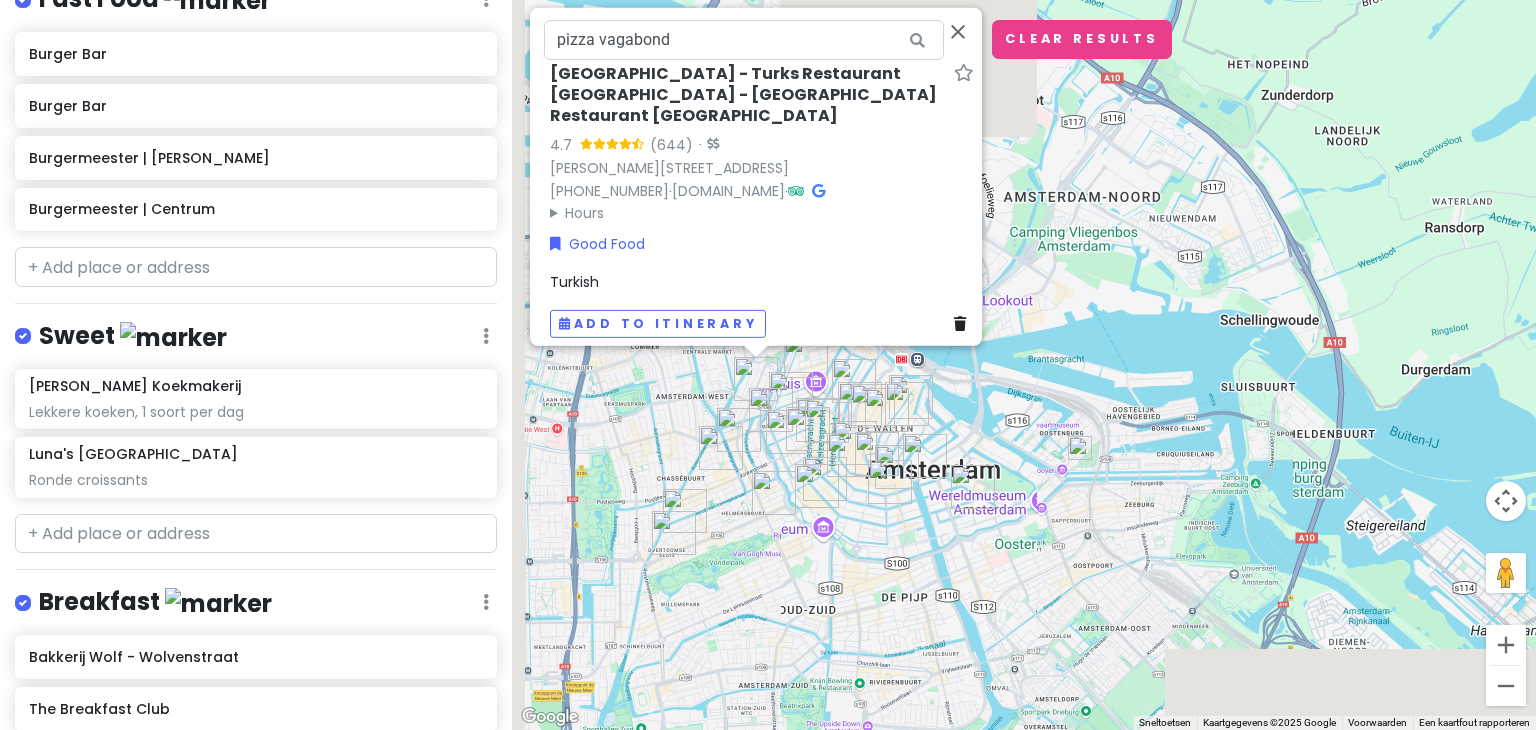 drag, startPoint x: 918, startPoint y: 389, endPoint x: 1018, endPoint y: 461, distance: 123.22337 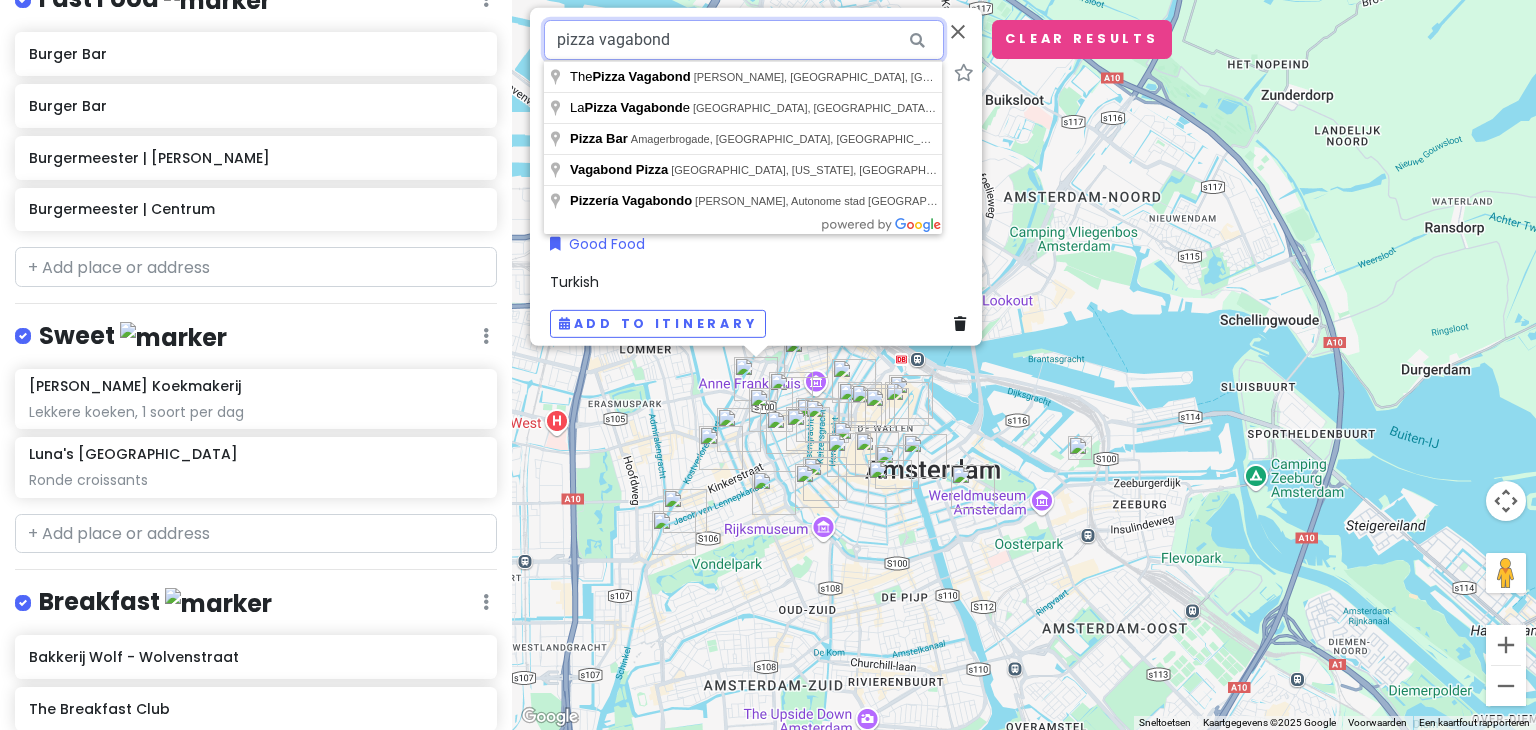 drag, startPoint x: 708, startPoint y: 33, endPoint x: 514, endPoint y: 59, distance: 195.73451 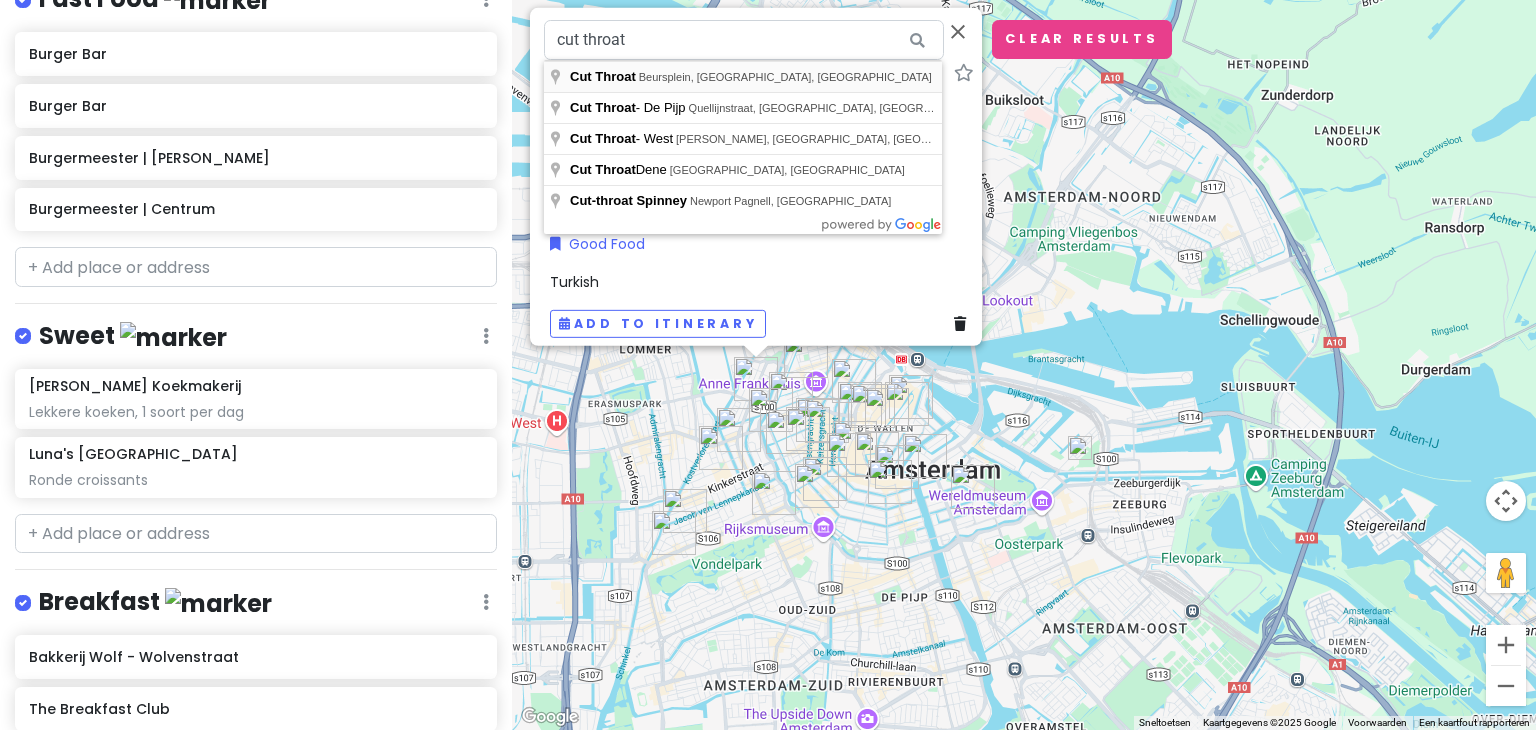 type on "Cut Throat, Beursplein, [GEOGRAPHIC_DATA], [GEOGRAPHIC_DATA]" 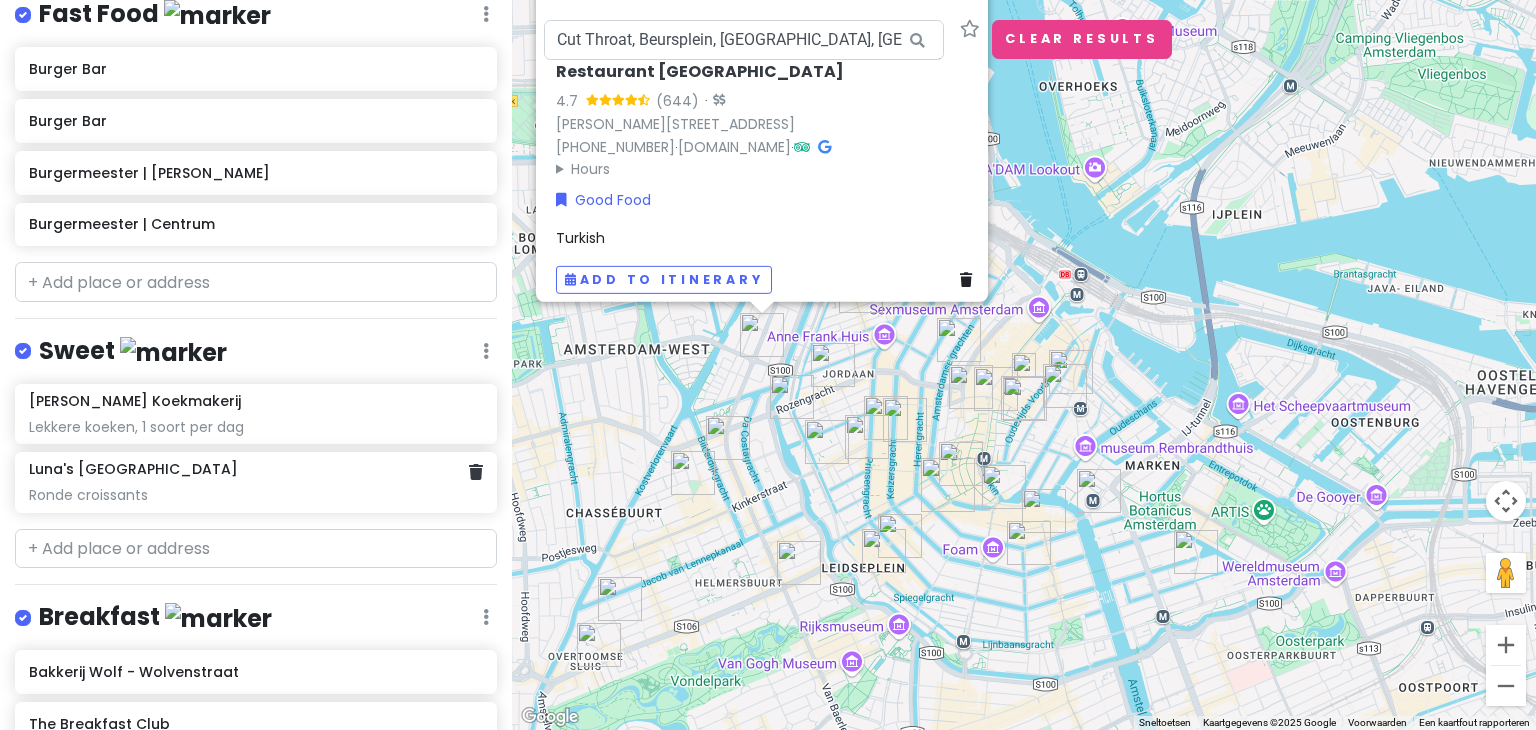 scroll, scrollTop: 2172, scrollLeft: 0, axis: vertical 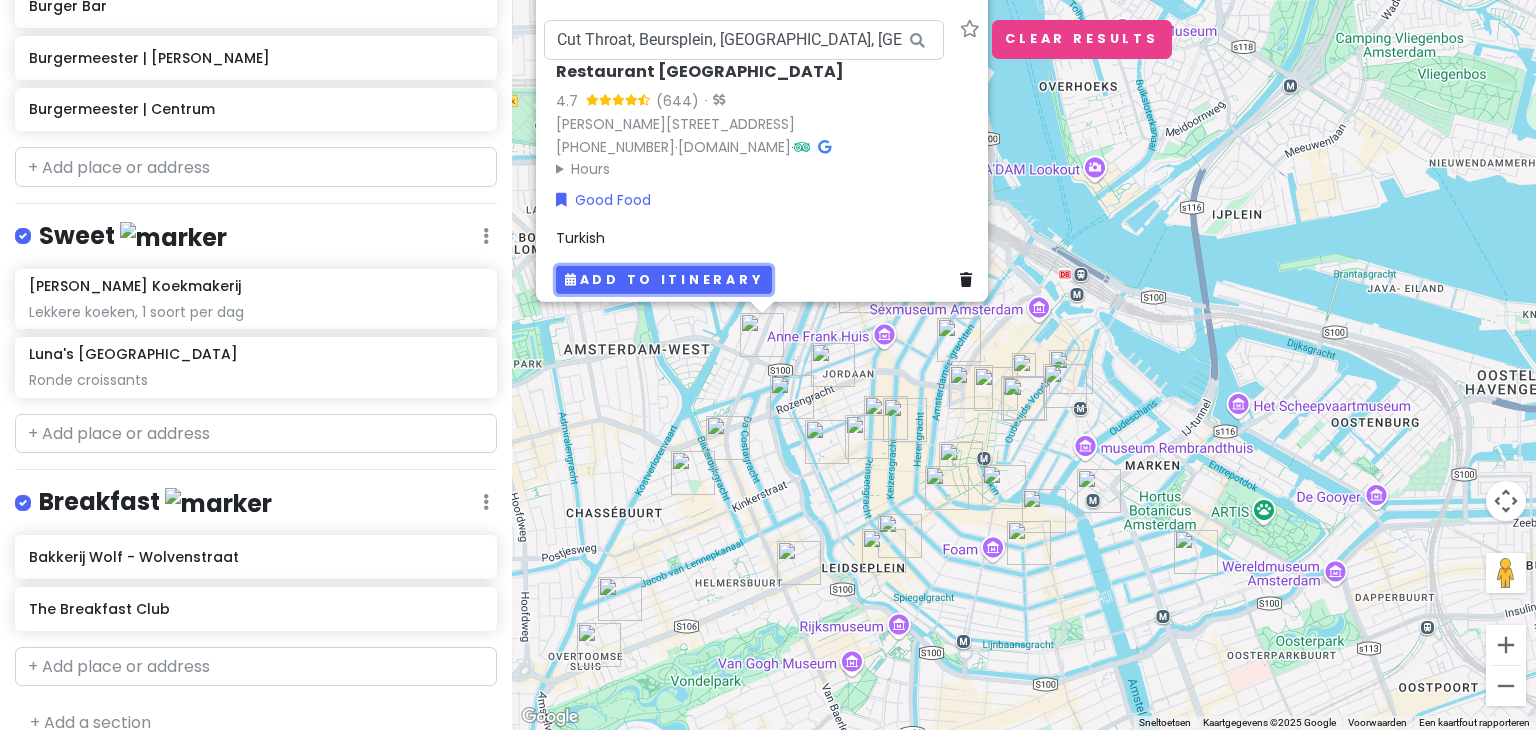 click on "Add to itinerary" at bounding box center (664, 279) 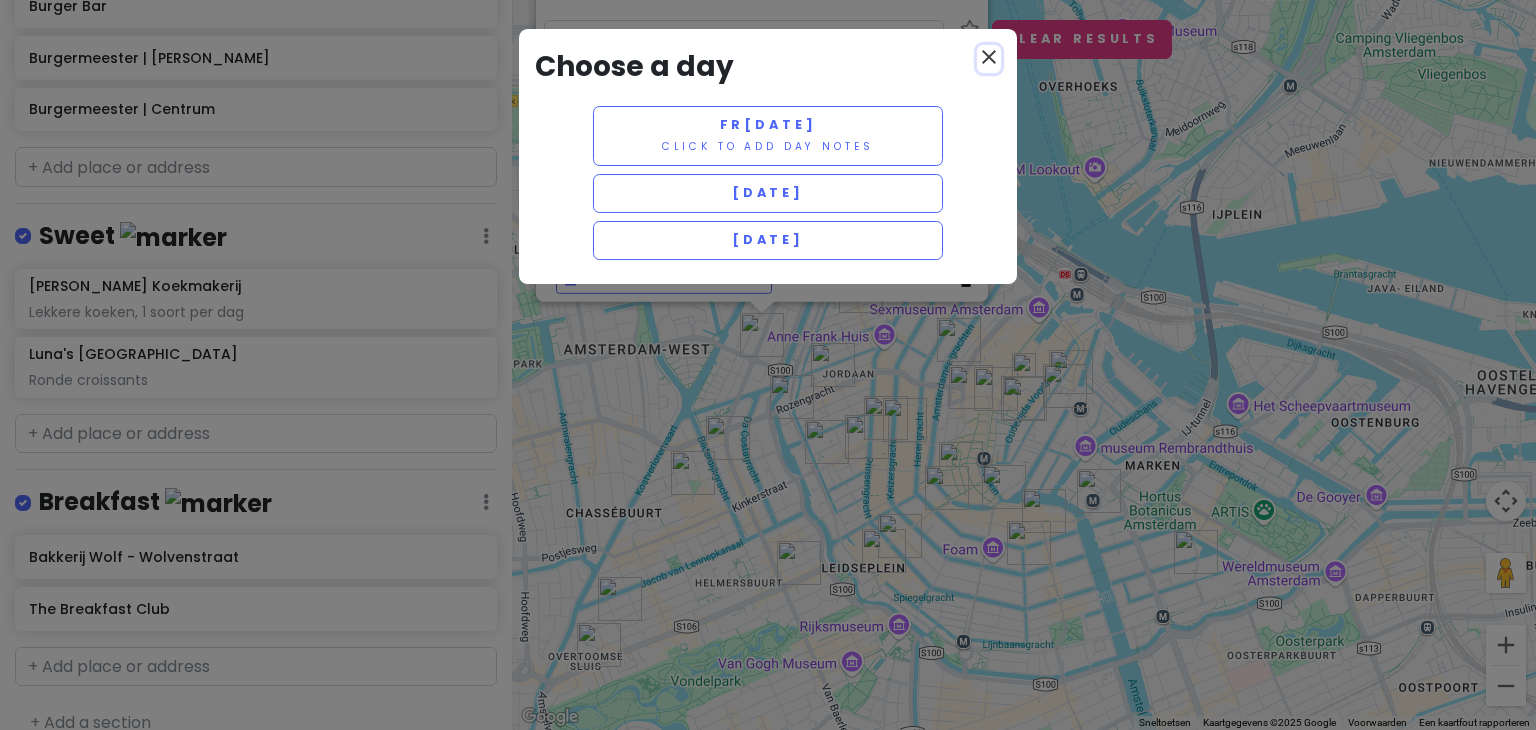 click on "close" at bounding box center [989, 57] 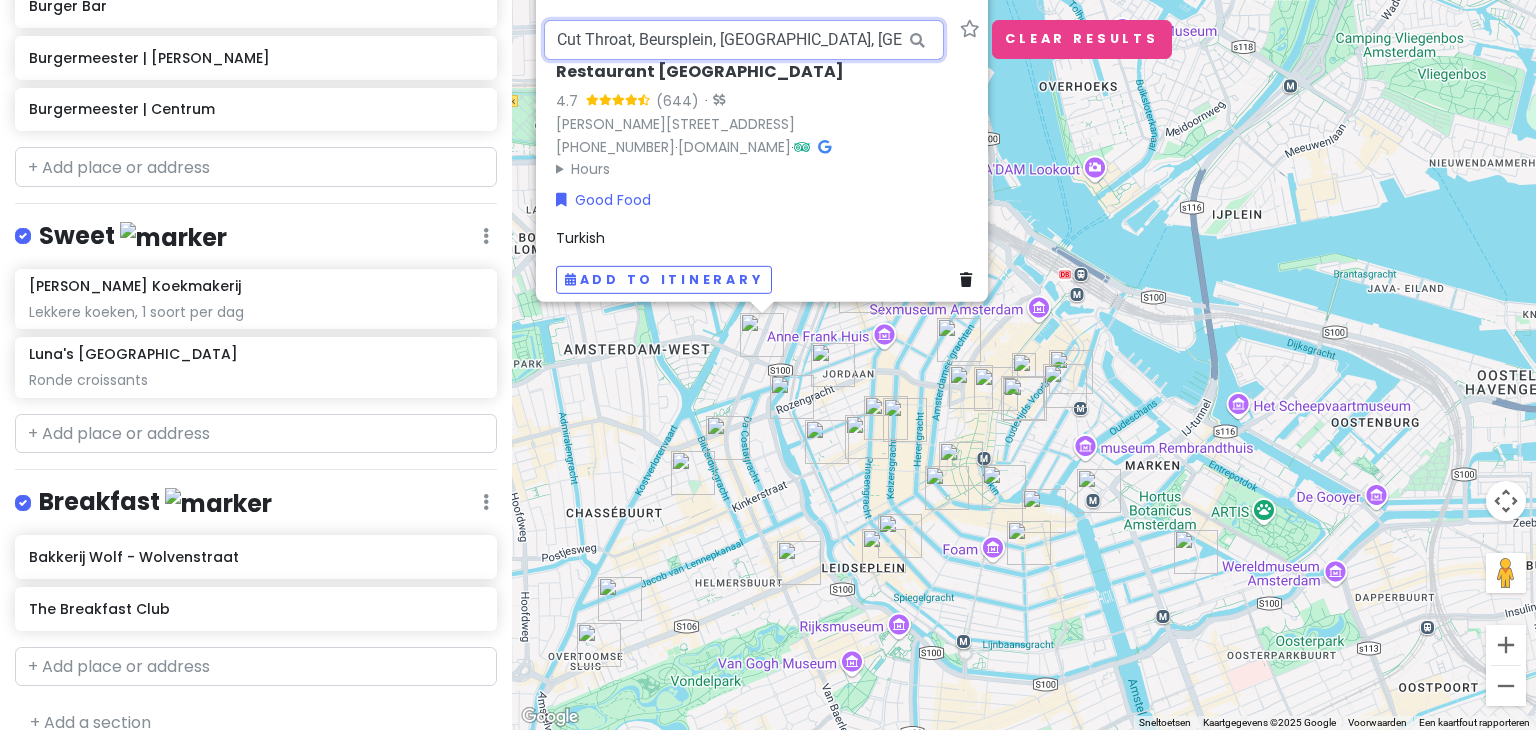 click on "Cut Throat, Beursplein, [GEOGRAPHIC_DATA], [GEOGRAPHIC_DATA]" at bounding box center [744, 40] 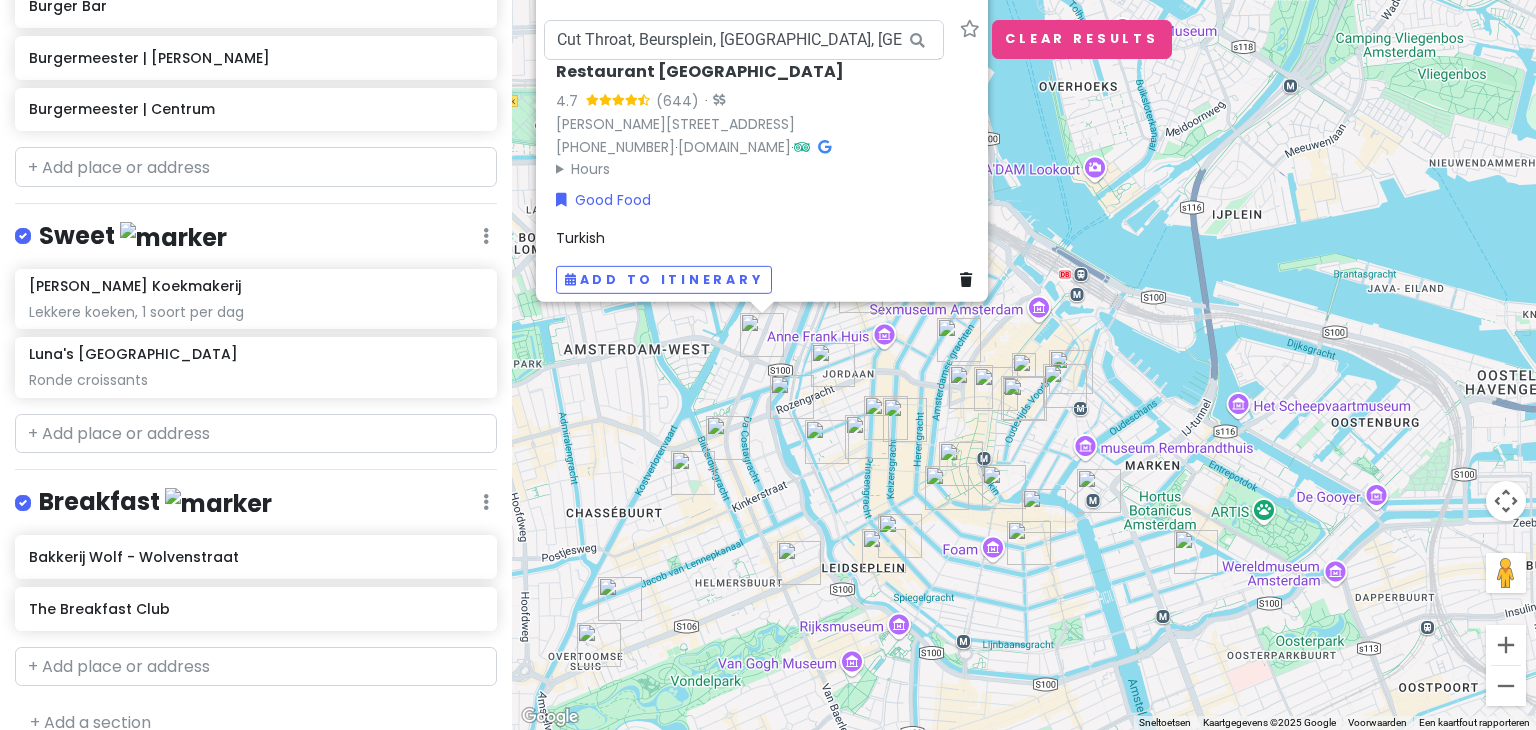 click at bounding box center [1024, 365] 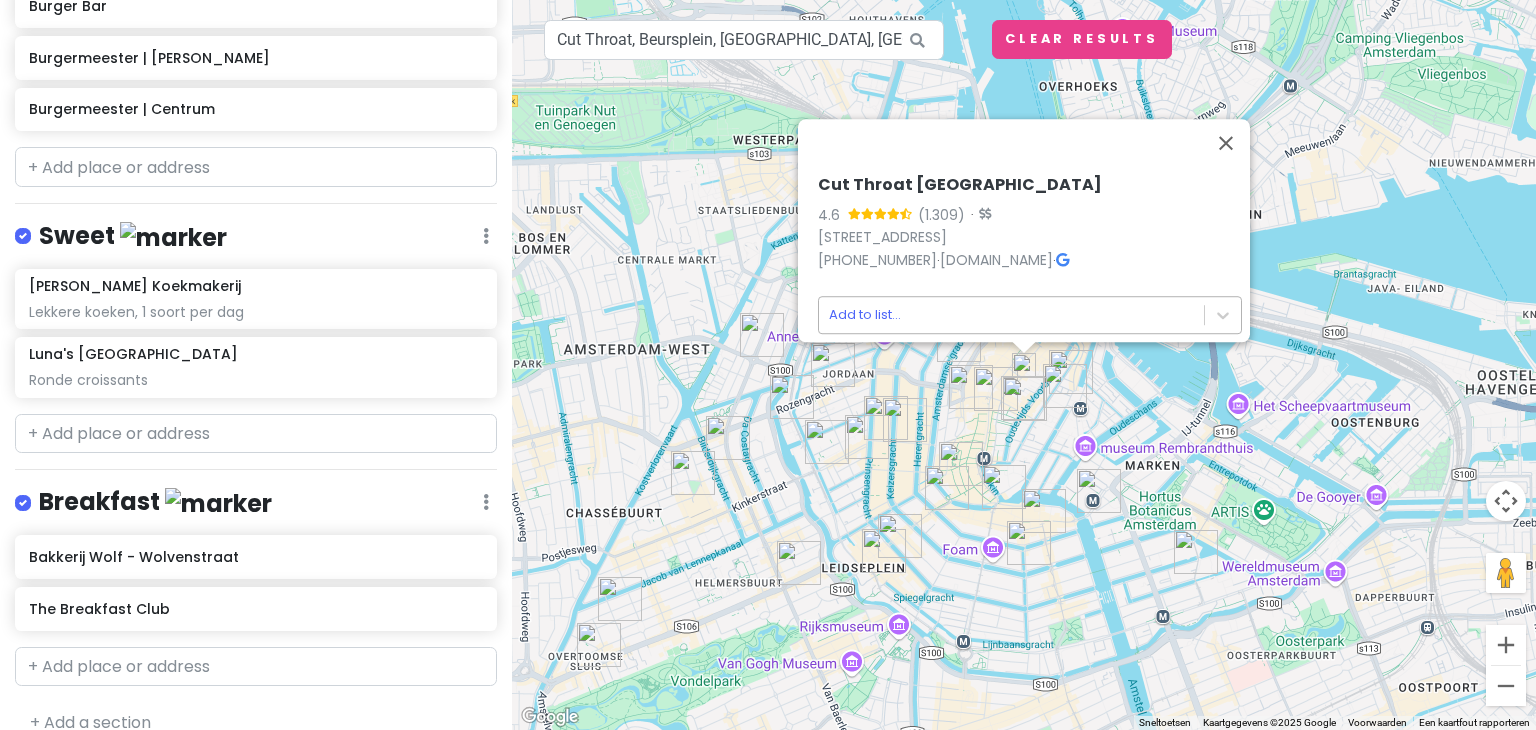 click on "Amsterdam Weekend 2025 Private Change Dates Make a Copy Delete Trip Go Pro ⚡️ Give Feedback 💡 Support Scout ☕️ Itinerary Share Publish Notes Add notes... Hotel   Edit Reorder Delete List Hotel Espresso City Center Coffeeshops   Edit Reorder Delete List Green Place Coffeeshop Het Ballonnetje 1eHulp Coffeeshop Barney's Lounge [PERSON_NAME] house seed company Greenhouse Effect Coffeeshop [GEOGRAPHIC_DATA] Centrum Coffeeshop Green House Namaste Coffeeshop Superskunk Coffeeshop Mooie shop in de buurt Coffeeshop [GEOGRAPHIC_DATA] Coffeeshop Vondel Good Food   Edit Reorder Delete List Nomi Leidseplein Chun Café Berenstraat Koreaanse tosti Chun Café Spuistraat Koreaanse tosti Pizza Project Goede pizza met creatieve opties nNea Pizza Goede Pizza Napolitaanse perfectie Cannibale Royale Handboogstraat Goed vlees La Fiorita Italiaans eten lekker Salmuera Super goede Steak - South American Orontes West - Turks Restaurant [GEOGRAPHIC_DATA] - Mediterraans Restaurant [GEOGRAPHIC_DATA] Turkish Fast Food   Edit Reorder Delete List" at bounding box center (768, 365) 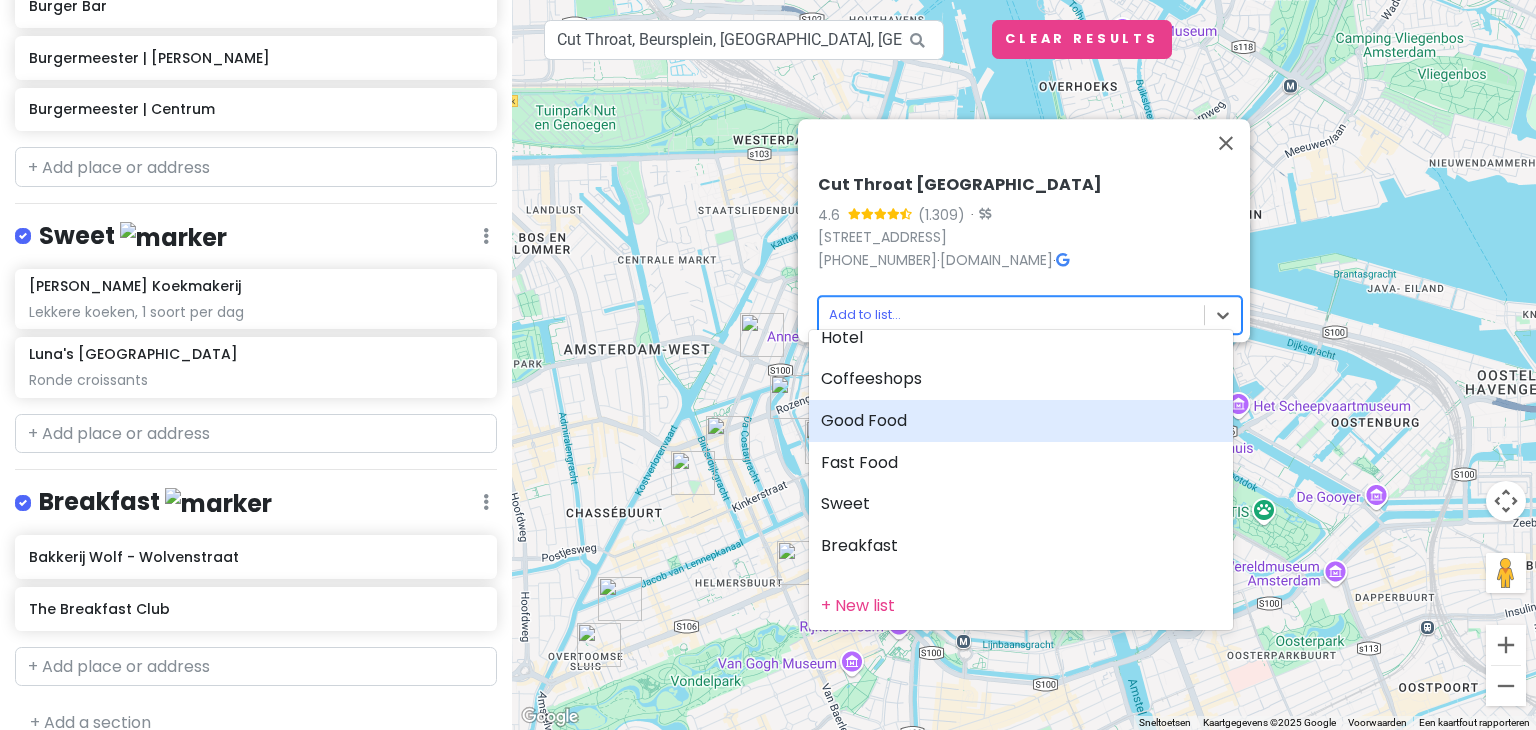 scroll, scrollTop: 37, scrollLeft: 0, axis: vertical 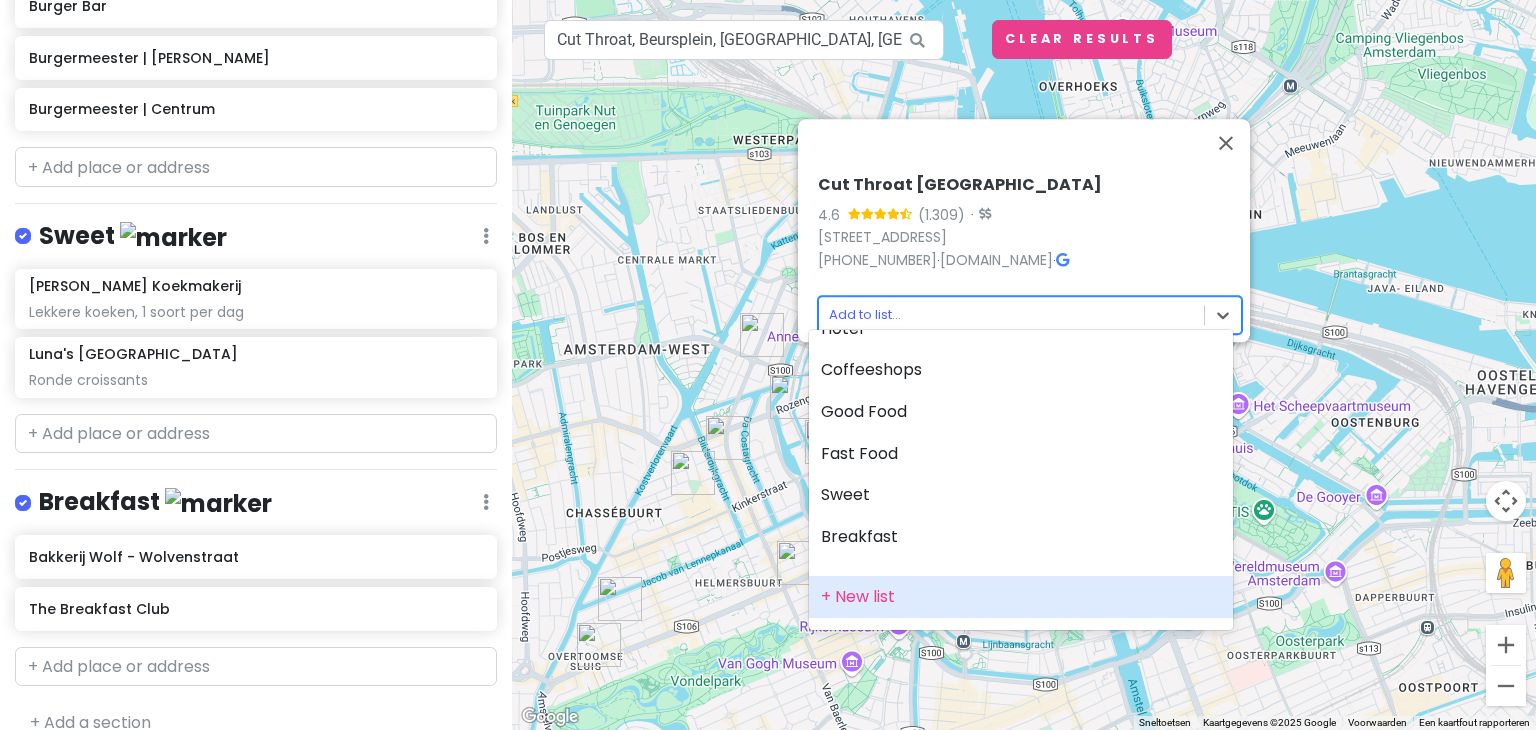 click on "+ New list" at bounding box center [1021, 597] 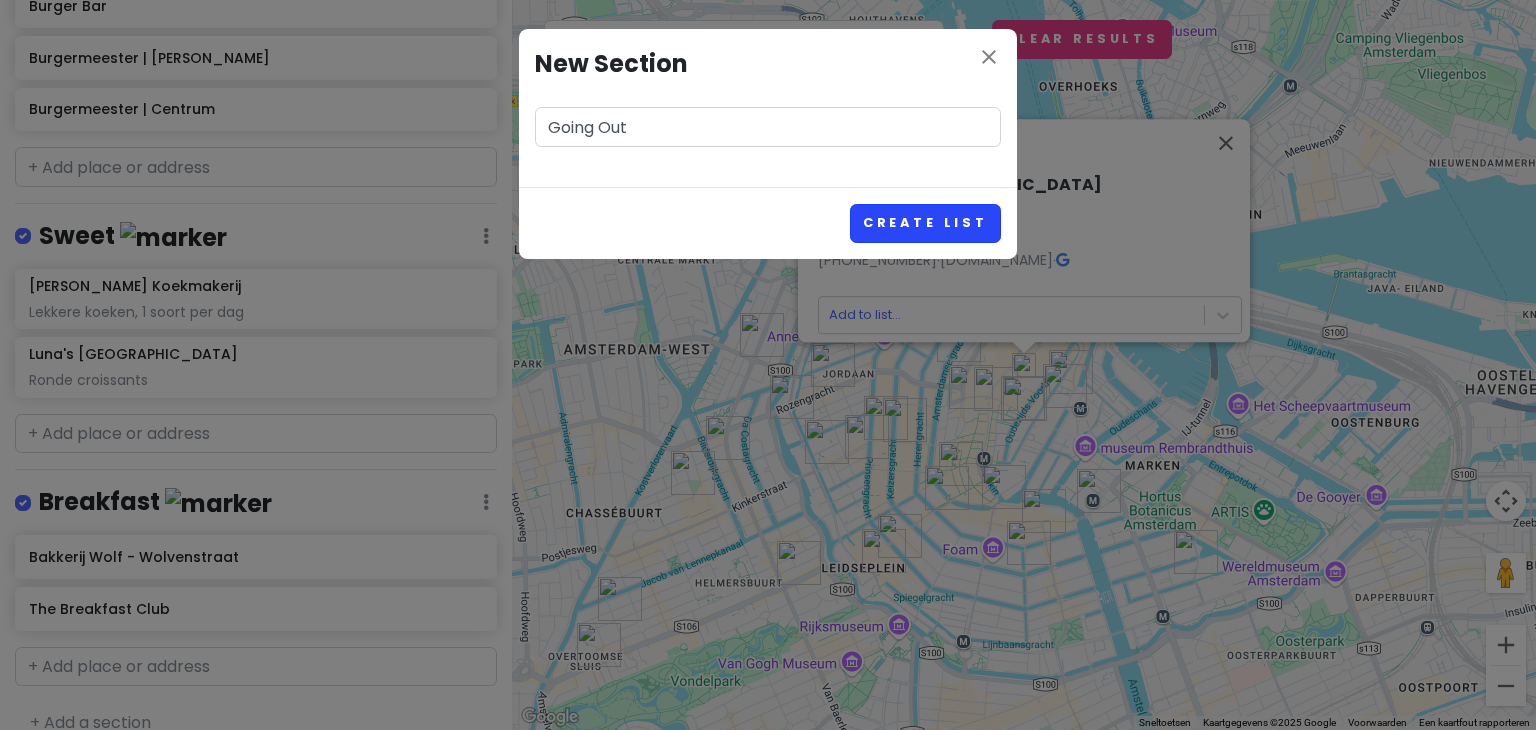 type on "Going Out" 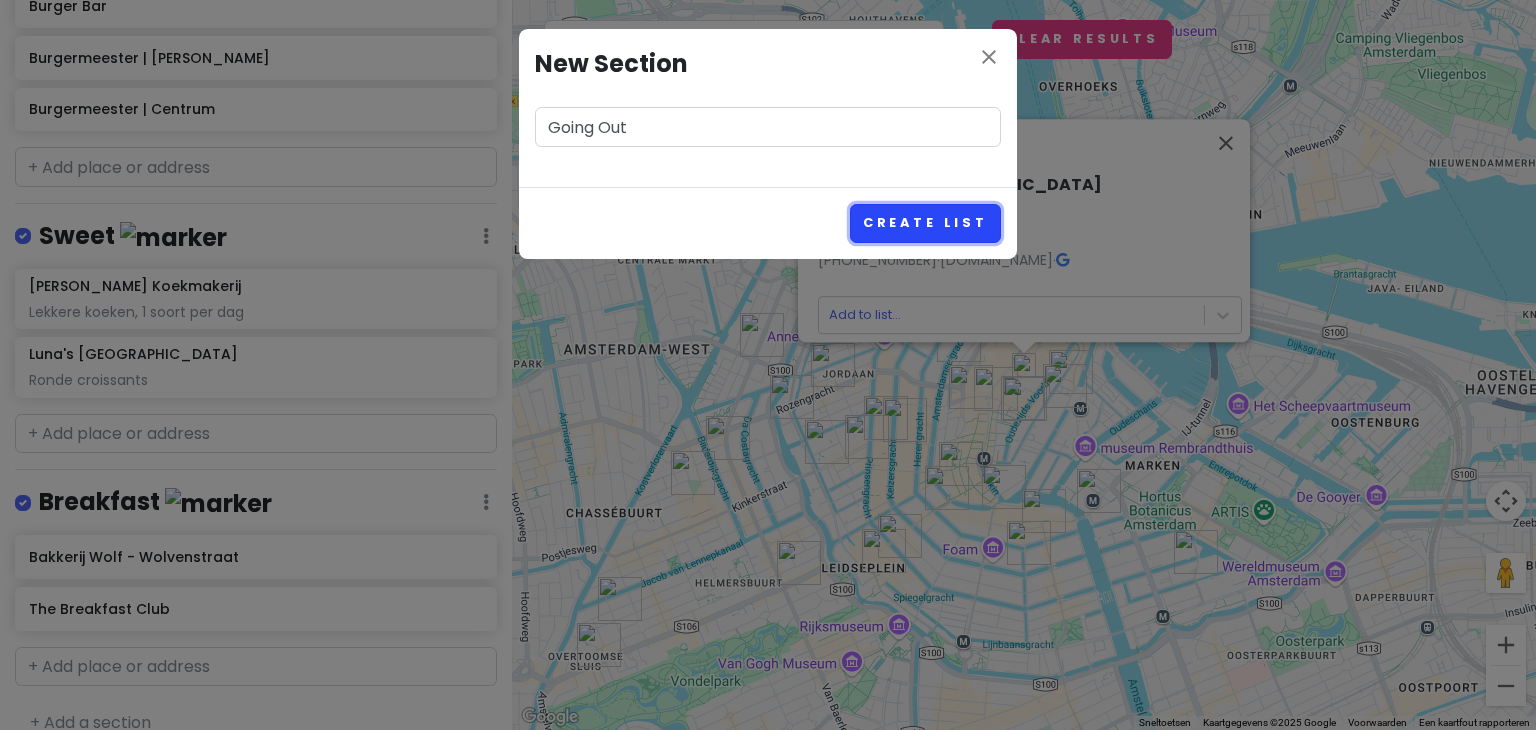 click on "Create List" at bounding box center (925, 223) 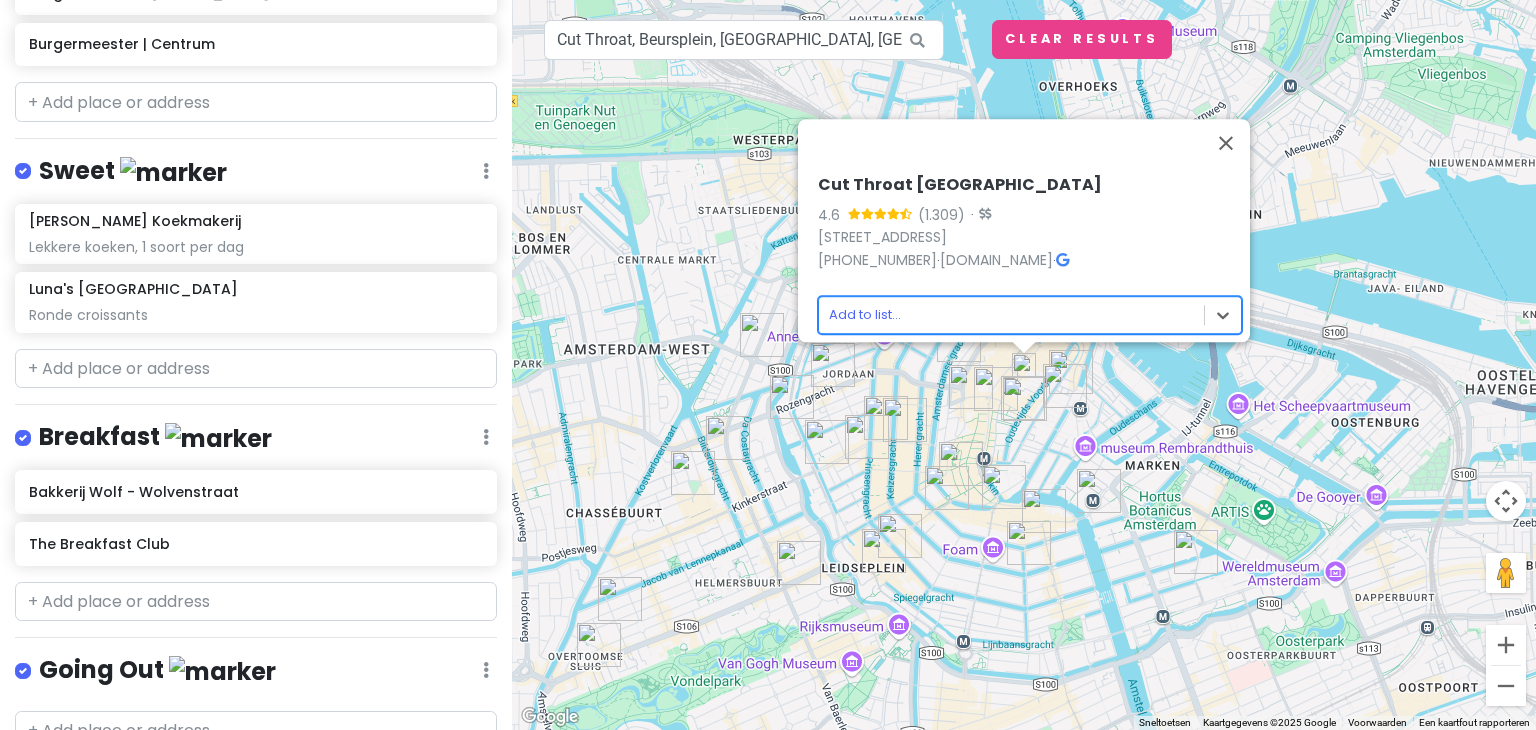 scroll, scrollTop: 2300, scrollLeft: 0, axis: vertical 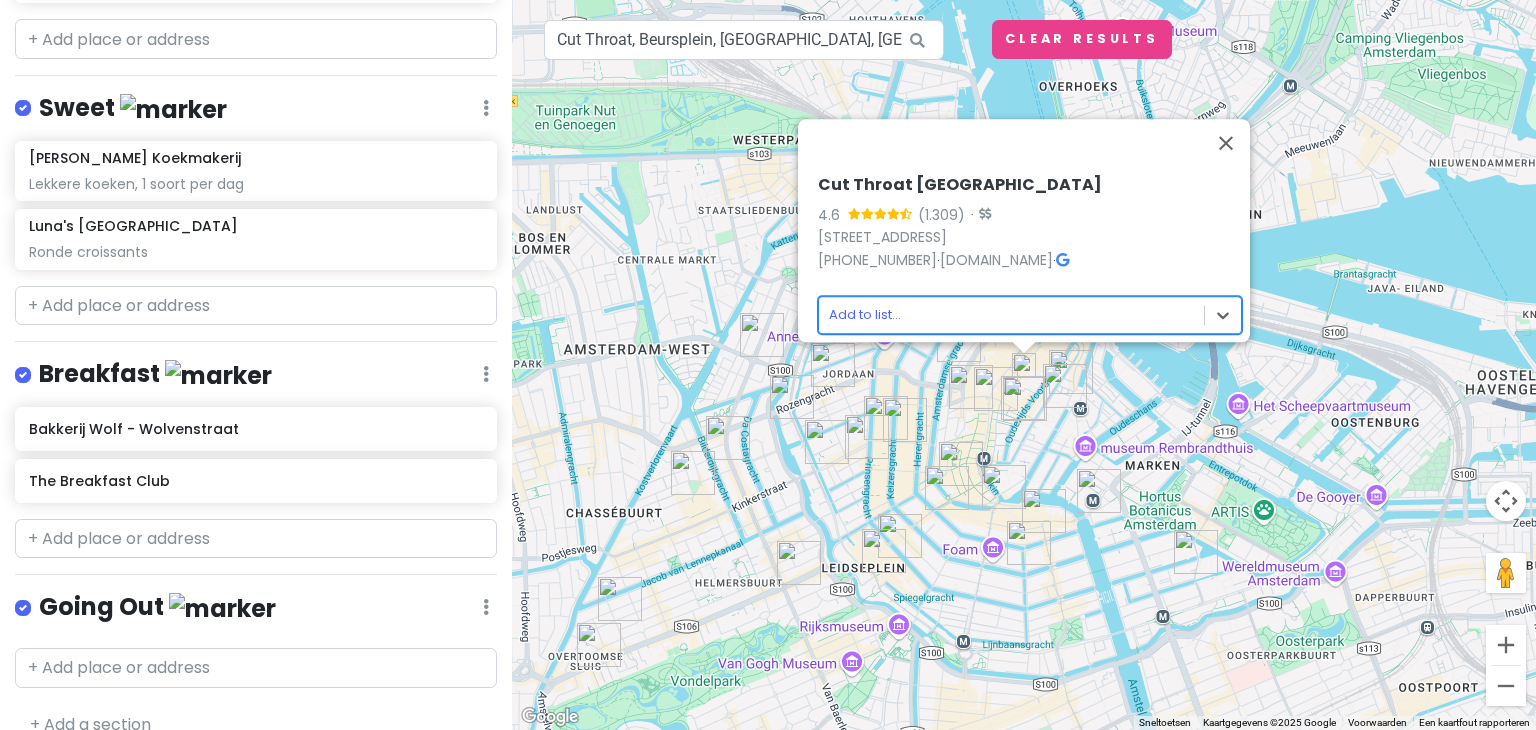 click on "Amsterdam Weekend 2025 Private Change Dates Make a Copy Delete Trip Go Pro ⚡️ Give Feedback 💡 Support Scout ☕️ Itinerary Share Publish Notes Add notes... Hotel   Edit Reorder Delete List Hotel Espresso City Center Coffeeshops   Edit Reorder Delete List Green Place Coffeeshop Het Ballonnetje 1eHulp Coffeeshop Barney's Lounge [PERSON_NAME] house seed company Greenhouse Effect Coffeeshop [GEOGRAPHIC_DATA] Centrum Coffeeshop Green House Namaste Coffeeshop Superskunk Coffeeshop Mooie shop in de buurt Coffeeshop [GEOGRAPHIC_DATA] Coffeeshop Vondel Good Food   Edit Reorder Delete List Nomi Leidseplein Chun Café Berenstraat Koreaanse tosti Chun Café Spuistraat Koreaanse tosti Pizza Project Goede pizza met creatieve opties nNea Pizza Goede Pizza Napolitaanse perfectie Cannibale Royale Handboogstraat Goed vlees La Fiorita Italiaans eten lekker Salmuera Super goede Steak - South American Orontes West - Turks Restaurant [GEOGRAPHIC_DATA] - Mediterraans Restaurant [GEOGRAPHIC_DATA] Turkish Fast Food   Edit Reorder Delete List" at bounding box center [768, 365] 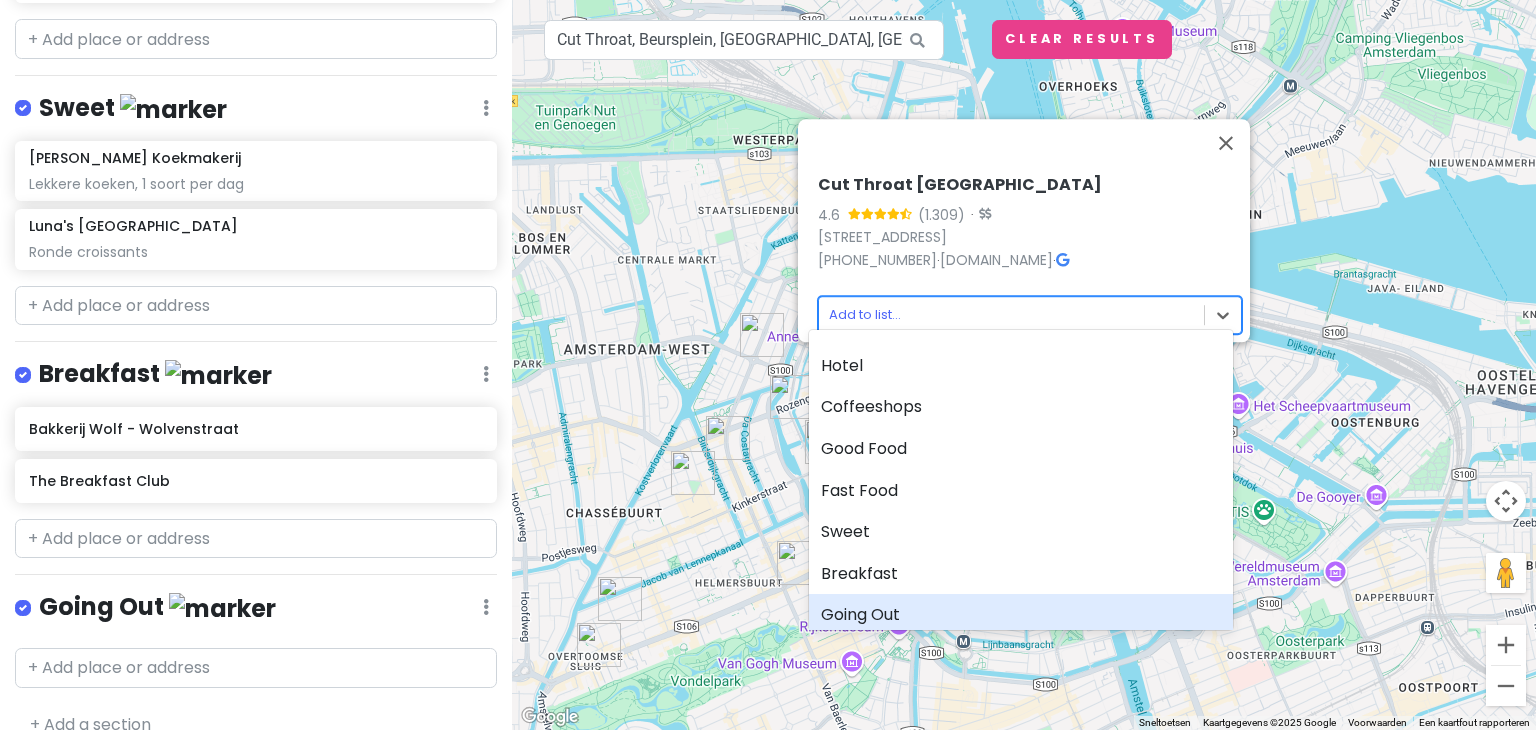 click on "Going Out" at bounding box center (1021, 615) 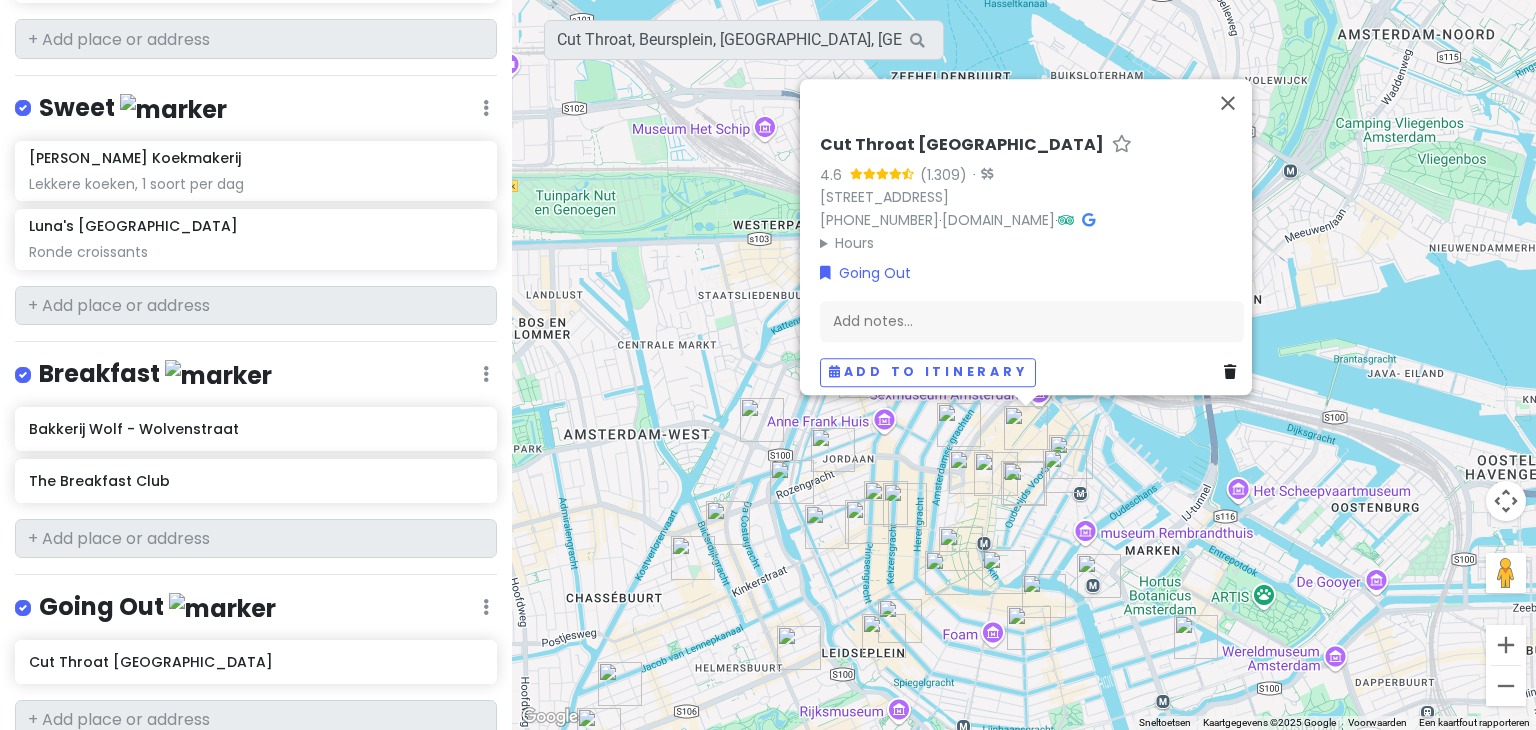 click at bounding box center [222, 608] 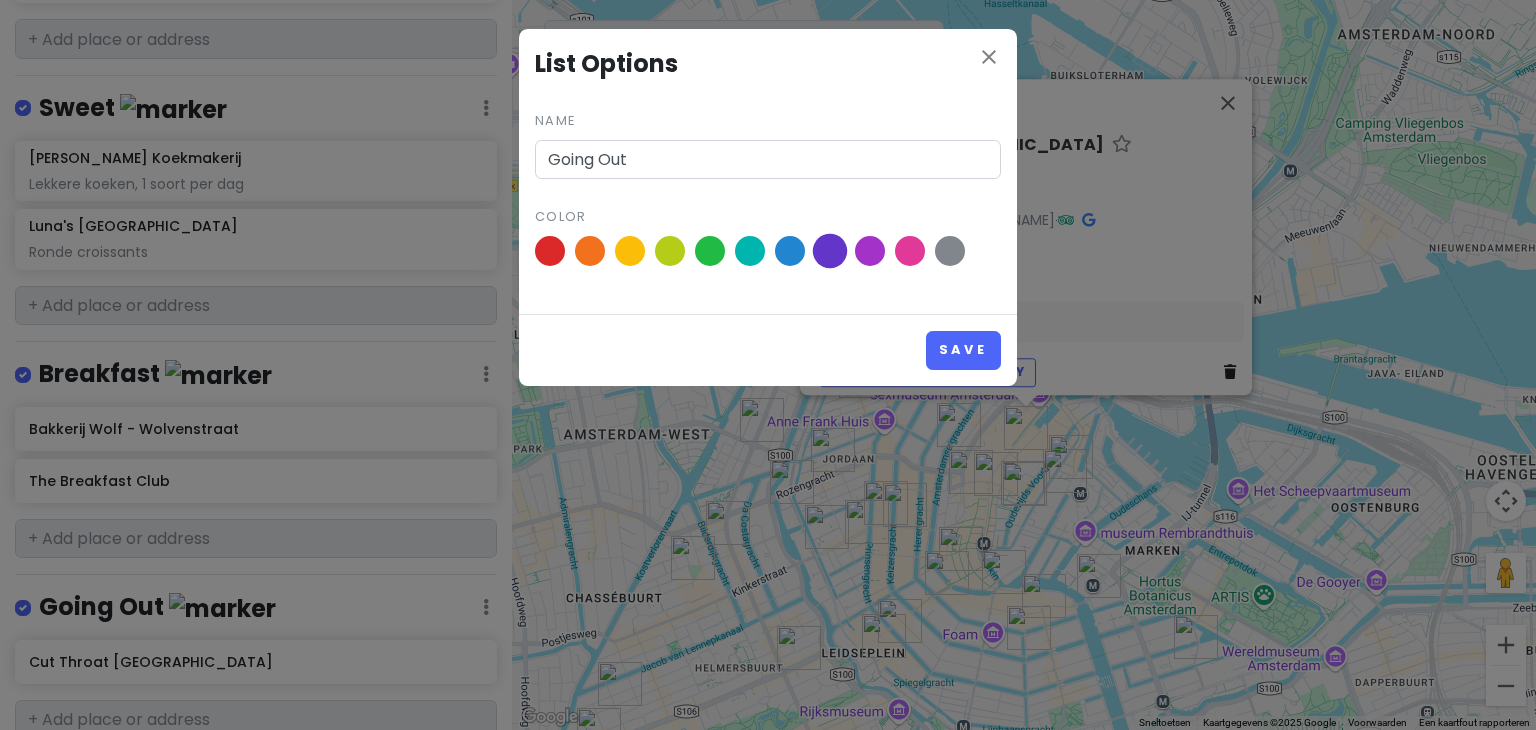 click at bounding box center (830, 251) 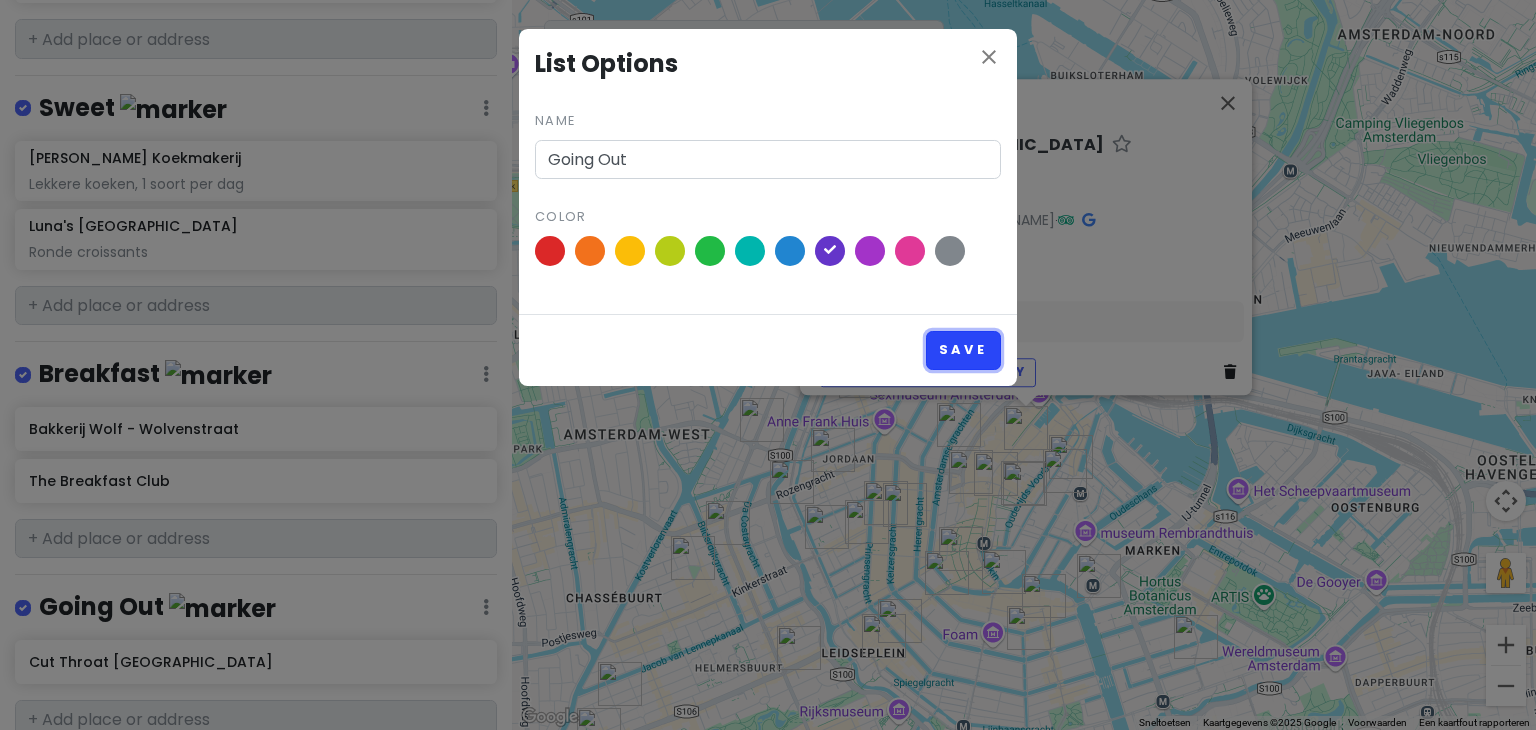 click on "Save" at bounding box center (963, 350) 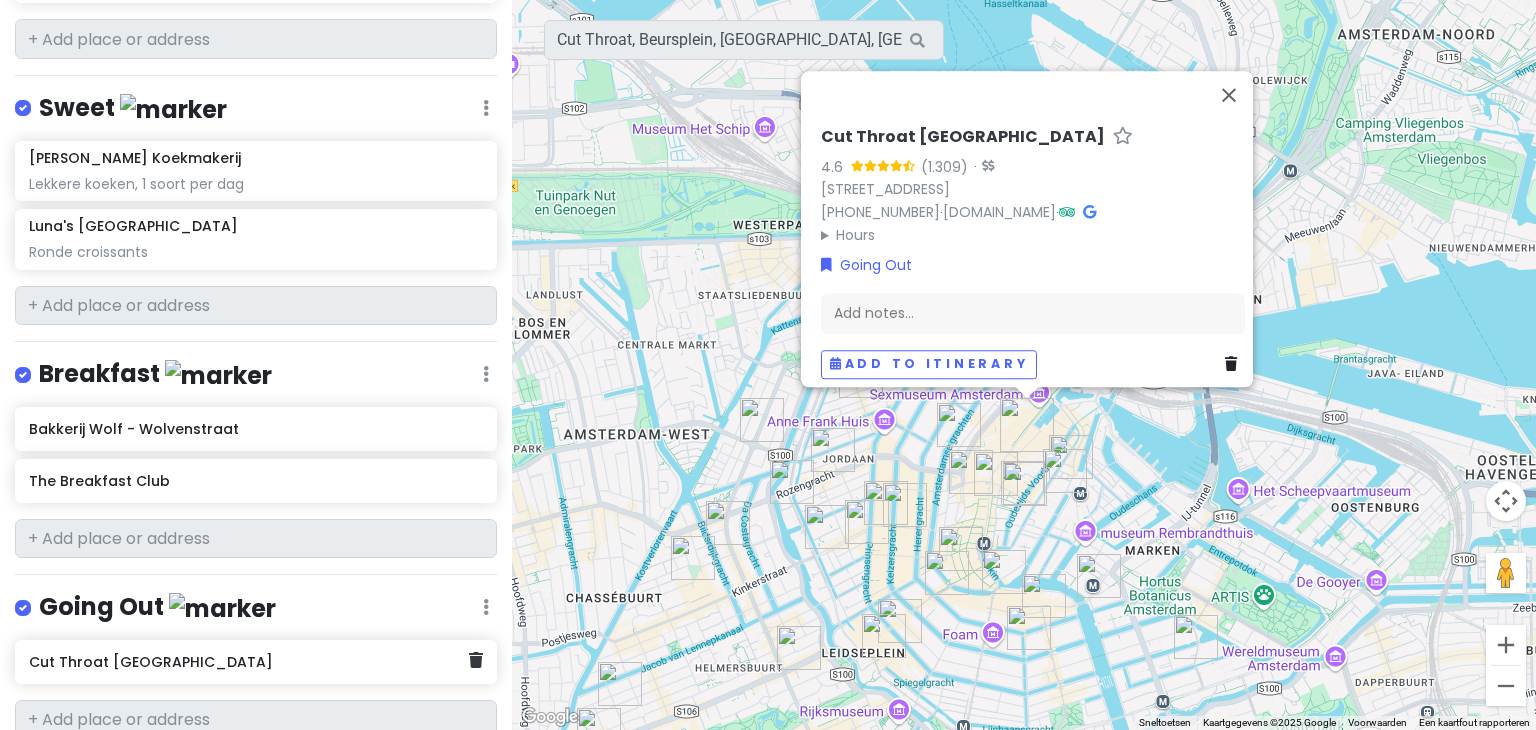 click on "Cut Throat [GEOGRAPHIC_DATA]" at bounding box center (248, 662) 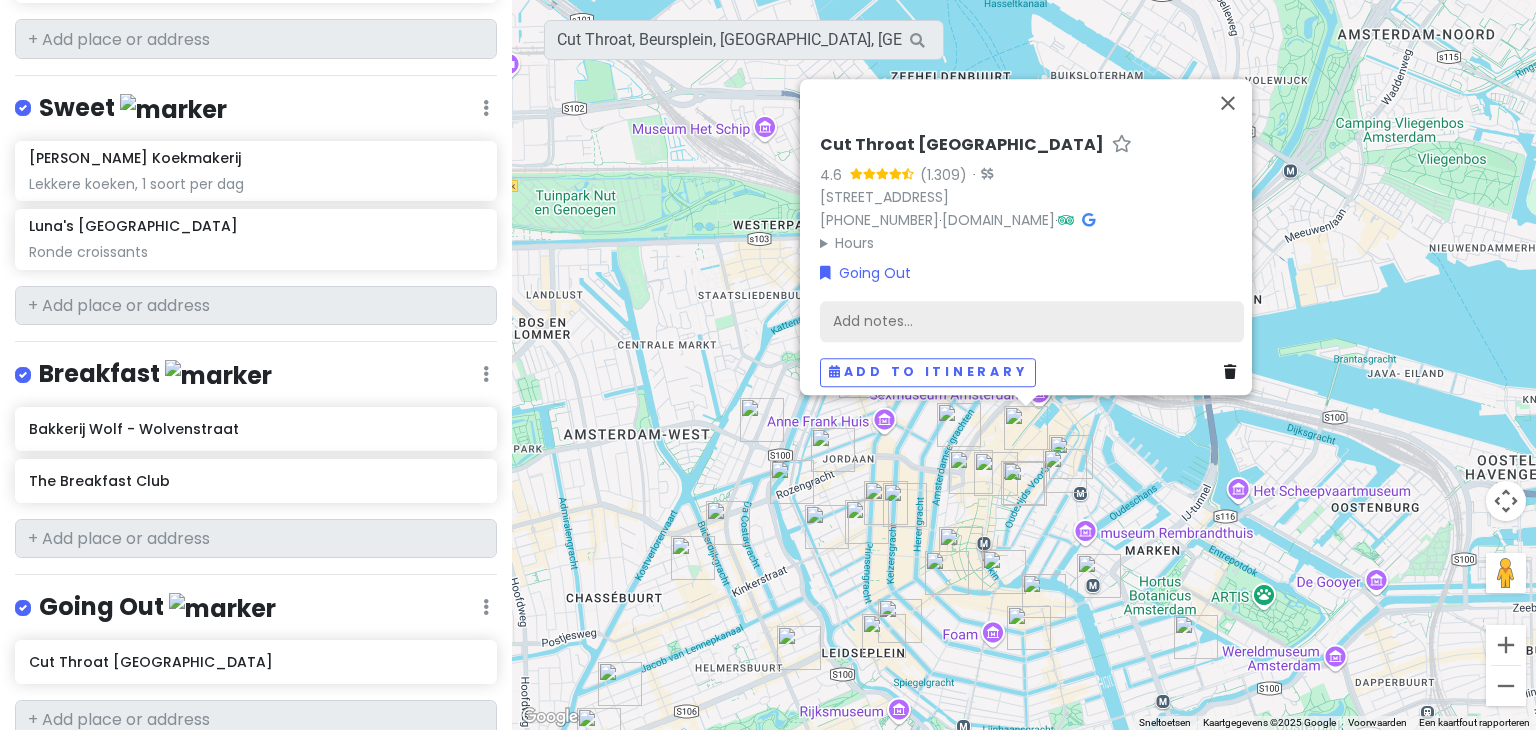 click on "Add notes..." at bounding box center [1032, 322] 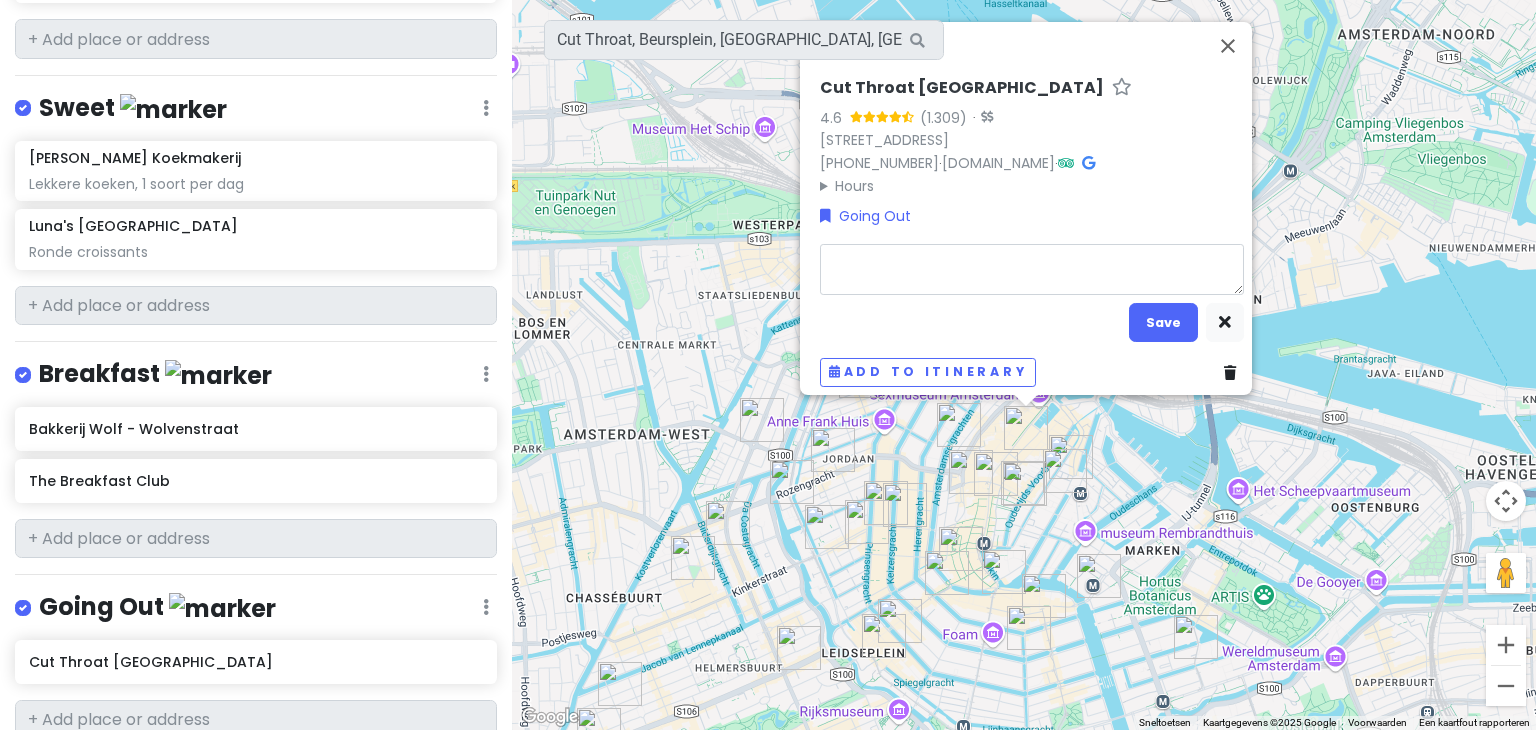 type on "x" 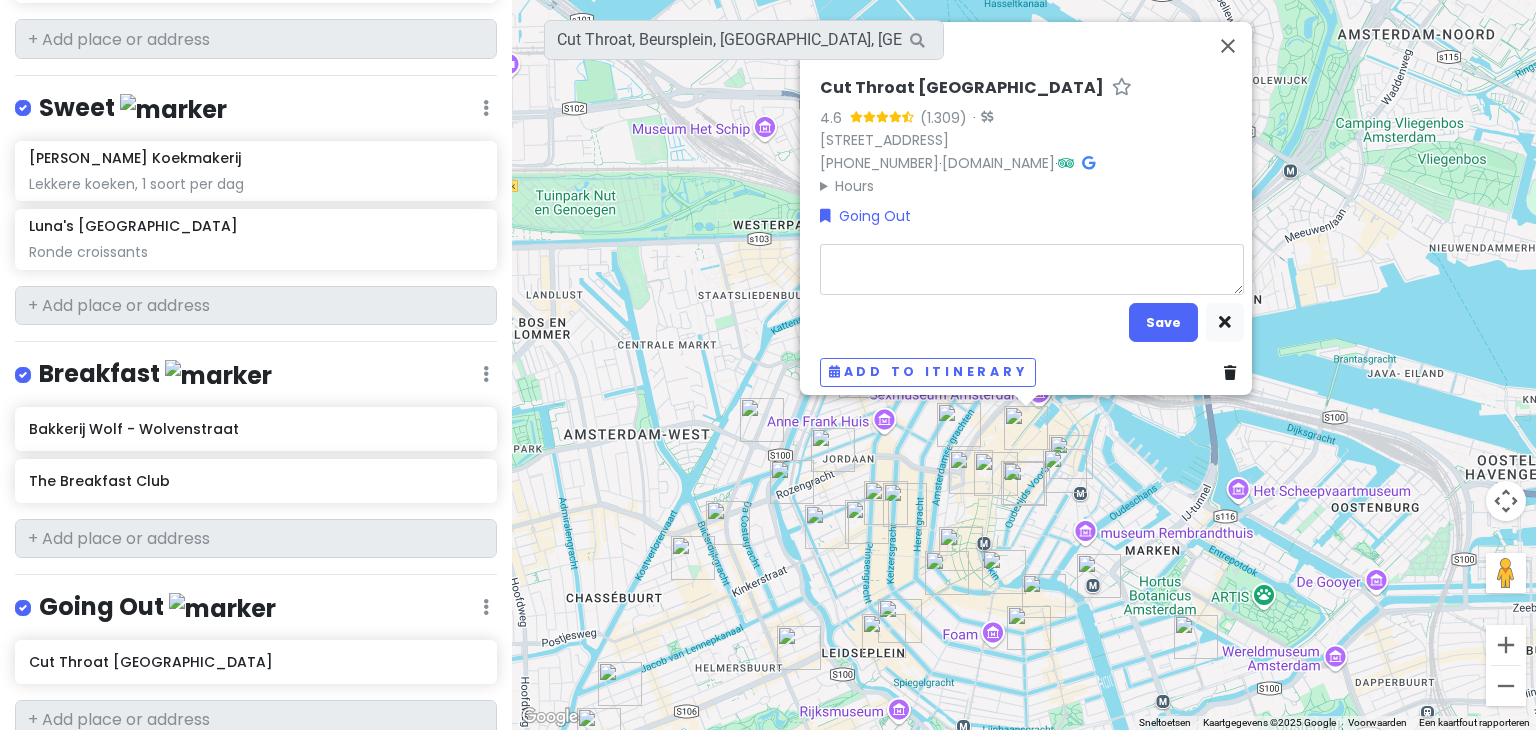 type on "N" 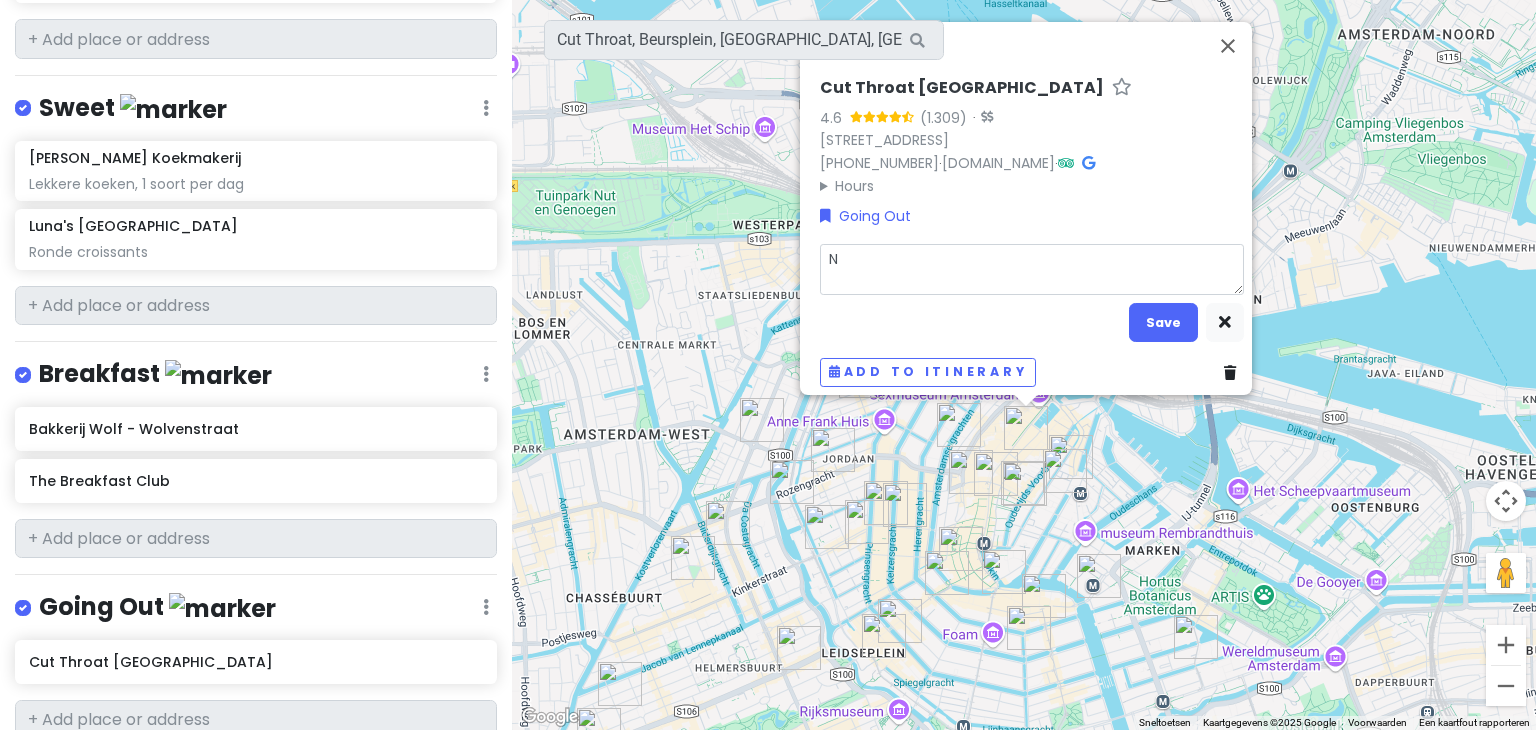 type on "x" 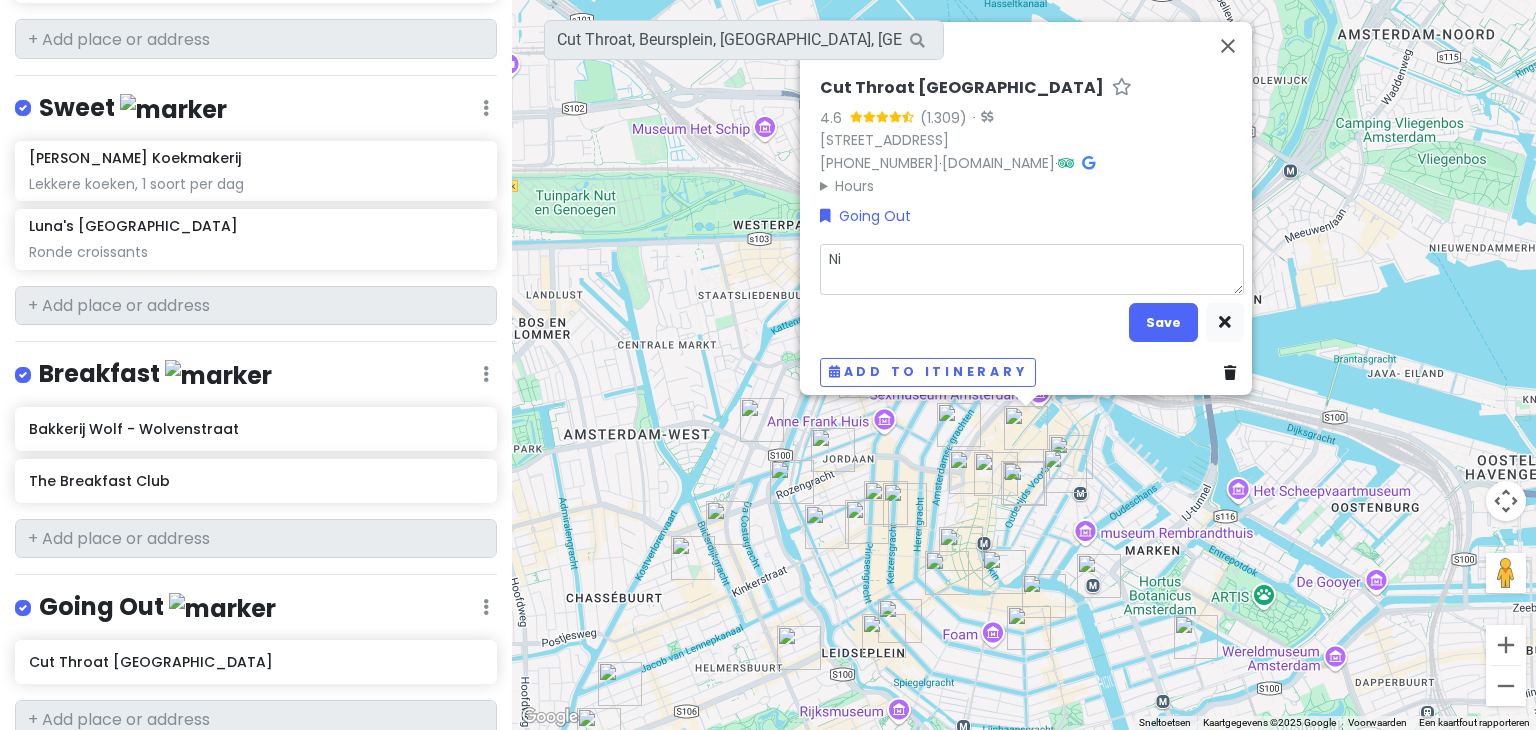 type on "x" 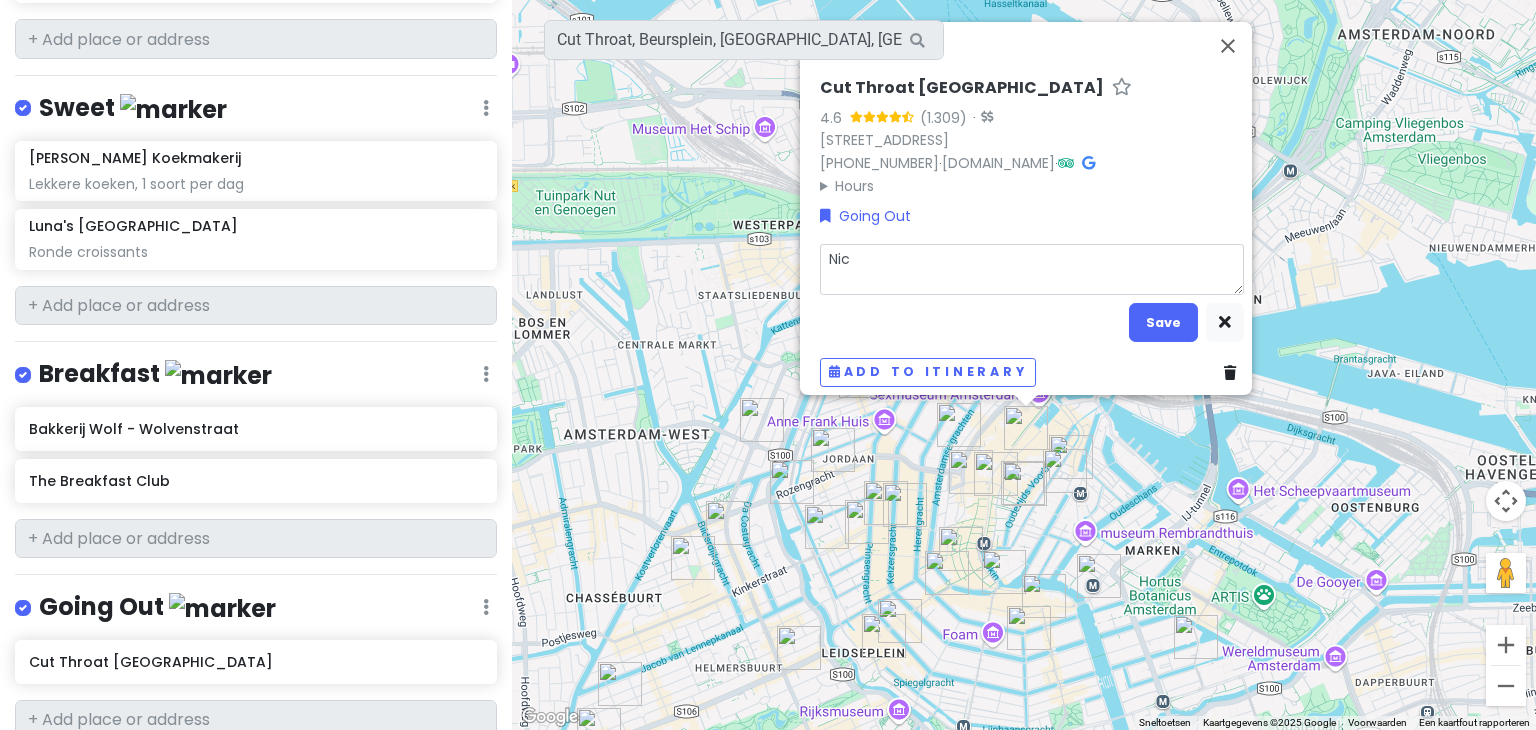 type on "x" 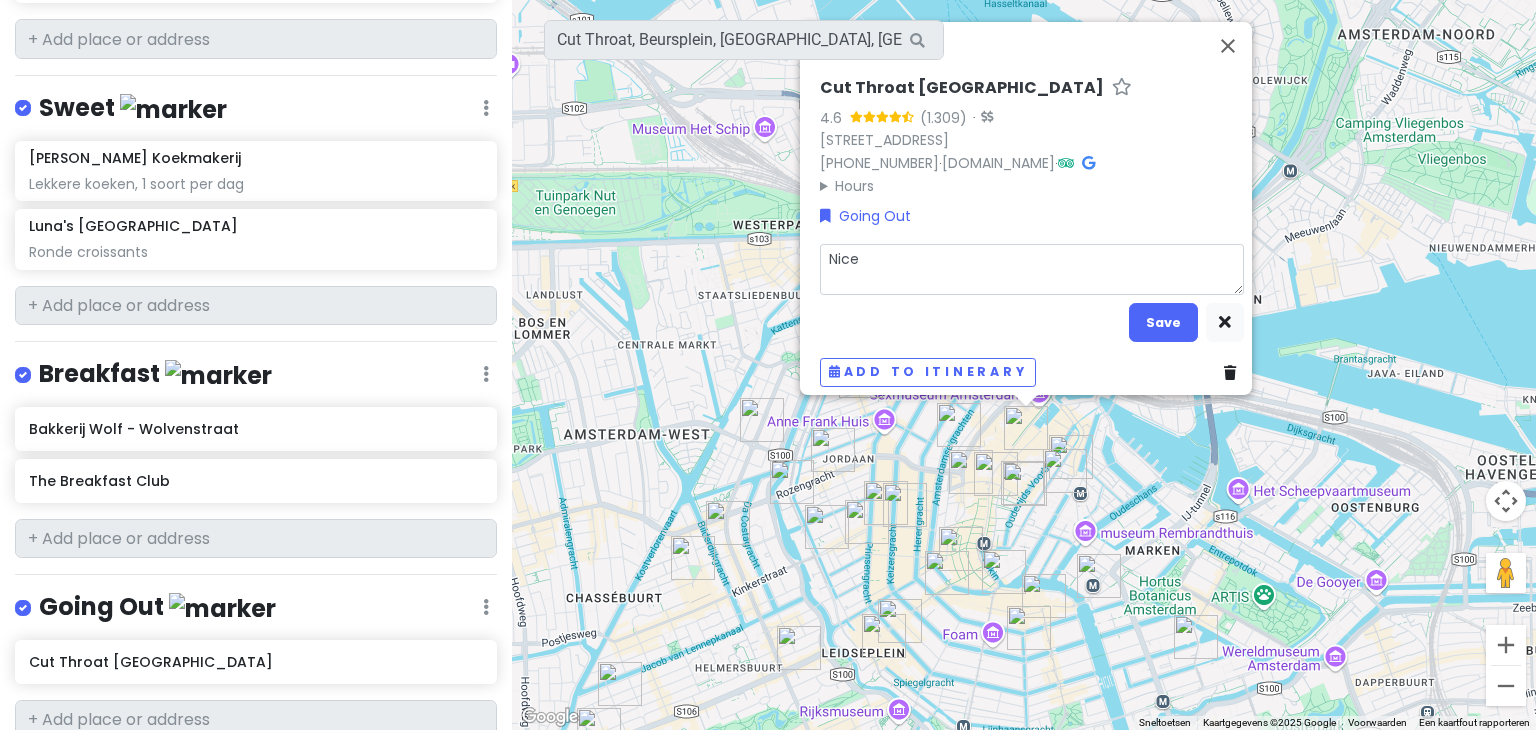 type on "x" 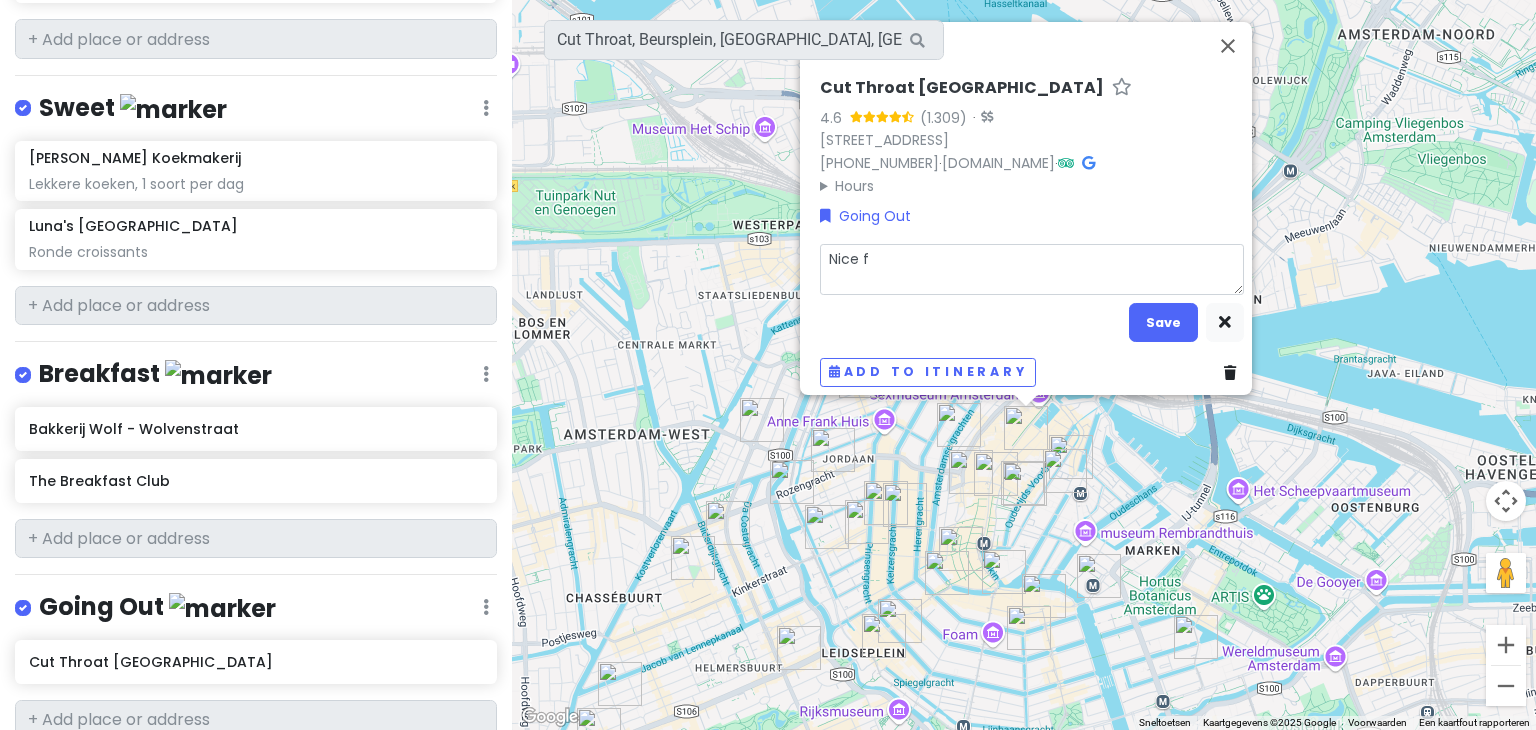 type on "x" 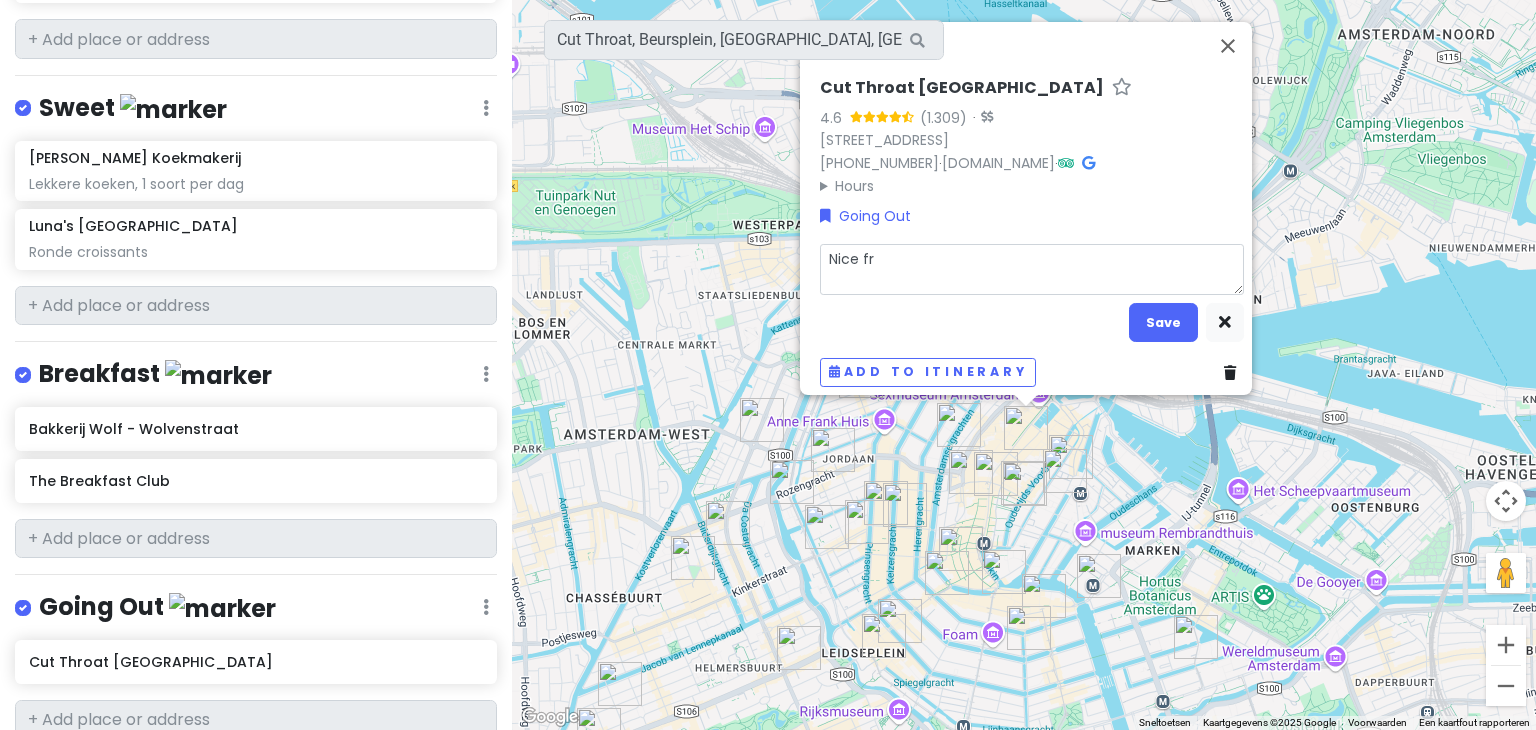 type on "x" 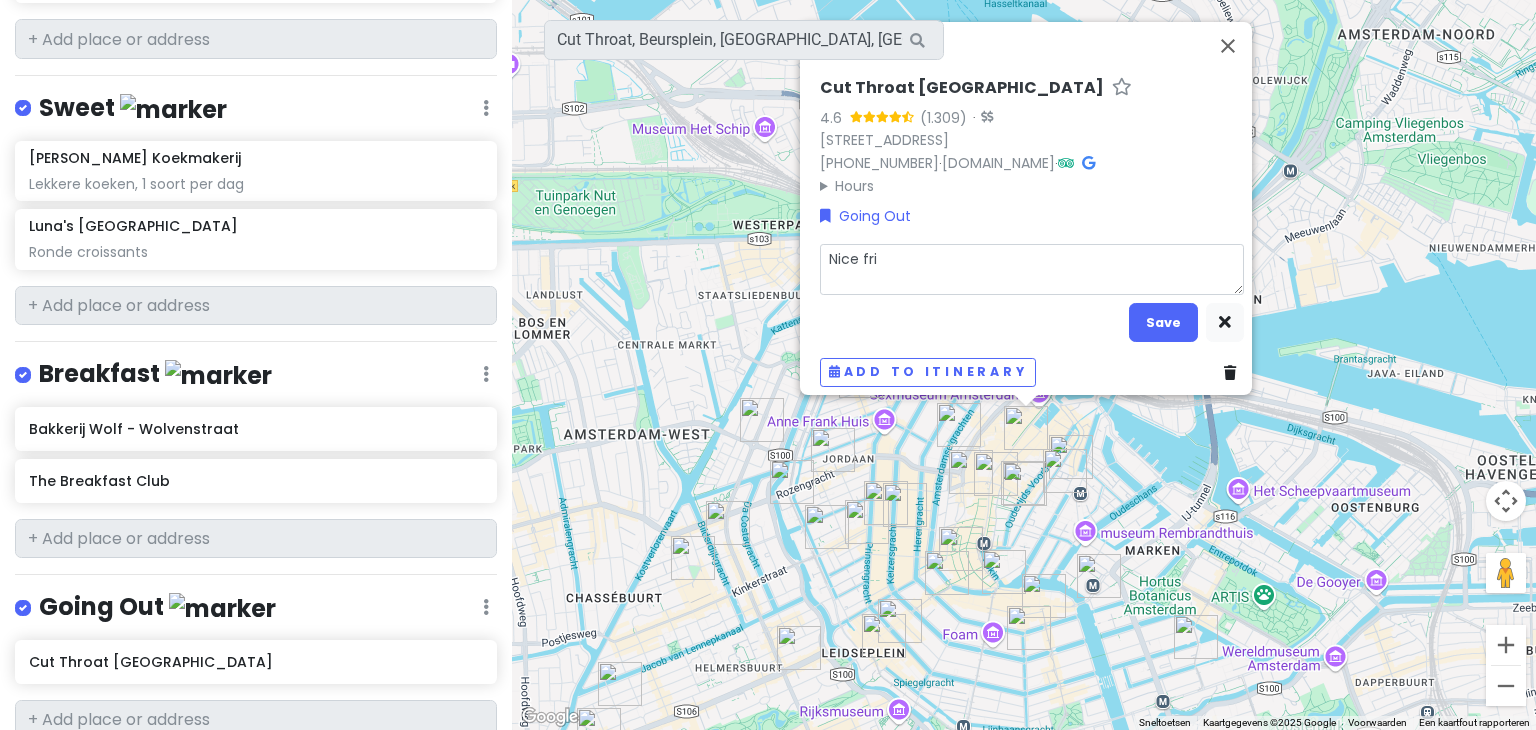 type on "x" 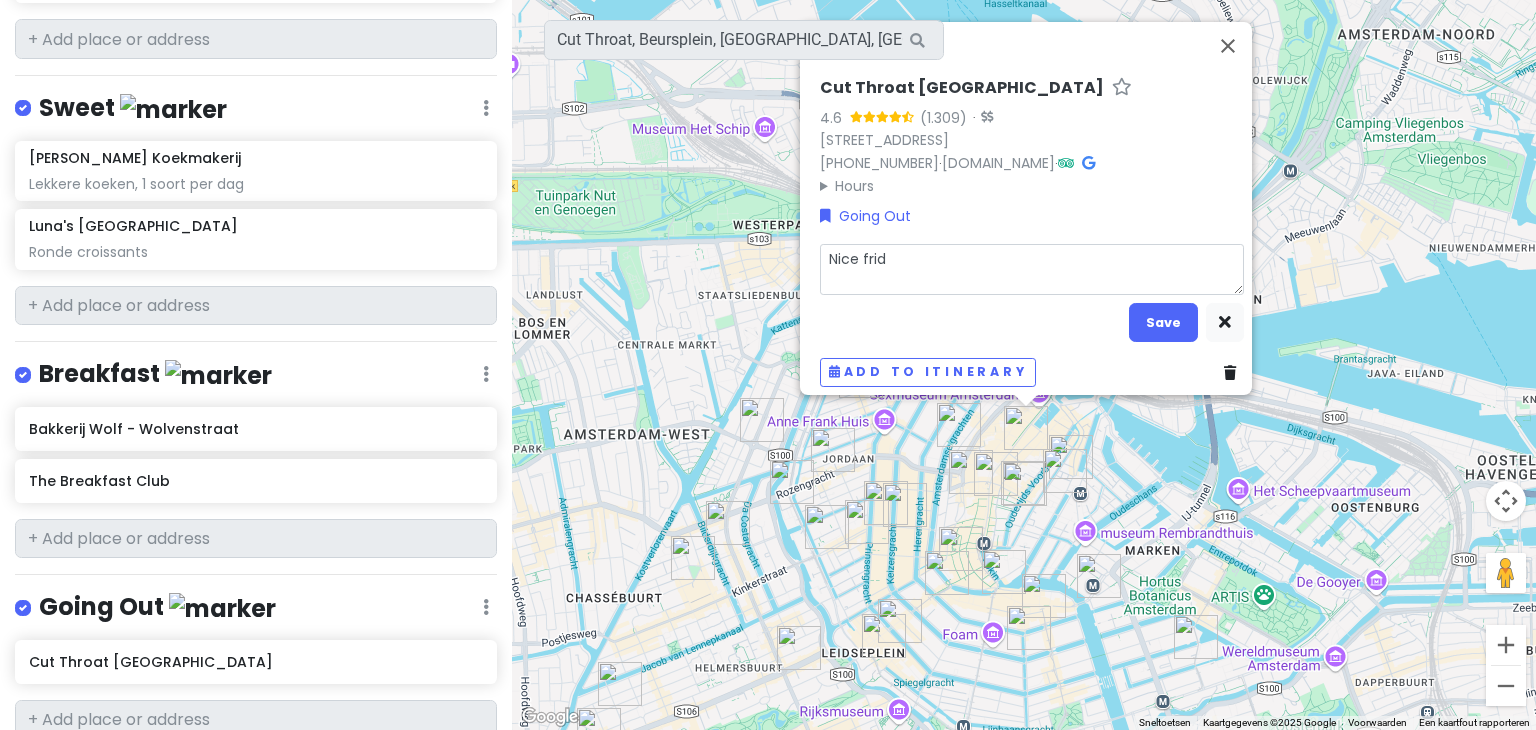 type on "x" 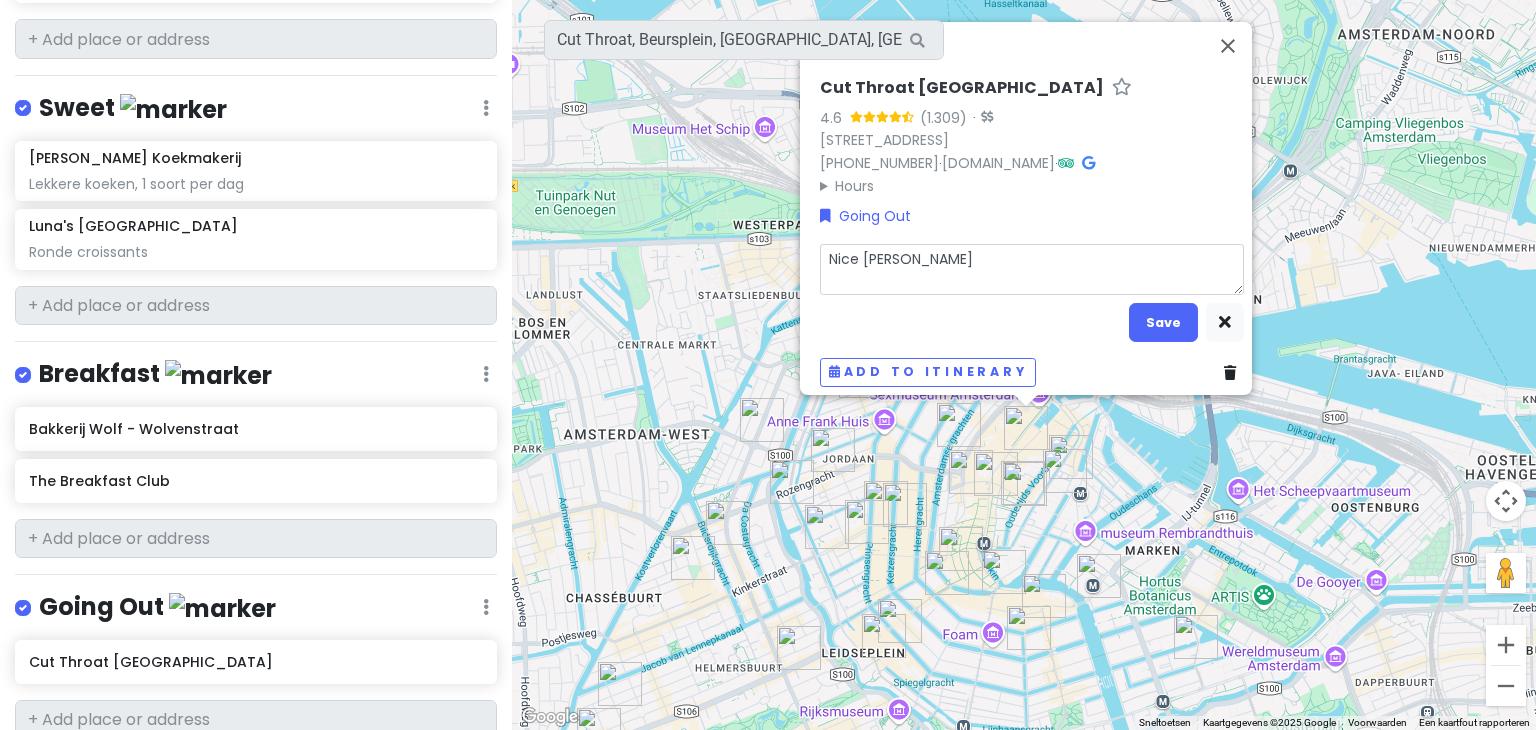 type on "x" 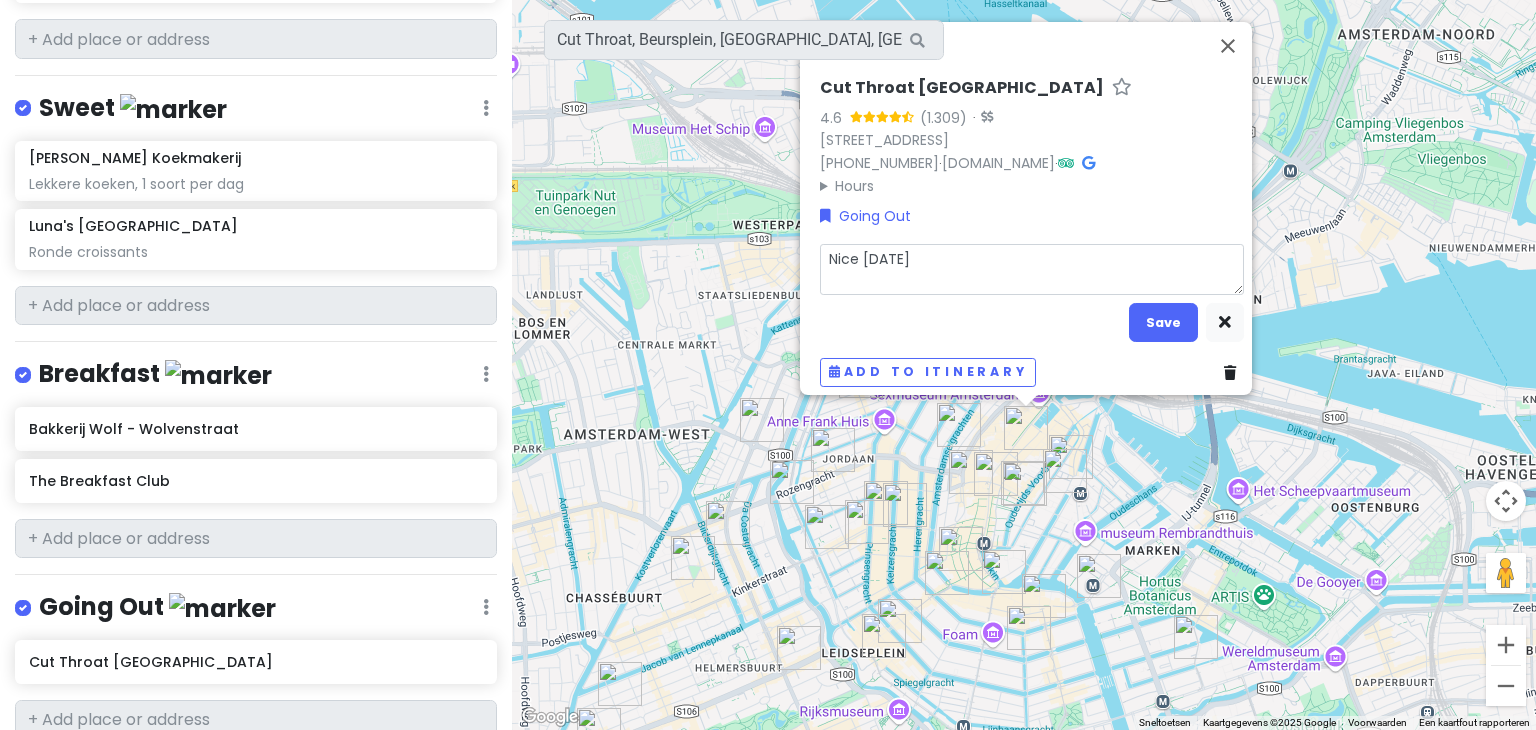 type on "x" 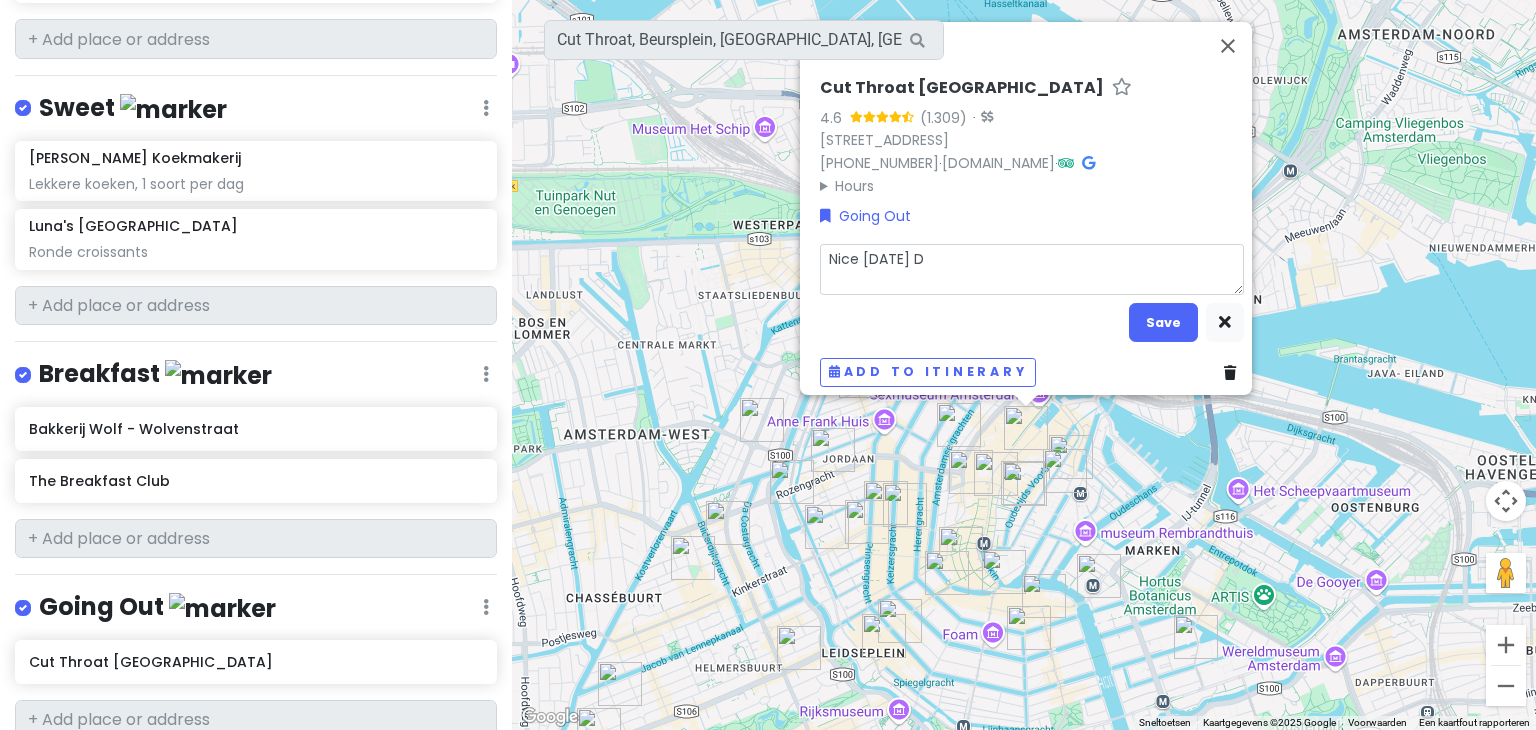 type on "Nice fr[DATE]J" 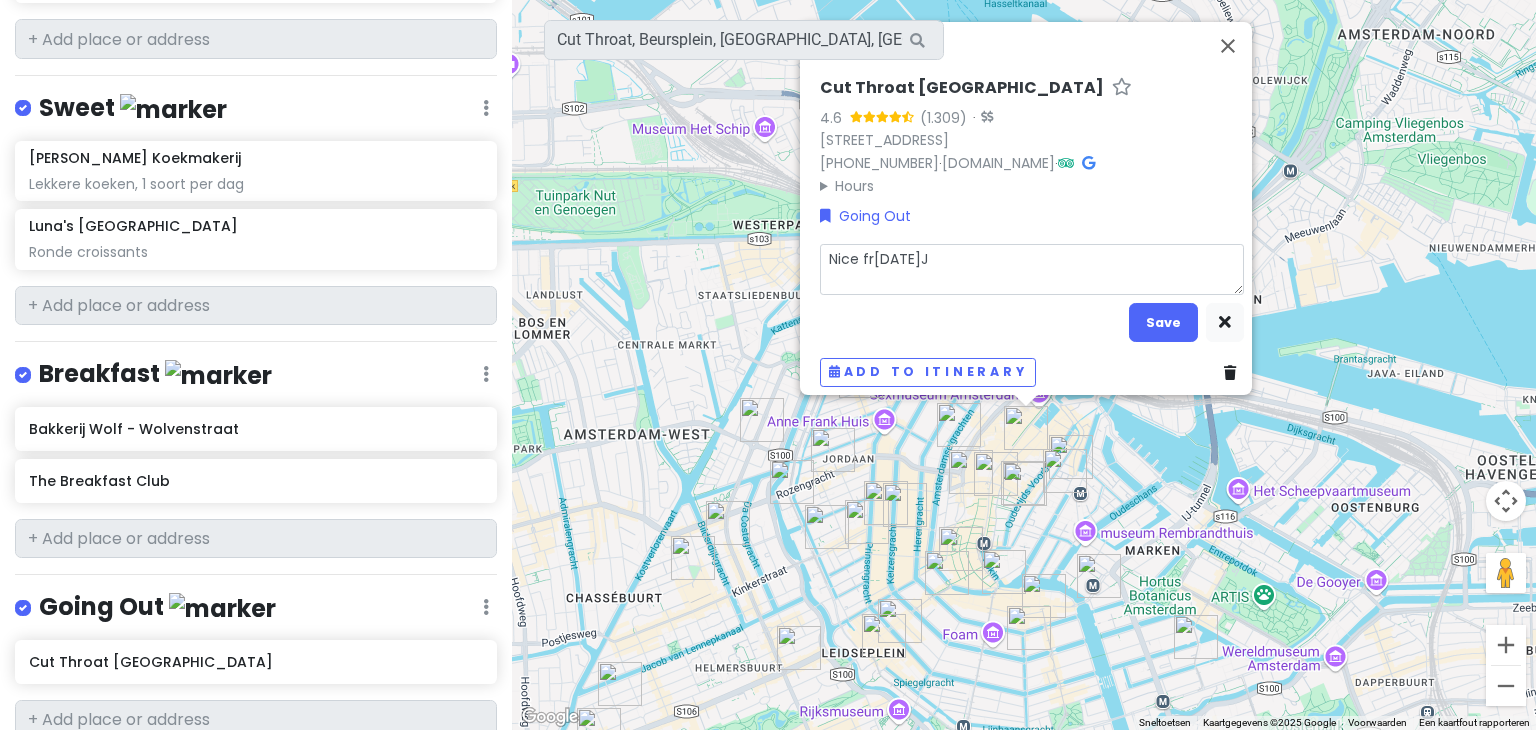 type on "x" 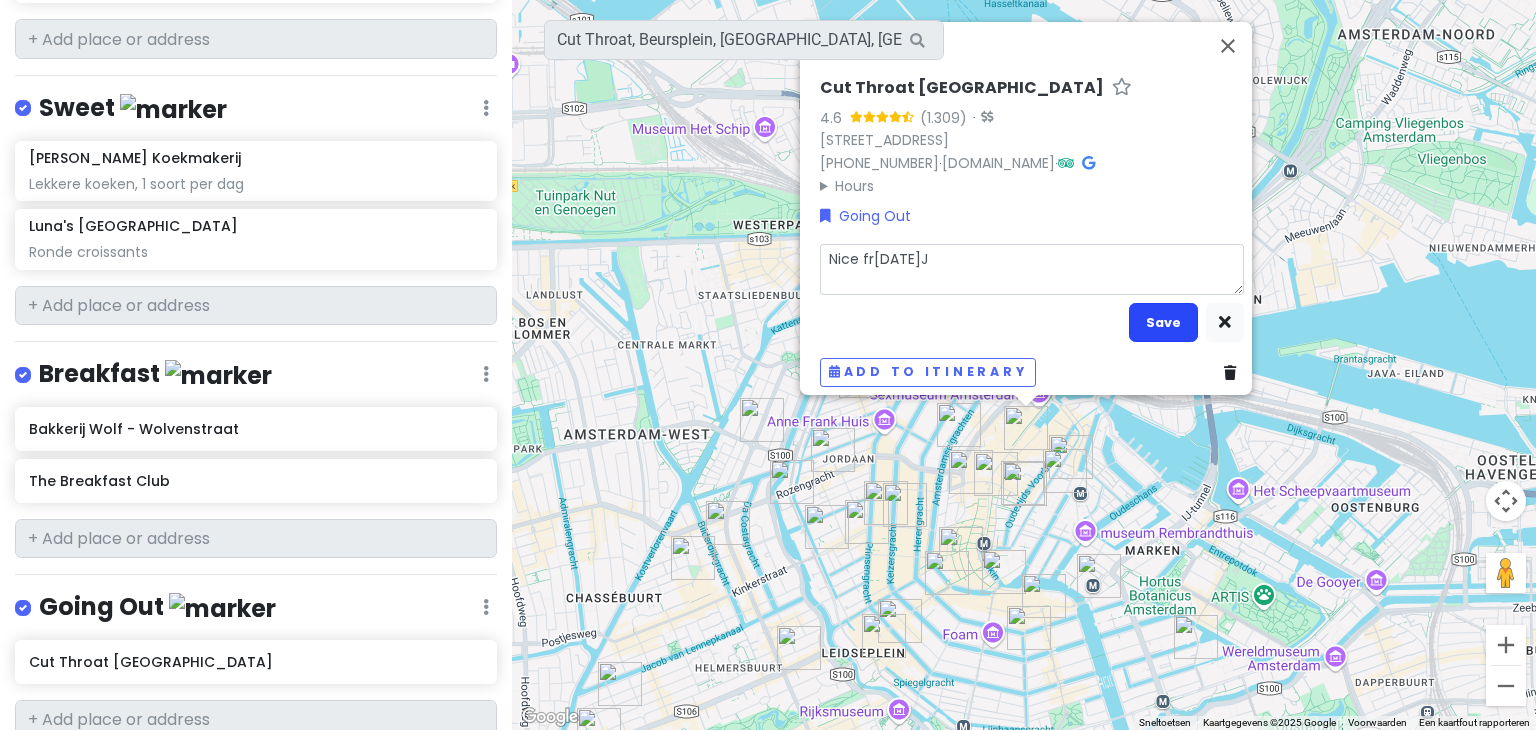type on "Nice fr[DATE]J" 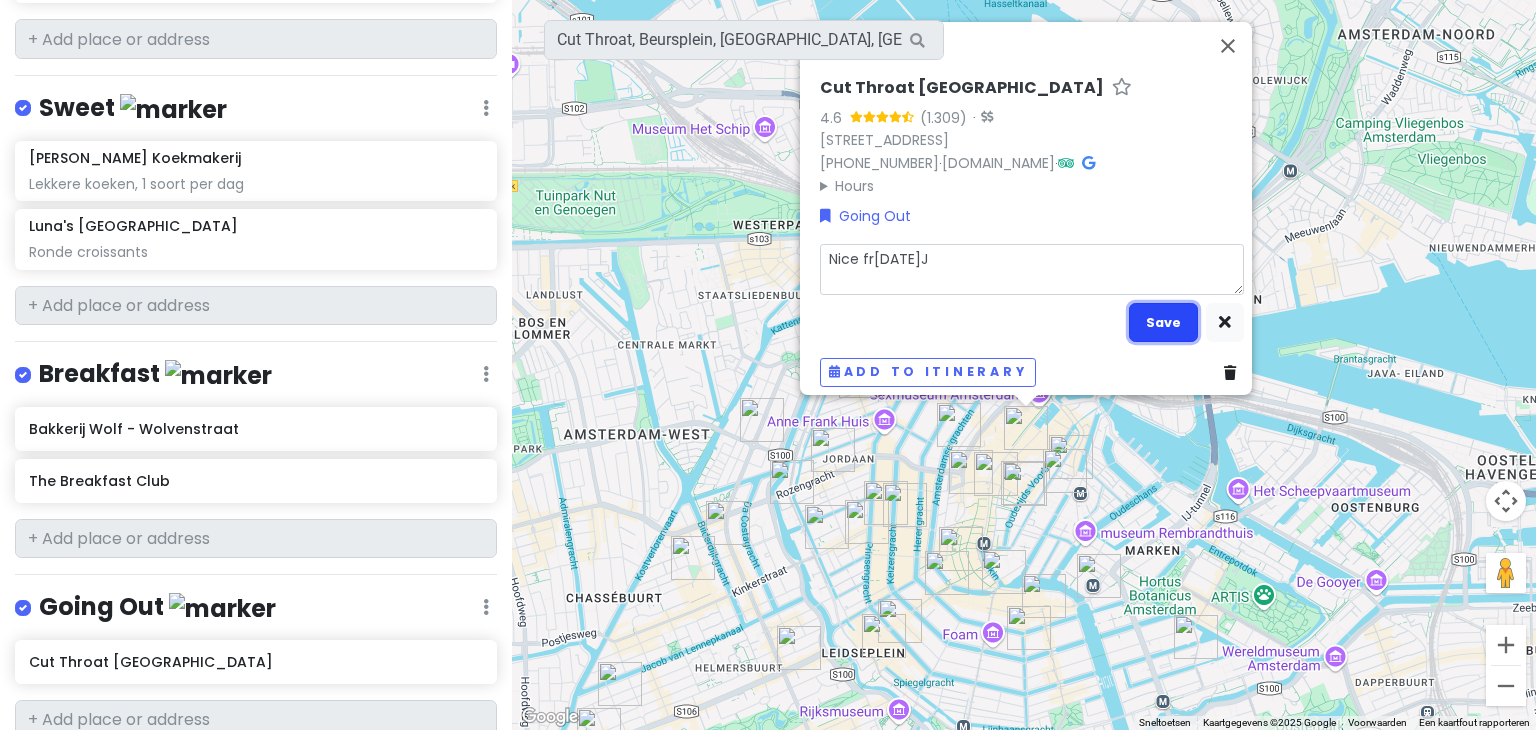 click on "Save" at bounding box center [1163, 322] 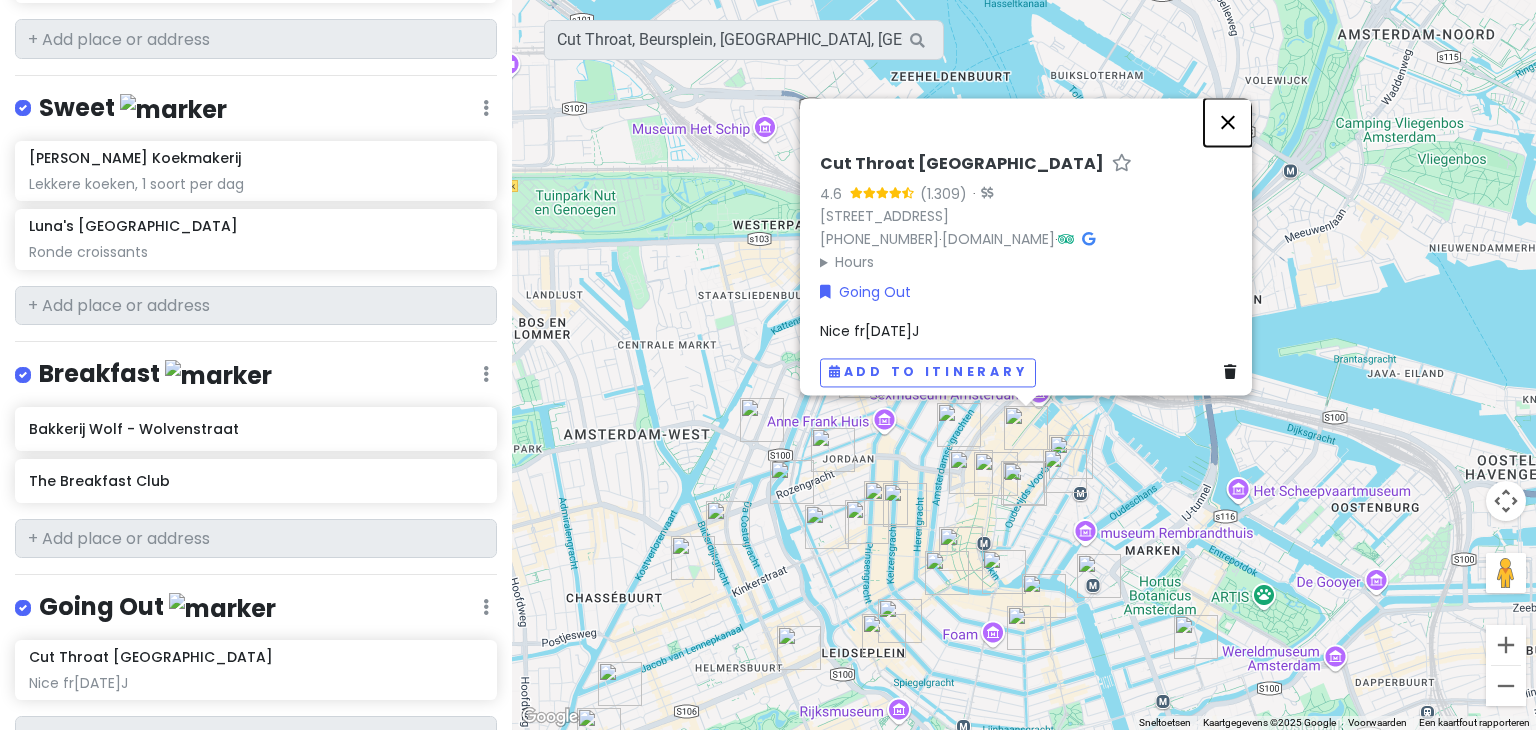 click at bounding box center [1228, 122] 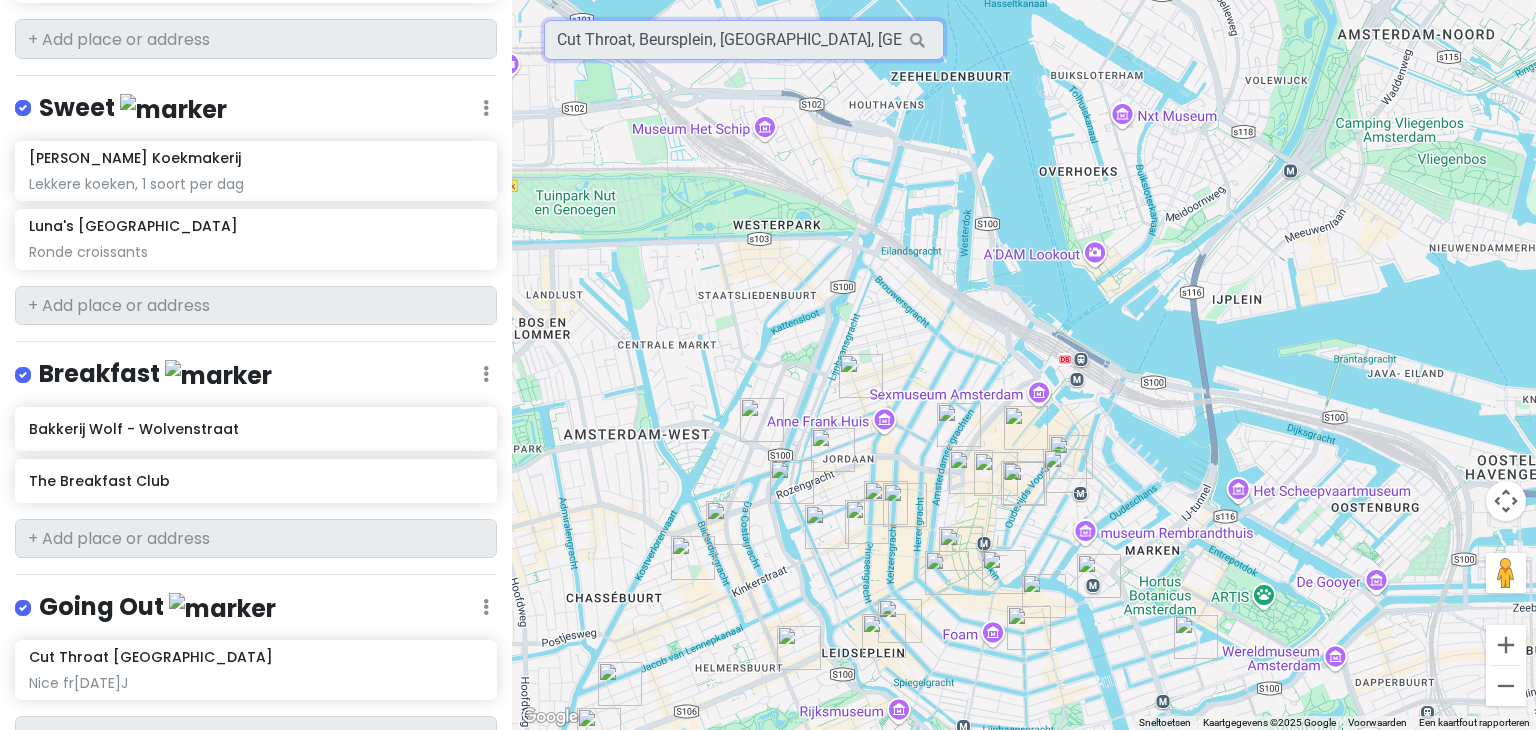 click on "Cut Throat, Beursplein, [GEOGRAPHIC_DATA], [GEOGRAPHIC_DATA]" at bounding box center [744, 40] 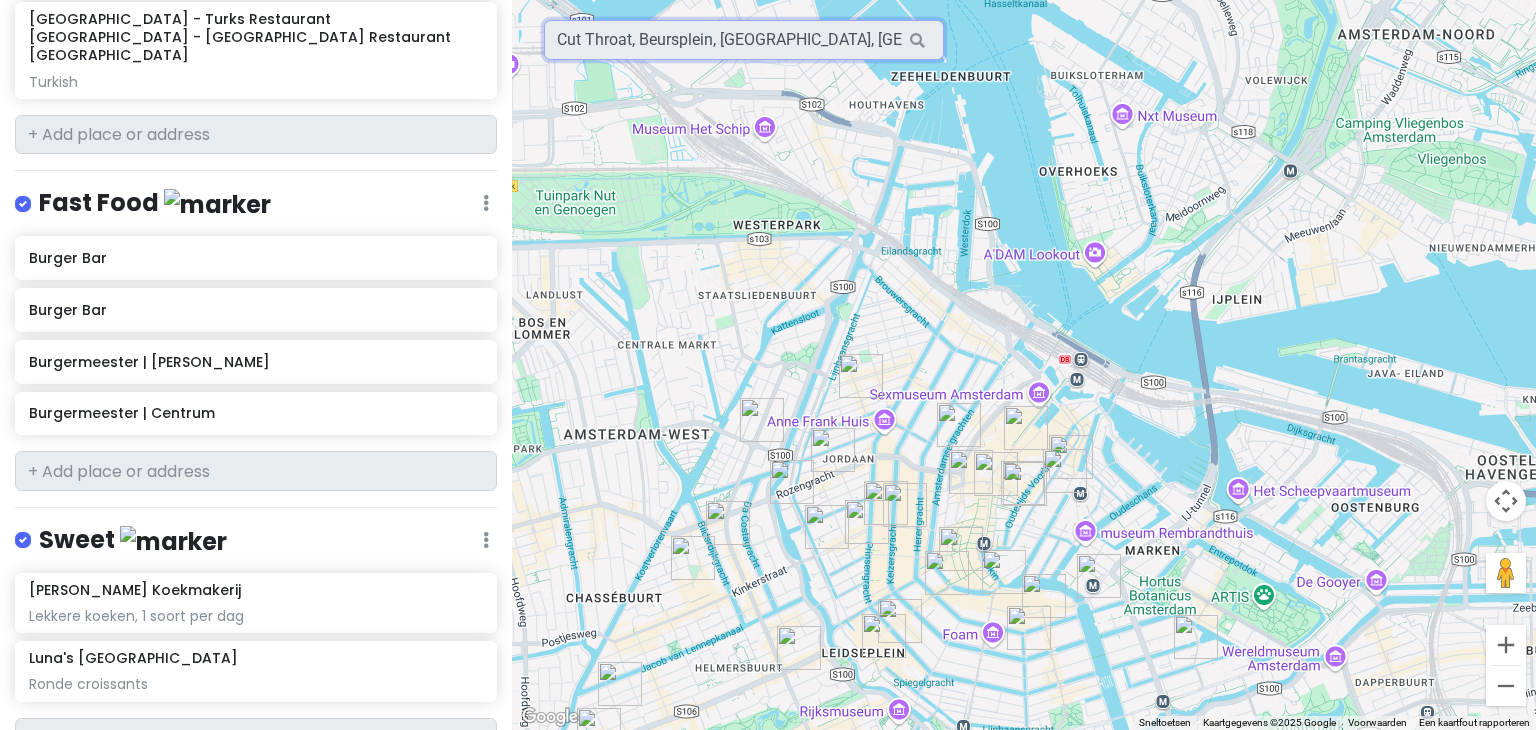 scroll, scrollTop: 1768, scrollLeft: 0, axis: vertical 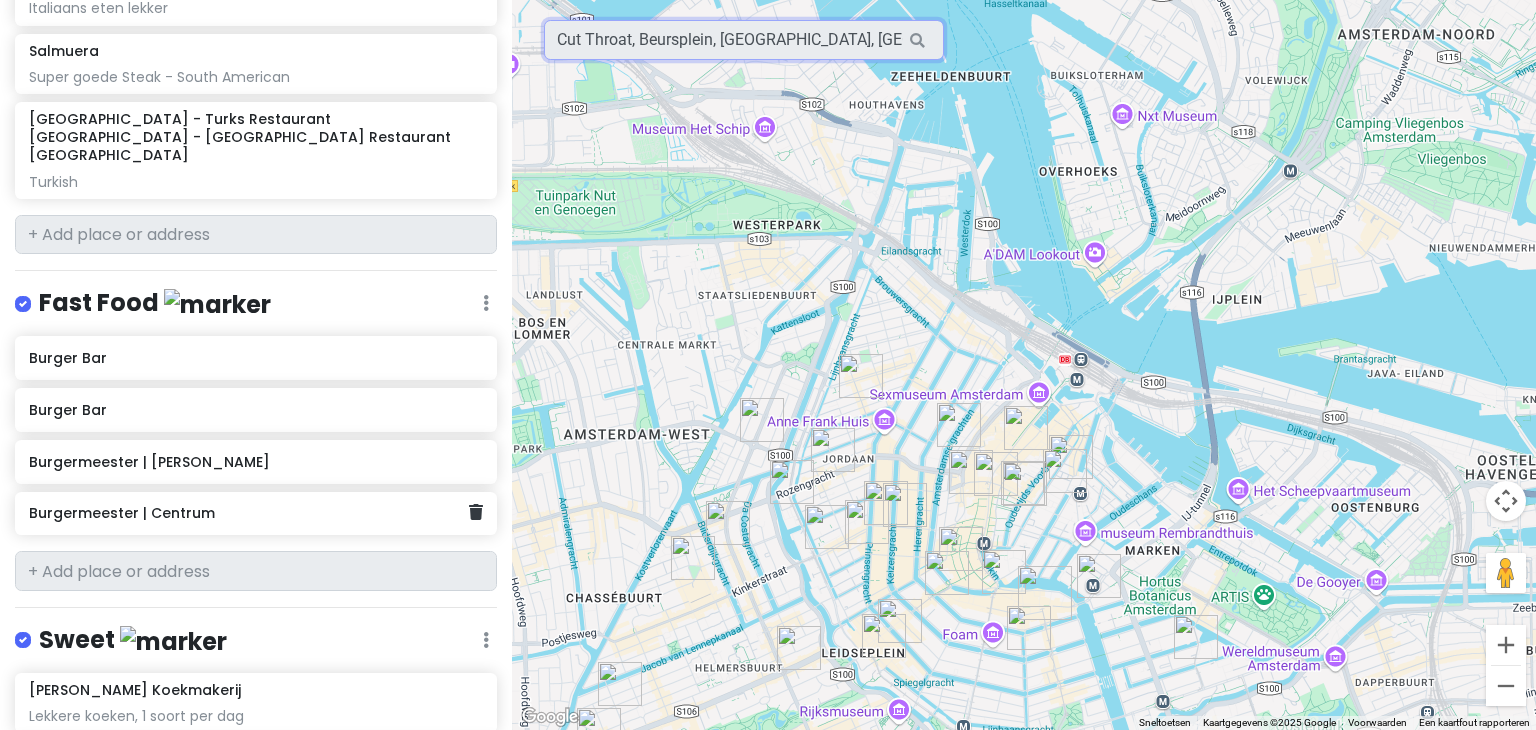 click on "Burgermeester | Centrum" 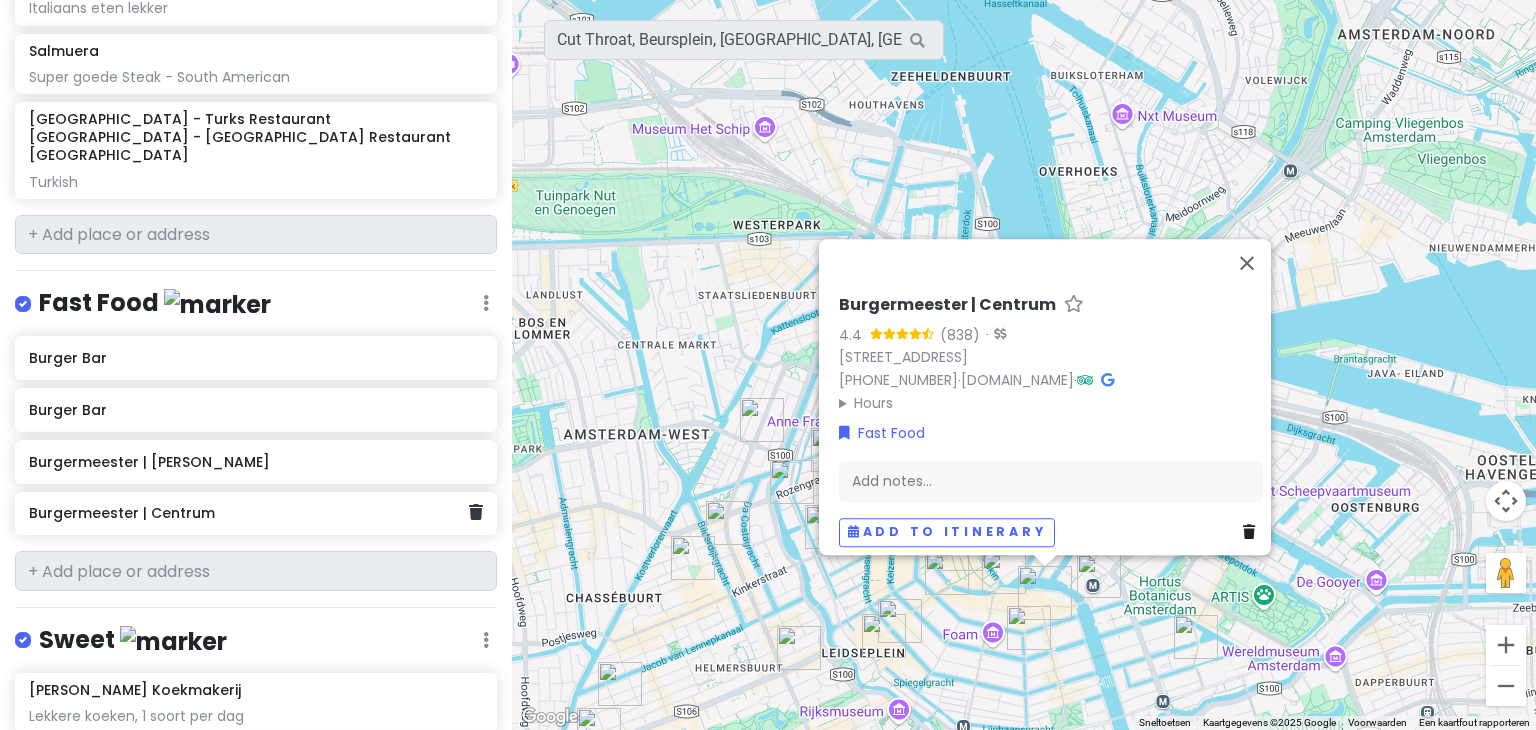 click on "Burger Bar Burger Bar Burgermeester | Jordaan Burgermeester | Centrum" at bounding box center [256, 439] 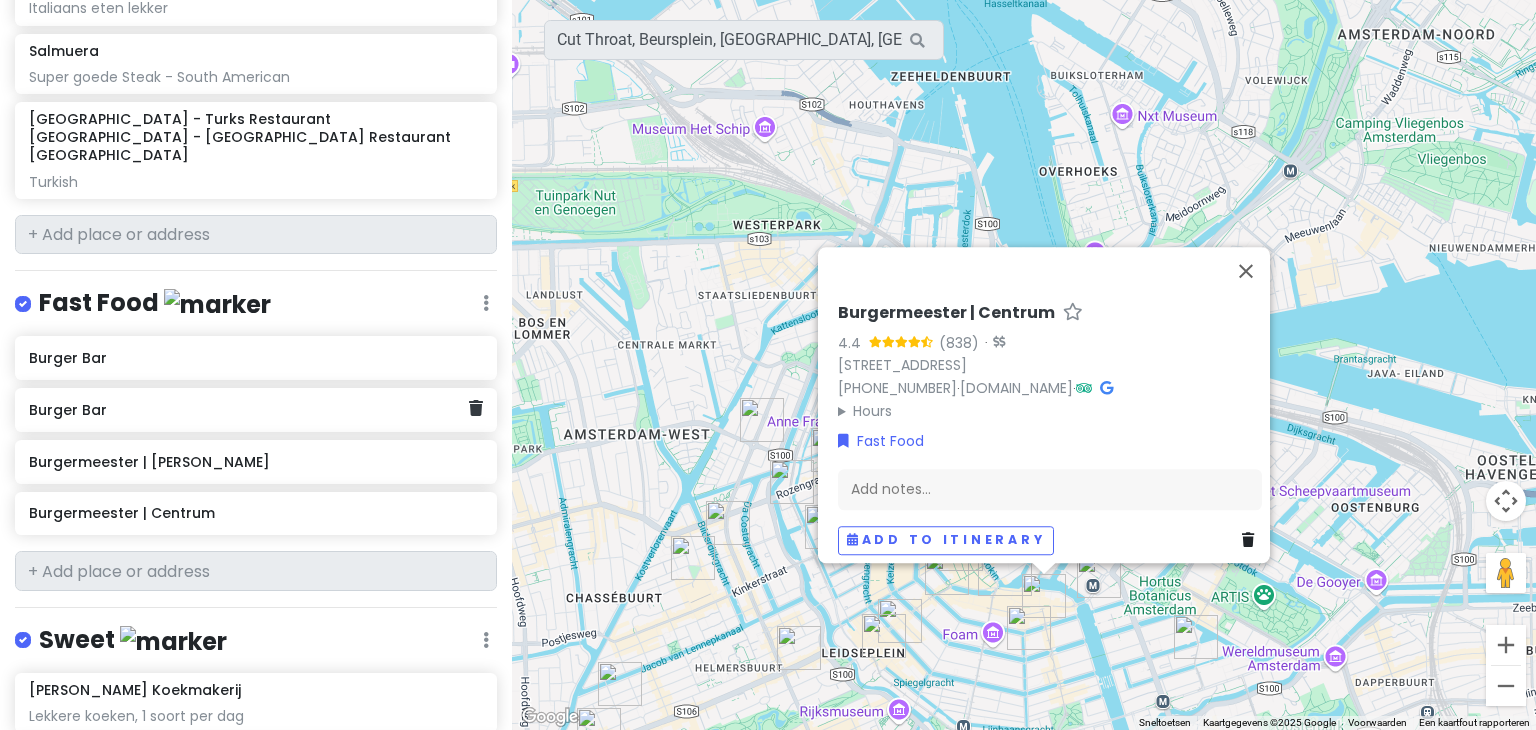 click on "Burger Bar" at bounding box center (248, 410) 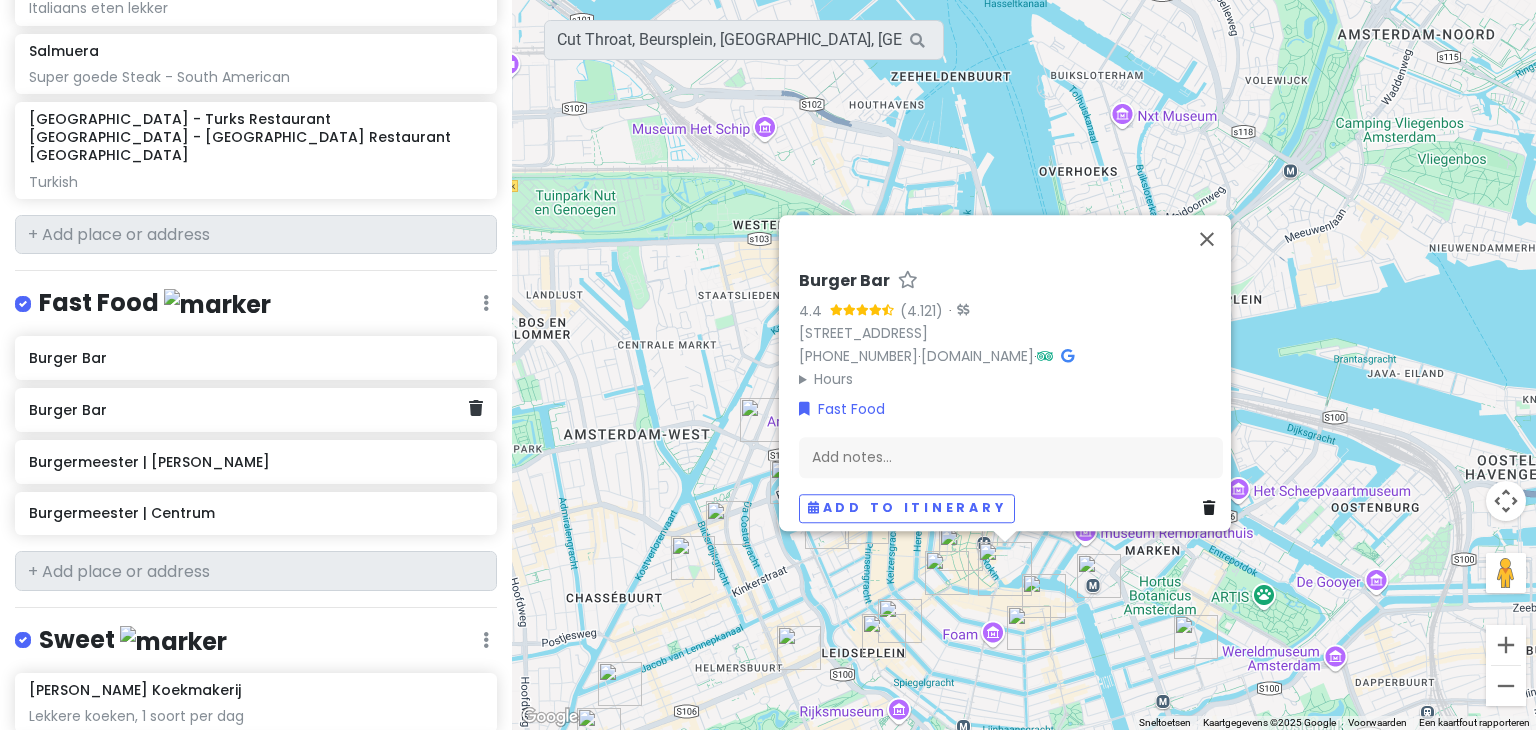click on "Burger Bar" at bounding box center (256, 410) 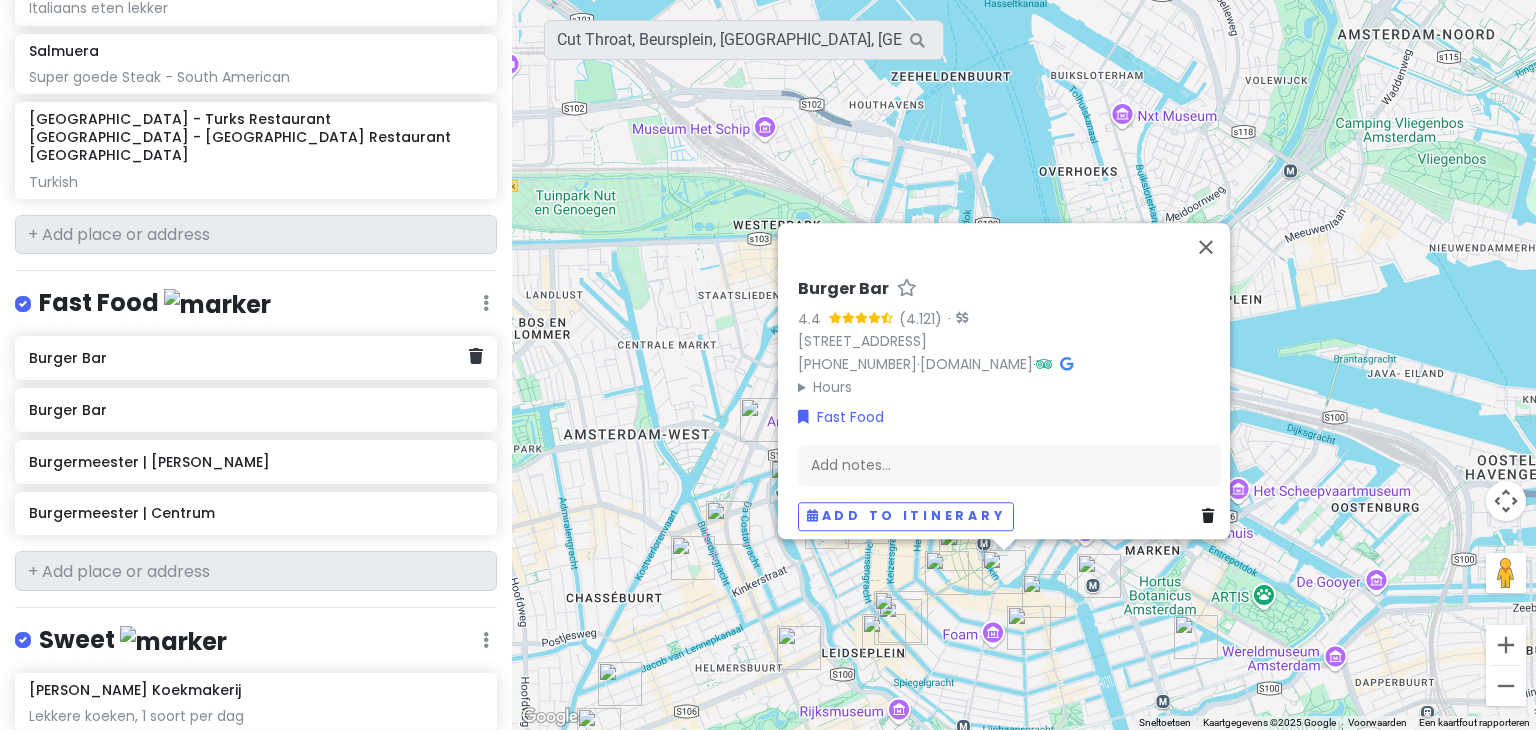 click on "Burger Bar" 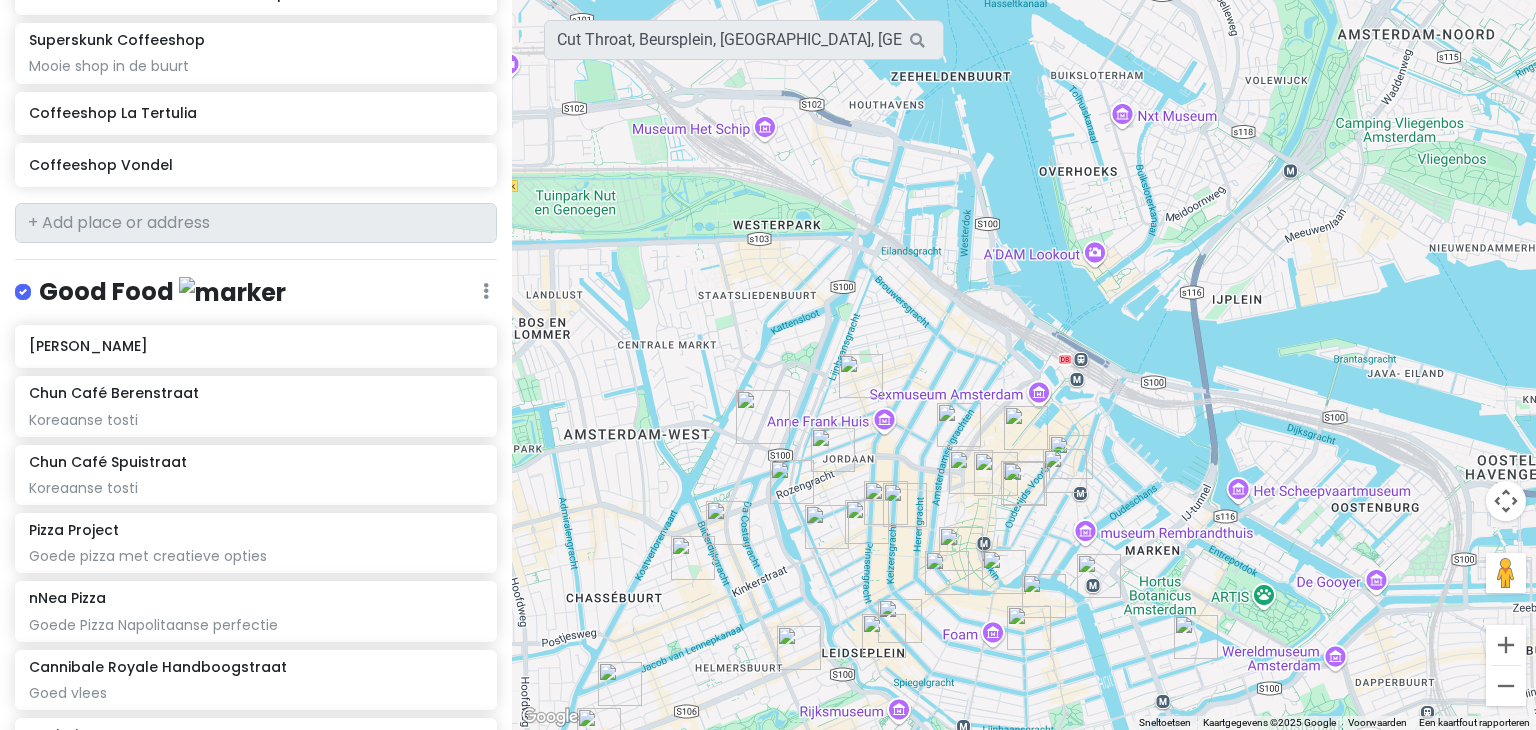scroll, scrollTop: 968, scrollLeft: 0, axis: vertical 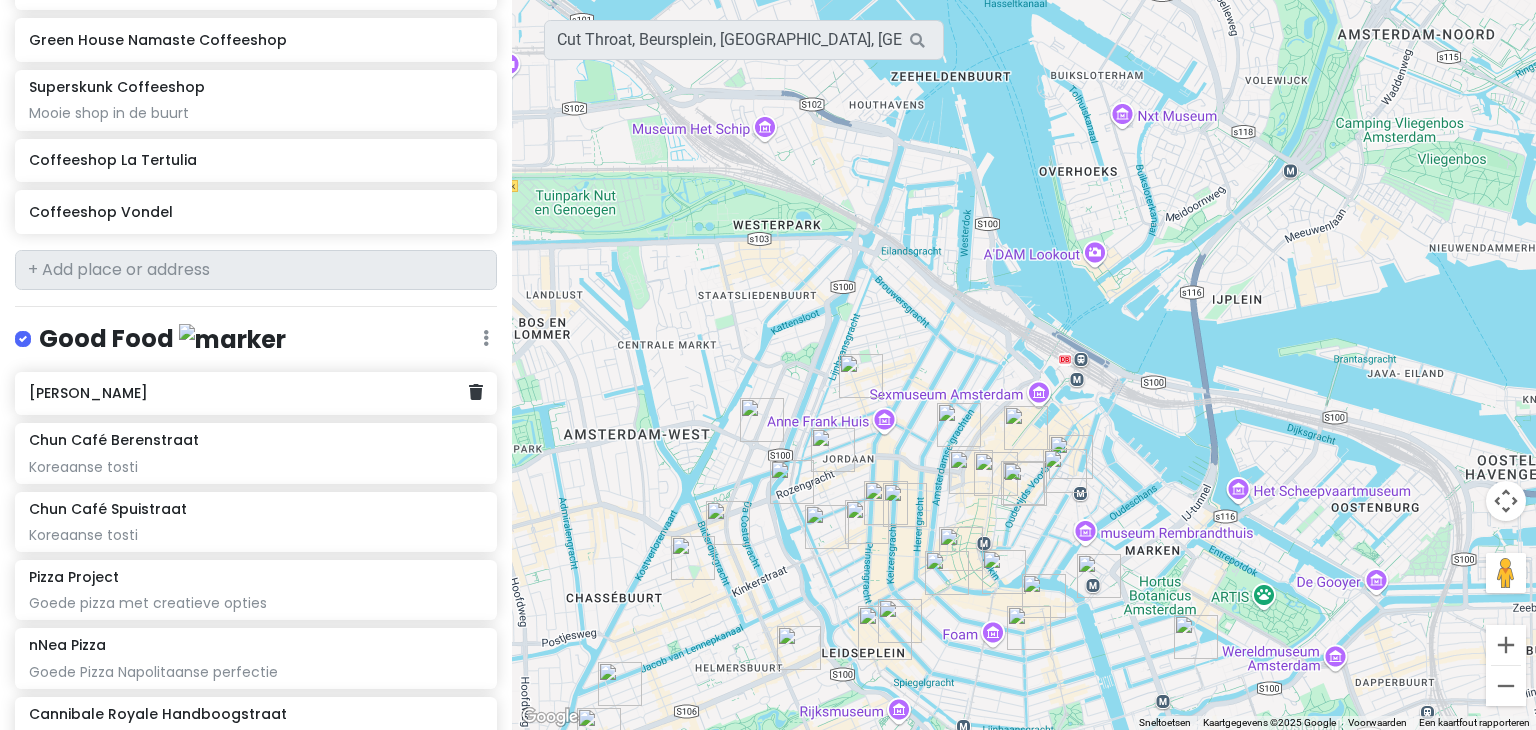 click on "[PERSON_NAME]" 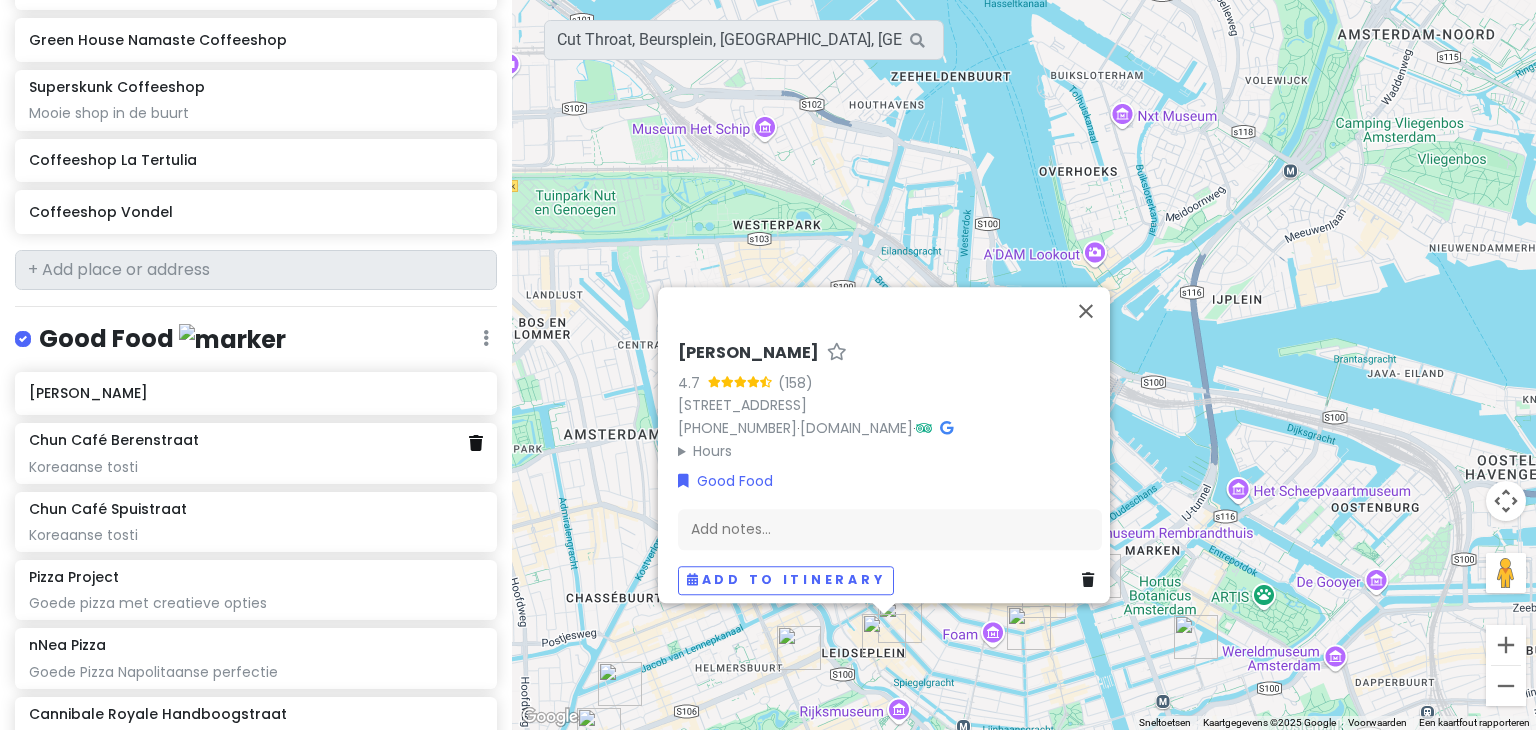 click at bounding box center [476, 443] 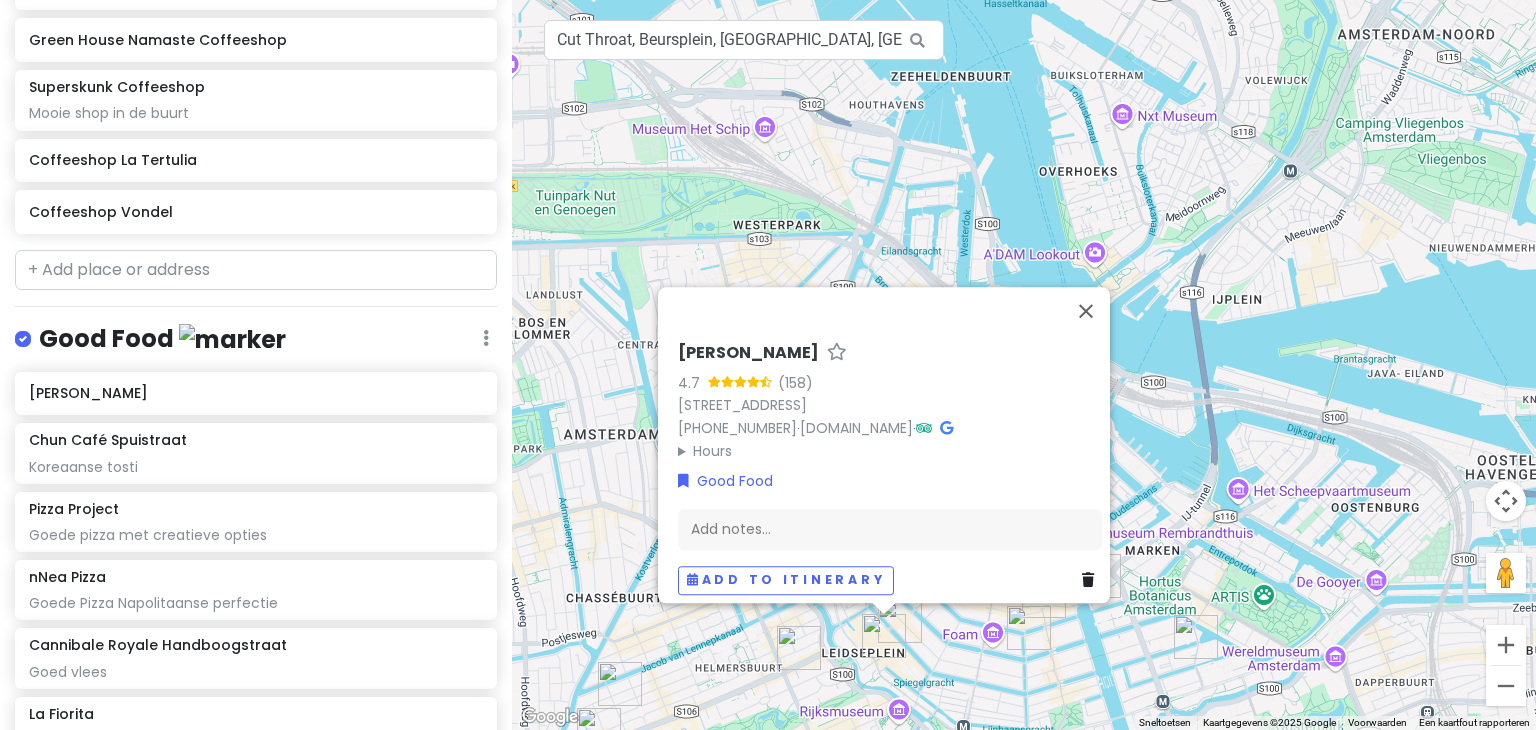 click on "Koreaanse tosti" at bounding box center [255, 113] 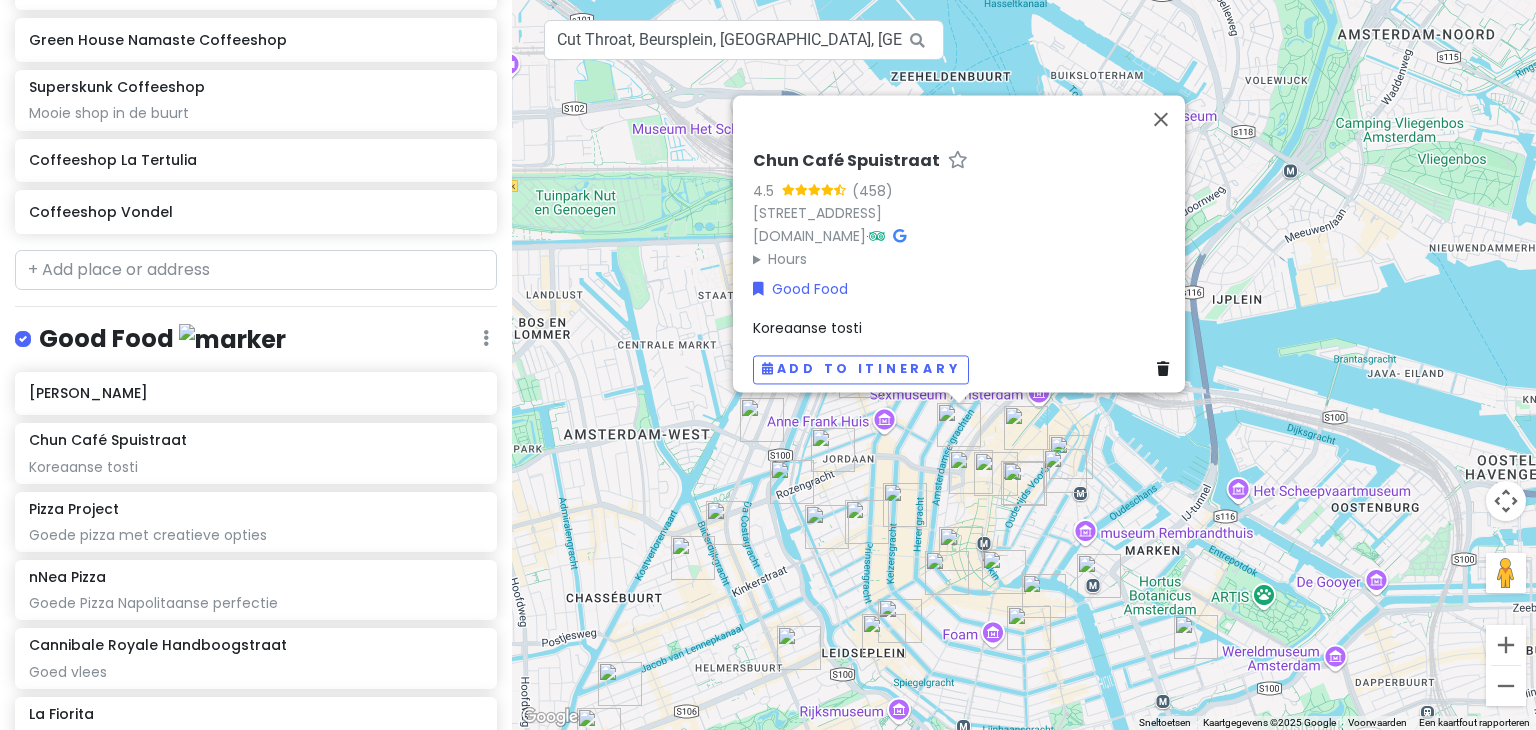 click on "Koreaanse tosti" at bounding box center [255, 113] 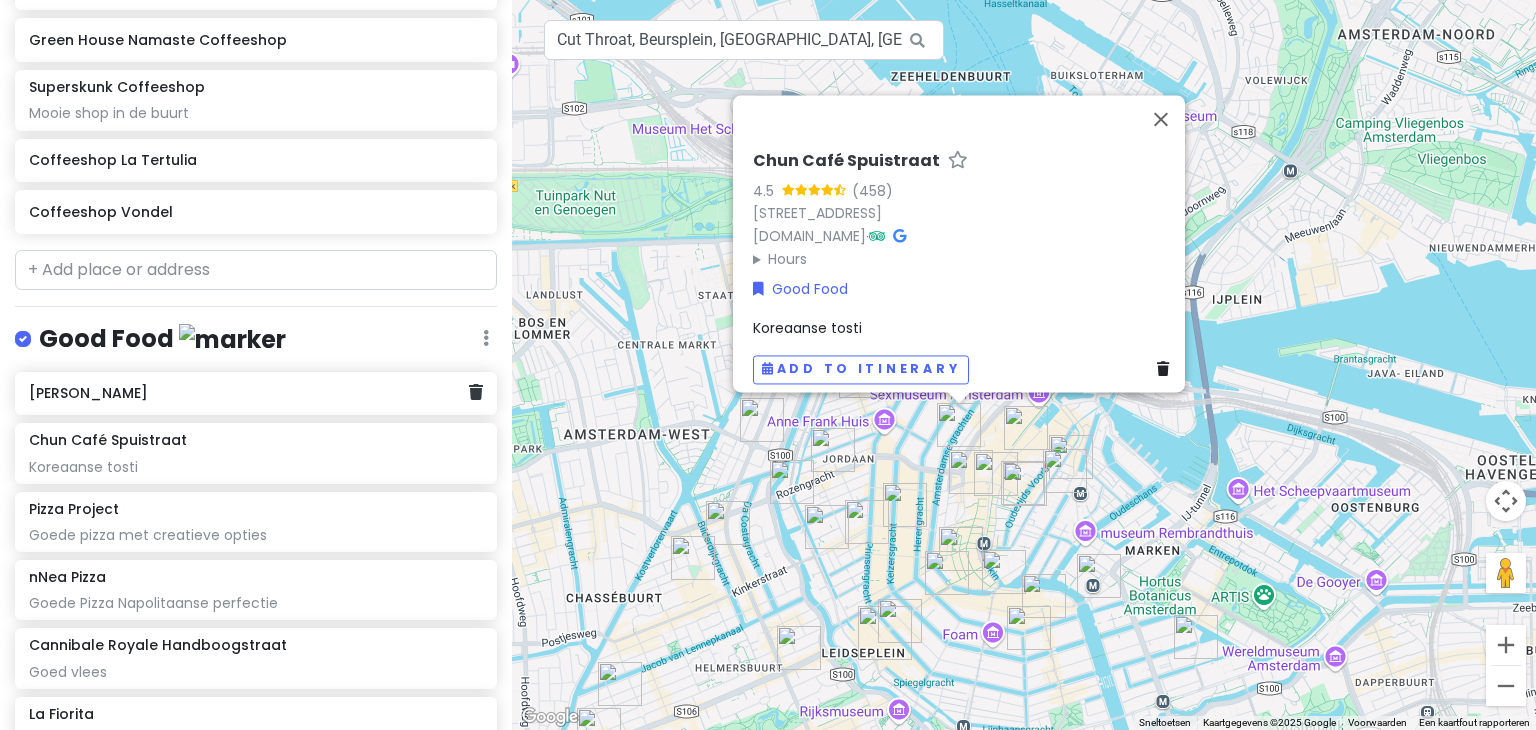 click on "[PERSON_NAME]" at bounding box center [248, 393] 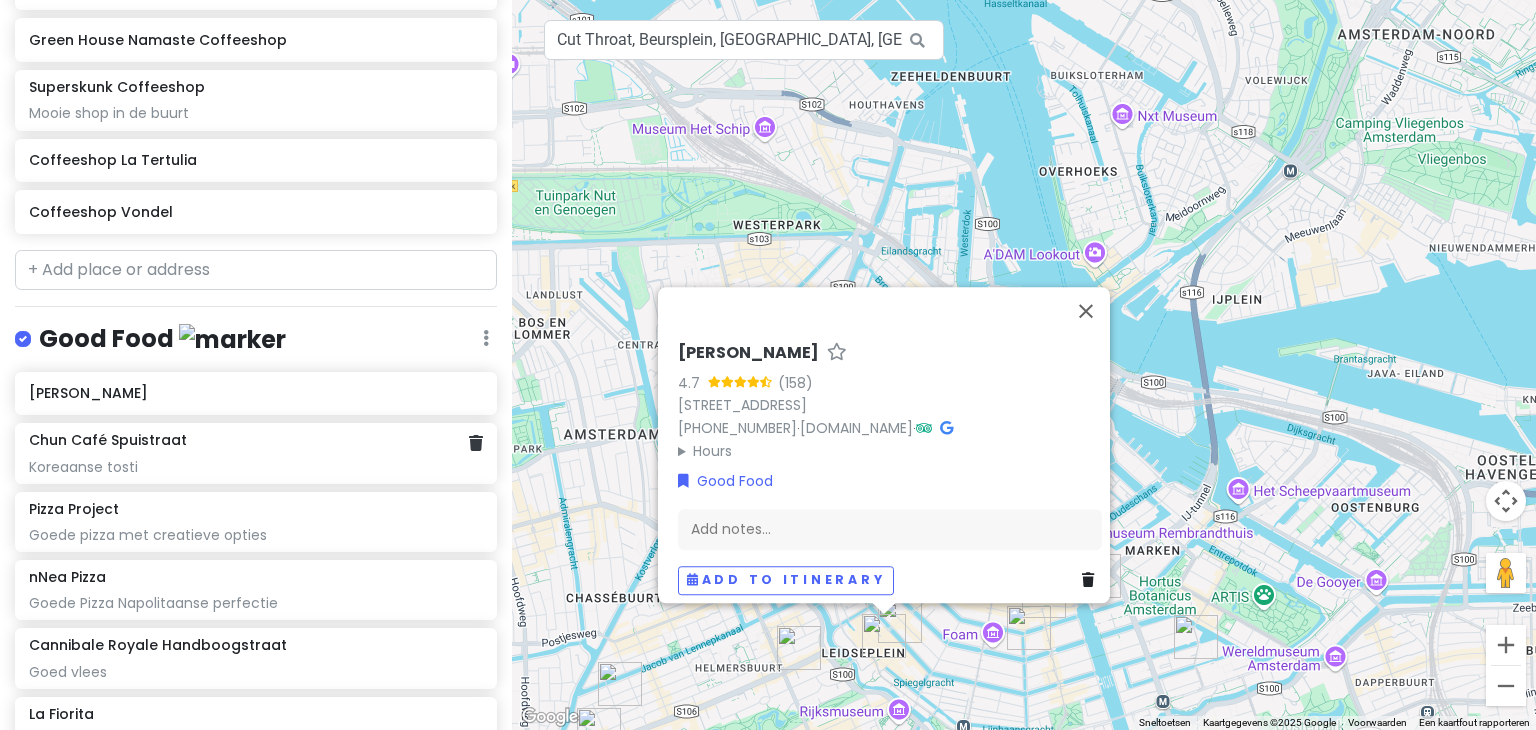 click on "Chun Café Spuistraat" at bounding box center (108, 440) 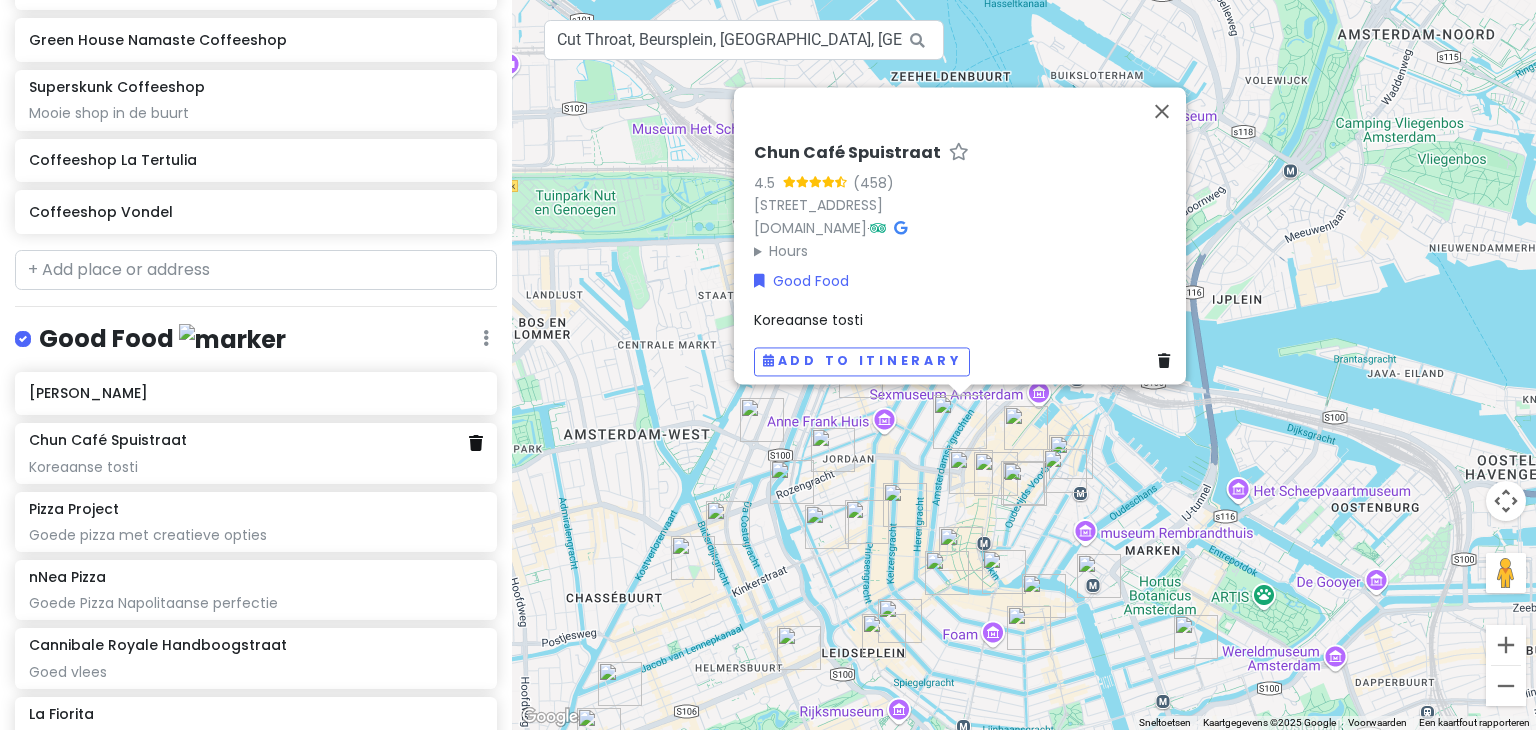 click at bounding box center [476, 443] 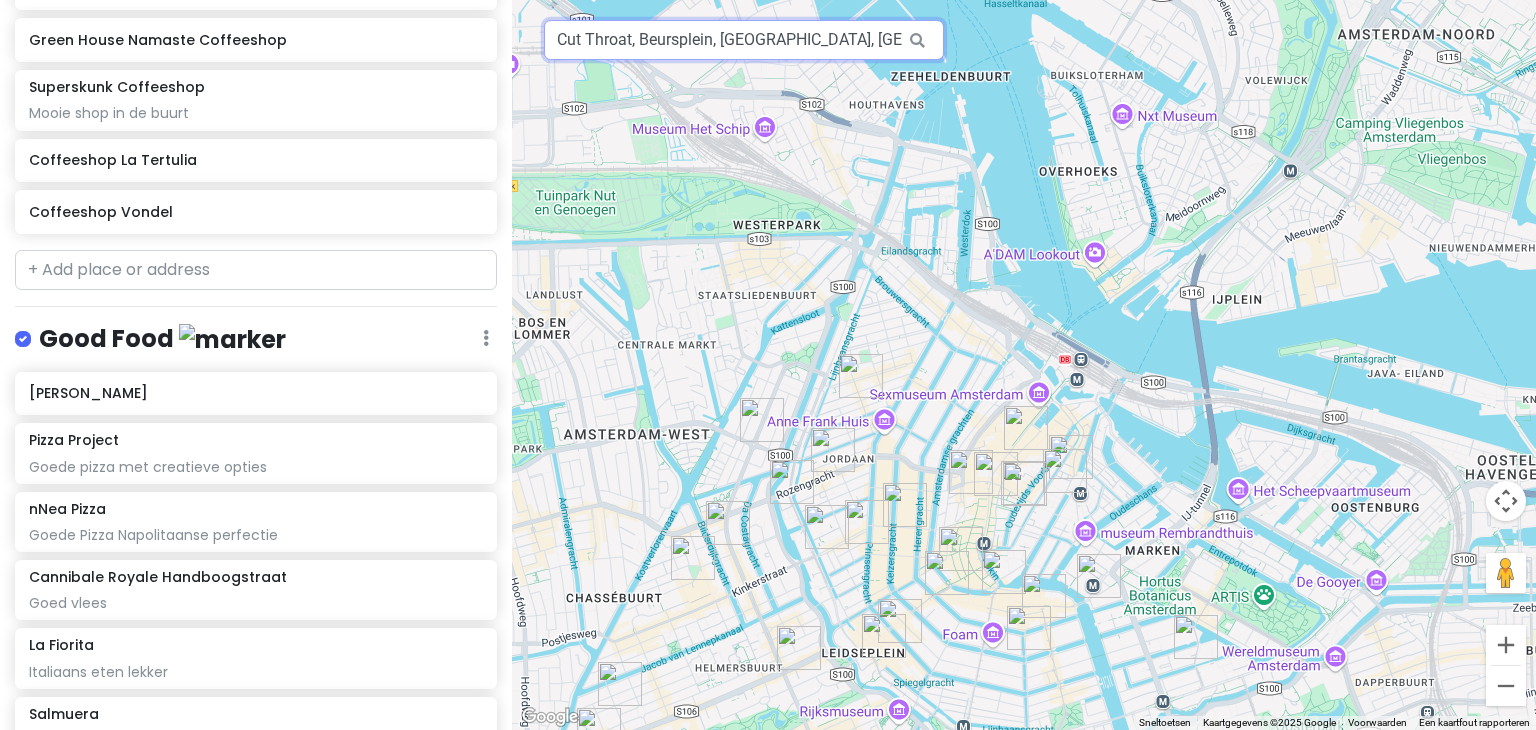 click on "Cut Throat, Beursplein, [GEOGRAPHIC_DATA], [GEOGRAPHIC_DATA]" at bounding box center (744, 40) 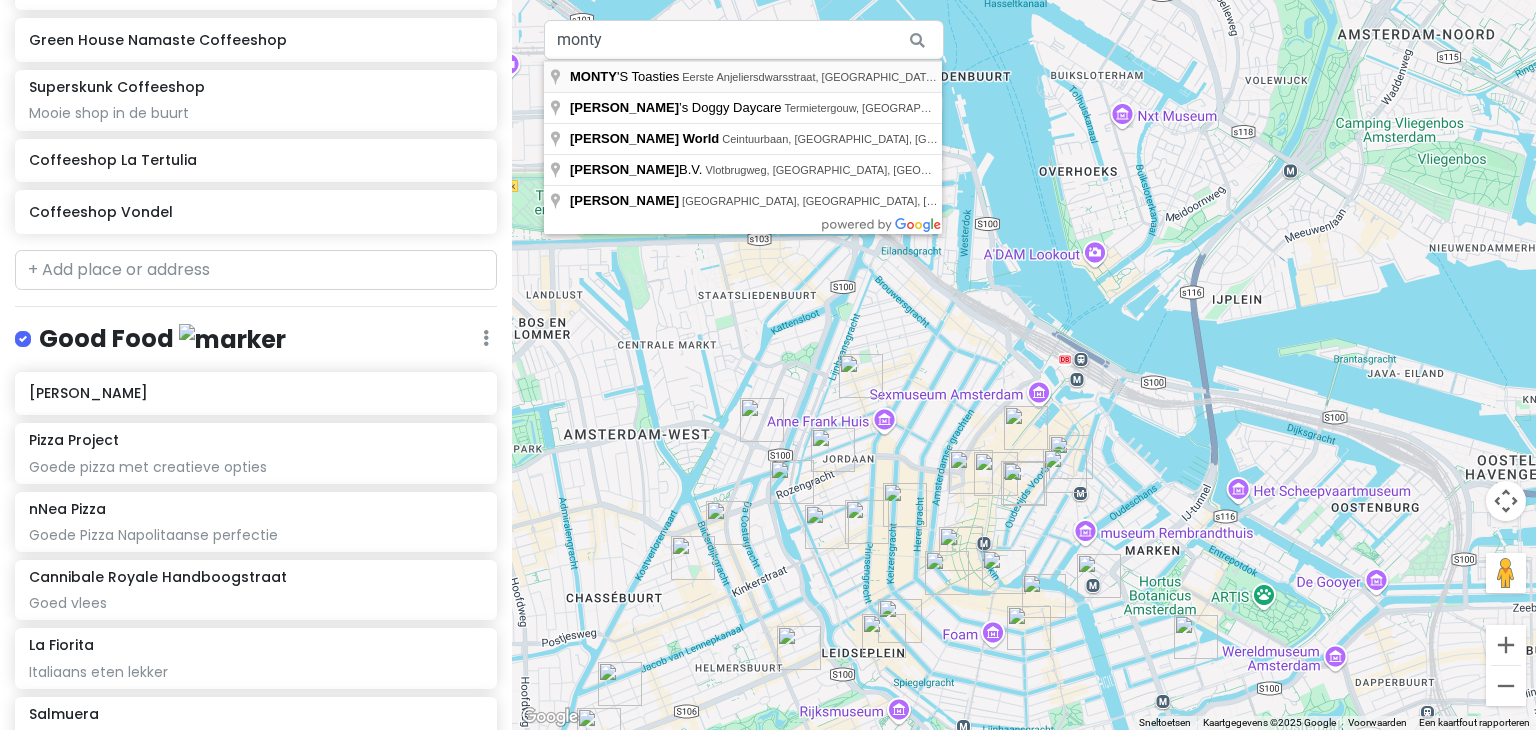 type on "[PERSON_NAME] Toasties, Eerste Anjeliersdwarsstraat, [GEOGRAPHIC_DATA], [GEOGRAPHIC_DATA]" 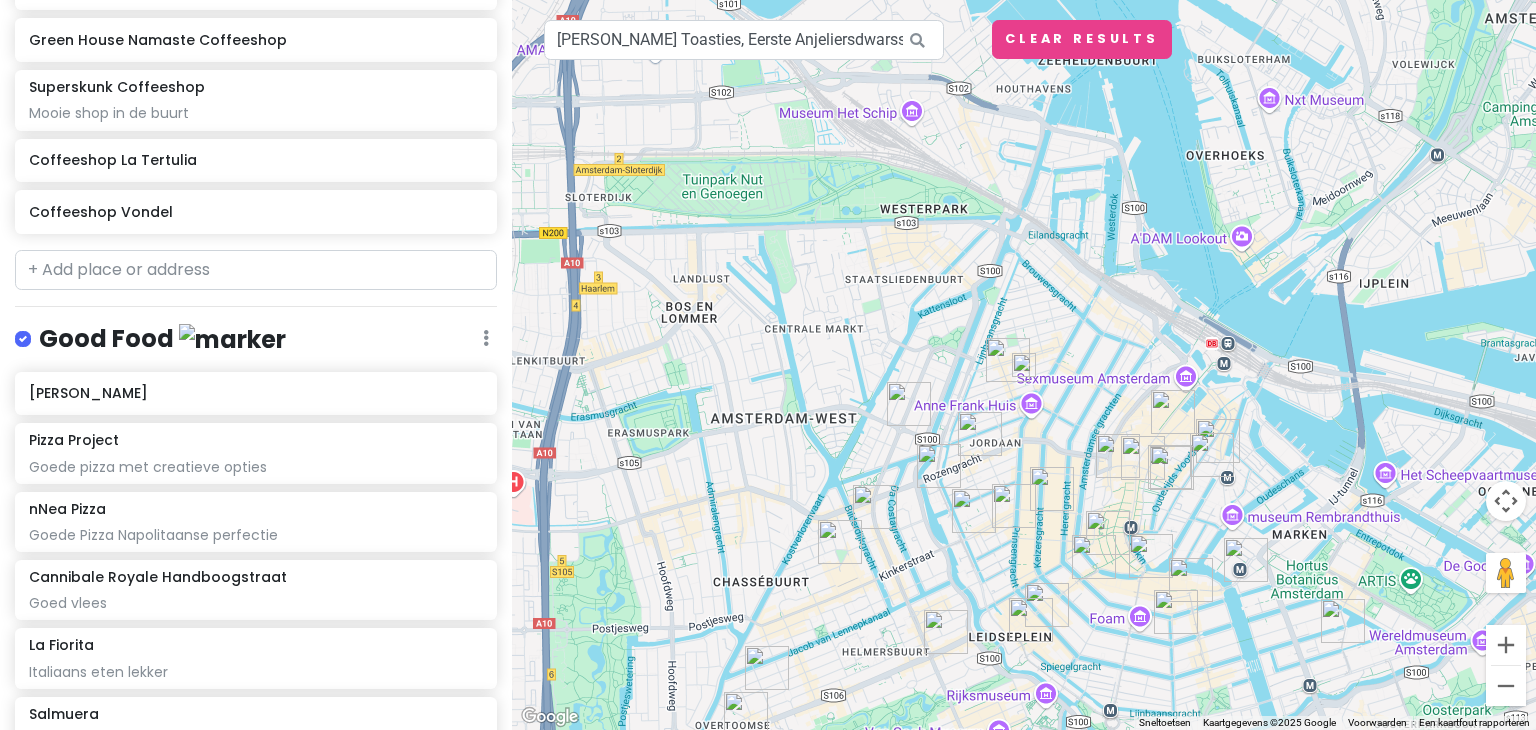 click at bounding box center (1024, 365) 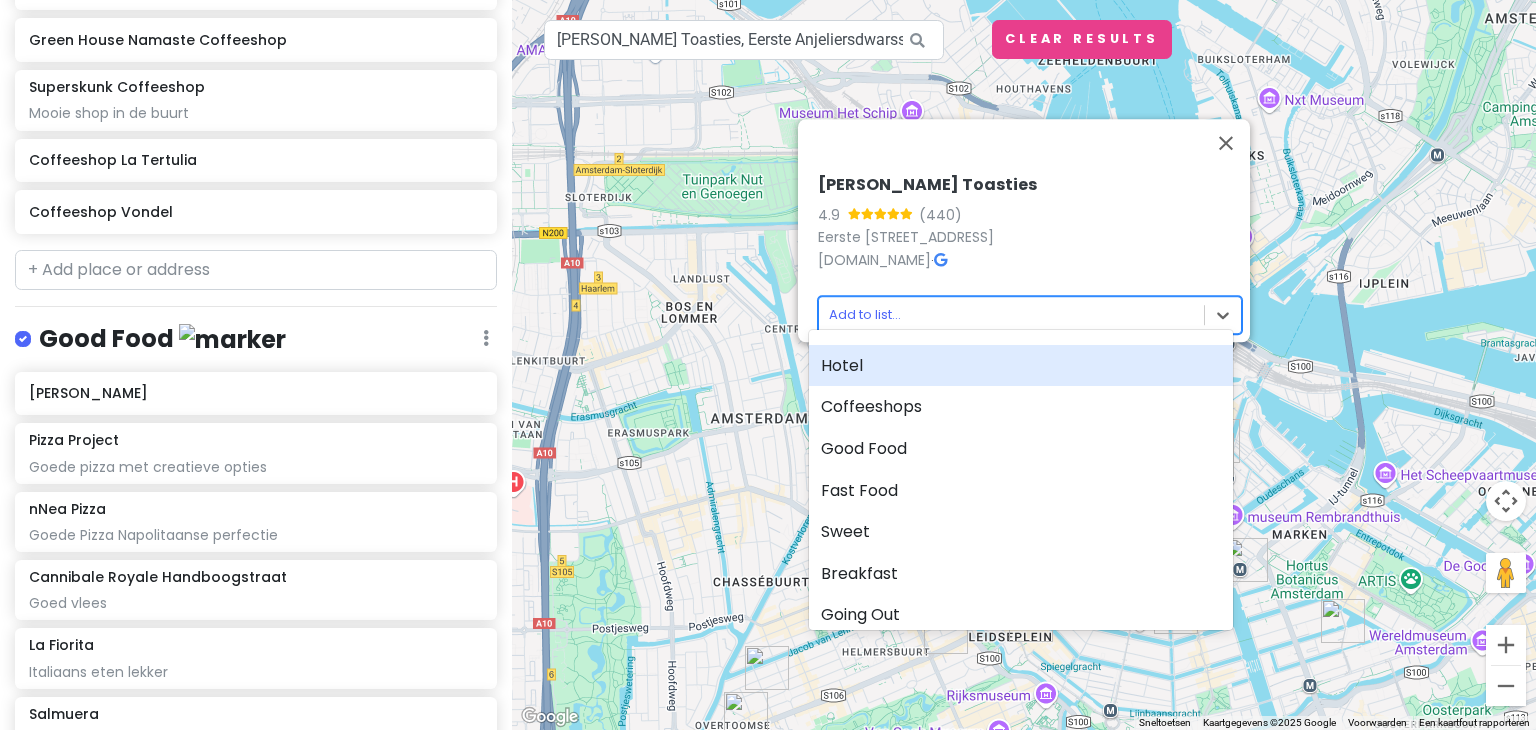 click on "Amsterdam Weekend 2025 Private Change Dates Make a Copy Delete Trip Go Pro ⚡️ Give Feedback 💡 Support Scout ☕️ Itinerary Share Publish Notes Add notes... Hotel   Edit Reorder Delete List Hotel Espresso City Center Coffeeshops   Edit Reorder Delete List Green Place Coffeeshop Het Ballonnetje 1eHulp Coffeeshop [PERSON_NAME] Lounge [PERSON_NAME] house seed company Greenhouse Effect Coffeeshop [GEOGRAPHIC_DATA] Centrum Coffeeshop Green House Namaste Coffeeshop Superskunk Coffeeshop Mooie shop in de buurt Coffeeshop [GEOGRAPHIC_DATA] Coffeeshop Vondel Good Food   Edit Reorder Delete List Nomi Leidseplein Pizza Project Goede pizza met creatieve opties nNea Pizza Goede Pizza Napolitaanse perfectie Cannibale Royale Handboogstraat Goed vlees La Fiorita Italiaans eten lekker Salmuera Super goede Steak - South American Orontes West - Turks Restaurant [GEOGRAPHIC_DATA] - Mediterraans Restaurant [GEOGRAPHIC_DATA] Turkish Fast Food   Edit Reorder Delete List Burger Bar Burger Bar Burgermeester | Jordaan Burgermeester | Centrum Sweet" at bounding box center [768, 365] 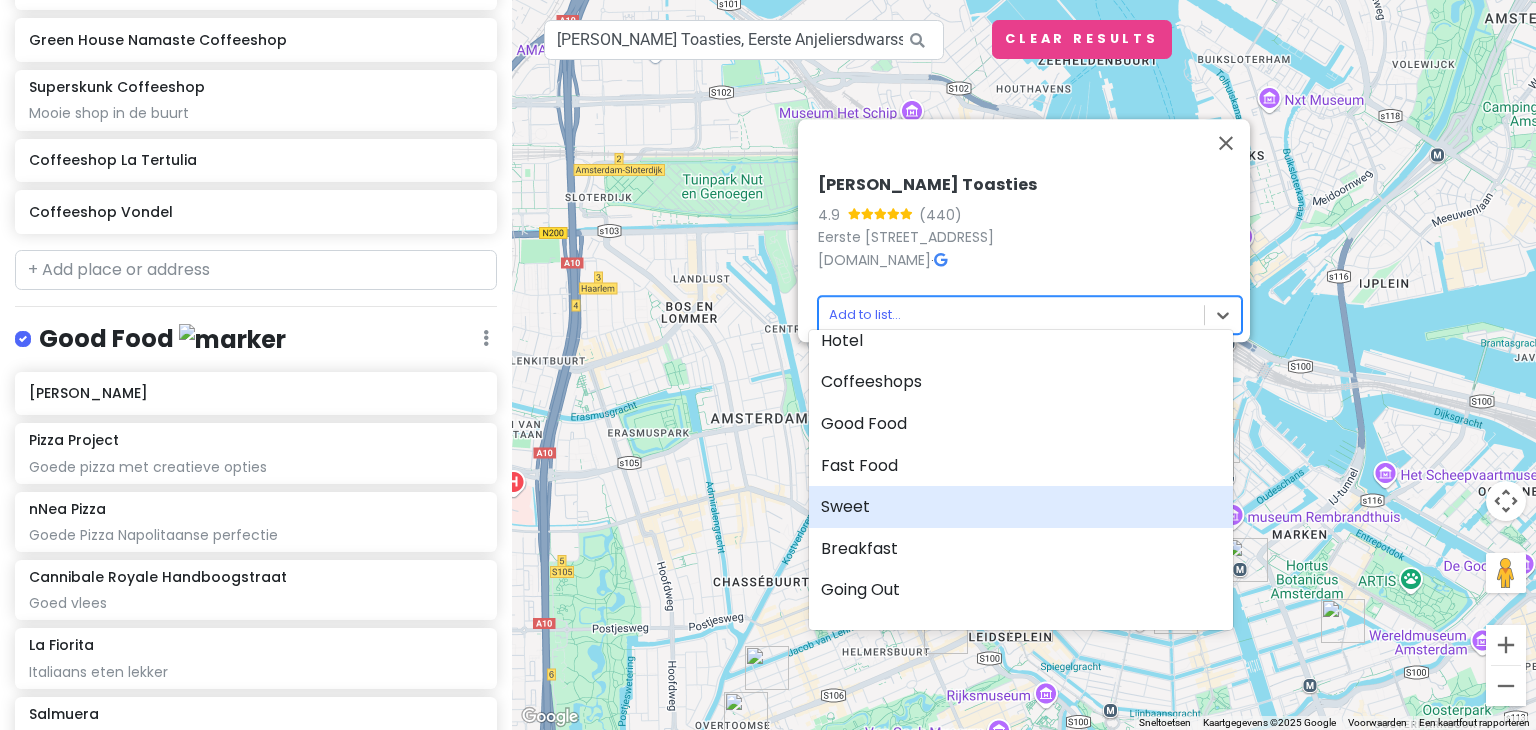 scroll, scrollTop: 0, scrollLeft: 0, axis: both 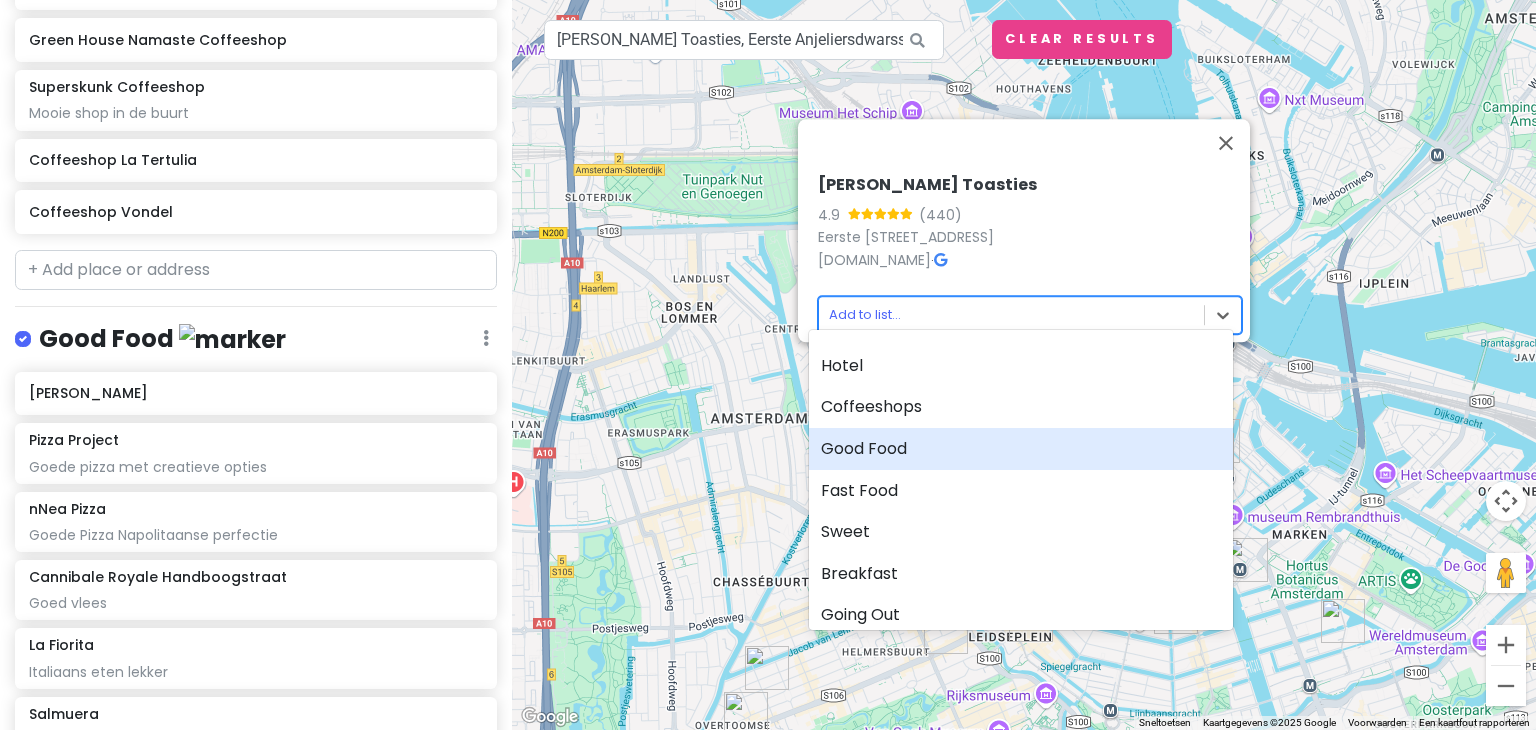 click on "Good Food" at bounding box center [1021, 449] 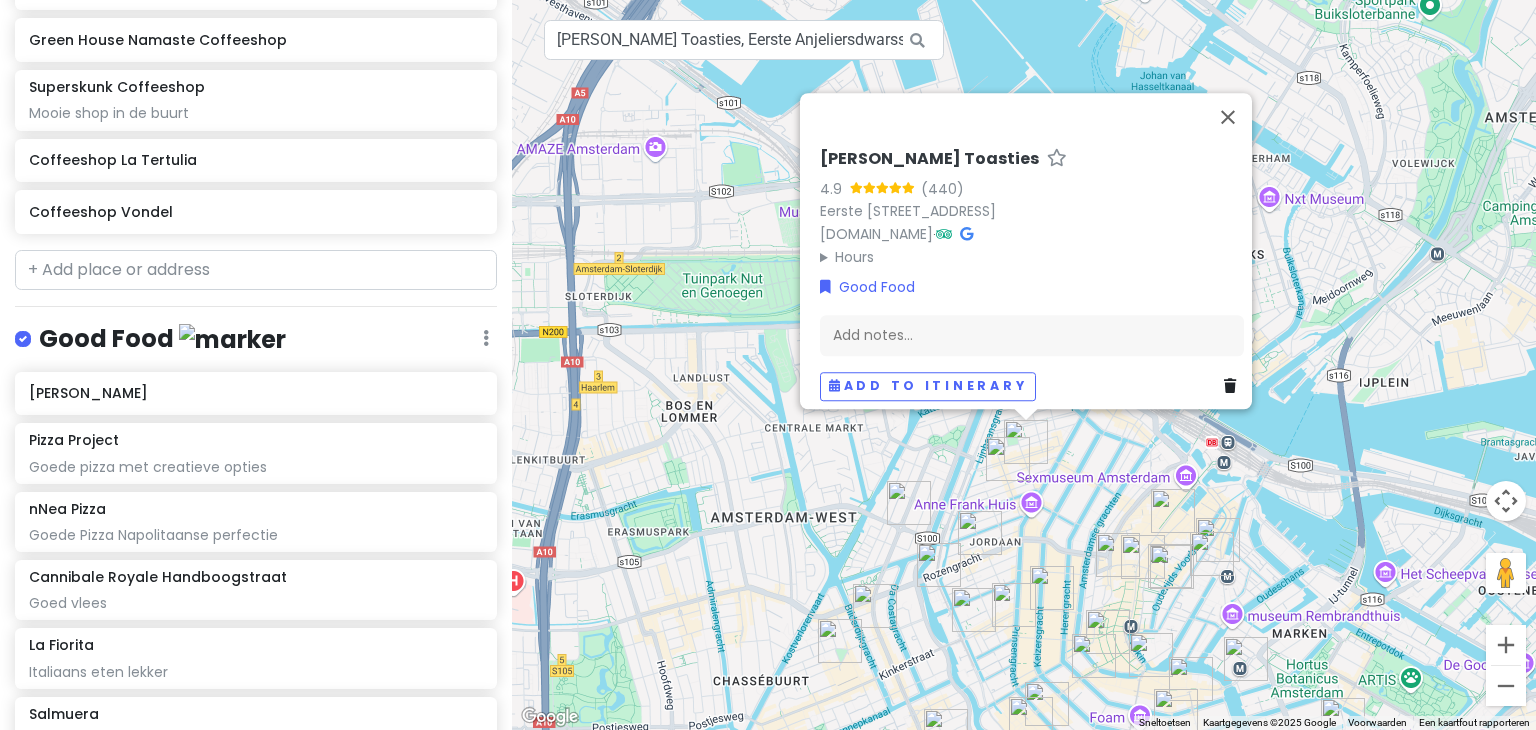 click on "Good Food" at bounding box center [162, 339] 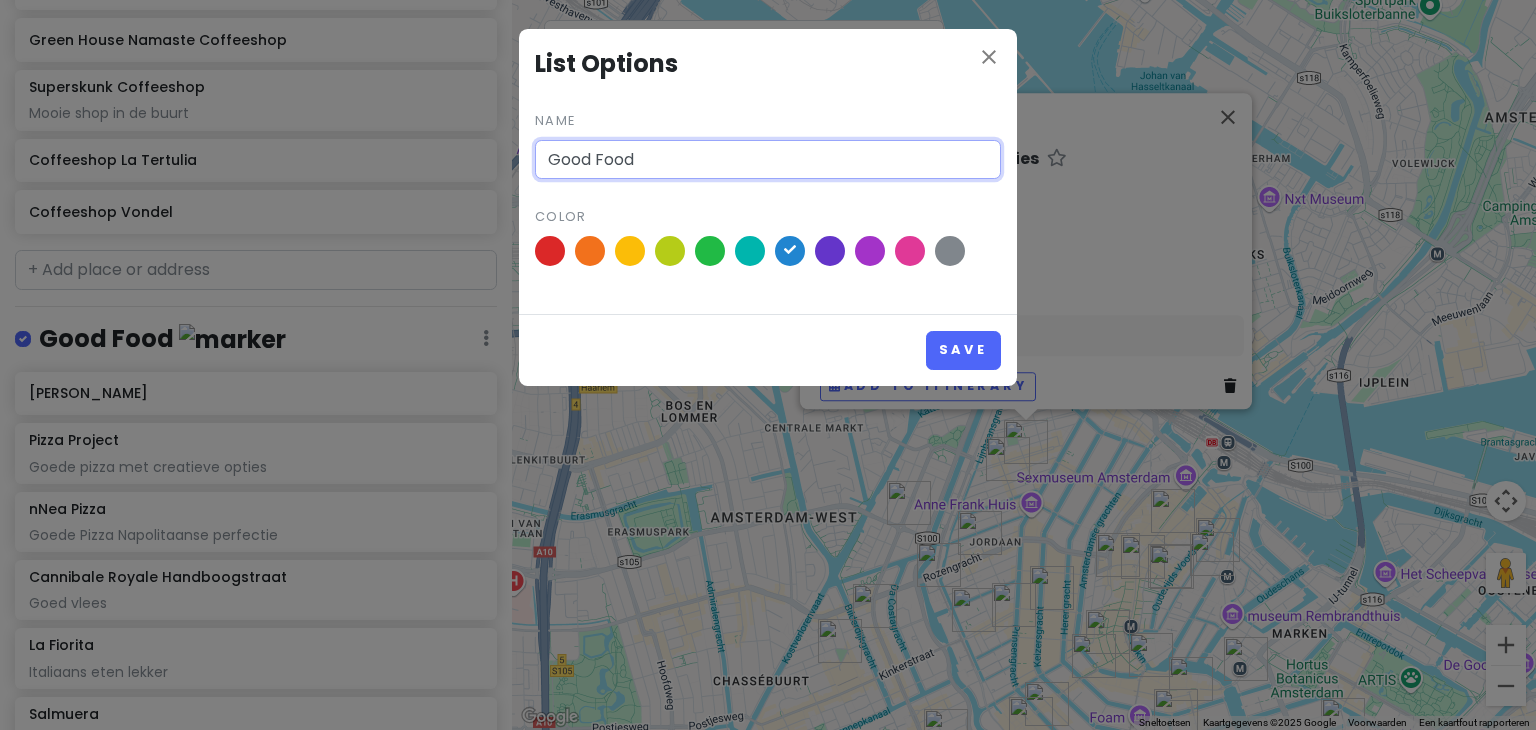 drag, startPoint x: 652, startPoint y: 157, endPoint x: 444, endPoint y: 153, distance: 208.03845 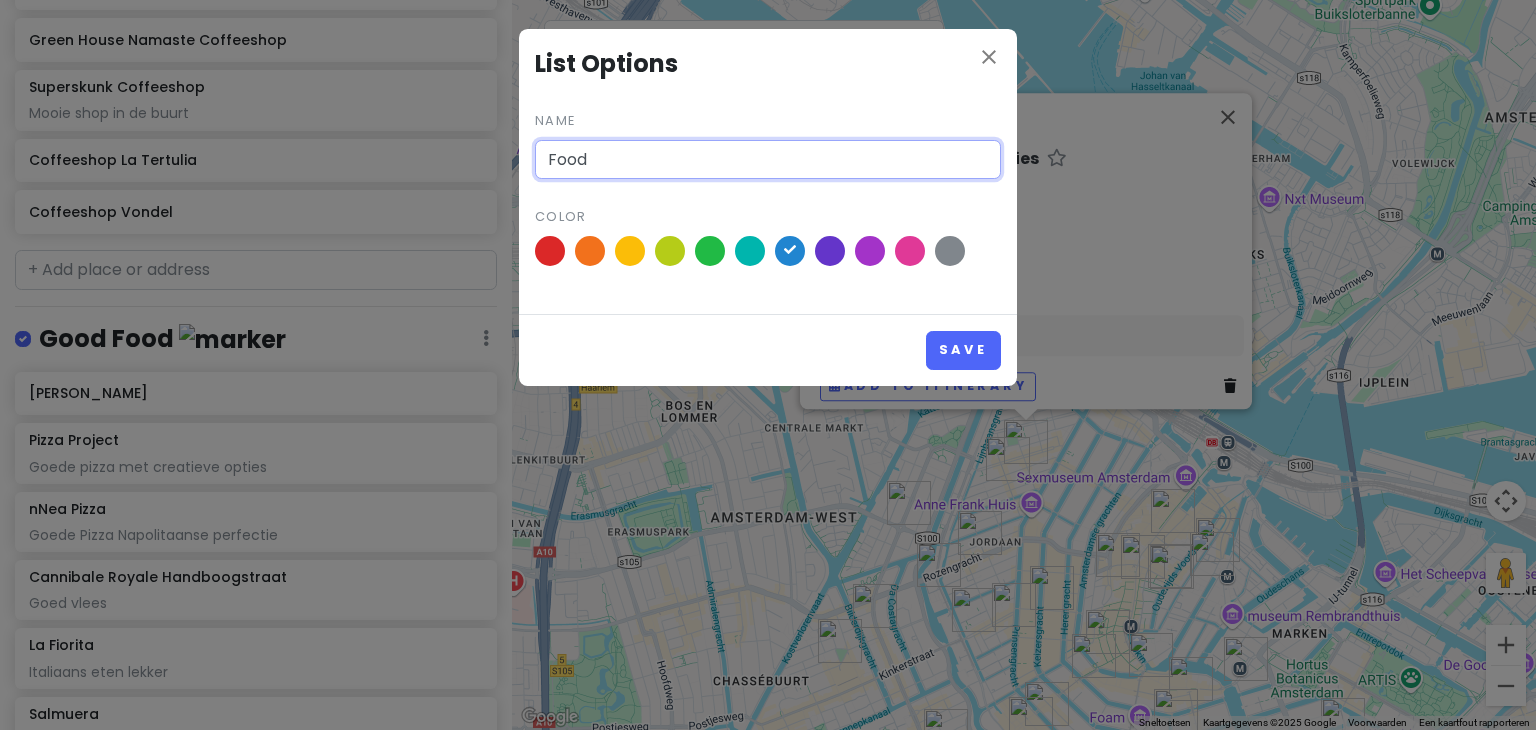 type on "Food" 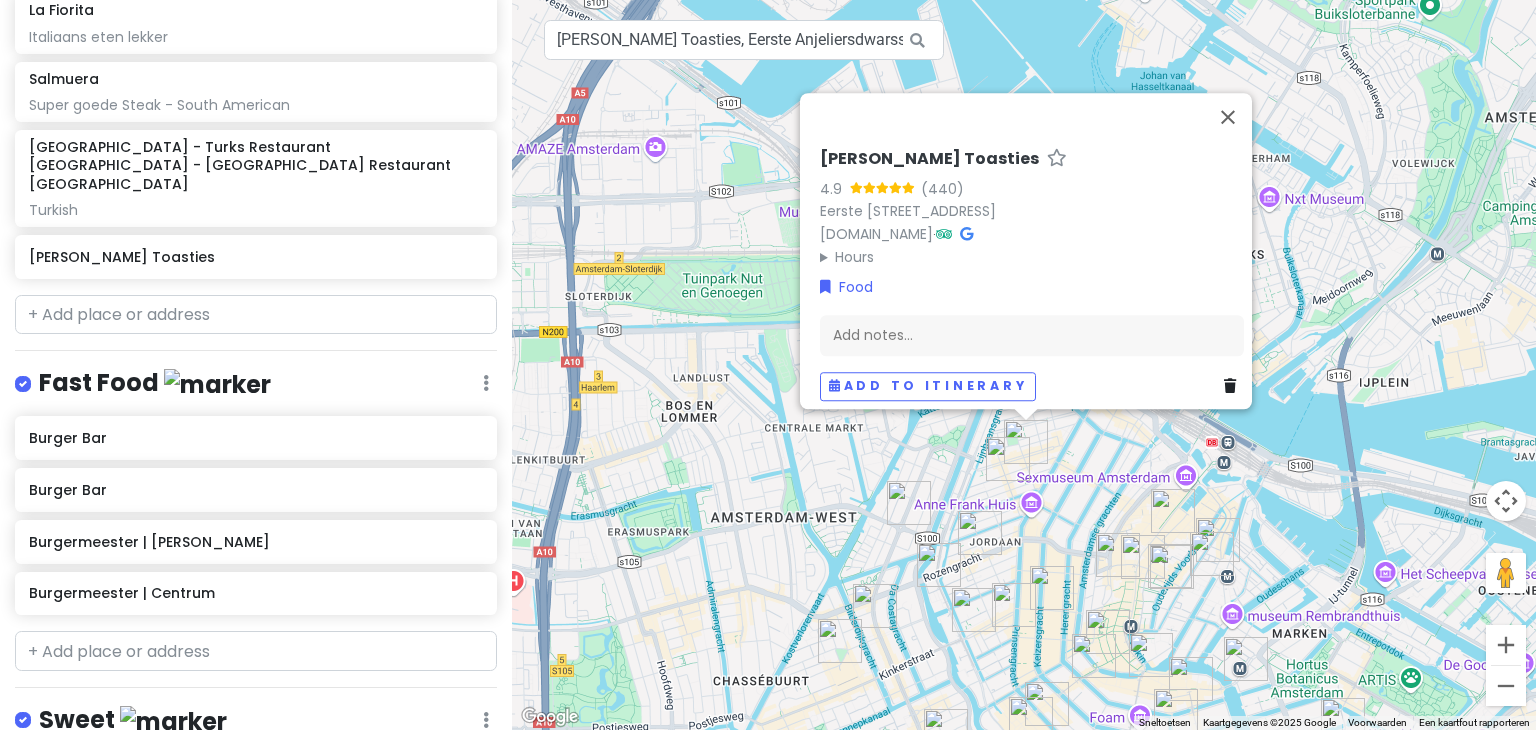 scroll, scrollTop: 1568, scrollLeft: 0, axis: vertical 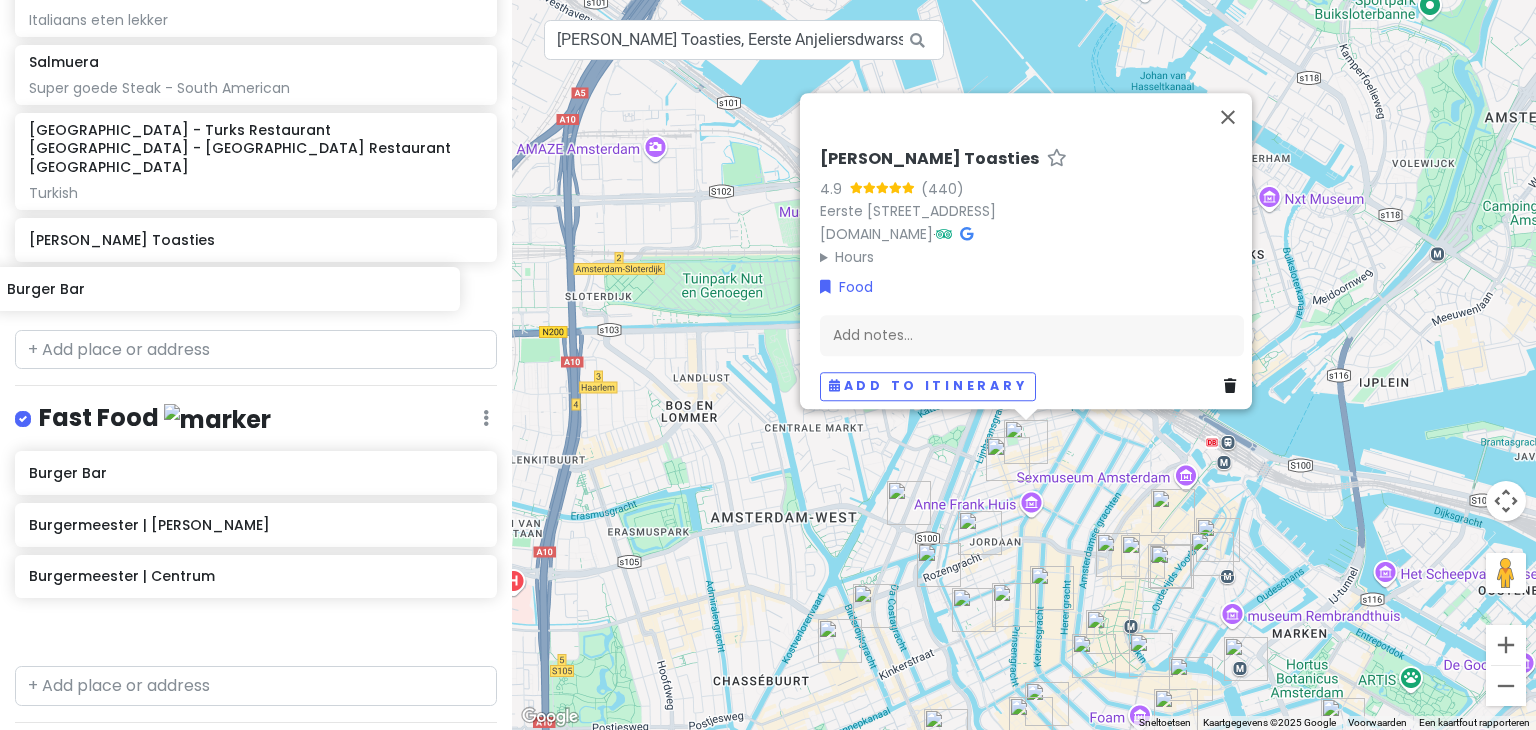 drag, startPoint x: 81, startPoint y: 452, endPoint x: 71, endPoint y: 293, distance: 159.31415 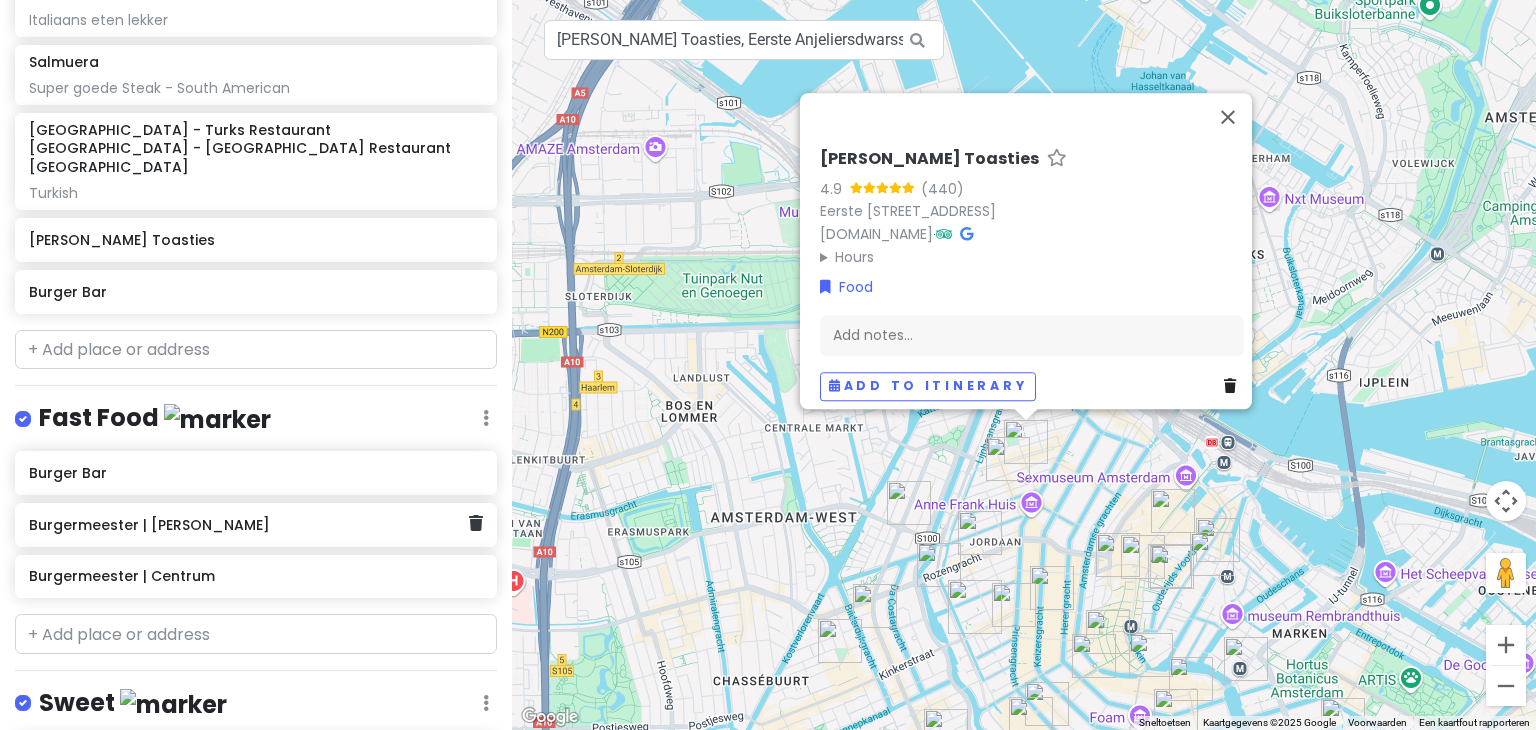 scroll, scrollTop: 1672, scrollLeft: 0, axis: vertical 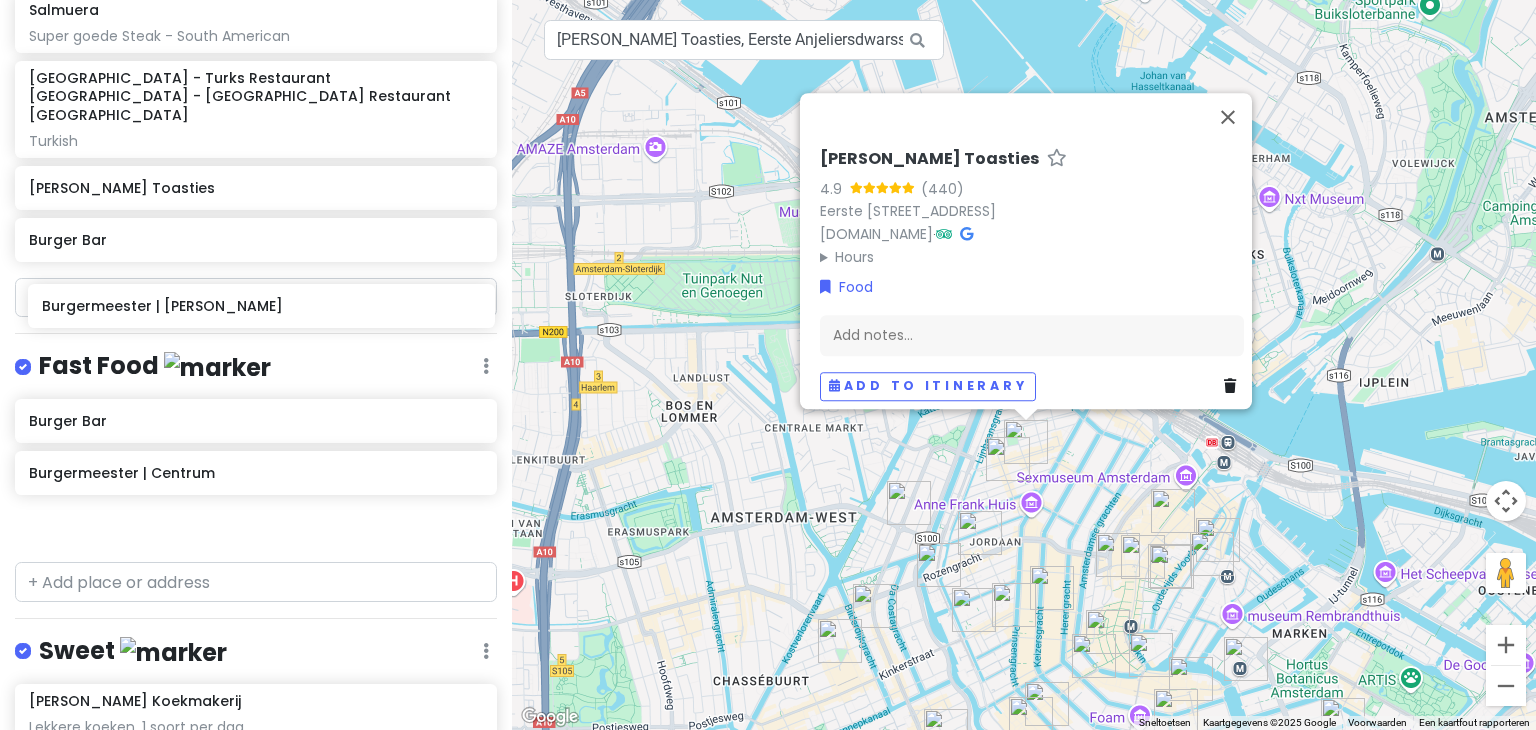drag, startPoint x: 137, startPoint y: 457, endPoint x: 149, endPoint y: 324, distance: 133.54025 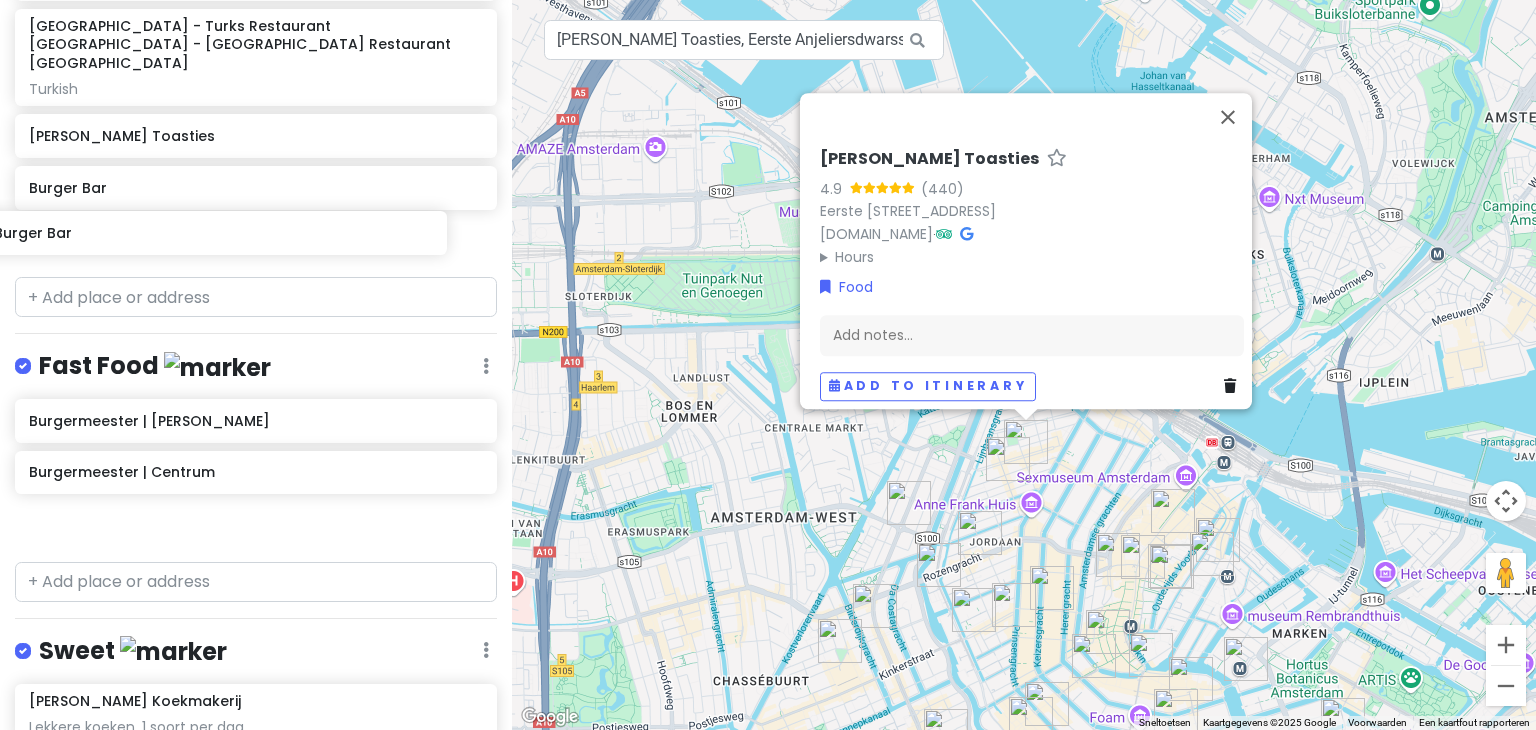 drag, startPoint x: 179, startPoint y: 400, endPoint x: 149, endPoint y: 233, distance: 169.67322 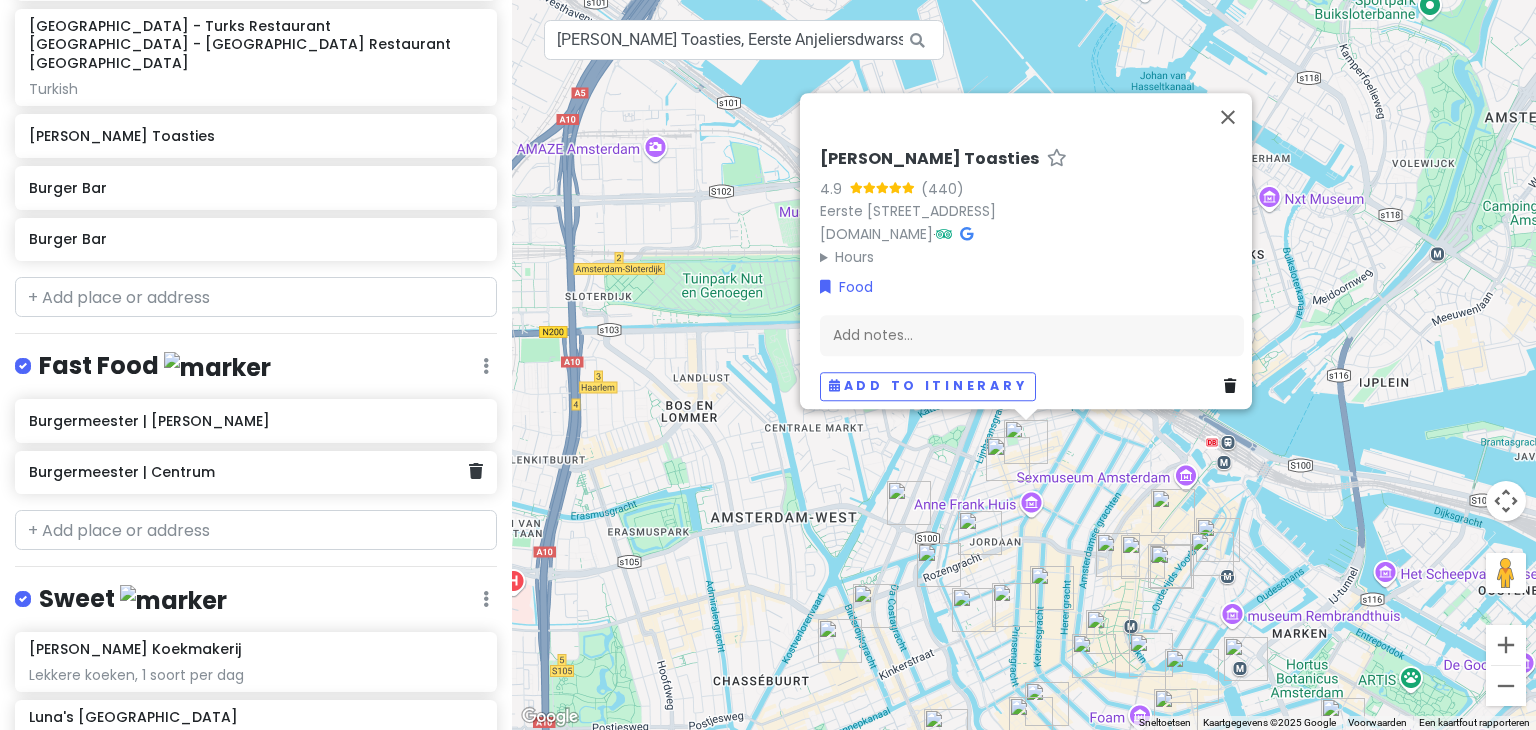 scroll, scrollTop: 1776, scrollLeft: 0, axis: vertical 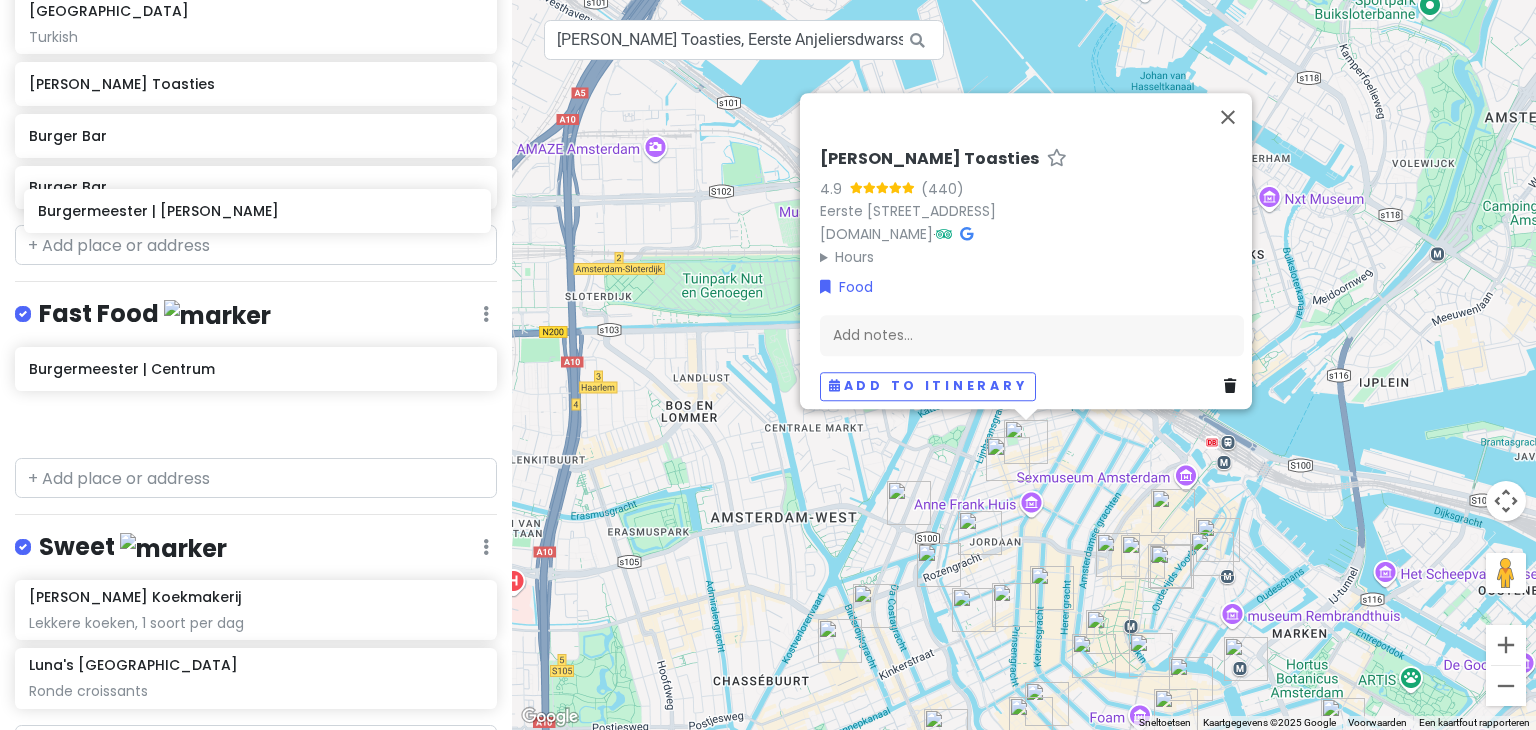 drag, startPoint x: 186, startPoint y: 352, endPoint x: 195, endPoint y: 221, distance: 131.30879 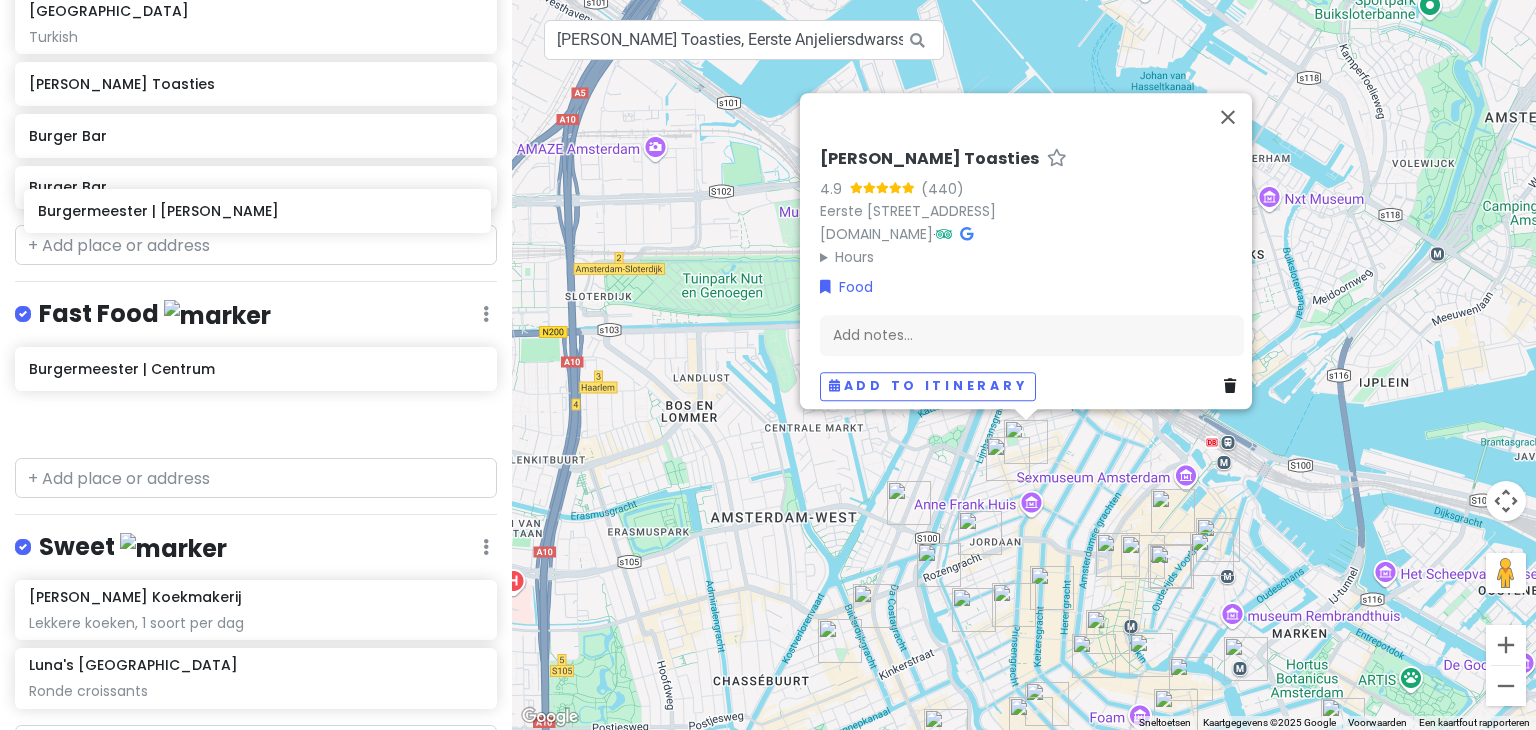 click on "Amsterdam Weekend 2025 Private Change Dates Make a Copy Delete Trip Go Pro ⚡️ Give Feedback 💡 Support Scout ☕️ Itinerary Share Publish Notes Add notes... Hotel   Edit Reorder Delete List Hotel Espresso City Center Coffeeshops   Edit Reorder Delete List Green Place Coffeeshop Het Ballonnetje 1eHulp Coffeeshop Barney's Lounge [PERSON_NAME] house seed company Greenhouse Effect Coffeeshop [GEOGRAPHIC_DATA] Centrum Coffeeshop Green House Namaste Coffeeshop Superskunk Coffeeshop Mooie shop in de buurt Coffeeshop [GEOGRAPHIC_DATA] Coffeeshop Vondel Food   Edit Reorder Delete List Nomi Leidseplein Pizza Project Goede pizza met creatieve opties nNea Pizza Goede Pizza Napolitaanse perfectie Cannibale Royale Handboogstraat Goed vlees La Fiorita Italiaans eten lekker Salmuera Super goede Steak - South American Orontes West - Turks Restaurant [GEOGRAPHIC_DATA] - Mediterraans Restaurant [GEOGRAPHIC_DATA] Turkish MONTY'S Toasties Burger Bar Burger Bar Fast Food   Edit Reorder Delete List Burgermeester | Jordaan Sweet   Edit   Edit" at bounding box center [256, 365] 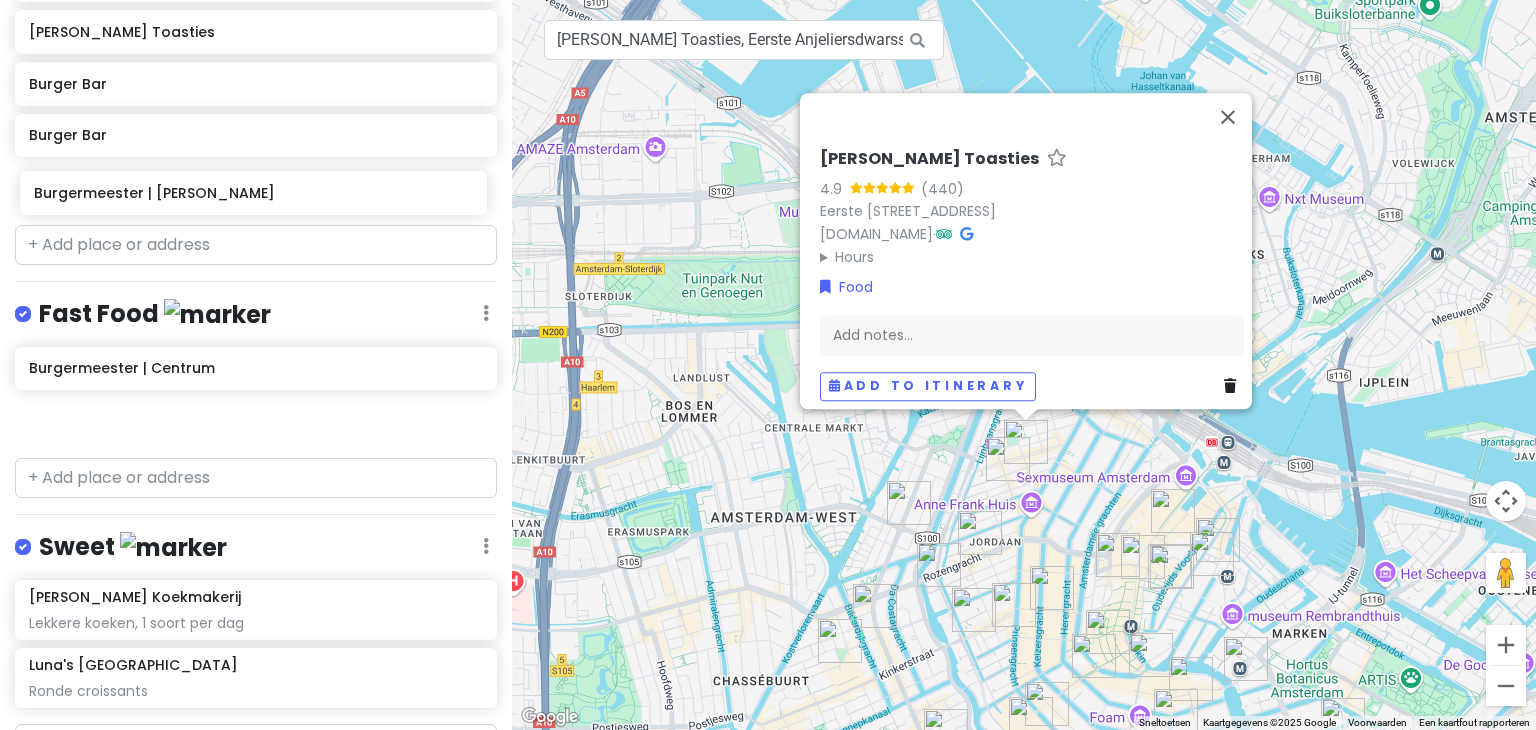 drag, startPoint x: 189, startPoint y: 361, endPoint x: 194, endPoint y: 212, distance: 149.08386 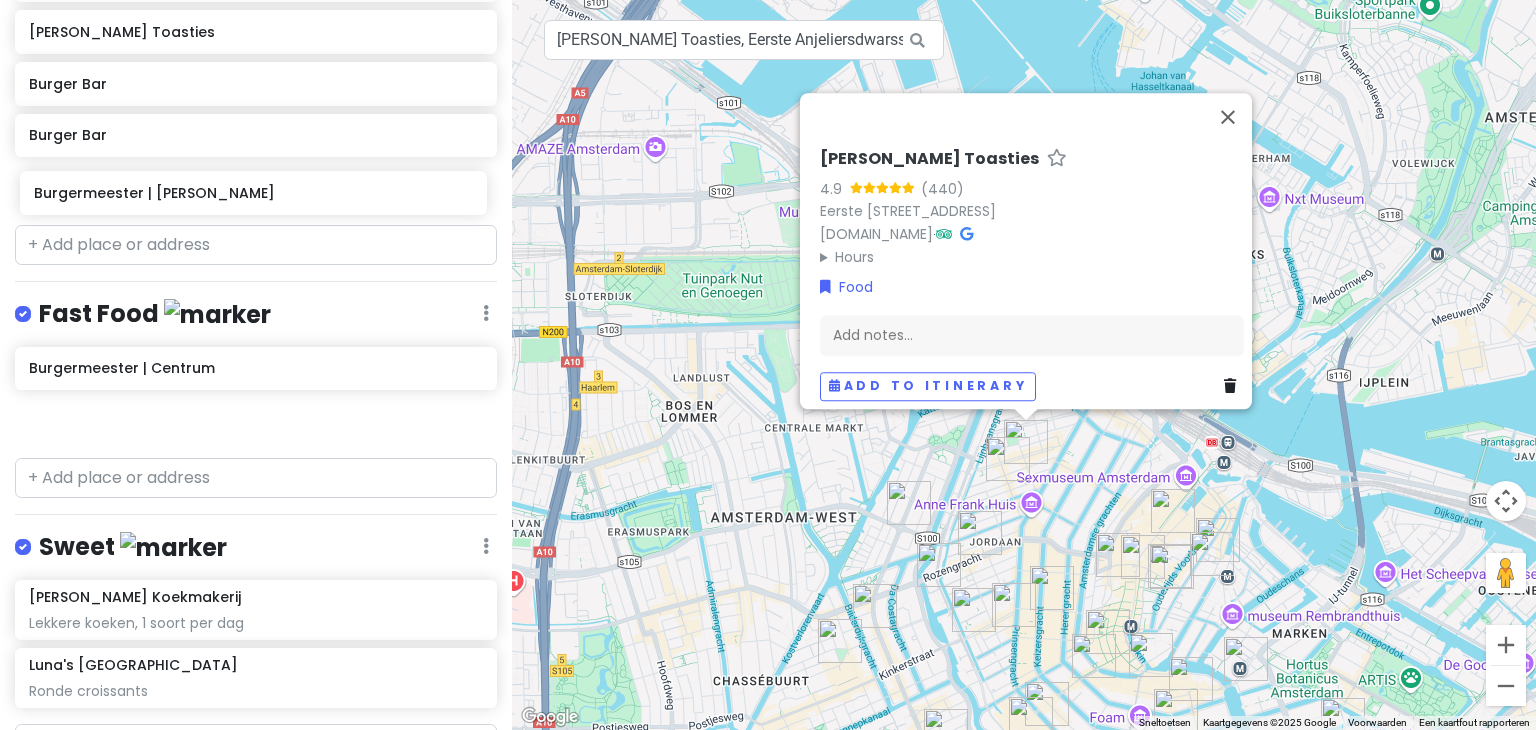 click on "Amsterdam Weekend 2025 Private Change Dates Make a Copy Delete Trip Go Pro ⚡️ Give Feedback 💡 Support Scout ☕️ Itinerary Share Publish Notes Add notes... Hotel   Edit Reorder Delete List Hotel Espresso City Center Coffeeshops   Edit Reorder Delete List Green Place Coffeeshop Het Ballonnetje 1eHulp Coffeeshop Barney's Lounge [PERSON_NAME] house seed company Greenhouse Effect Coffeeshop [GEOGRAPHIC_DATA] Centrum Coffeeshop Green House Namaste Coffeeshop Superskunk Coffeeshop Mooie shop in de buurt Coffeeshop [GEOGRAPHIC_DATA] Coffeeshop Vondel Food   Edit Reorder Delete List Nomi Leidseplein Pizza Project Goede pizza met creatieve opties nNea Pizza Goede Pizza Napolitaanse perfectie Cannibale Royale Handboogstraat Goed vlees La Fiorita Italiaans eten lekker Salmuera Super goede Steak - South American Orontes West - Turks Restaurant [GEOGRAPHIC_DATA] - Mediterraans Restaurant [GEOGRAPHIC_DATA] Turkish MONTY'S Toasties Burger Bar Burger Bar Fast Food   Edit Reorder Delete List Burgermeester | Jordaan Sweet   Edit   Edit" at bounding box center [256, 365] 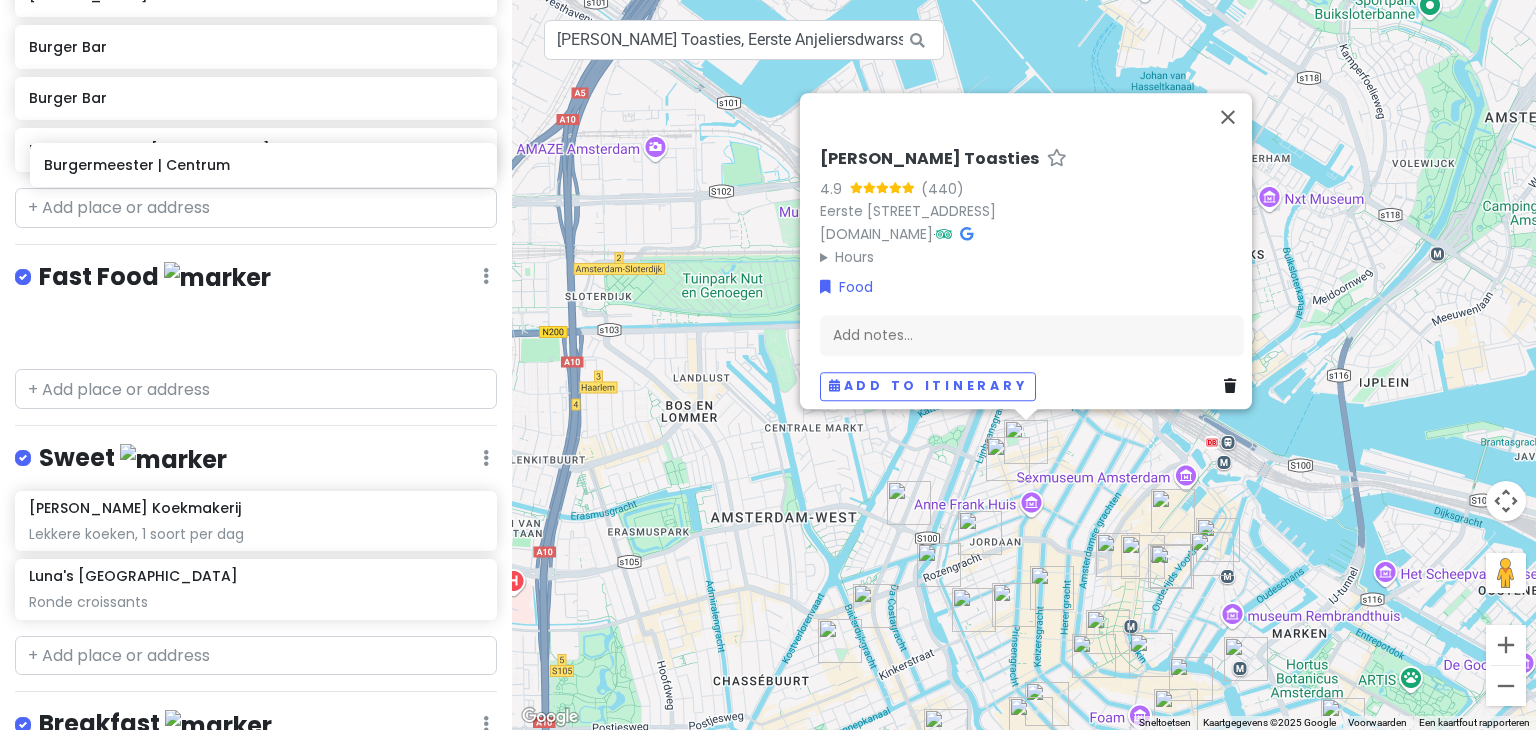 scroll, scrollTop: 1856, scrollLeft: 0, axis: vertical 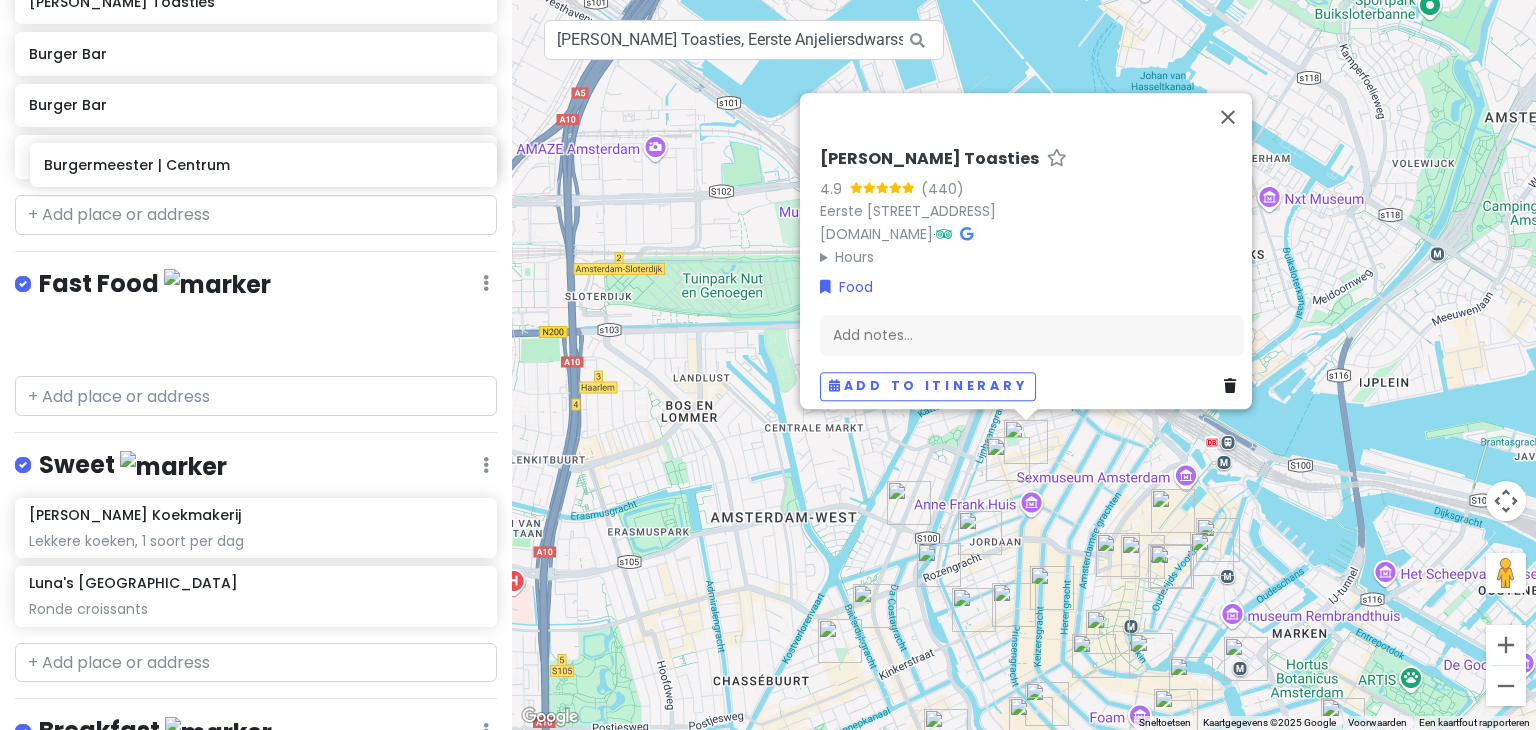 drag, startPoint x: 183, startPoint y: 297, endPoint x: 198, endPoint y: 177, distance: 120.93387 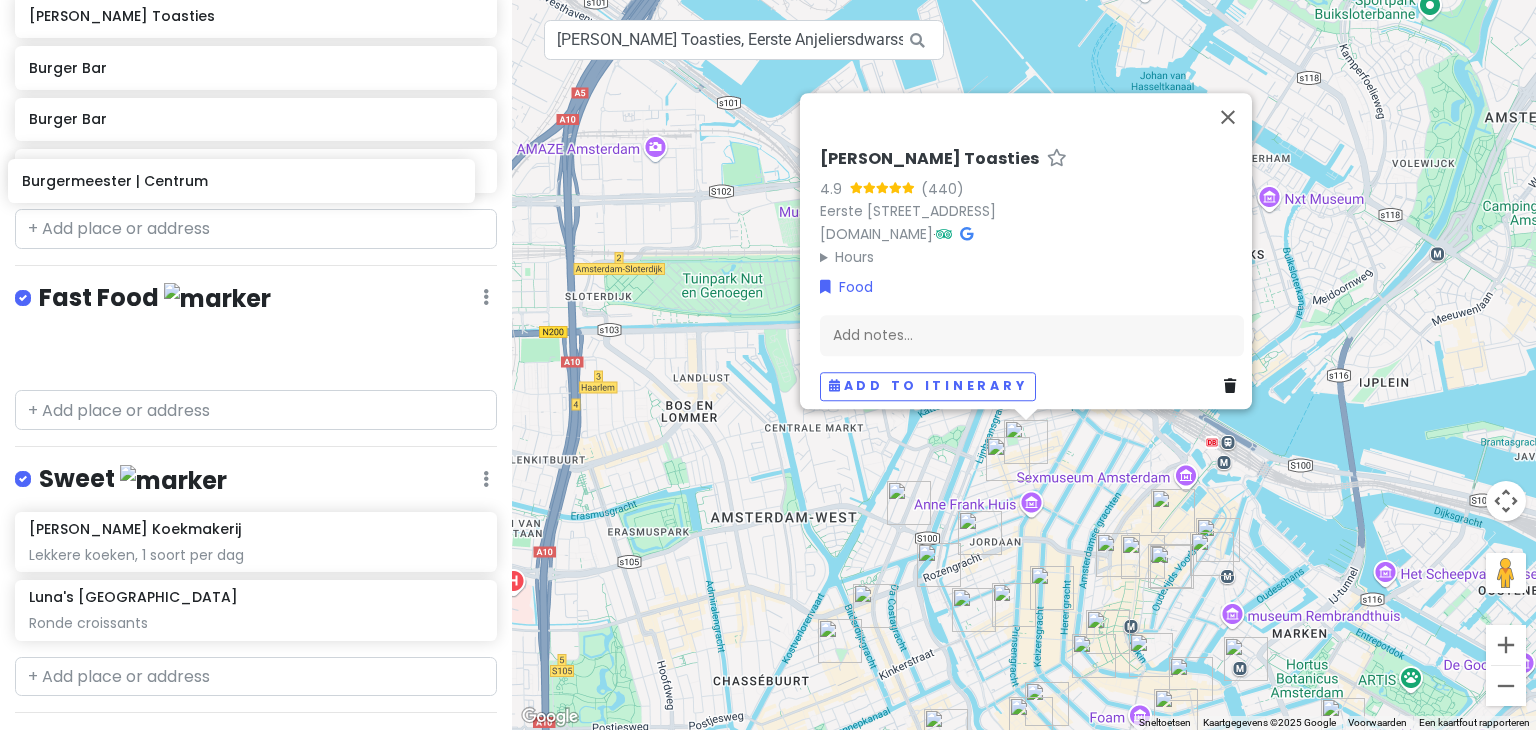 drag, startPoint x: 176, startPoint y: 312, endPoint x: 169, endPoint y: 182, distance: 130.18832 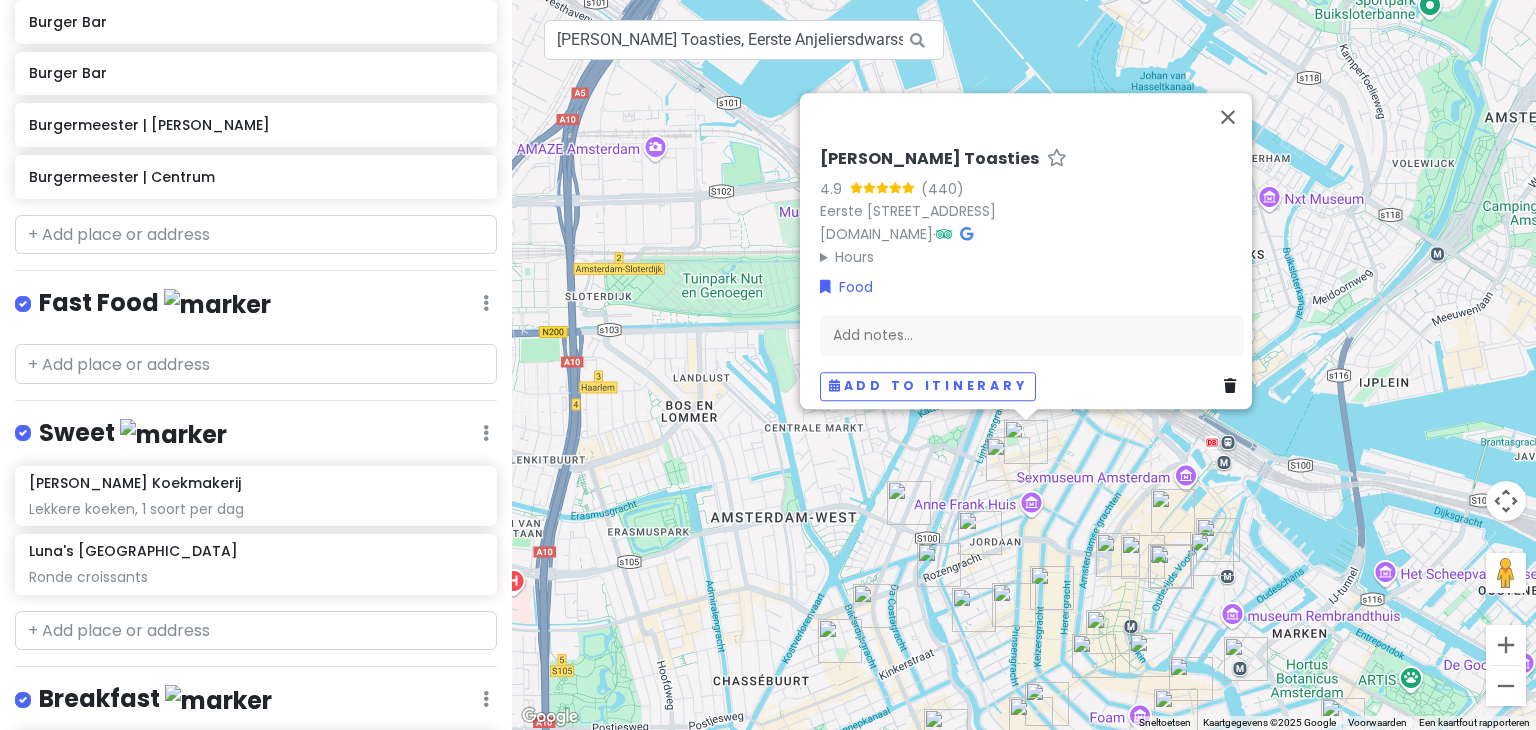 scroll, scrollTop: 1942, scrollLeft: 0, axis: vertical 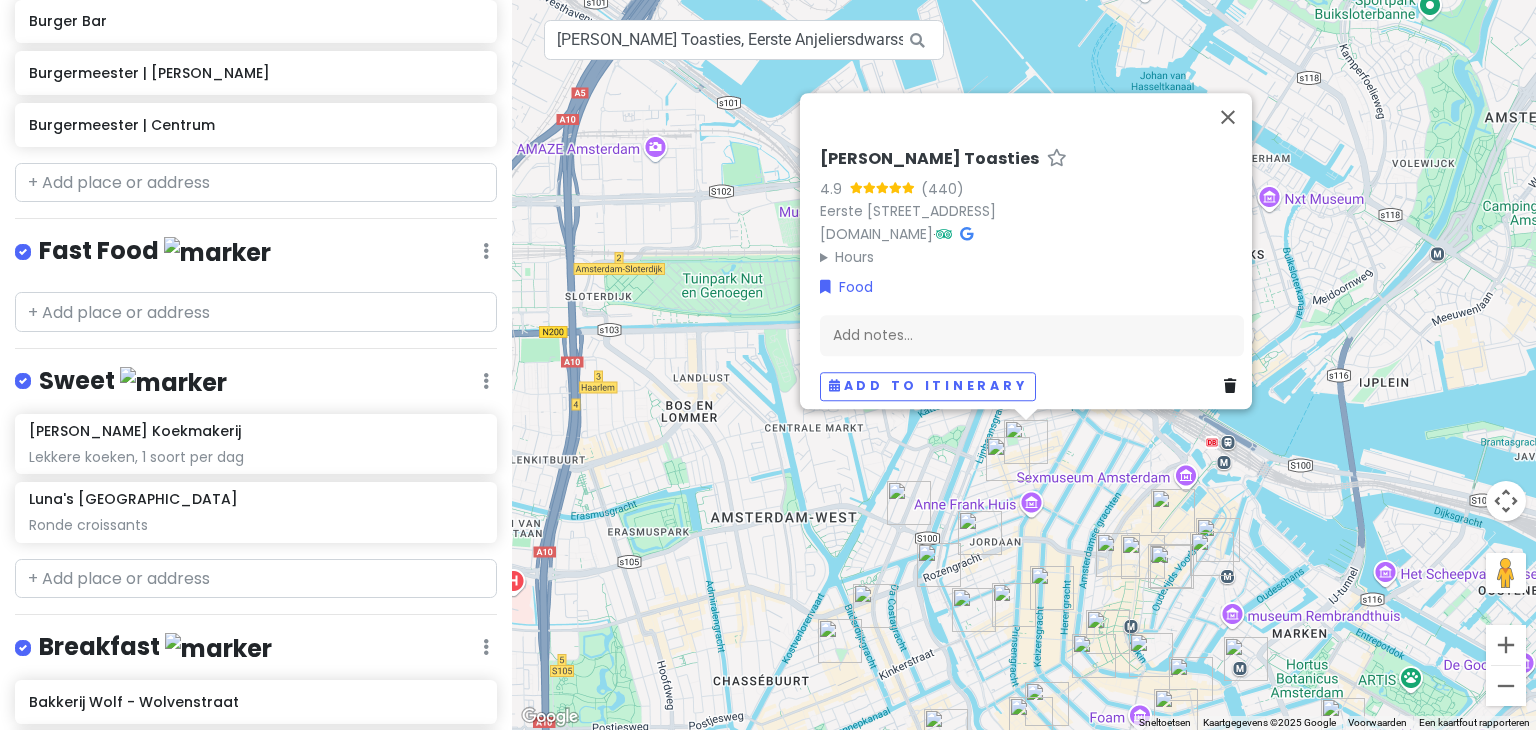click at bounding box center (486, -1584) 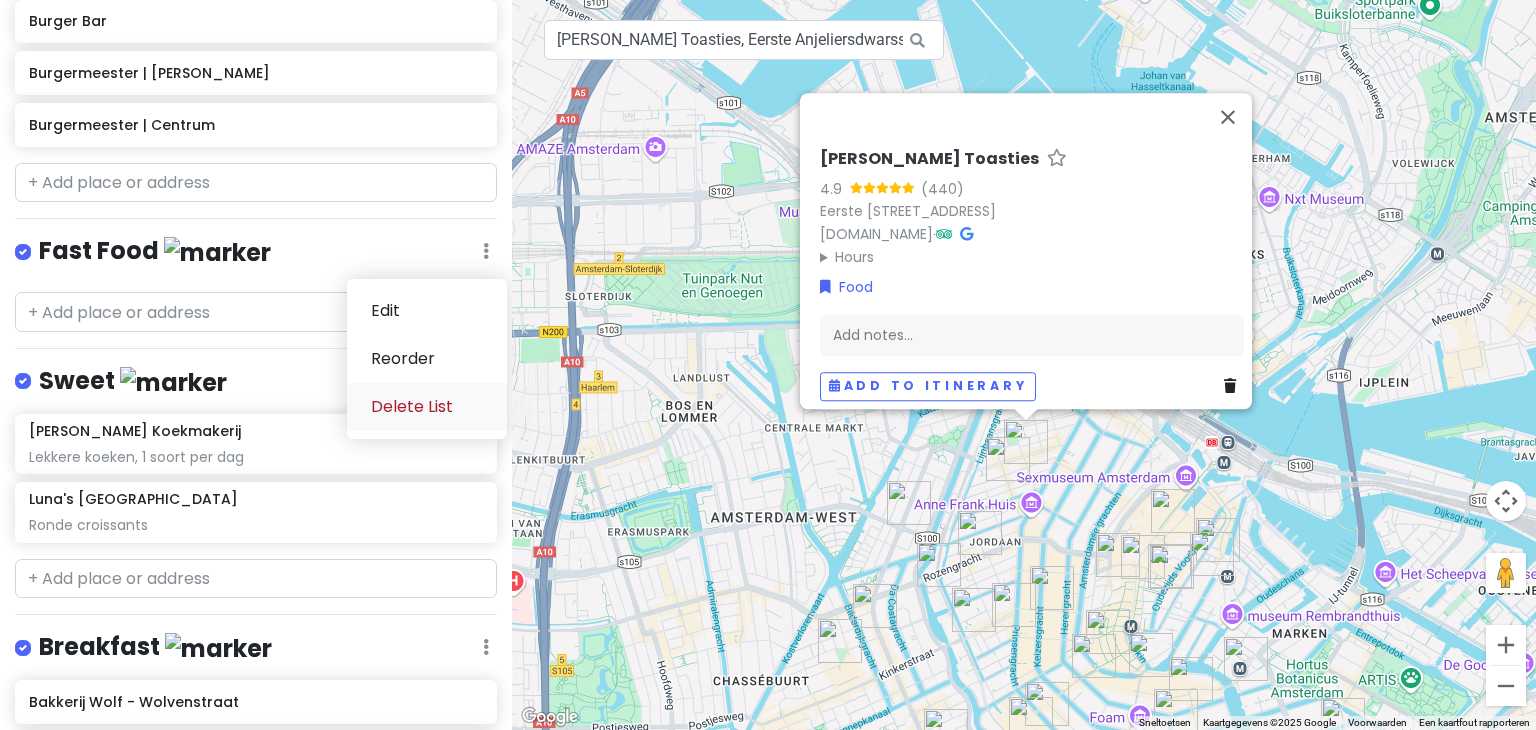 click on "Delete List" at bounding box center [427, 407] 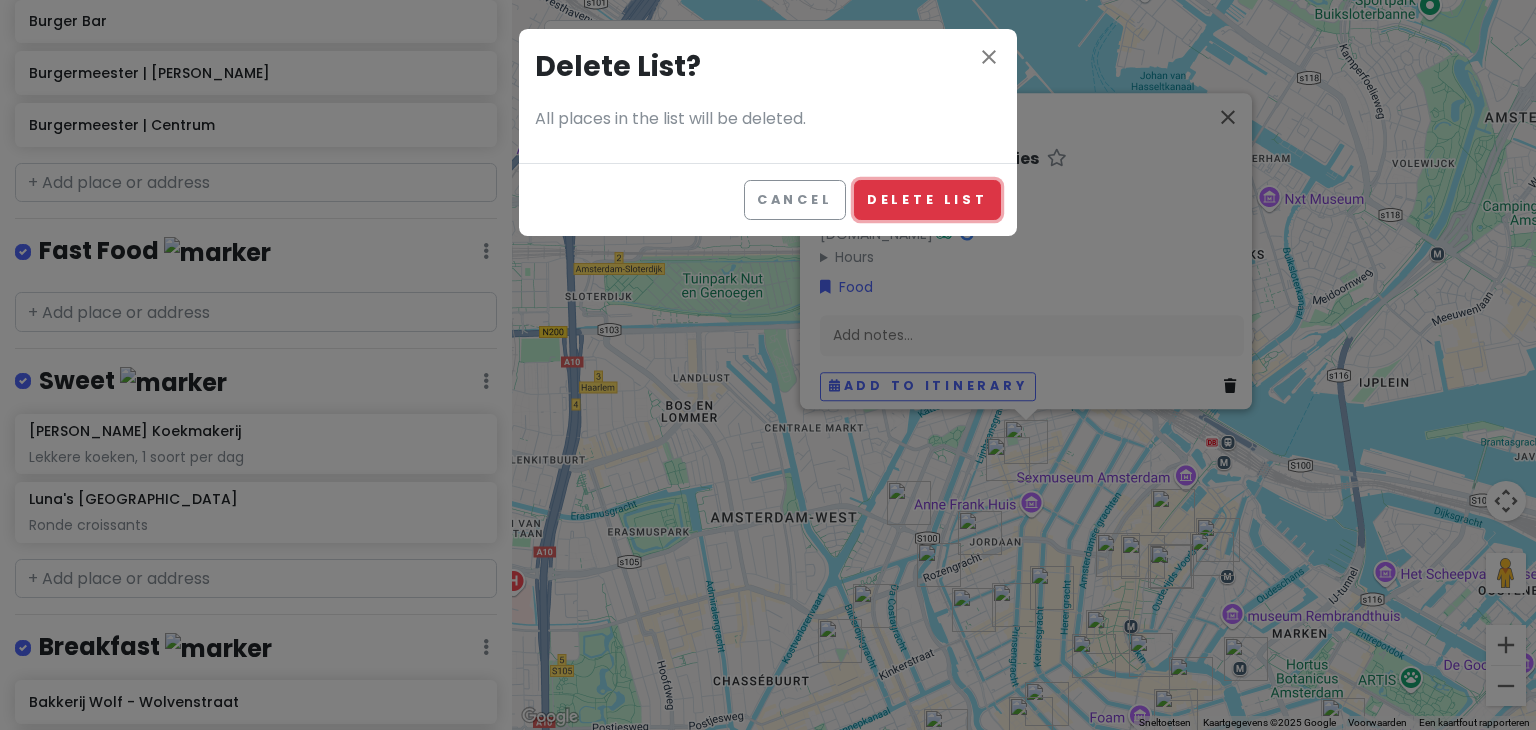 drag, startPoint x: 940, startPoint y: 197, endPoint x: 874, endPoint y: 218, distance: 69.260376 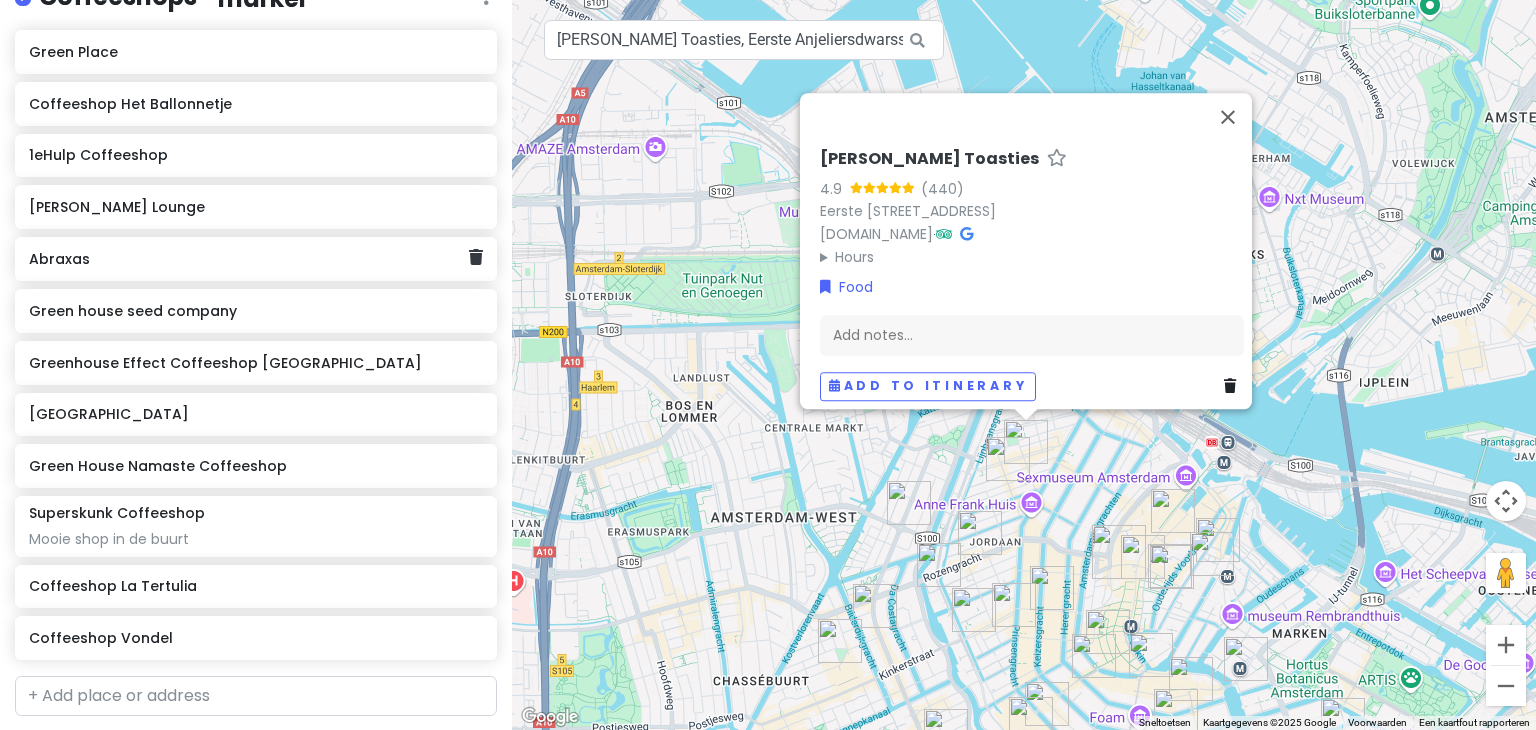 scroll, scrollTop: 442, scrollLeft: 0, axis: vertical 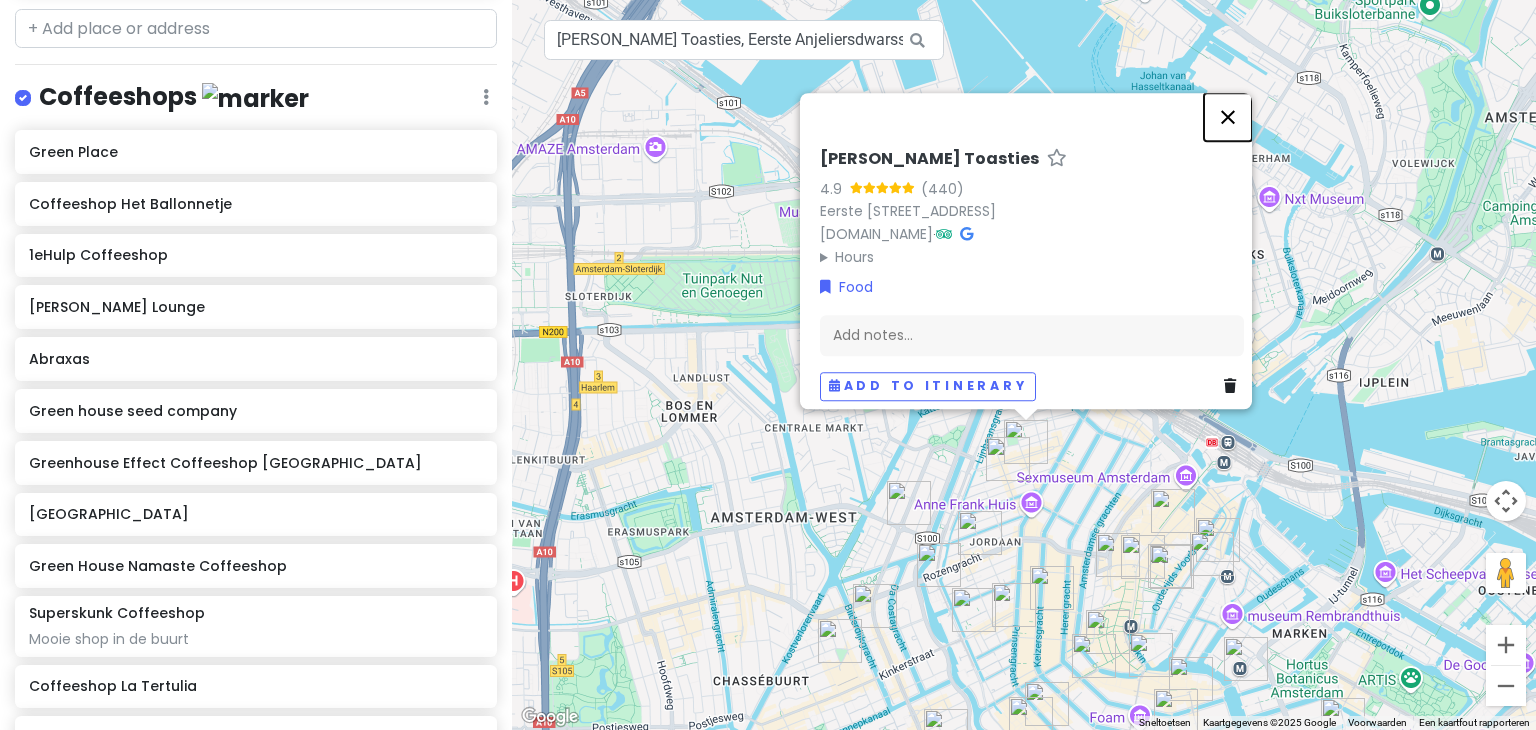 click at bounding box center (1228, 117) 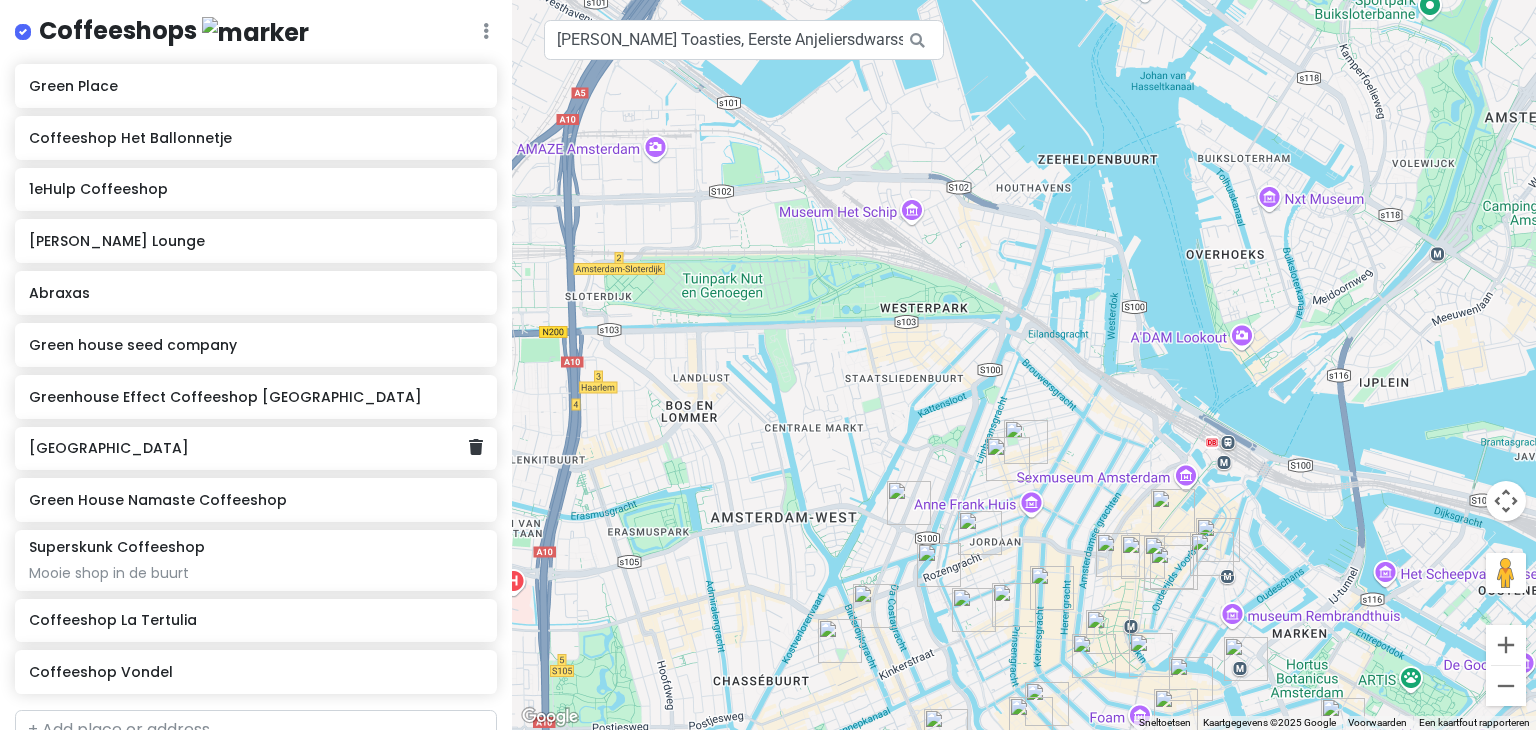 scroll, scrollTop: 542, scrollLeft: 0, axis: vertical 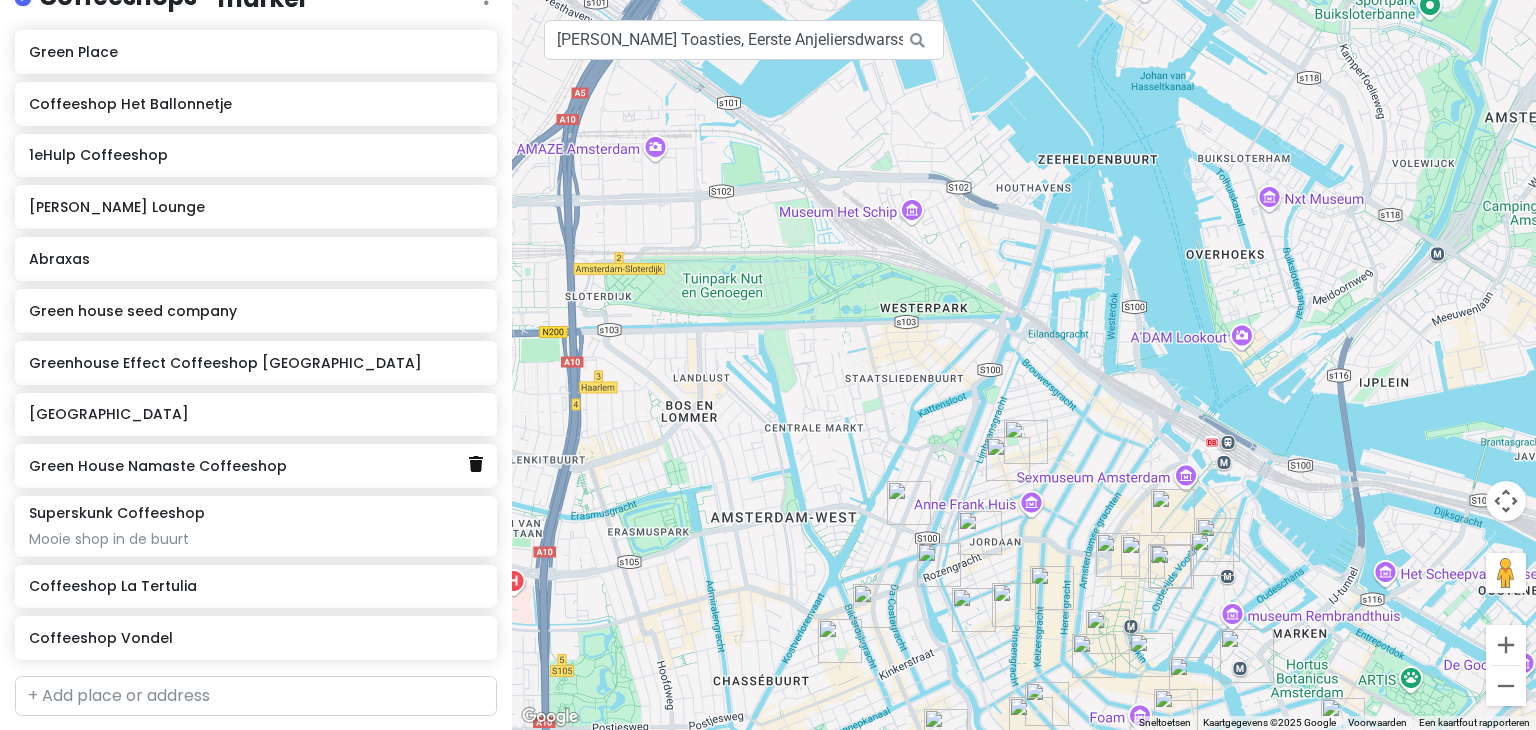 click at bounding box center [476, 464] 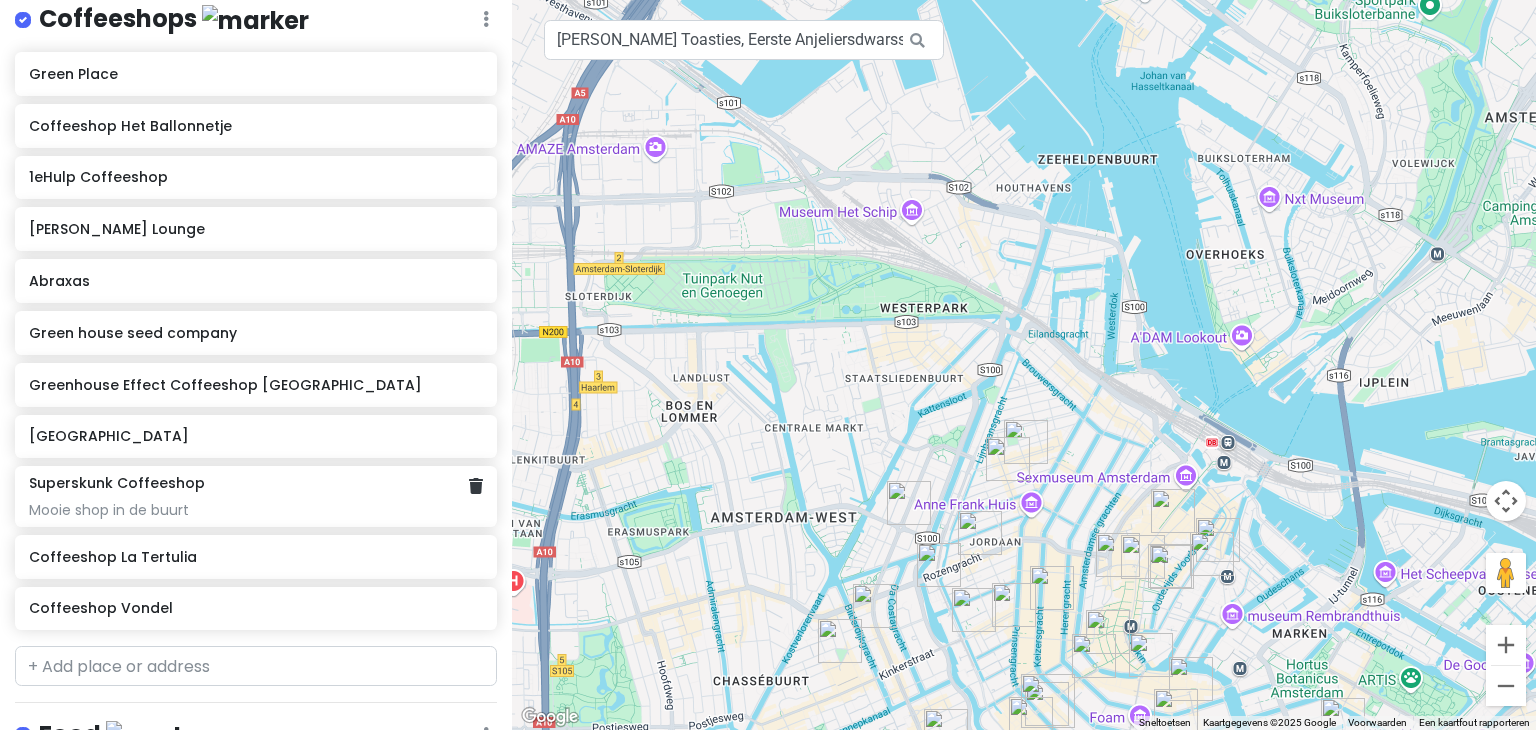 scroll, scrollTop: 442, scrollLeft: 0, axis: vertical 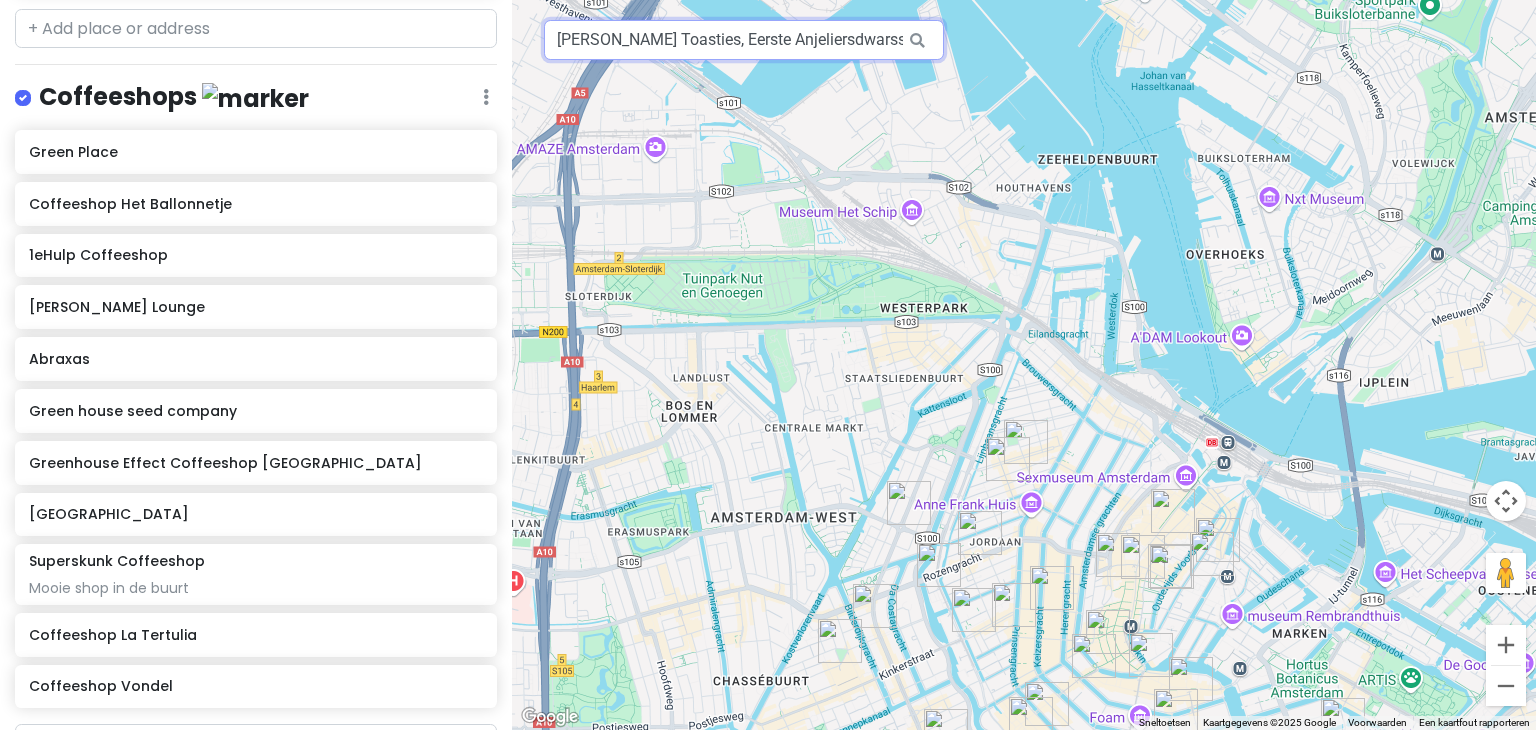 click on "[PERSON_NAME] Toasties, Eerste Anjeliersdwarsstraat, [GEOGRAPHIC_DATA], [GEOGRAPHIC_DATA]" at bounding box center (744, 40) 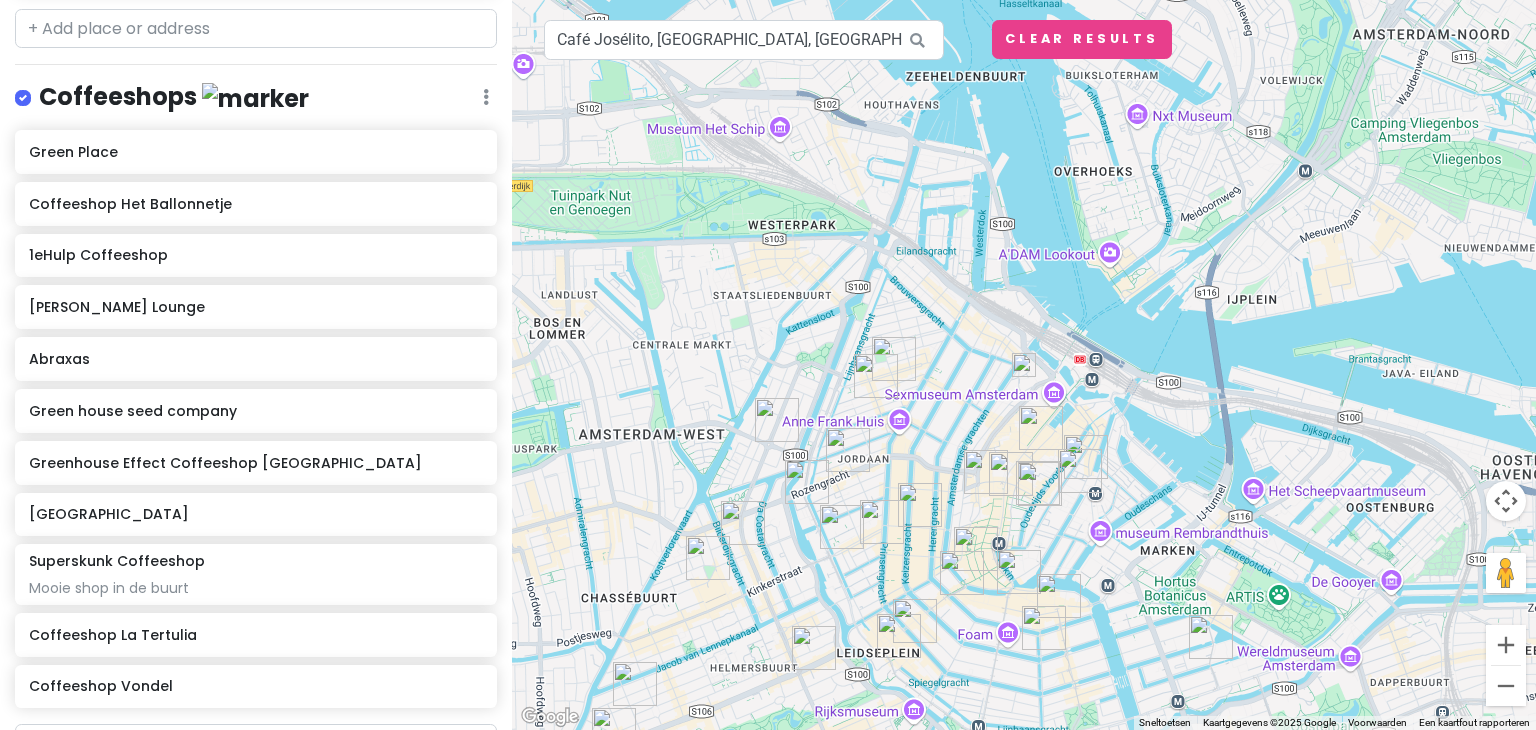 click at bounding box center [1024, 365] 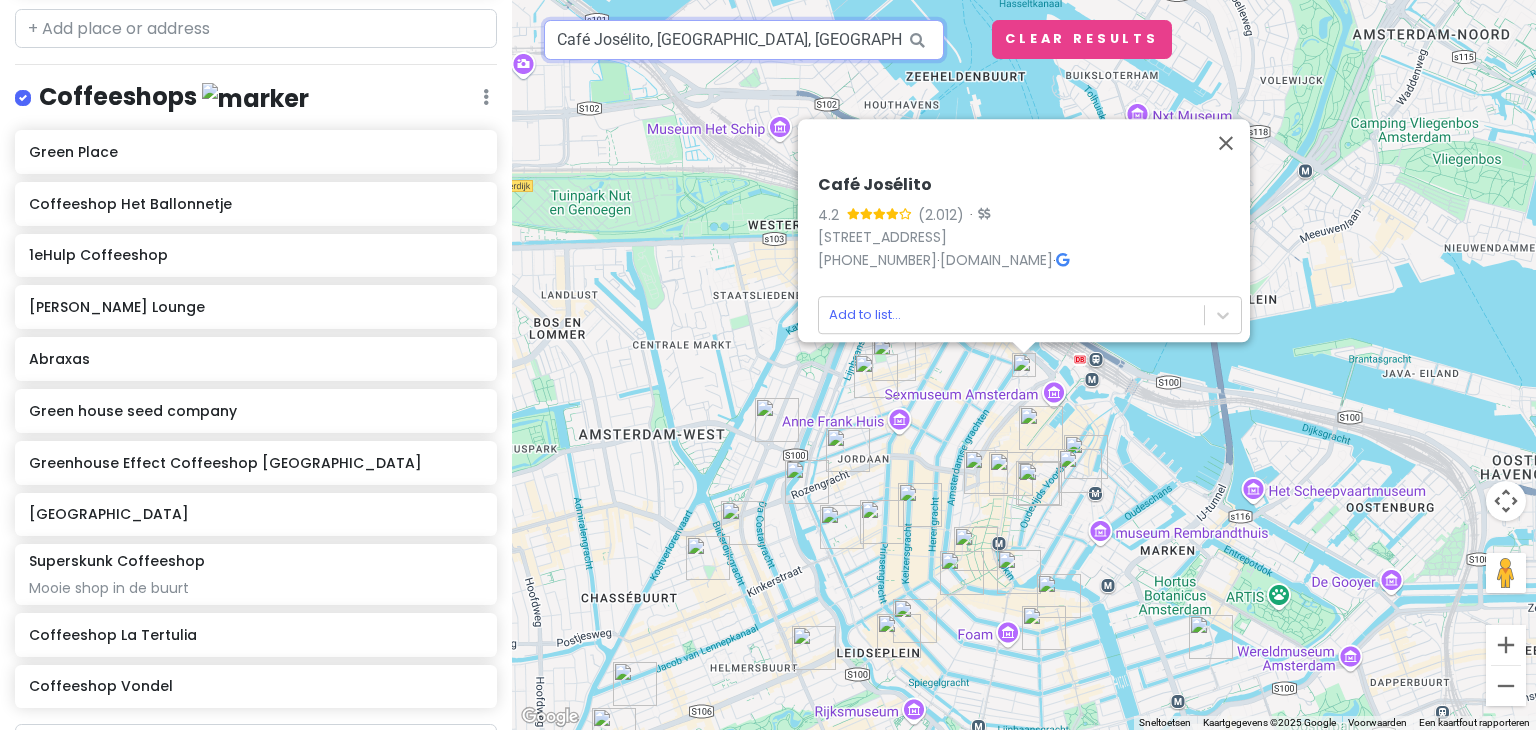 click on "Café Josélito, [GEOGRAPHIC_DATA], [GEOGRAPHIC_DATA], [GEOGRAPHIC_DATA]" at bounding box center (744, 40) 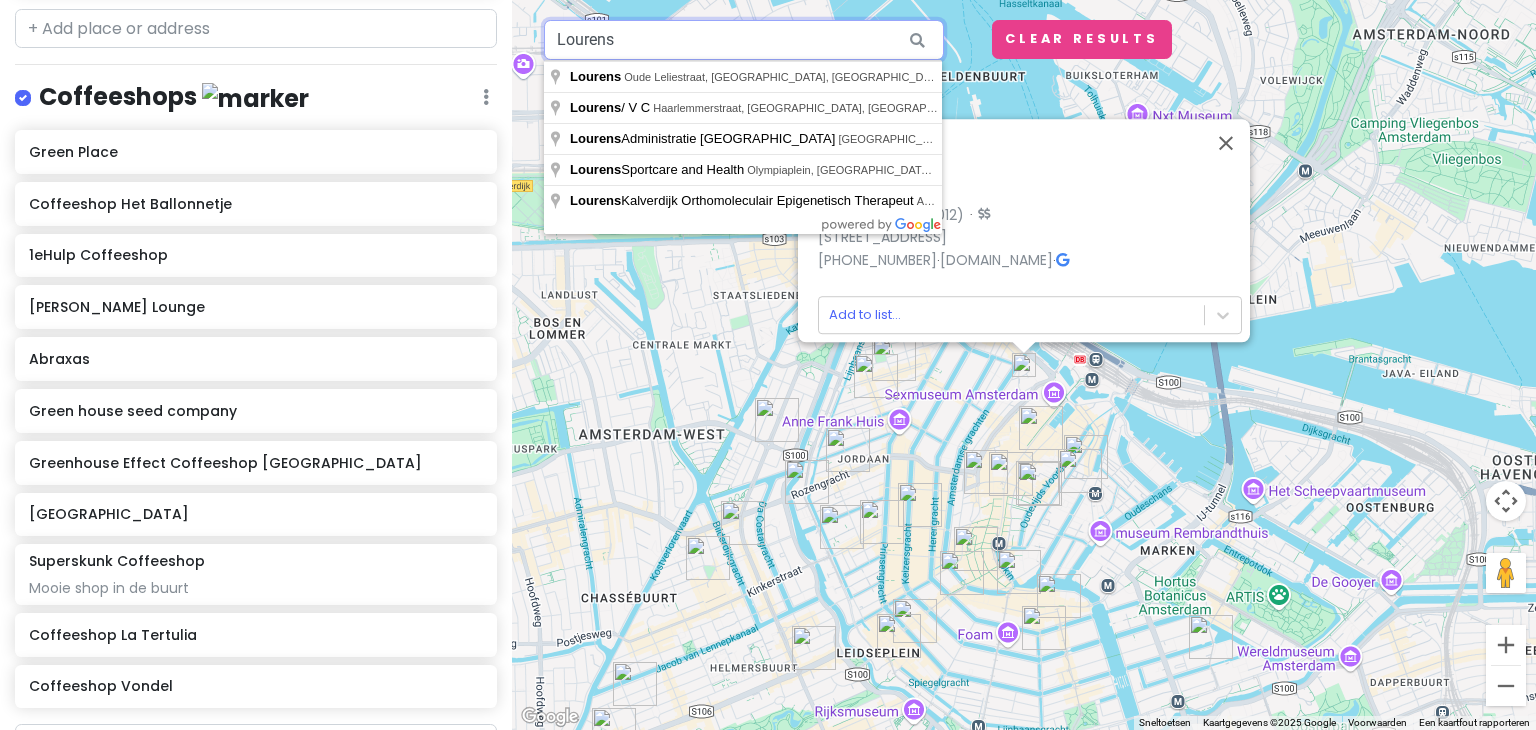 type on "Lourens" 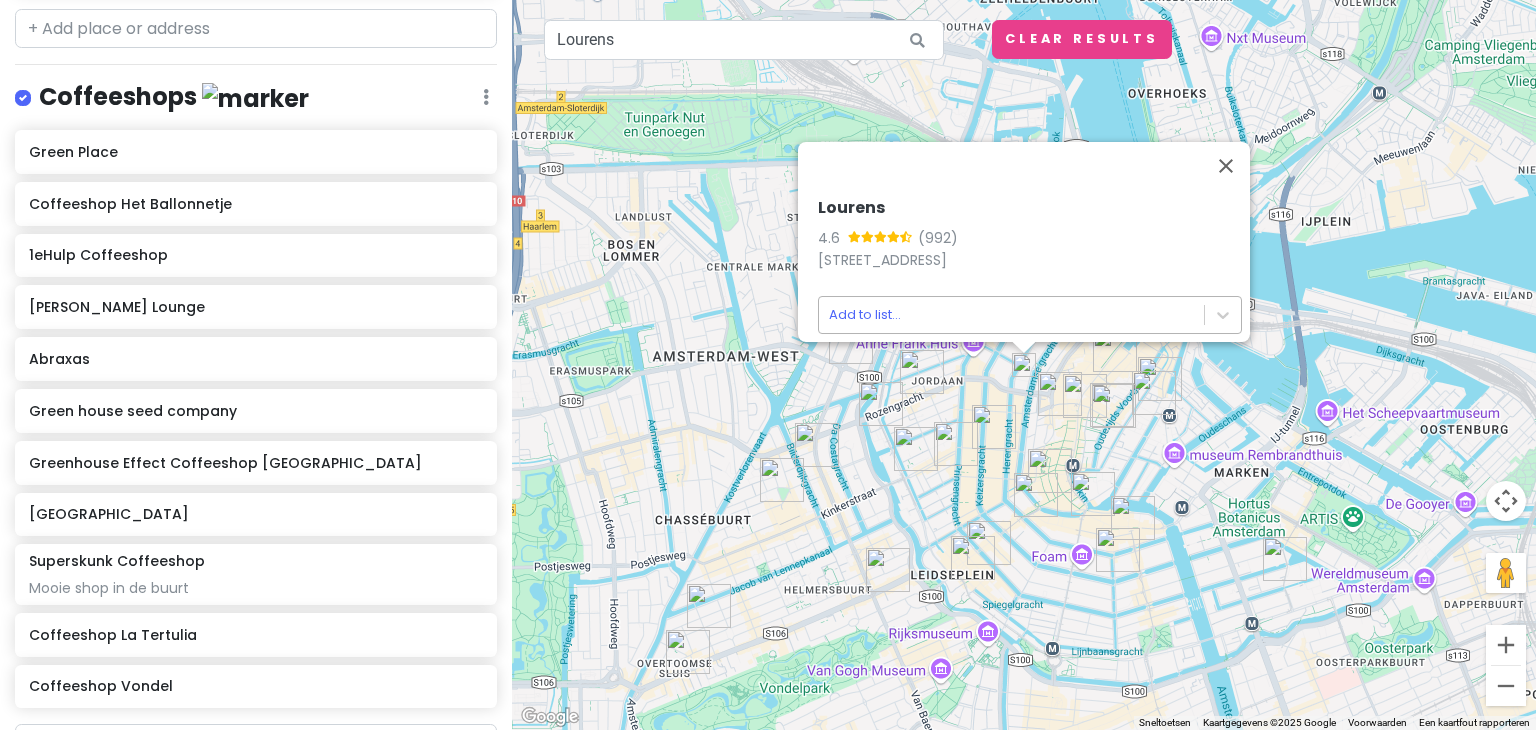click on "Amsterdam Weekend 2025 Private Change Dates Make a Copy Delete Trip Go Pro ⚡️ Give Feedback 💡 Support Scout ☕️ Itinerary Share Publish Notes Add notes... Hotel   Edit Reorder Delete List Hotel Espresso City Center Coffeeshops   Edit Reorder Delete List Green Place Coffeeshop Het Ballonnetje 1eHulp Coffeeshop Barney's Lounge [PERSON_NAME] house seed company Greenhouse Effect Coffeeshop [GEOGRAPHIC_DATA] Centrum Coffeeshop Superskunk Coffeeshop Mooie shop in de buurt Coffeeshop La Tertulia Coffeeshop Vondel Food   Edit Reorder Delete List Nomi Leidseplein Pizza Project Goede pizza met creatieve opties nNea Pizza Goede Pizza Napolitaanse perfectie Cannibale Royale Handboogstraat Goed vlees La Fiorita Italiaans eten lekker Salmuera Super goede Steak - South American Orontes West - Turks Restaurant [GEOGRAPHIC_DATA] - Mediterraans Restaurant [GEOGRAPHIC_DATA] Turkish MONTY'S Toasties Burger Bar Burger Bar Burgermeester | Jordaan Burgermeester | Centrum Sweet   Edit Reorder Delete List Van Stapele Koekmakerij   Edit" at bounding box center (768, 365) 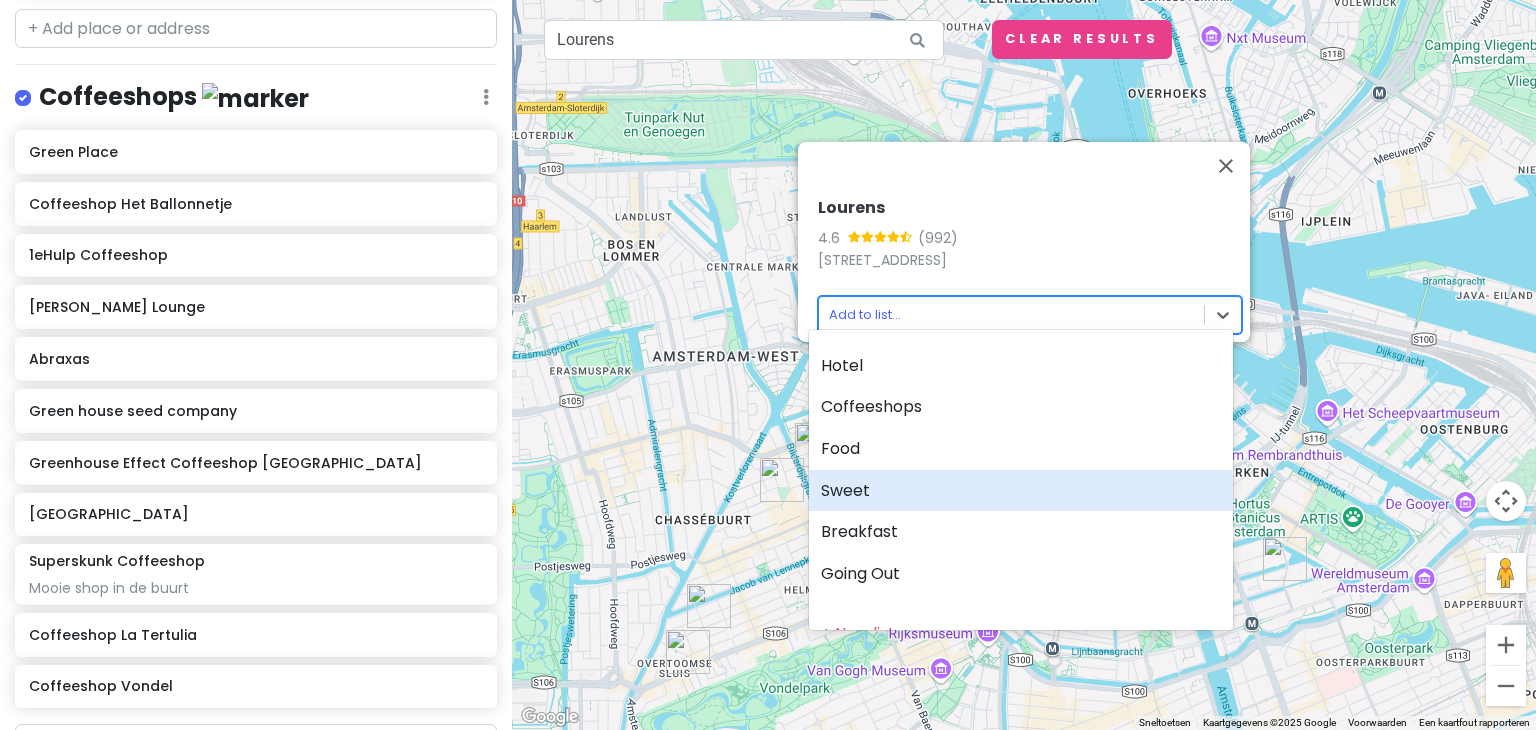 click on "Sweet" at bounding box center (1021, 491) 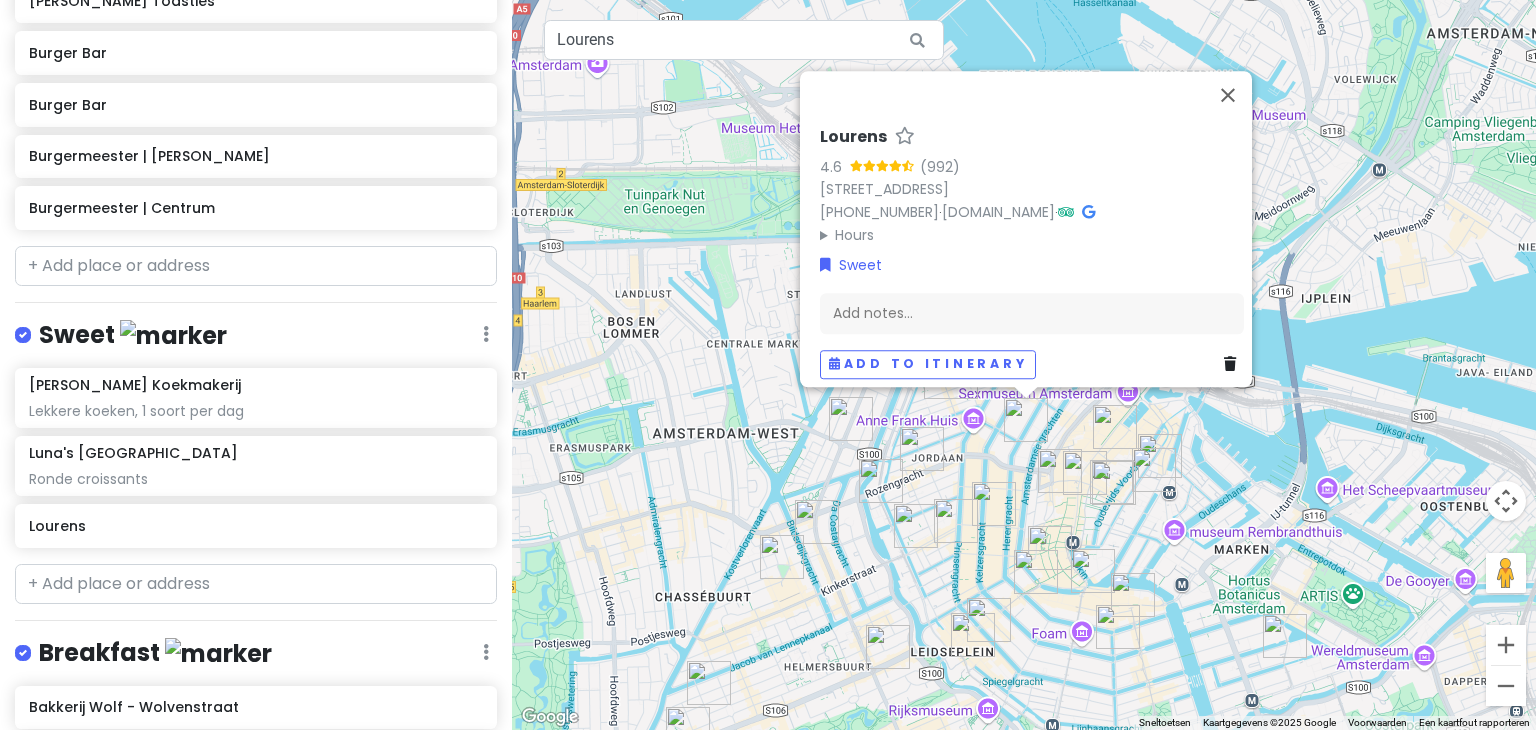 scroll, scrollTop: 1942, scrollLeft: 0, axis: vertical 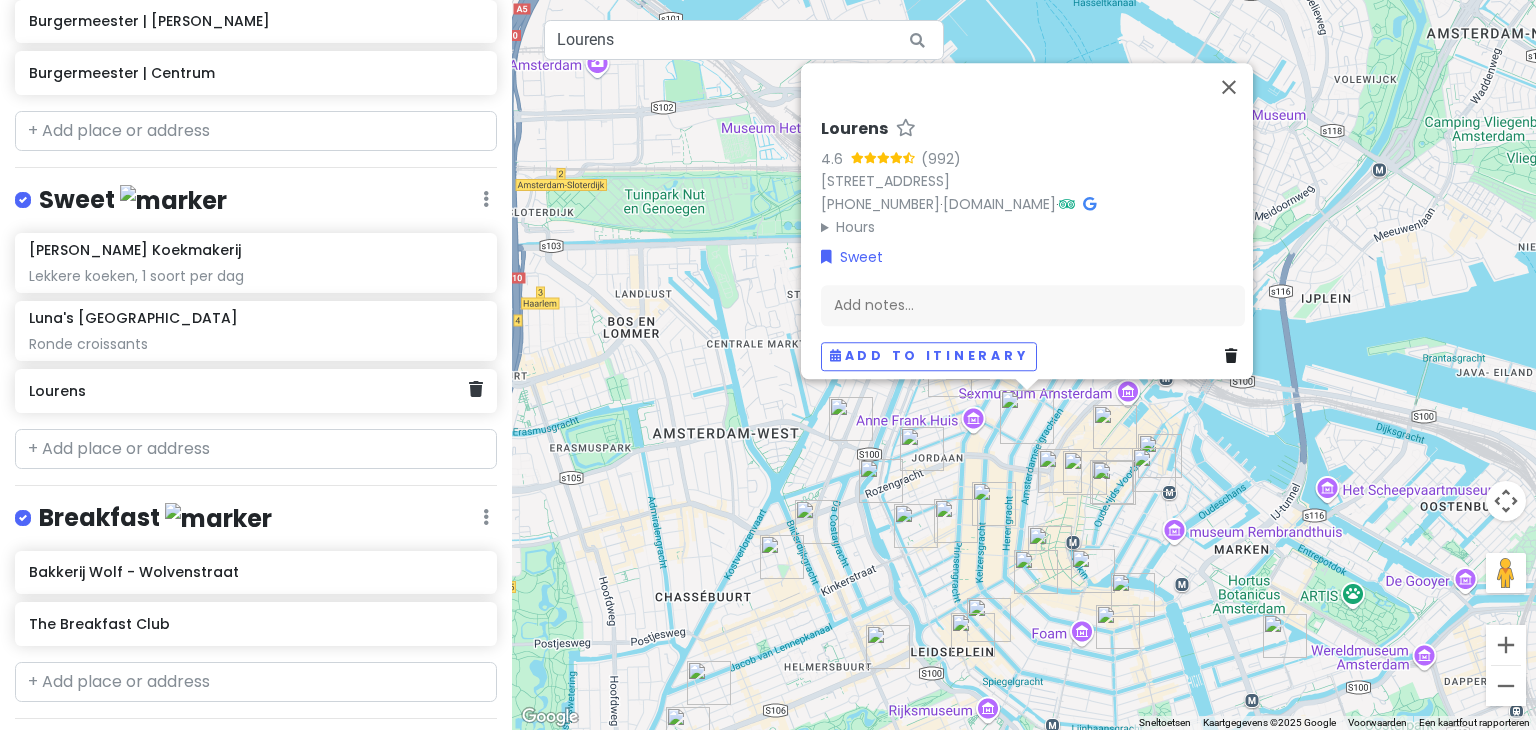 click on "Lourens" at bounding box center (248, 391) 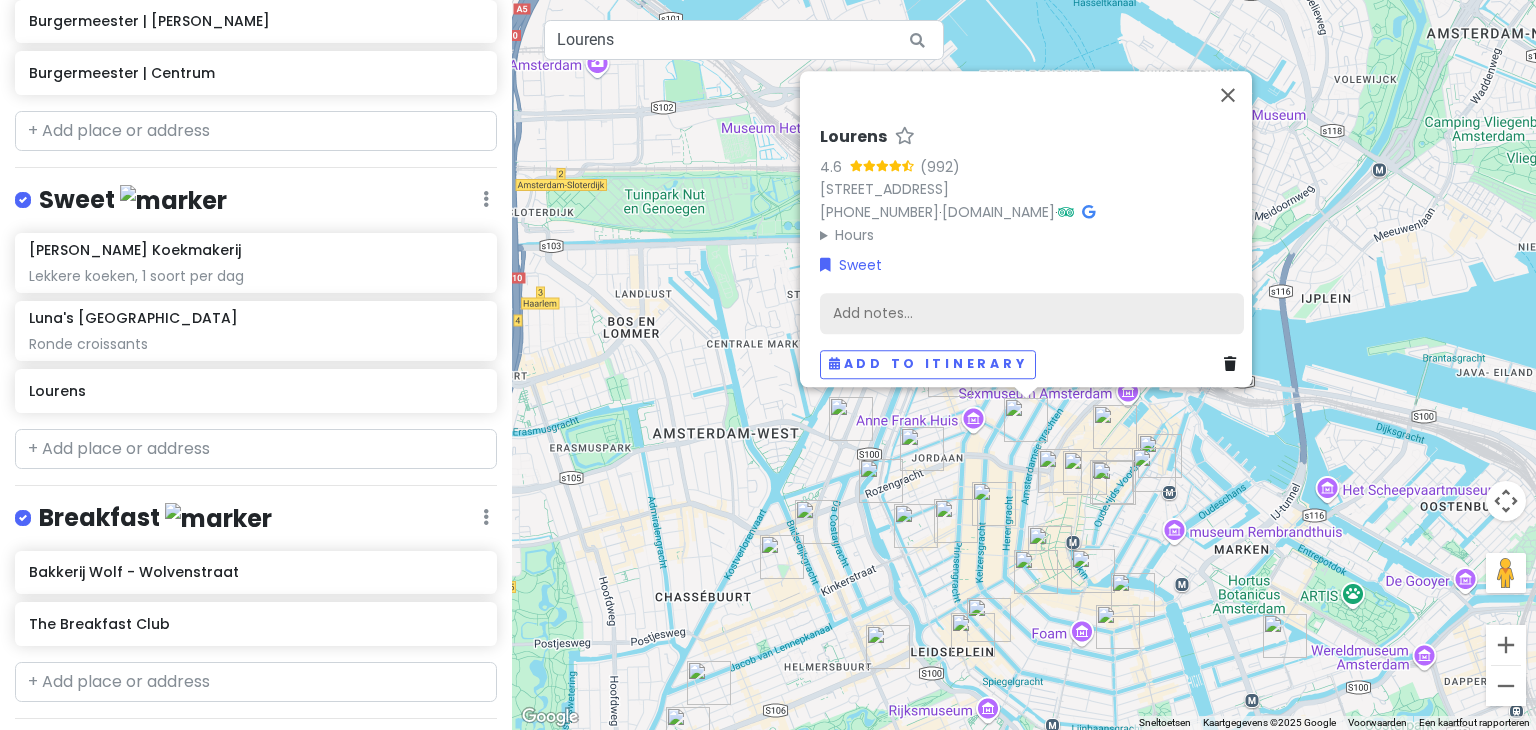 click on "Add notes..." at bounding box center (1032, 314) 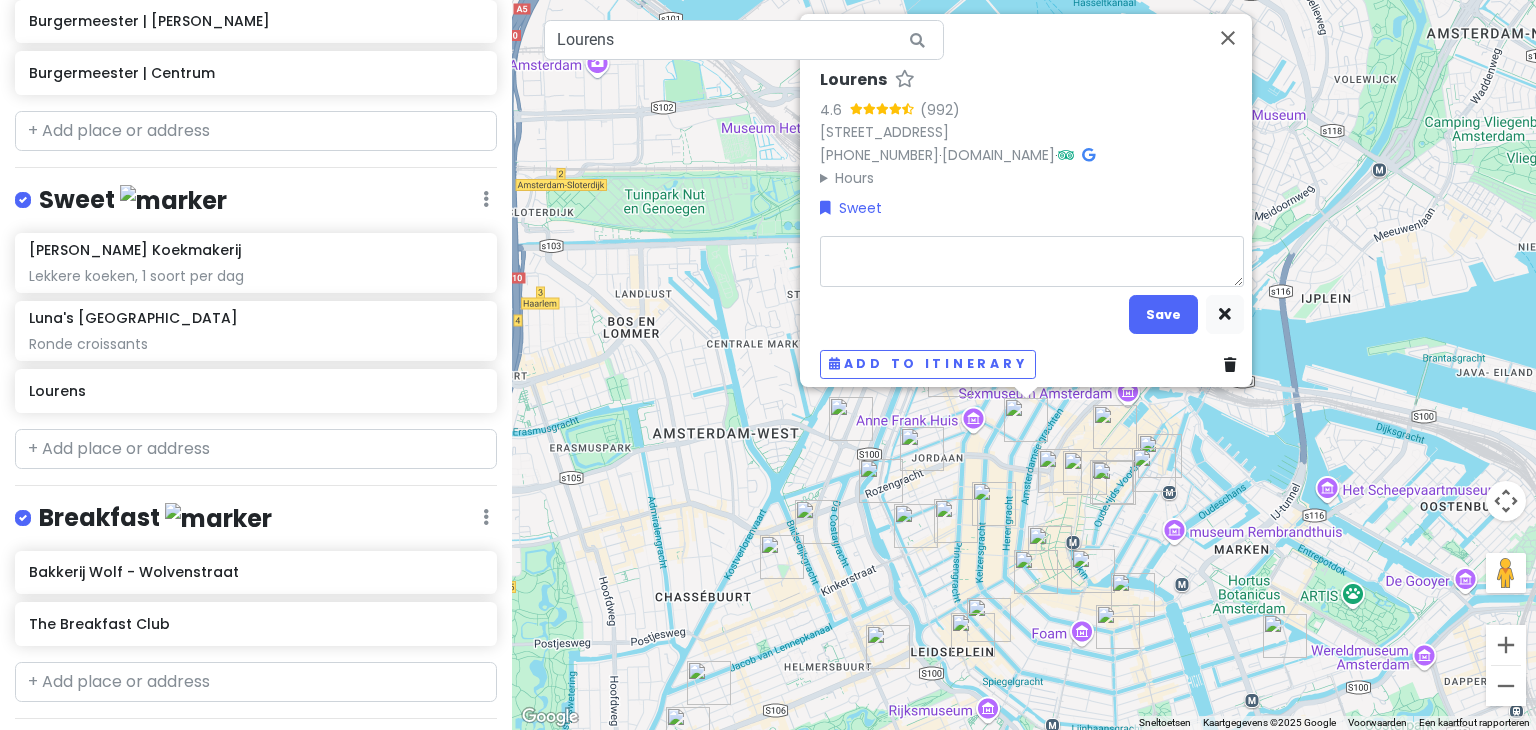 type on "x" 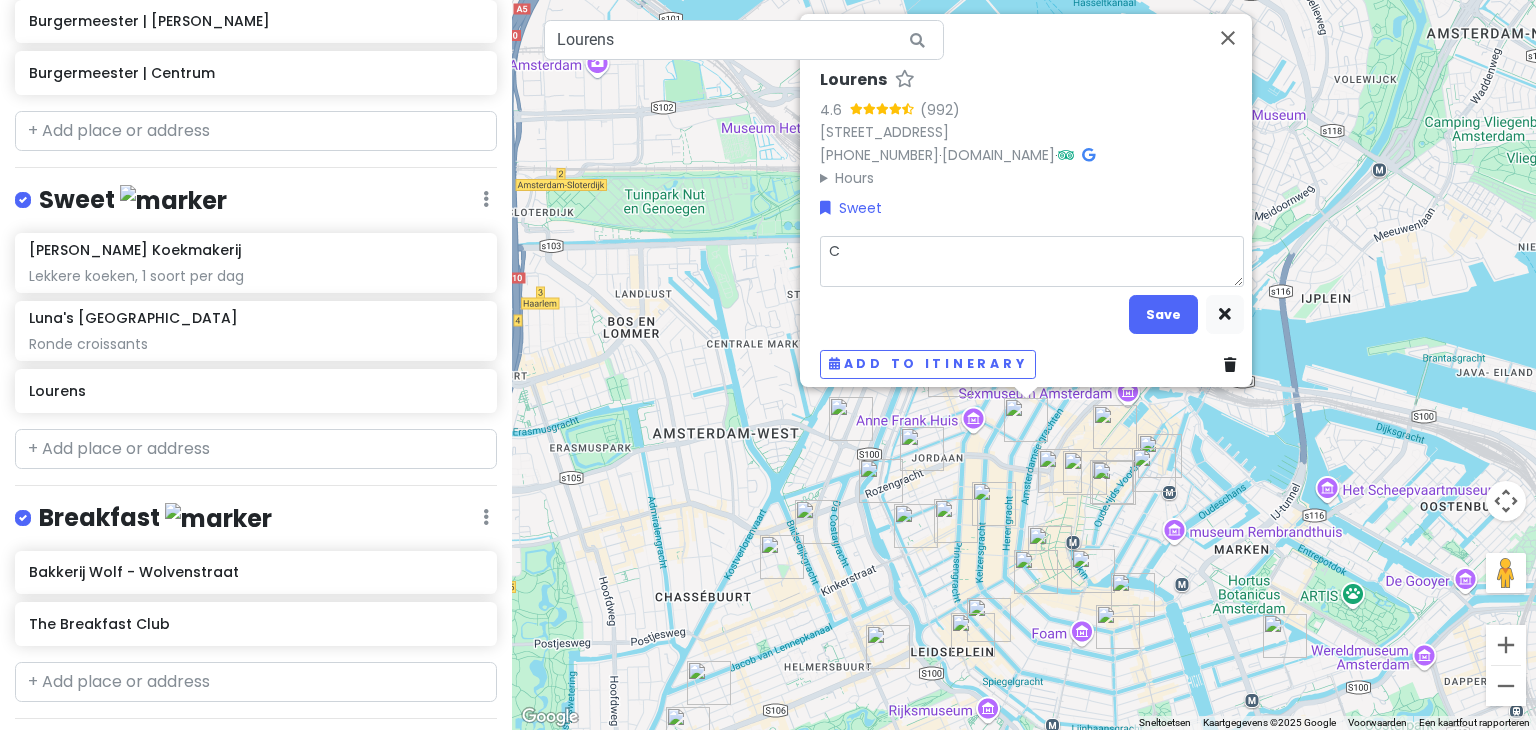 type on "x" 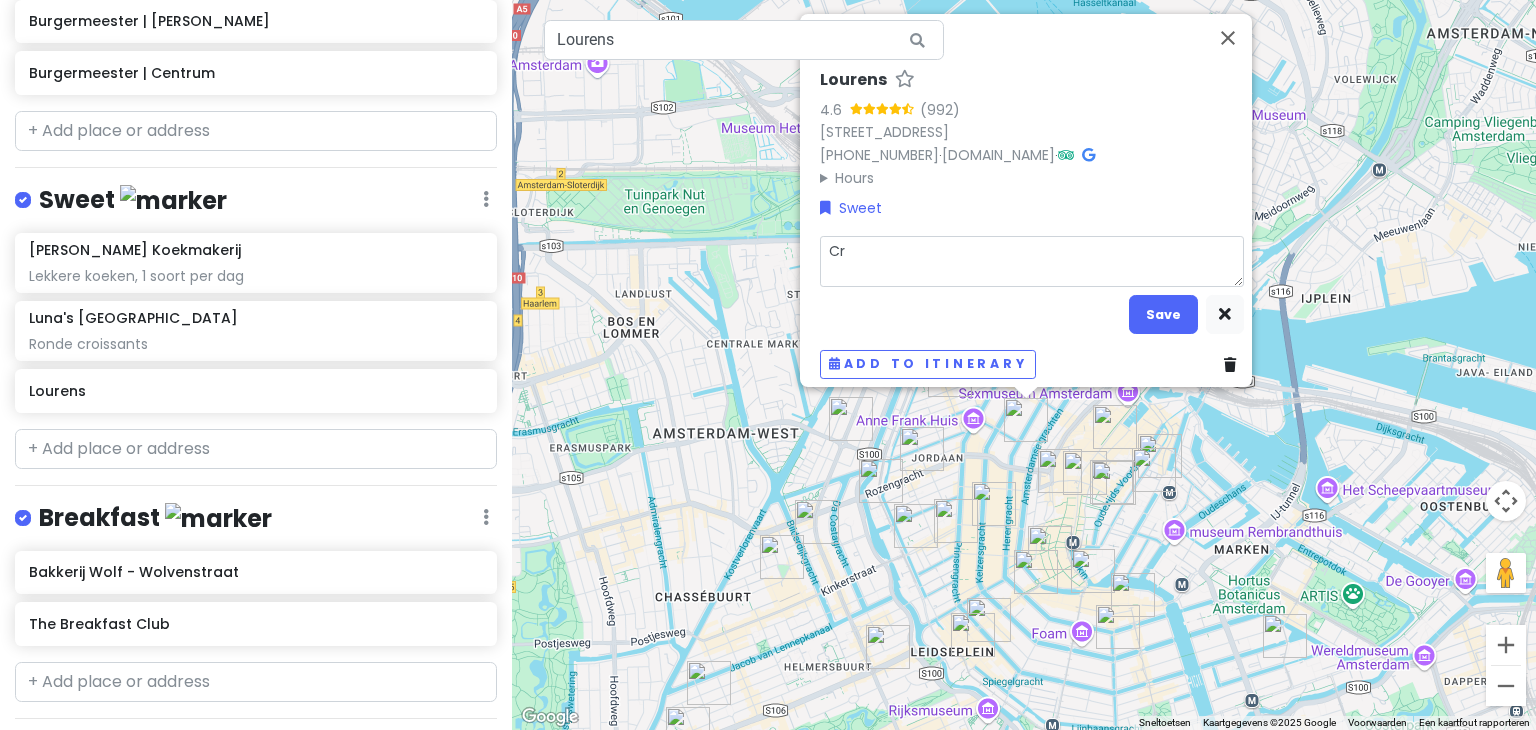 type on "x" 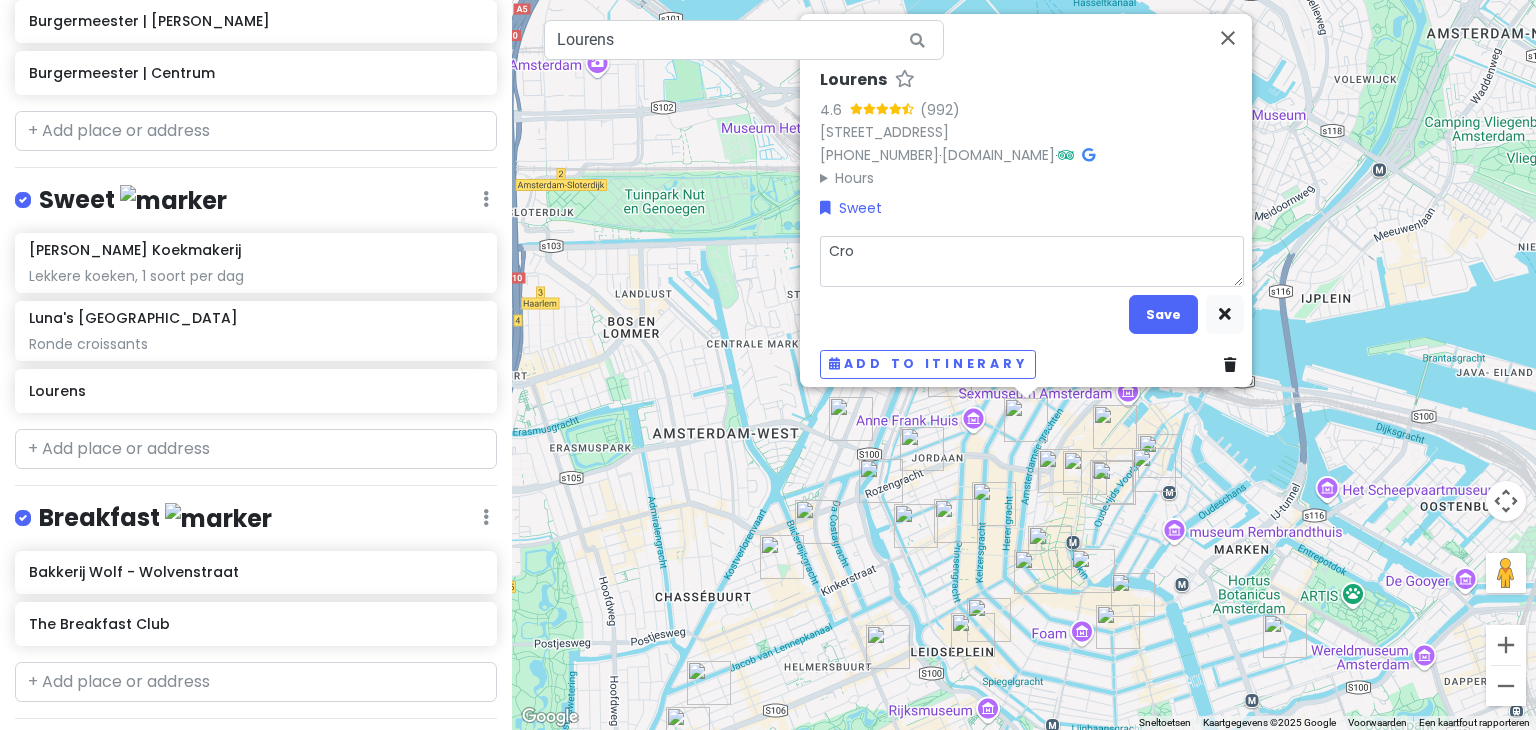 type on "x" 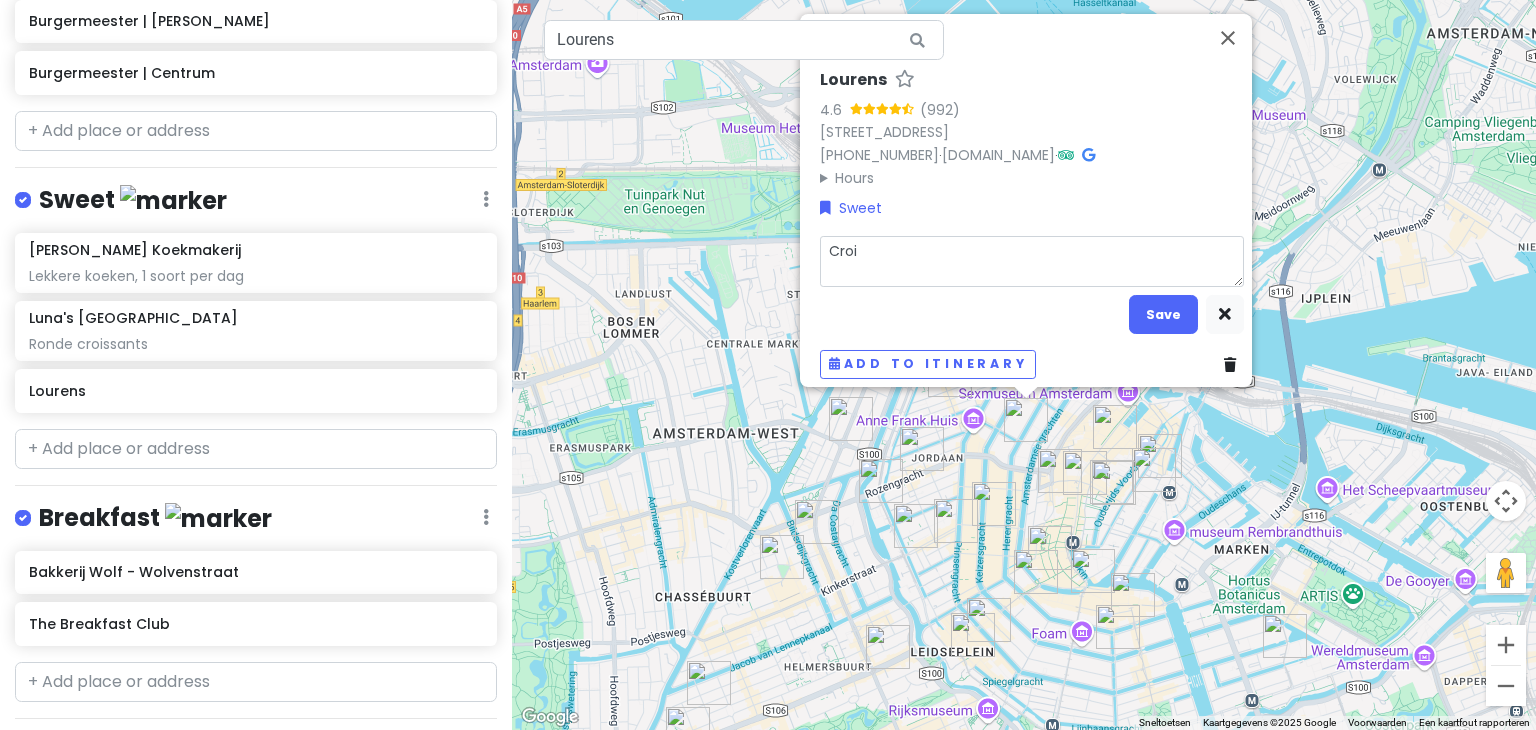 type on "x" 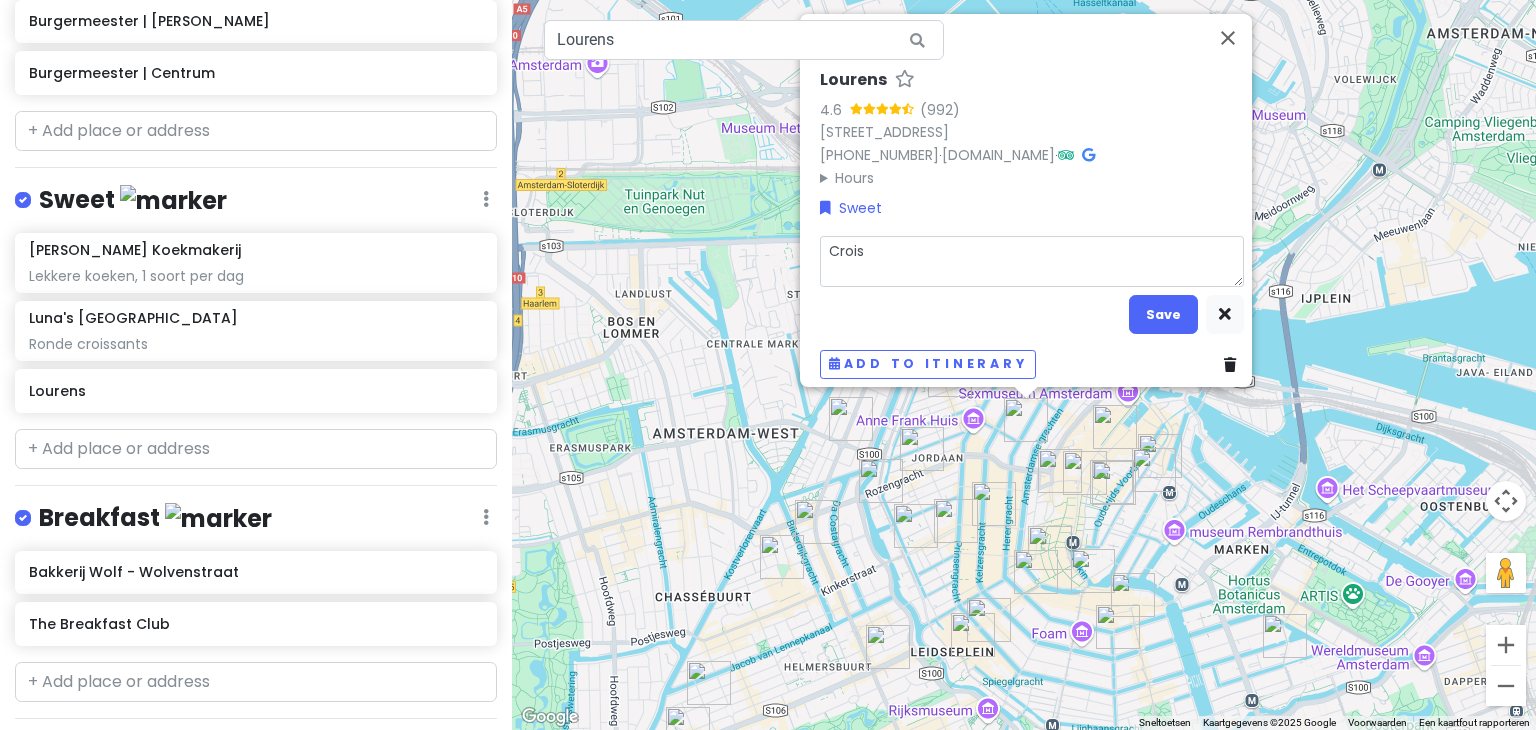 type on "x" 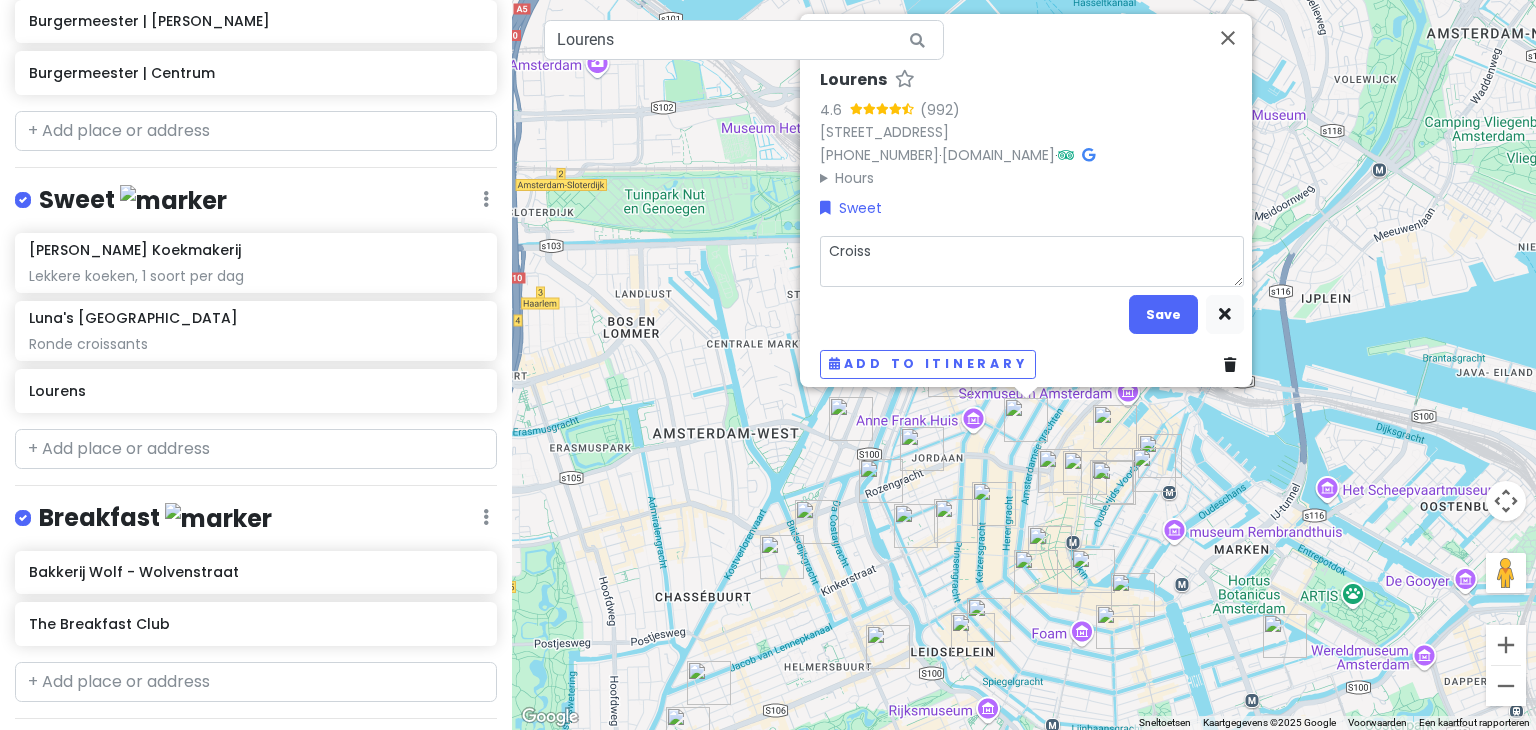 type on "x" 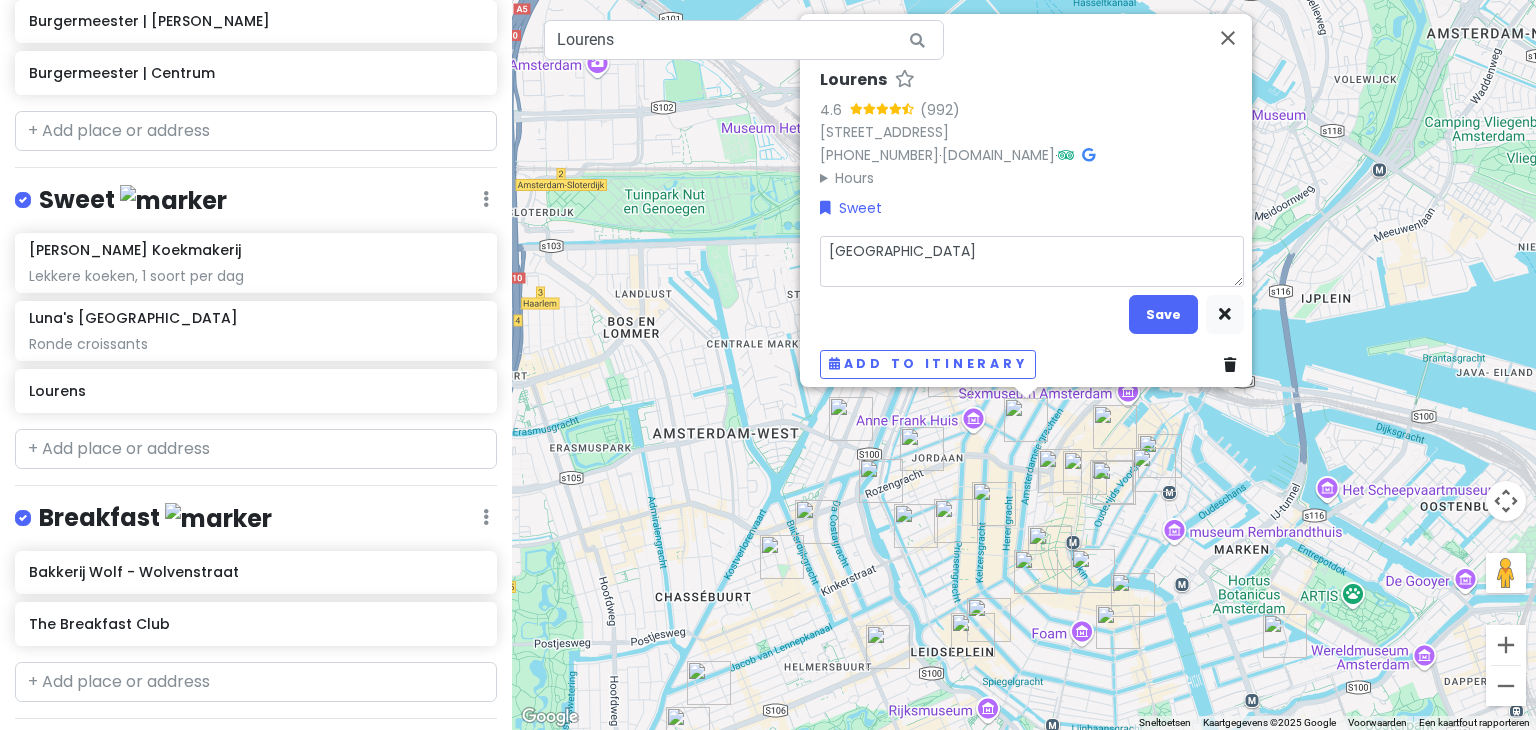 type on "x" 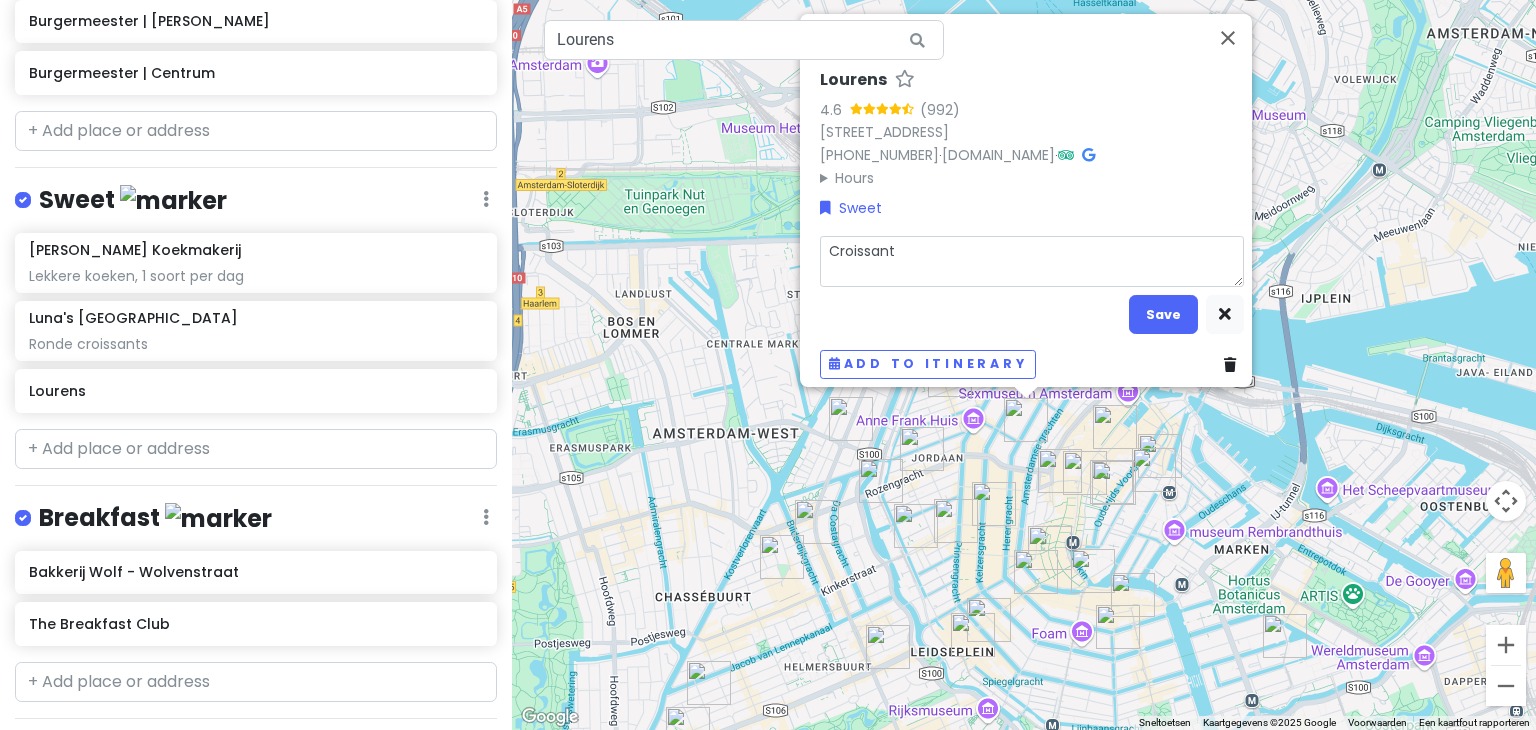 type on "x" 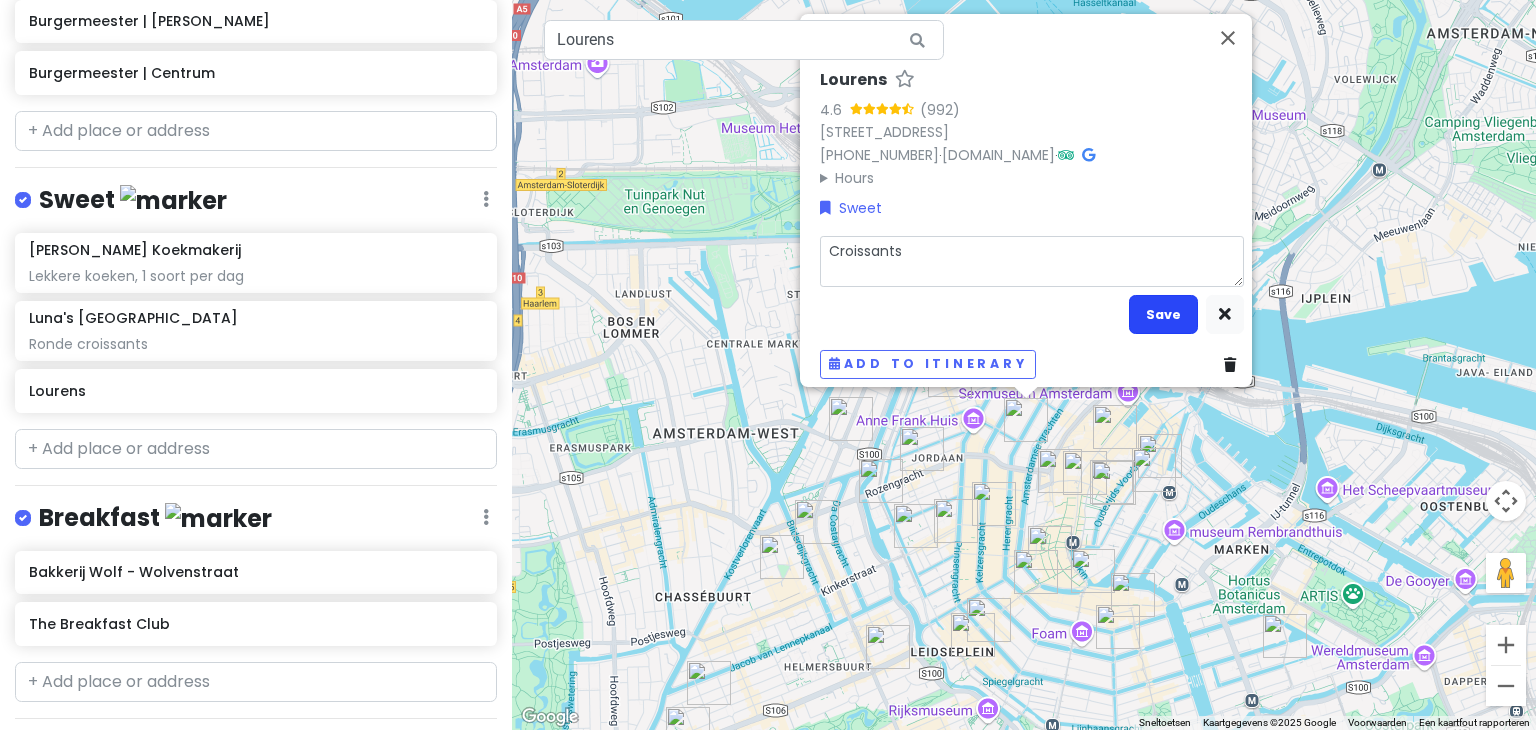 type on "Croissants" 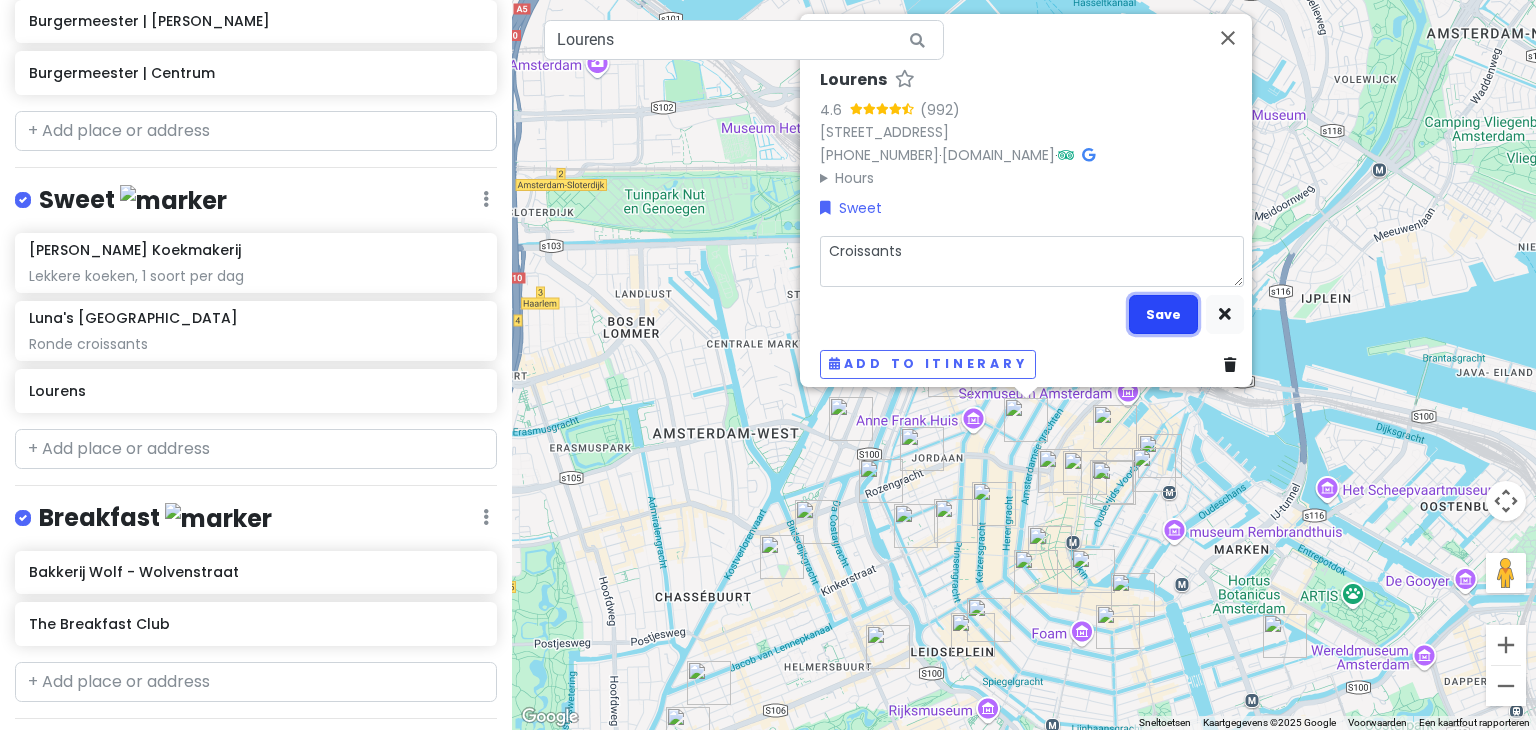 click on "Save" at bounding box center [1163, 314] 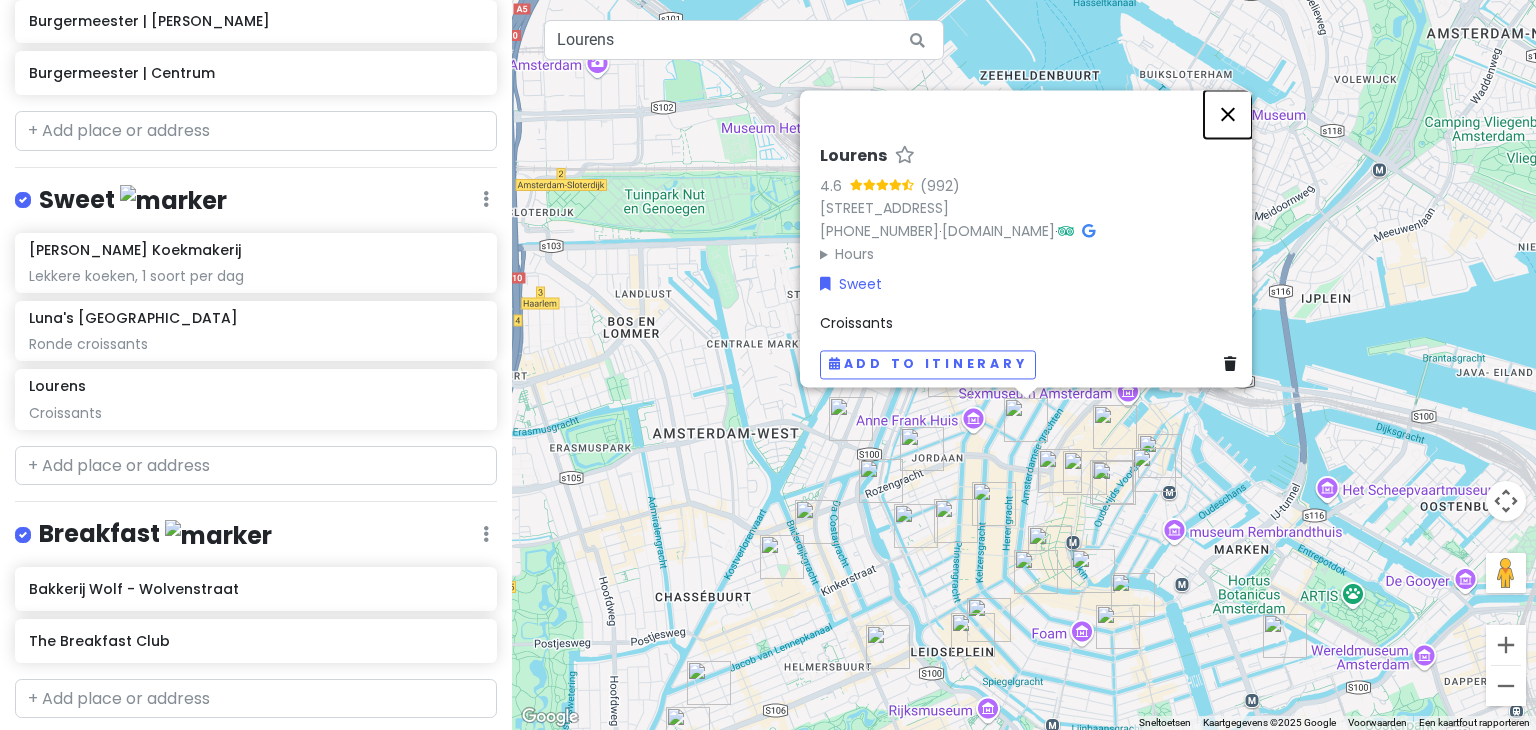 click at bounding box center (1228, 114) 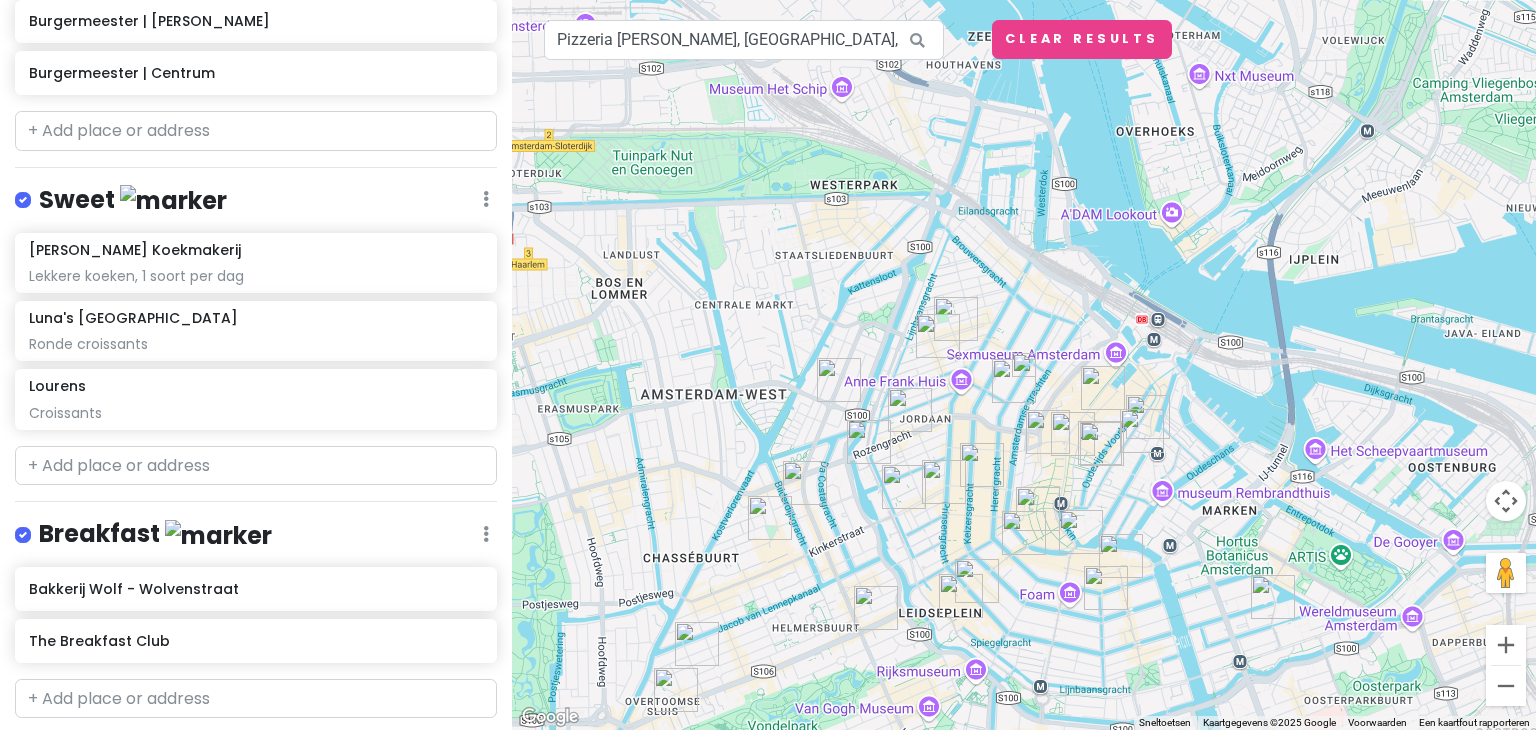 click at bounding box center (1024, 365) 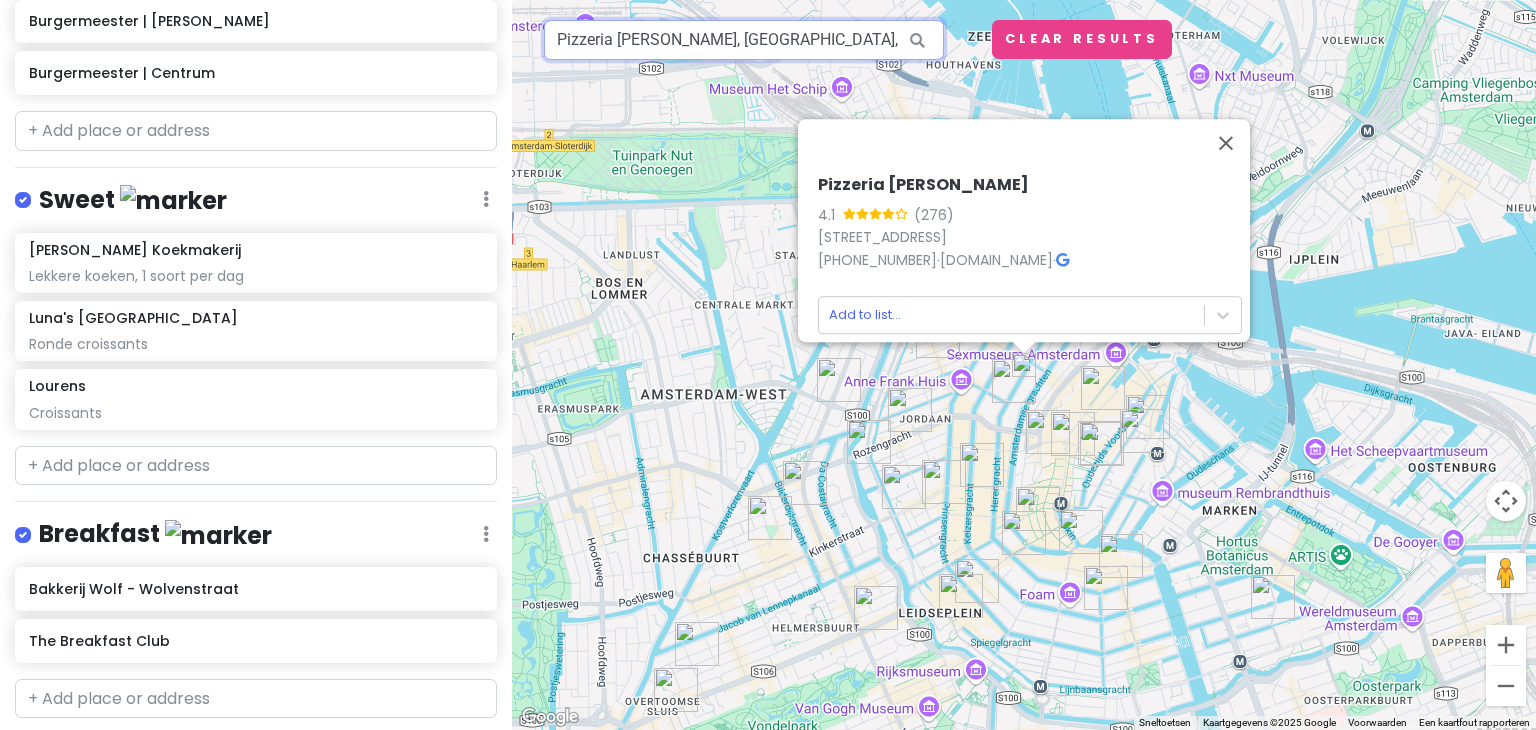 click on "Pizzeria [PERSON_NAME], [GEOGRAPHIC_DATA], [GEOGRAPHIC_DATA], [GEOGRAPHIC_DATA]" at bounding box center [744, 40] 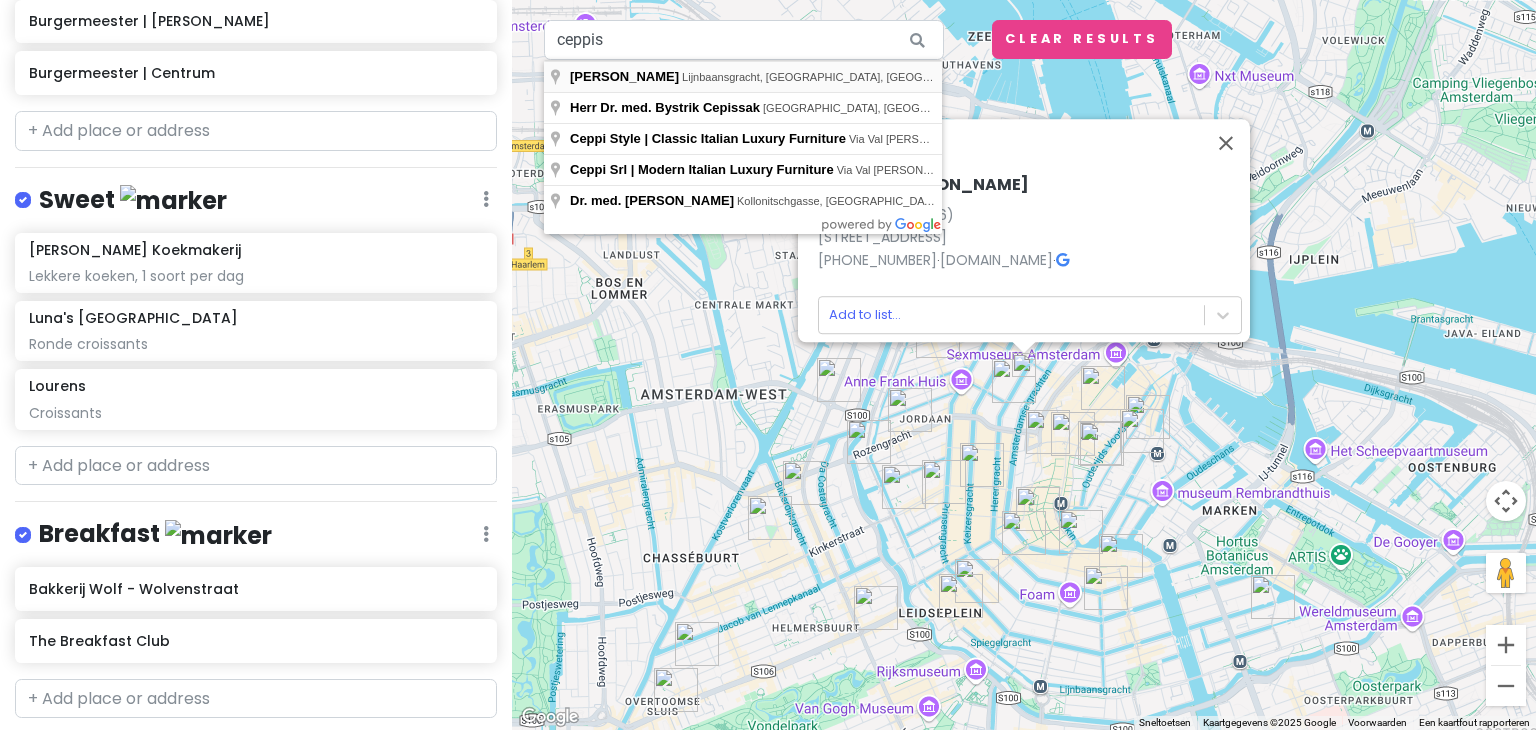 type on "Ceppi's, Lijnbaansgracht, [GEOGRAPHIC_DATA], [GEOGRAPHIC_DATA]" 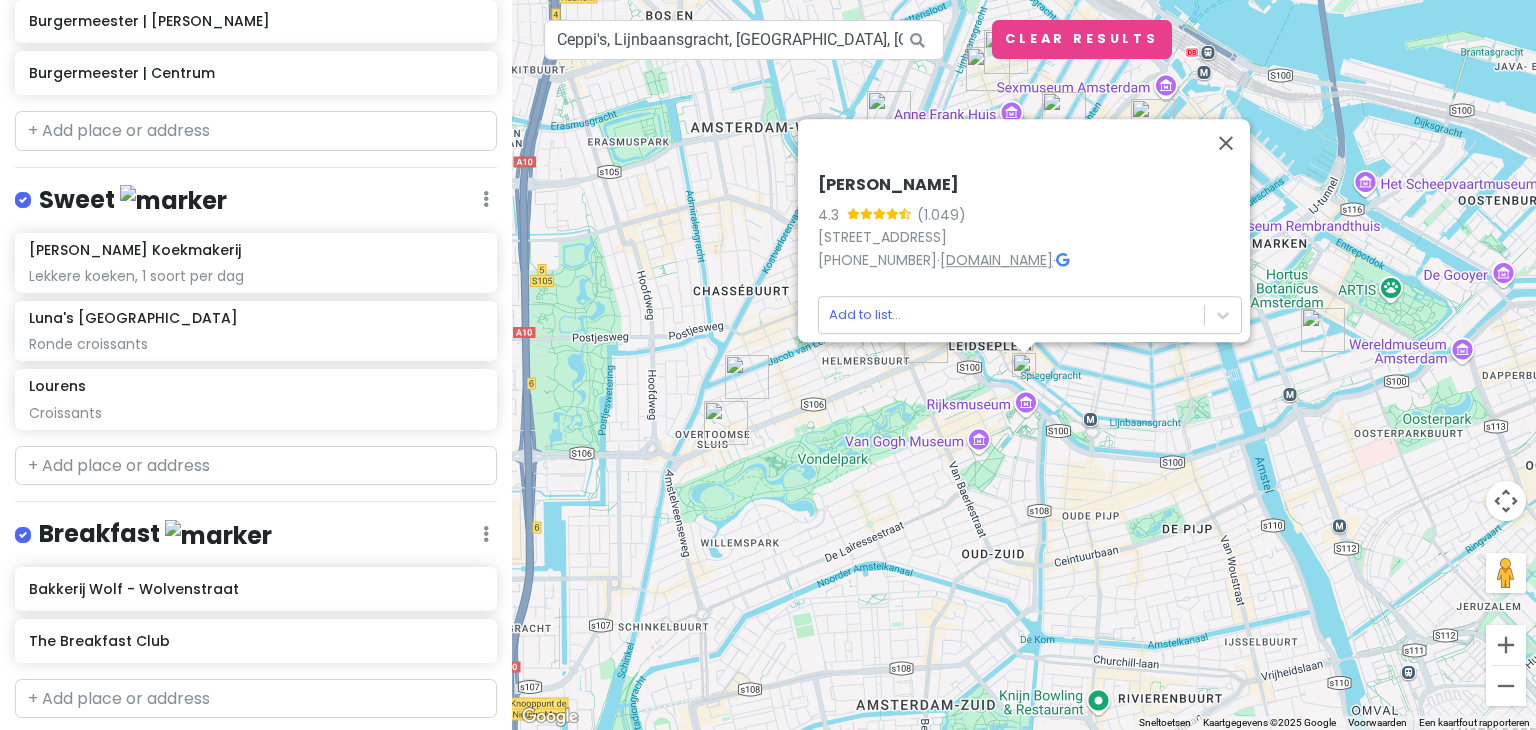 click on "[DOMAIN_NAME]" at bounding box center (996, 260) 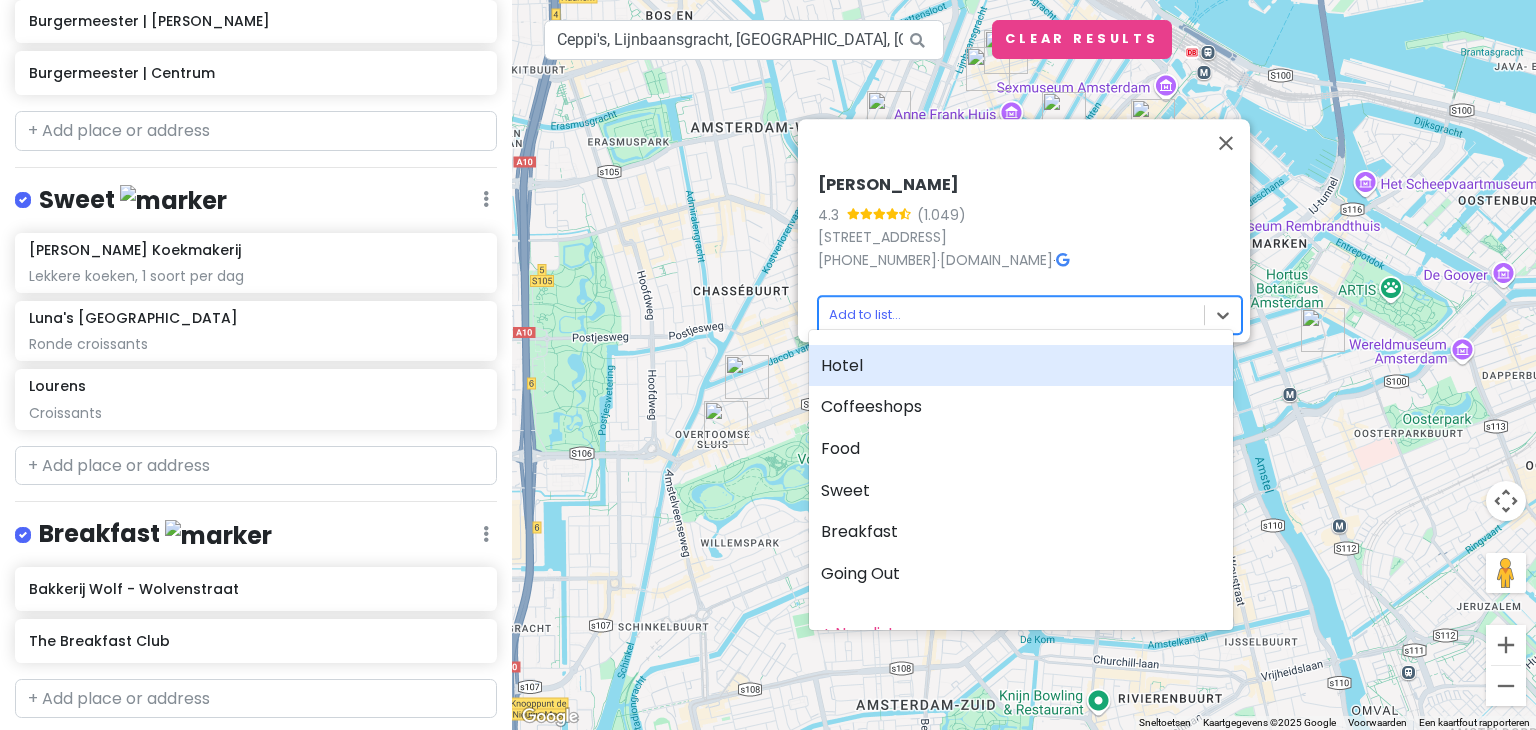 click on "Amsterdam Weekend 2025 Private Change Dates Make a Copy Delete Trip Go Pro ⚡️ Give Feedback 💡 Support Scout ☕️ Itinerary Share Publish Notes Add notes... Hotel   Edit Reorder Delete List Hotel Espresso City Center Coffeeshops   Edit Reorder Delete List Green Place Coffeeshop Het Ballonnetje 1eHulp Coffeeshop Barney's Lounge [PERSON_NAME] house seed company Greenhouse Effect Coffeeshop [GEOGRAPHIC_DATA] Centrum Coffeeshop Superskunk Coffeeshop Mooie shop in de buurt Coffeeshop La Tertulia Coffeeshop Vondel Food   Edit Reorder Delete List Nomi Leidseplein Pizza Project Goede pizza met creatieve opties nNea Pizza Goede Pizza Napolitaanse perfectie Cannibale Royale Handboogstraat Goed vlees La Fiorita Italiaans eten lekker Salmuera Super goede Steak - South American Orontes West - Turks Restaurant [GEOGRAPHIC_DATA] - Mediterraans Restaurant [GEOGRAPHIC_DATA] Turkish MONTY'S Toasties Burger Bar Burger Bar Burgermeester | Jordaan Burgermeester | Centrum Sweet   Edit Reorder Delete List Van Stapele Koekmakerij   Edit" at bounding box center [768, 365] 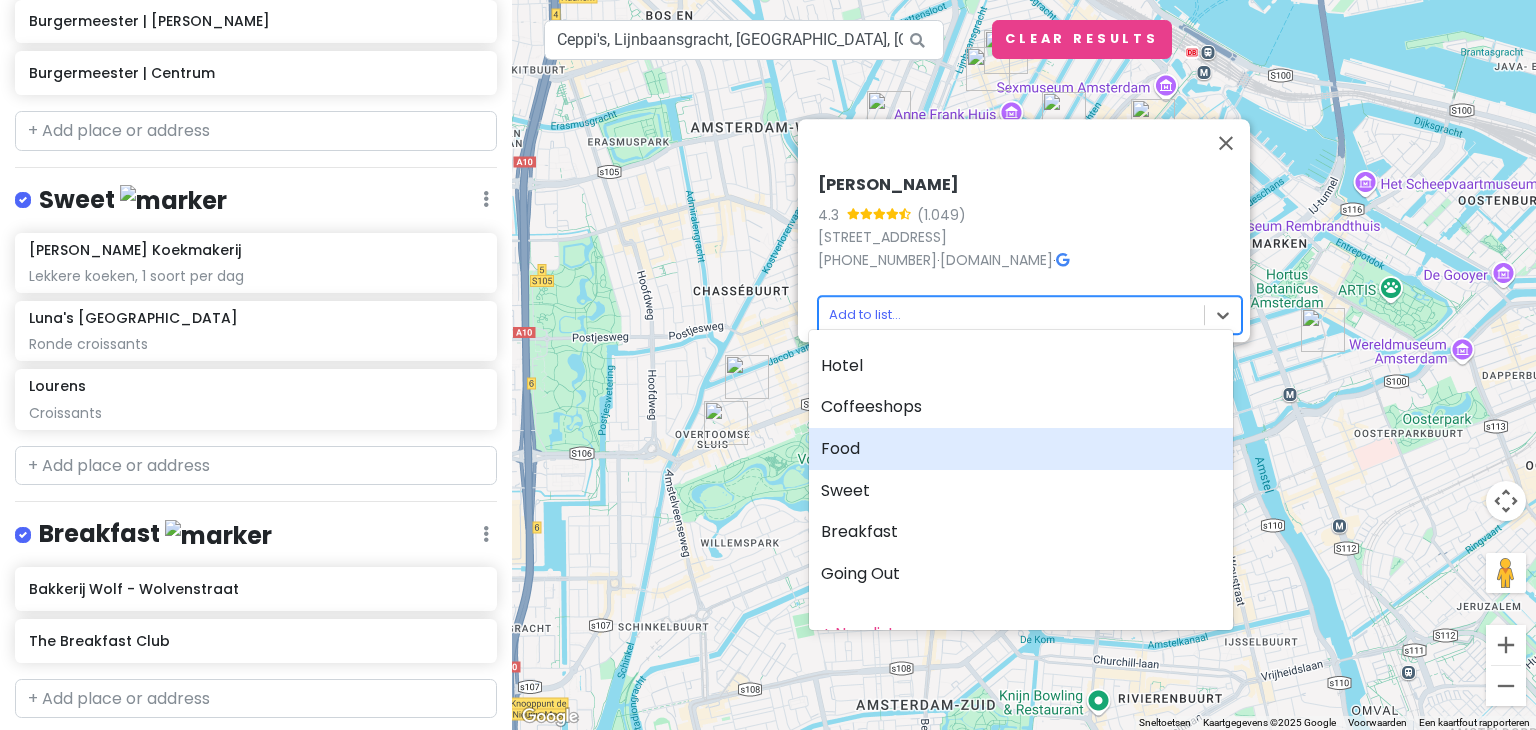 click on "Food" at bounding box center [1021, 449] 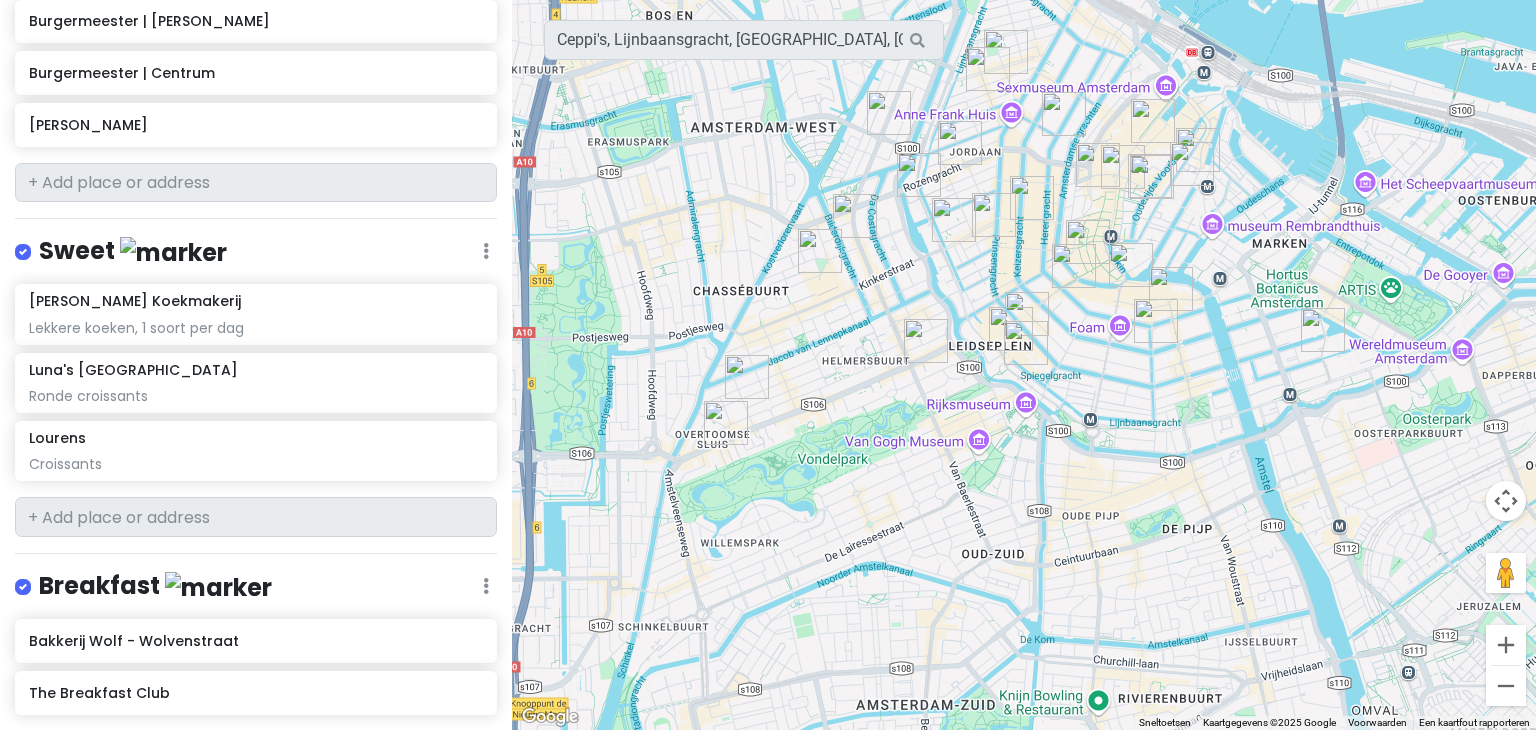 scroll, scrollTop: 1994, scrollLeft: 0, axis: vertical 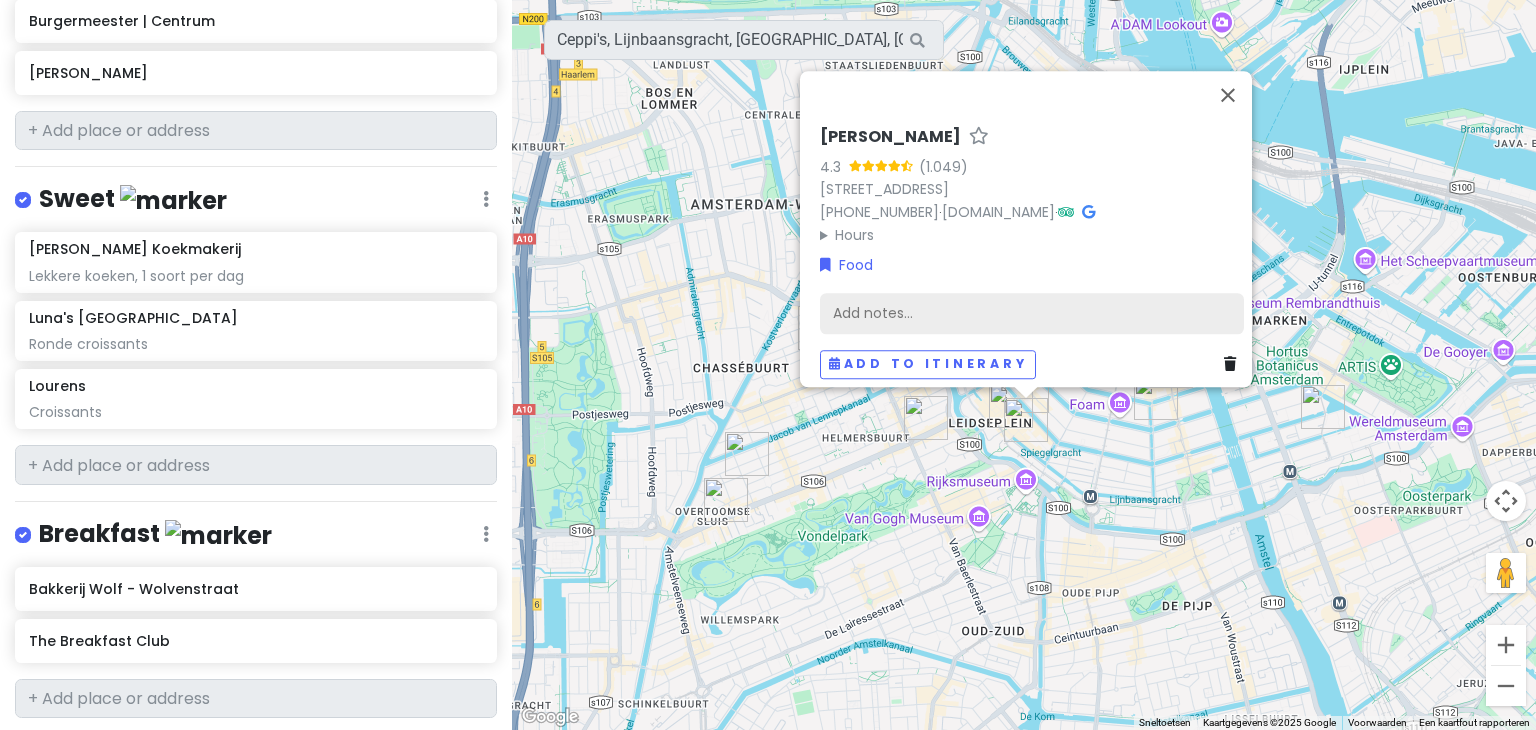 click on "Add notes..." at bounding box center [1032, 314] 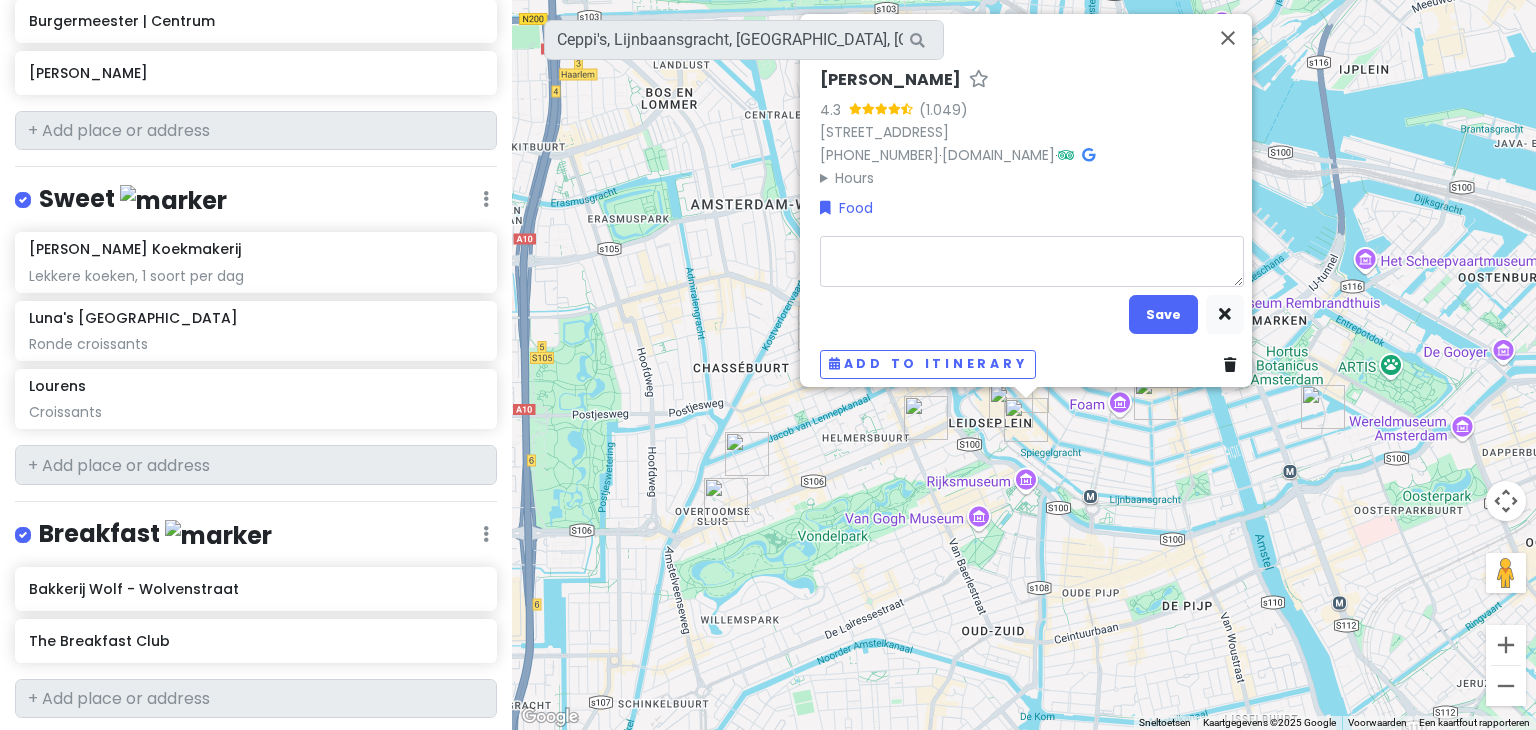 type on "x" 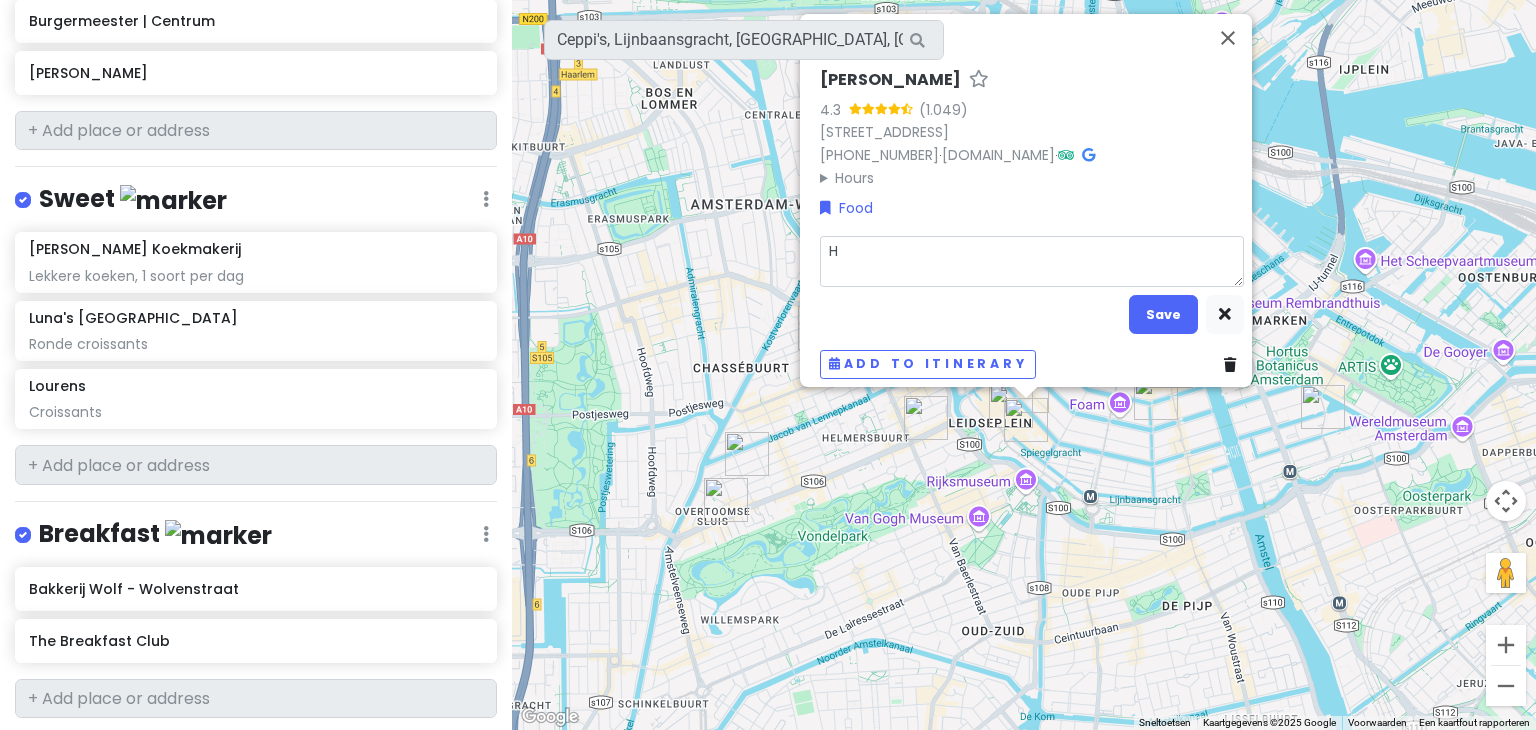 type on "x" 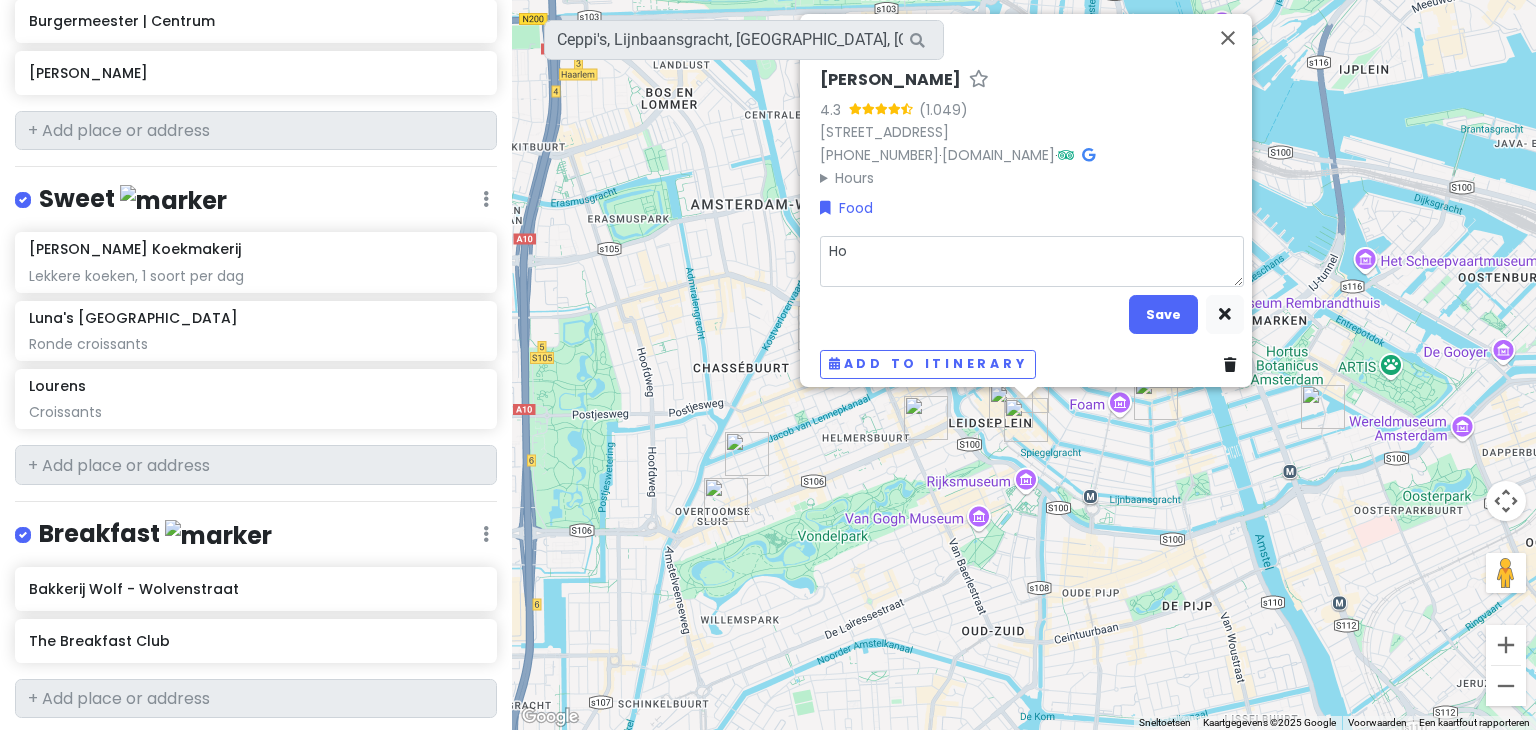 type on "x" 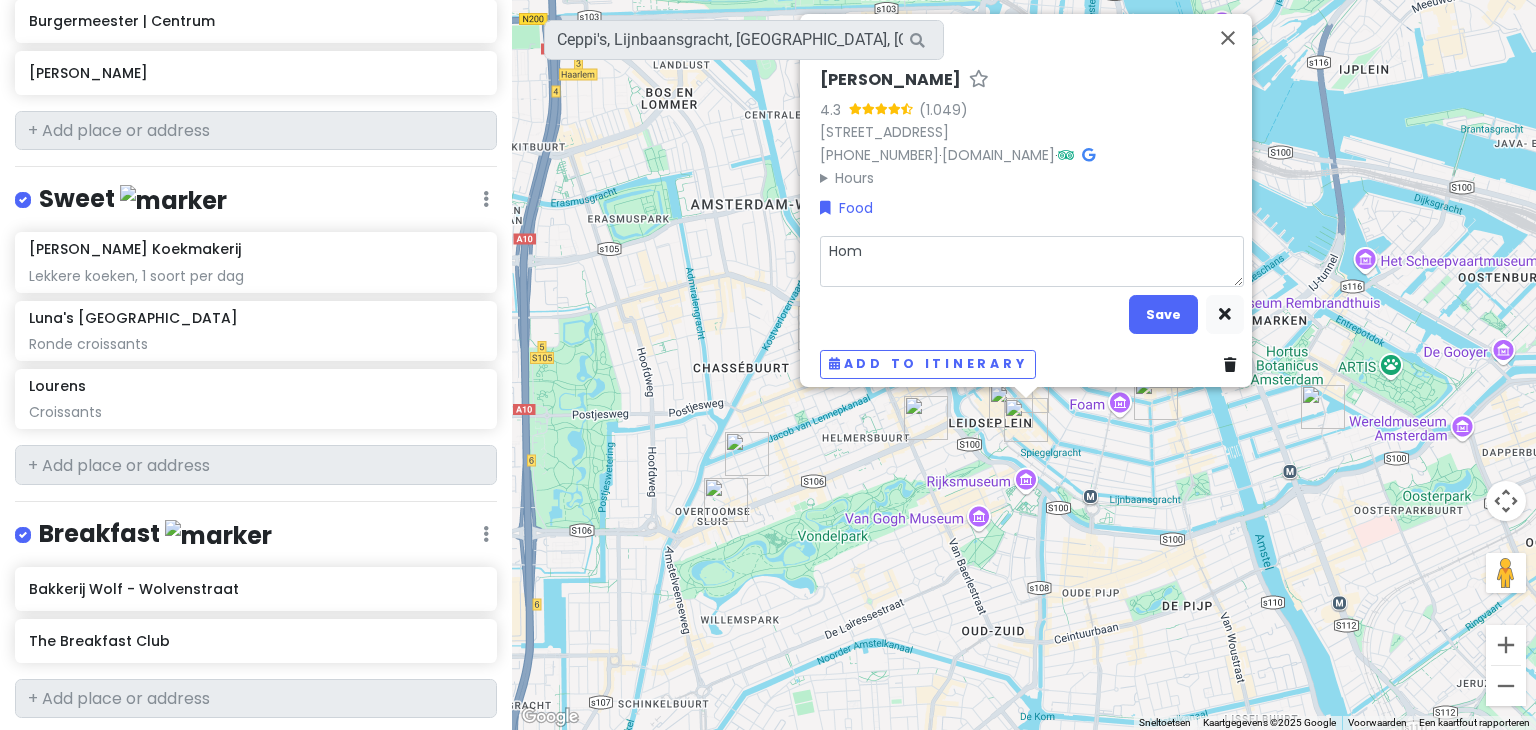 type on "x" 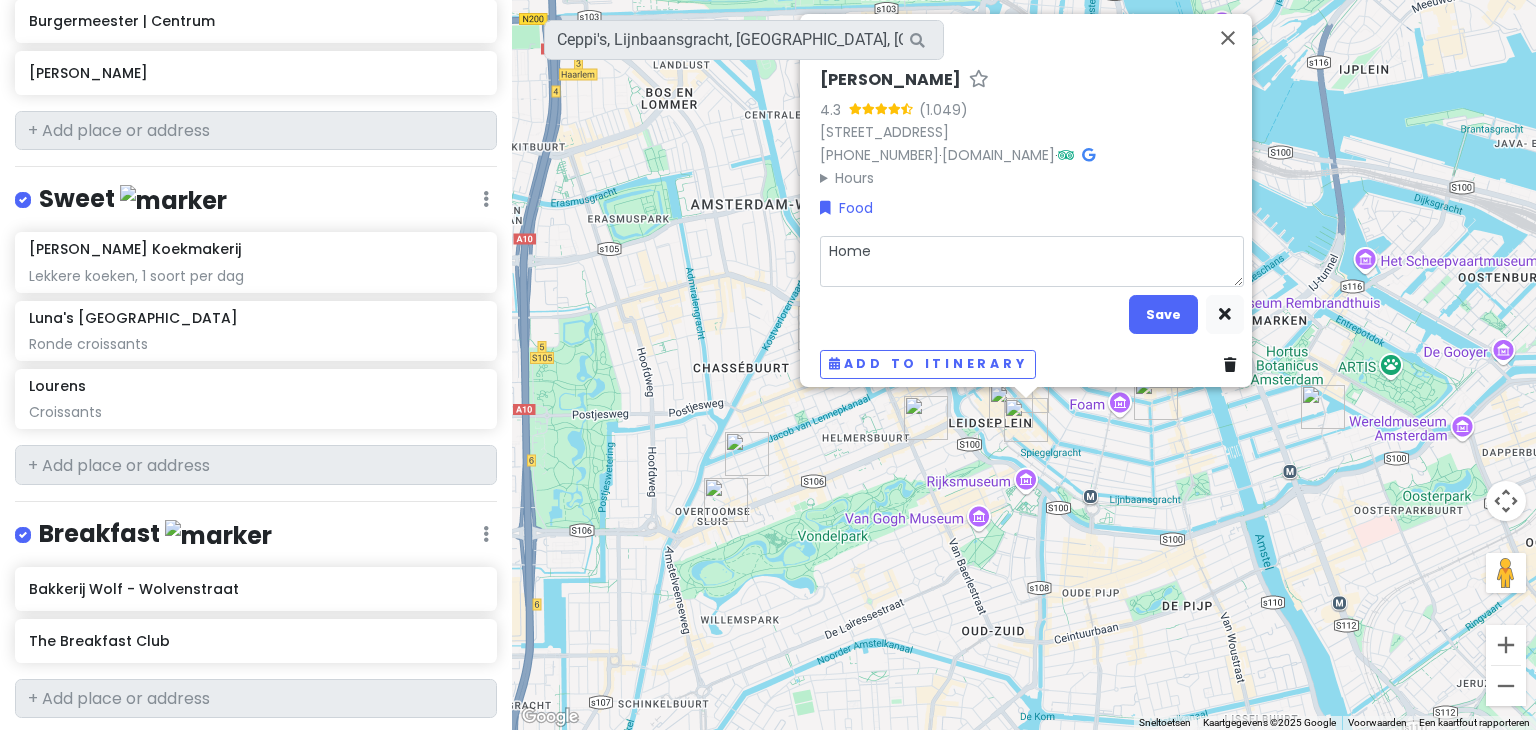type on "Homem" 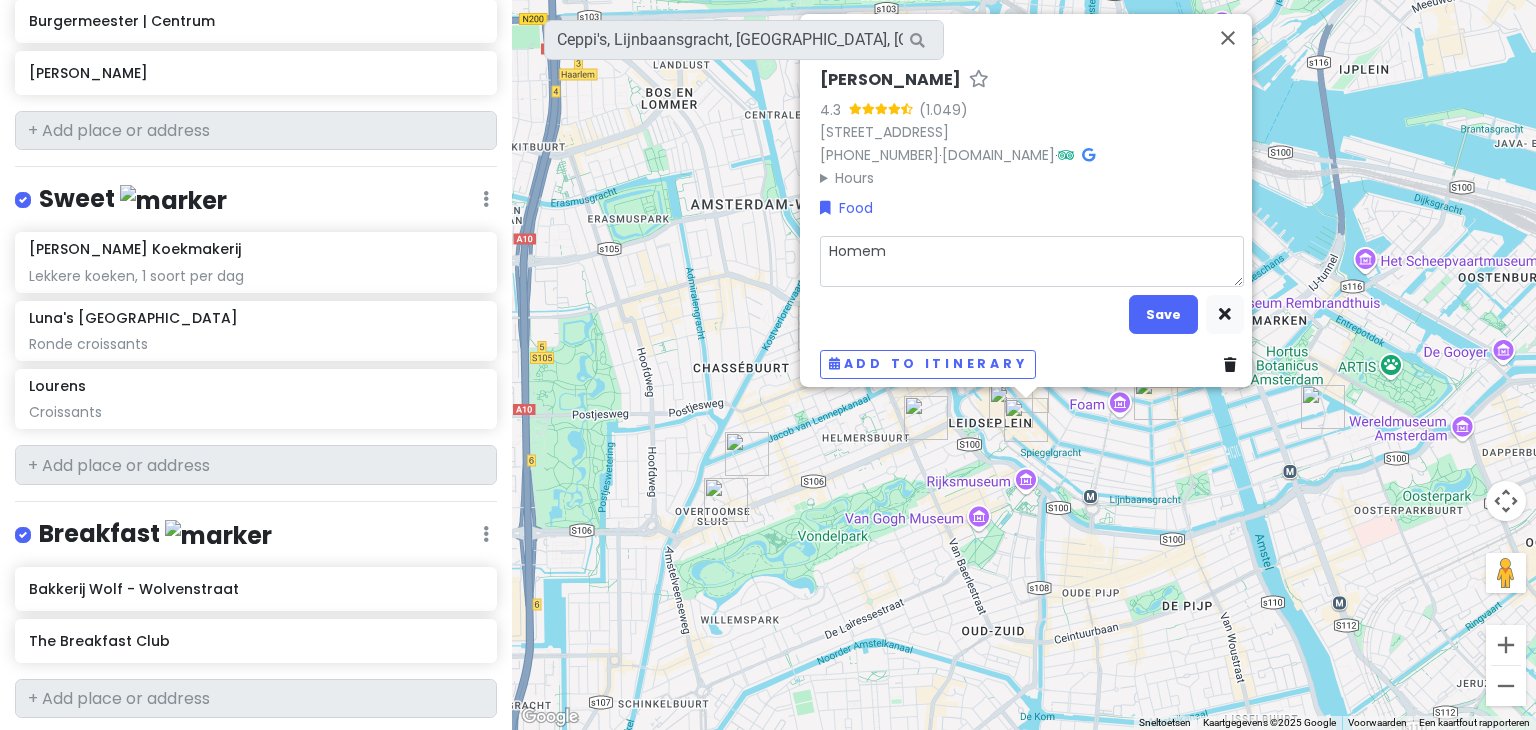 type on "x" 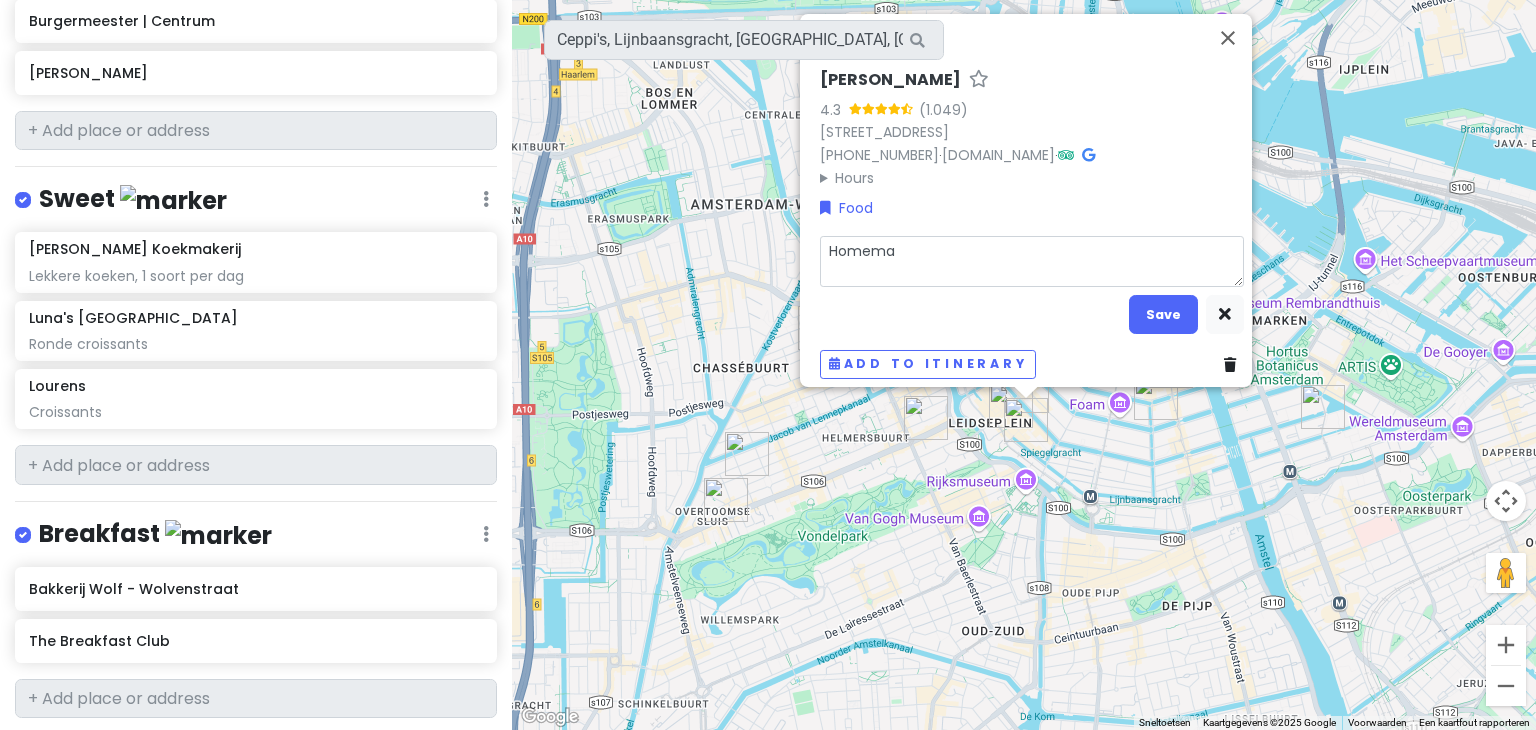 type on "x" 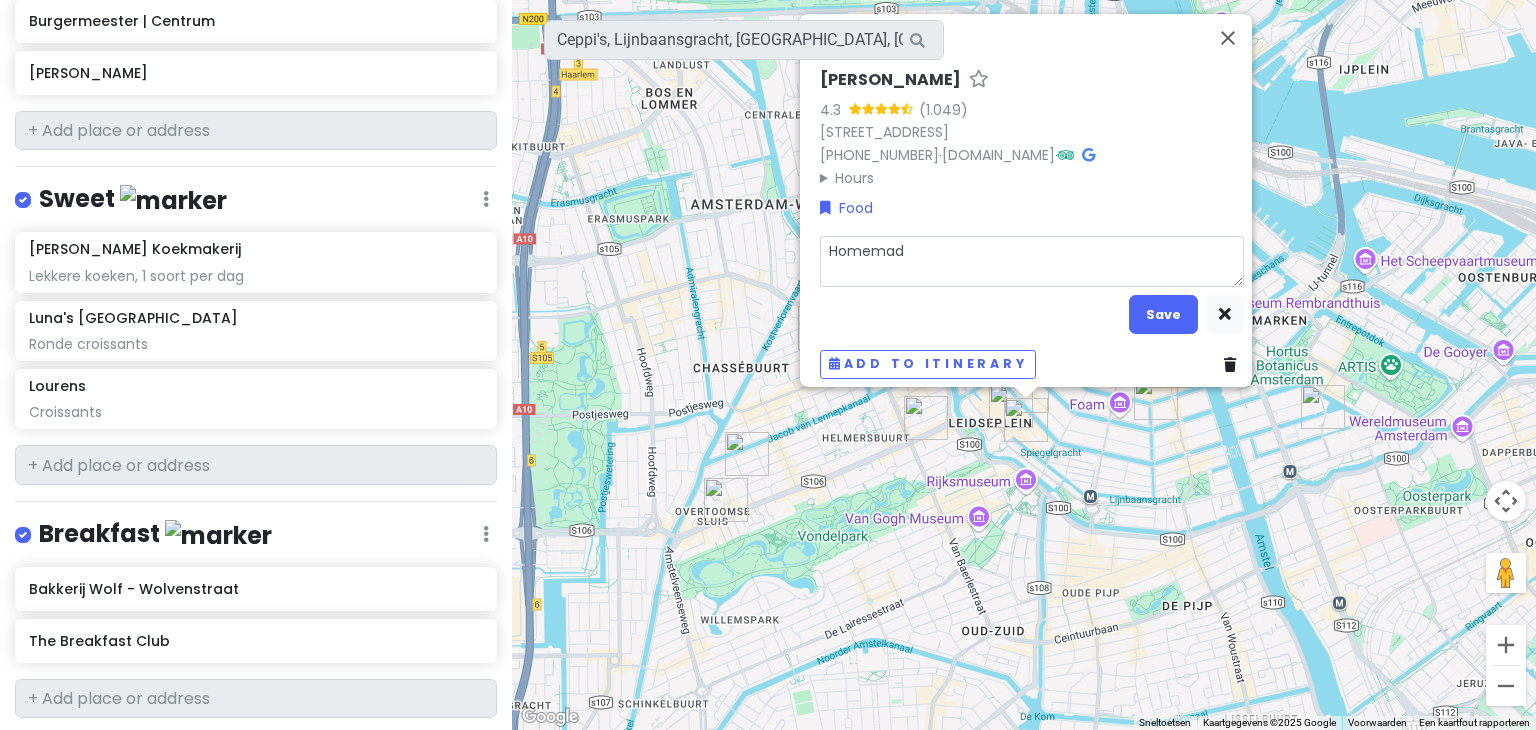 type on "x" 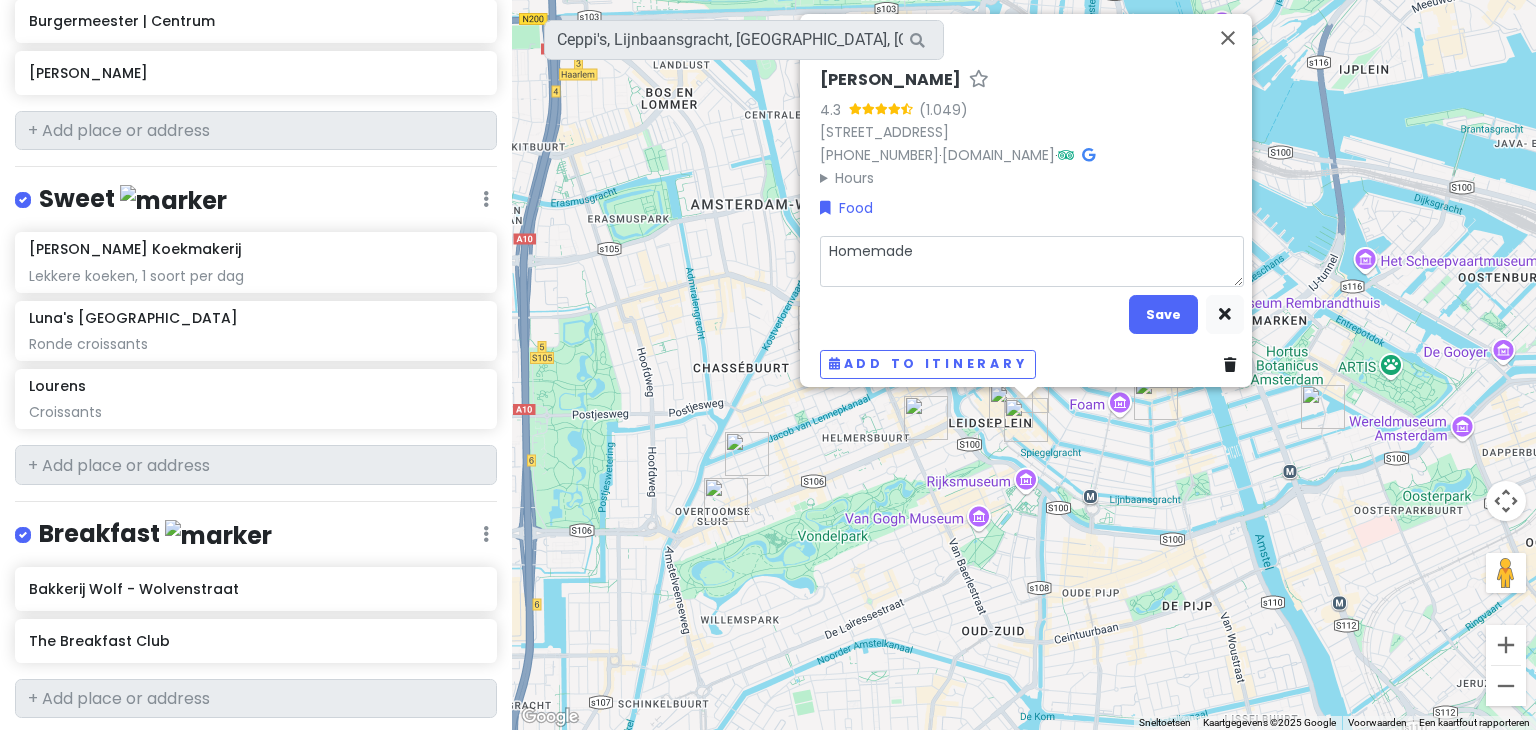 type on "x" 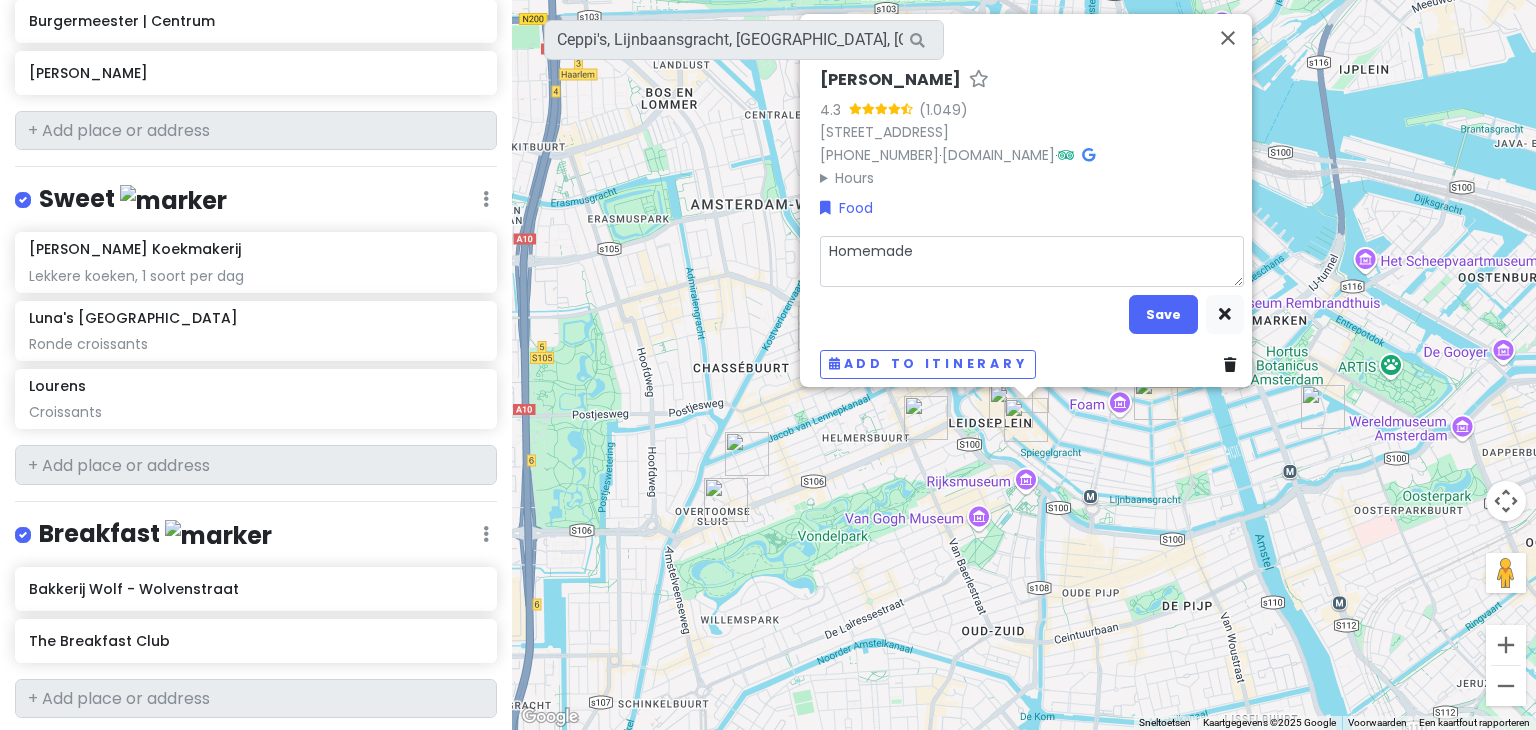 type on "x" 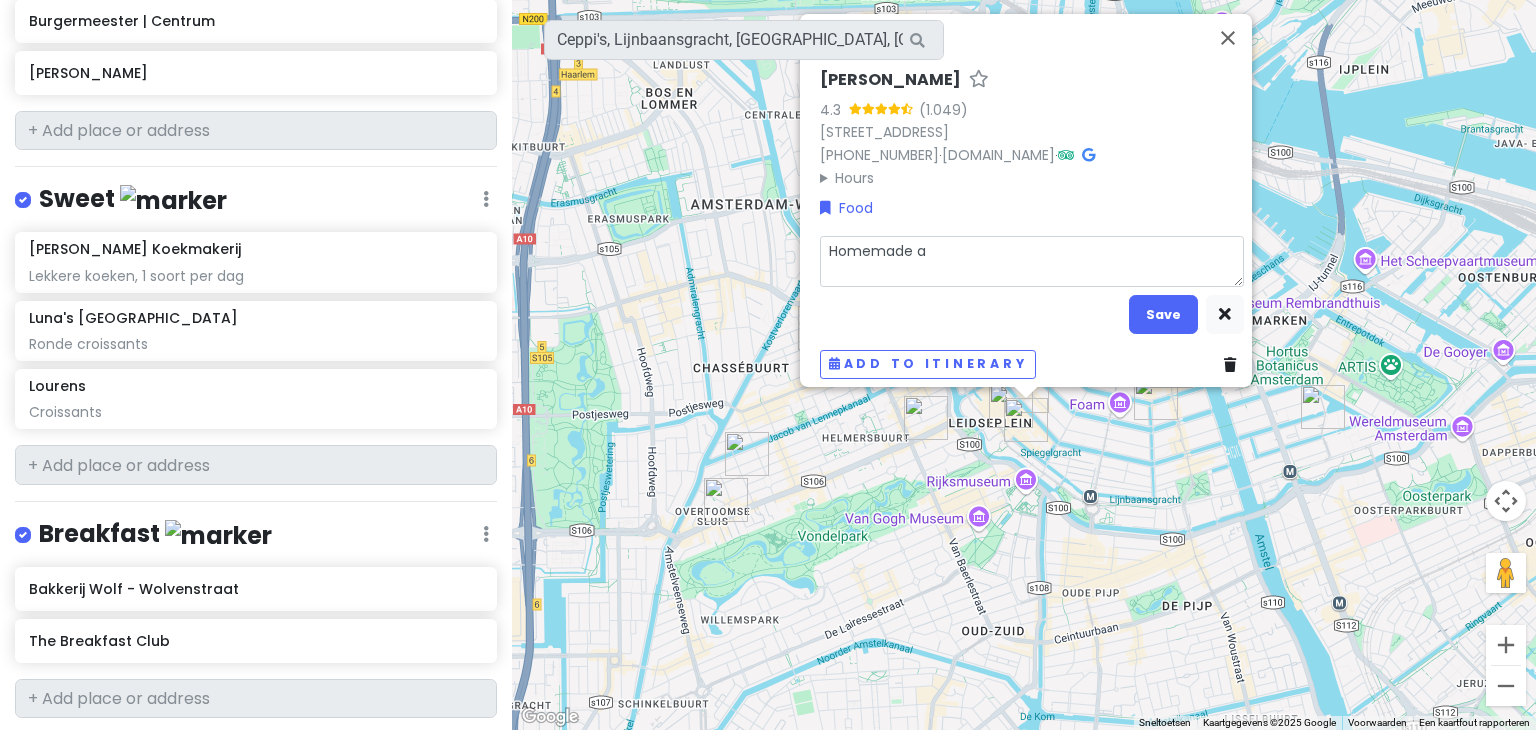 type on "x" 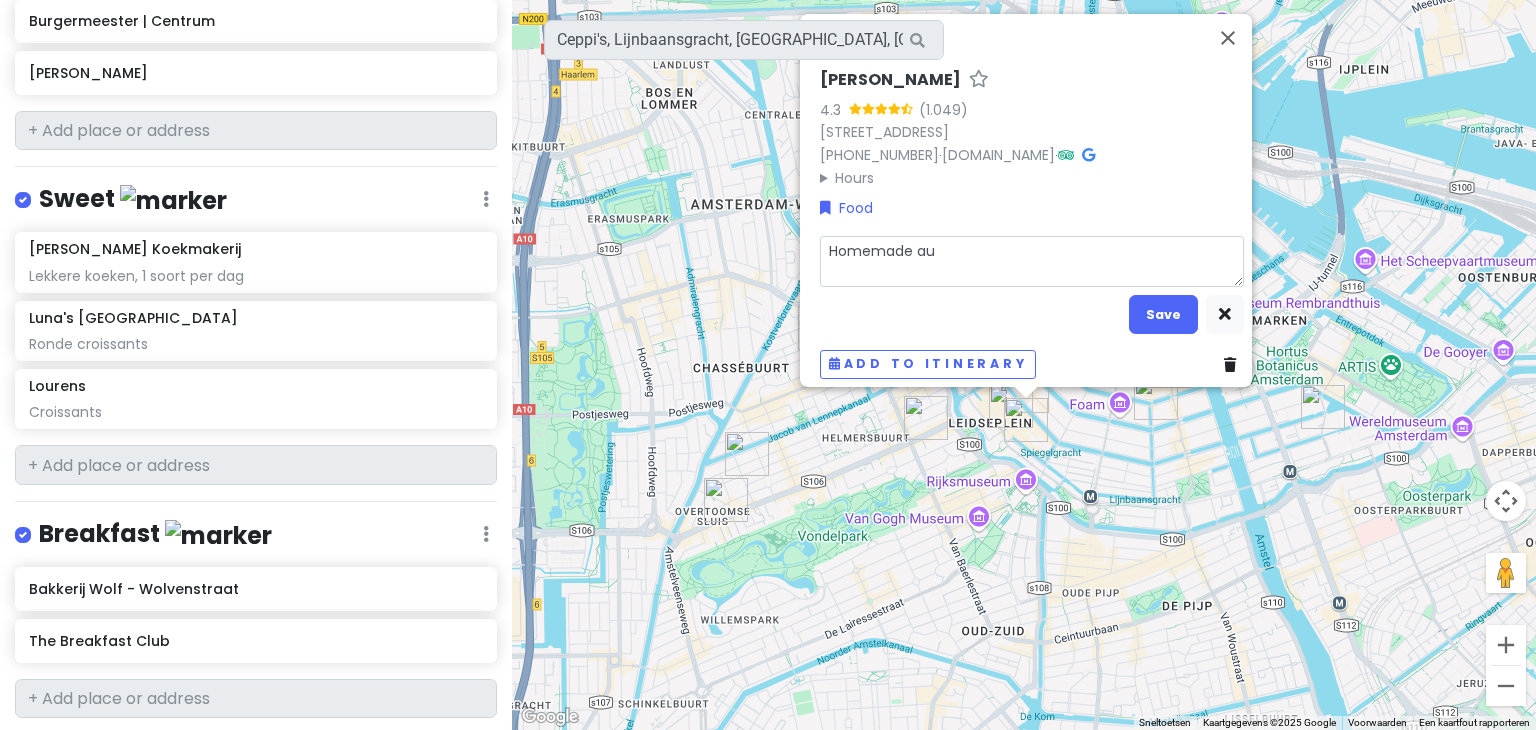 type on "Homemade aut" 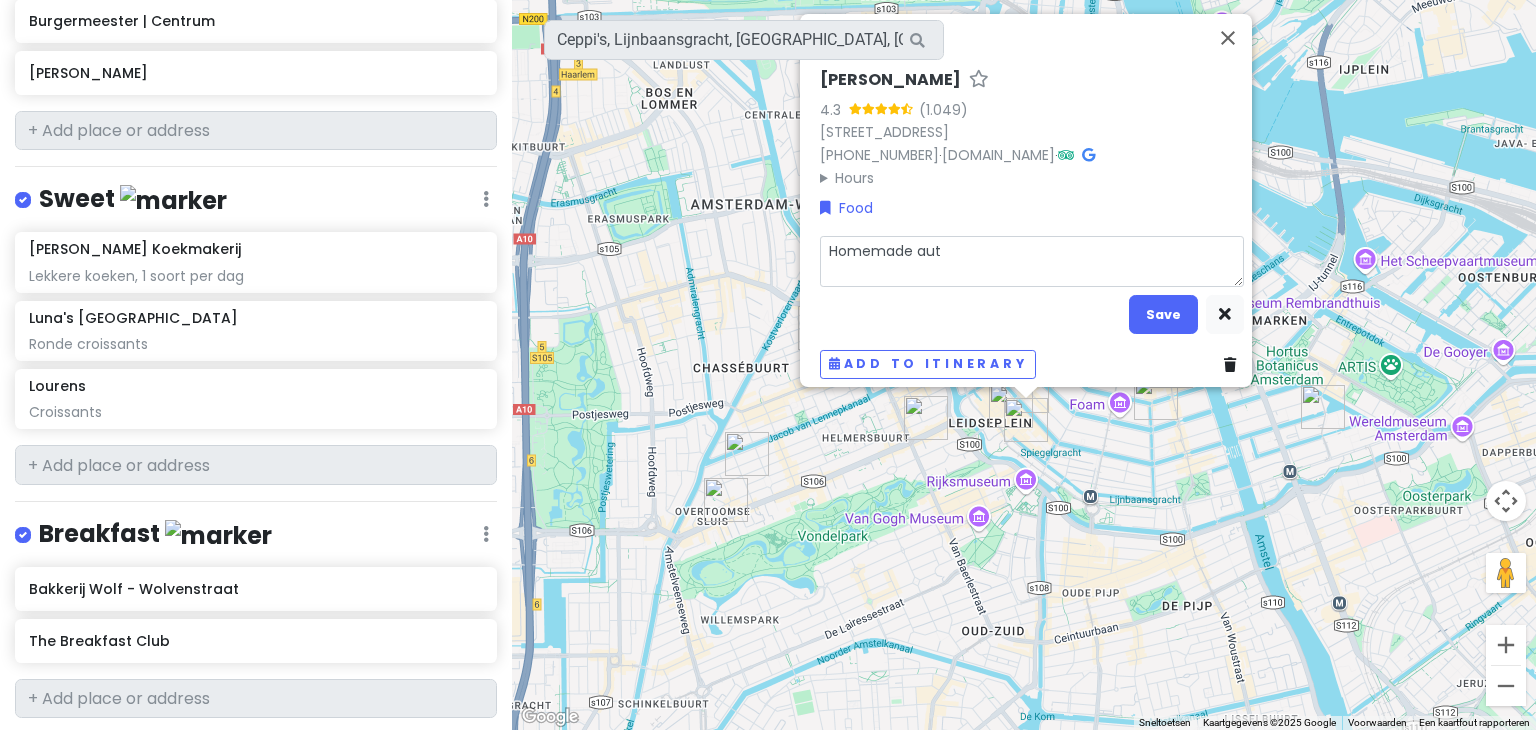 type on "x" 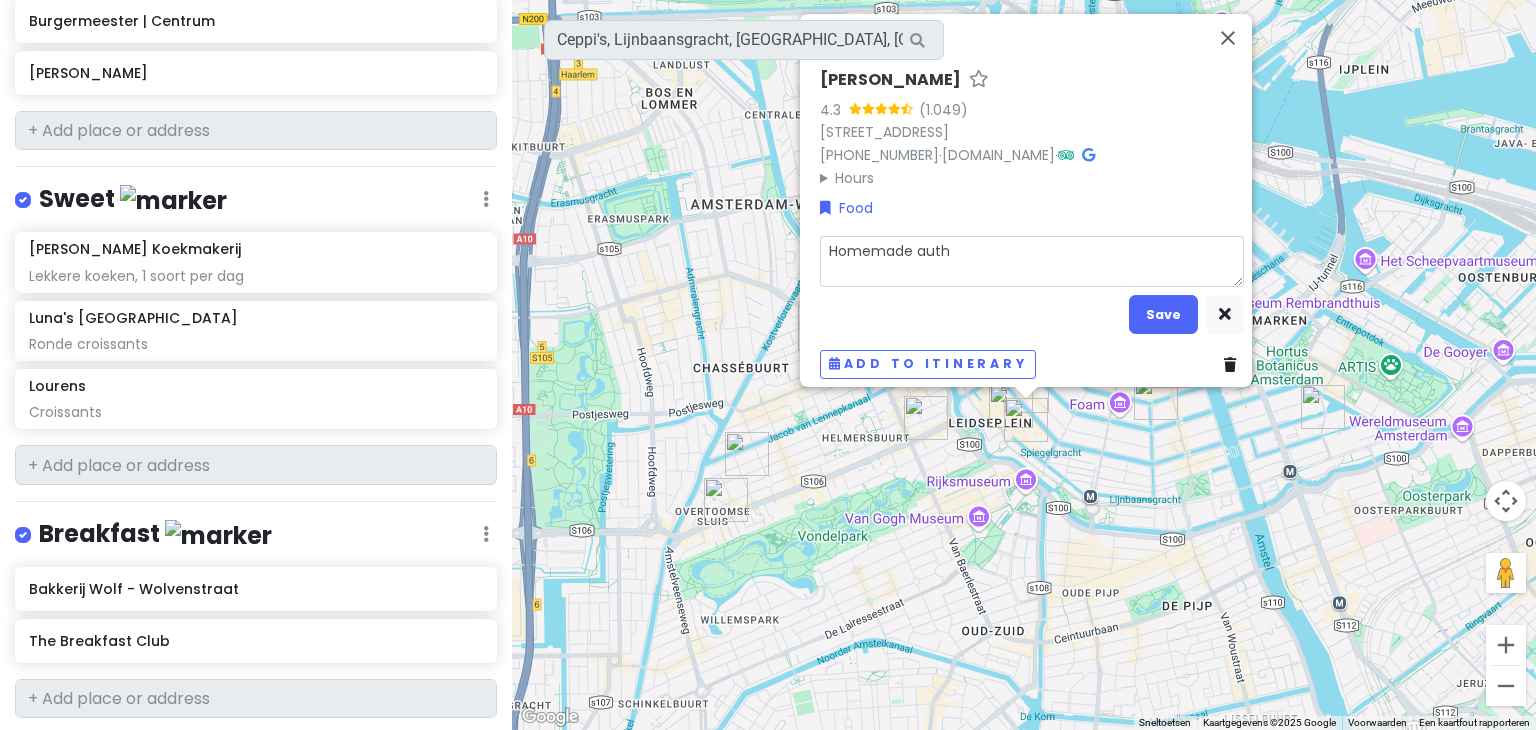 type on "Homemade authe" 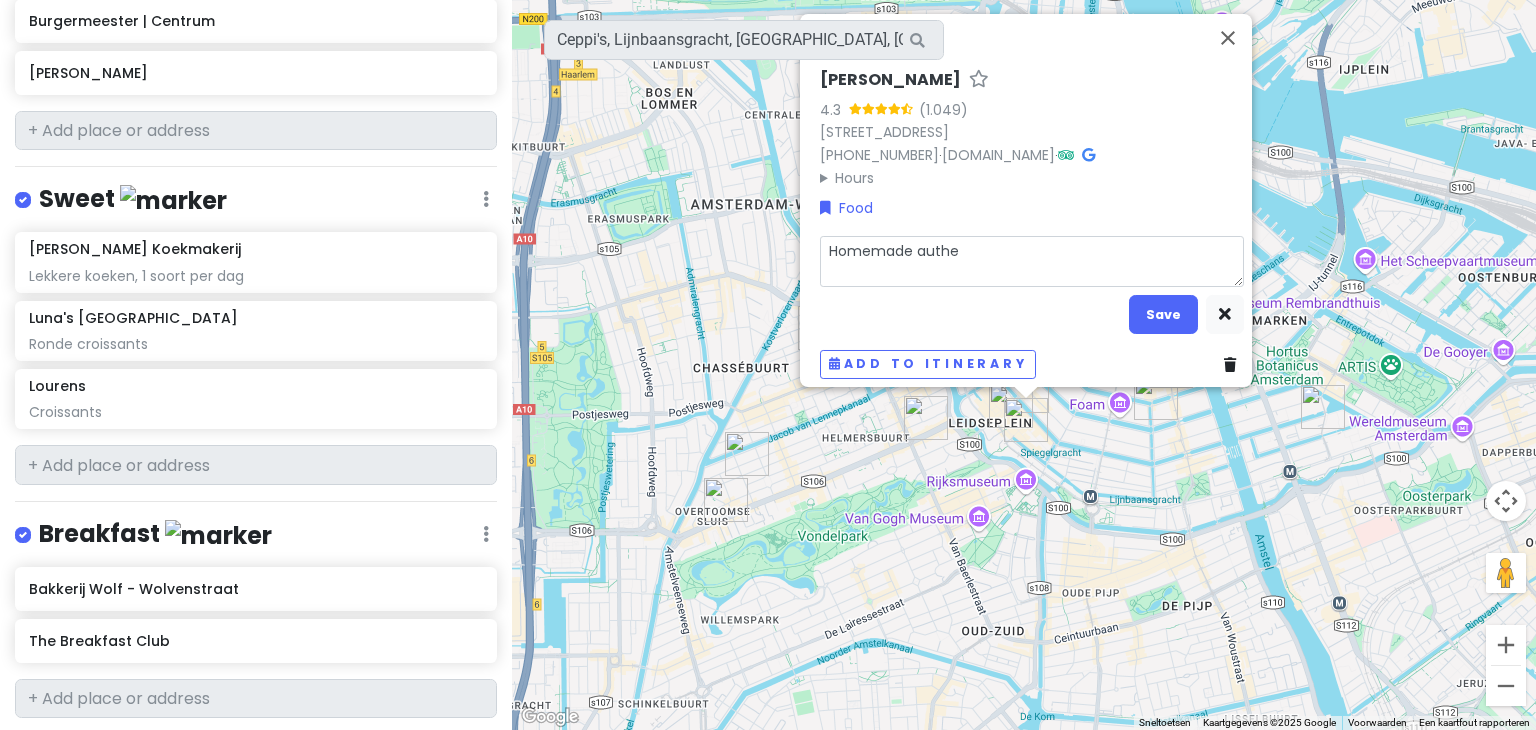 type on "x" 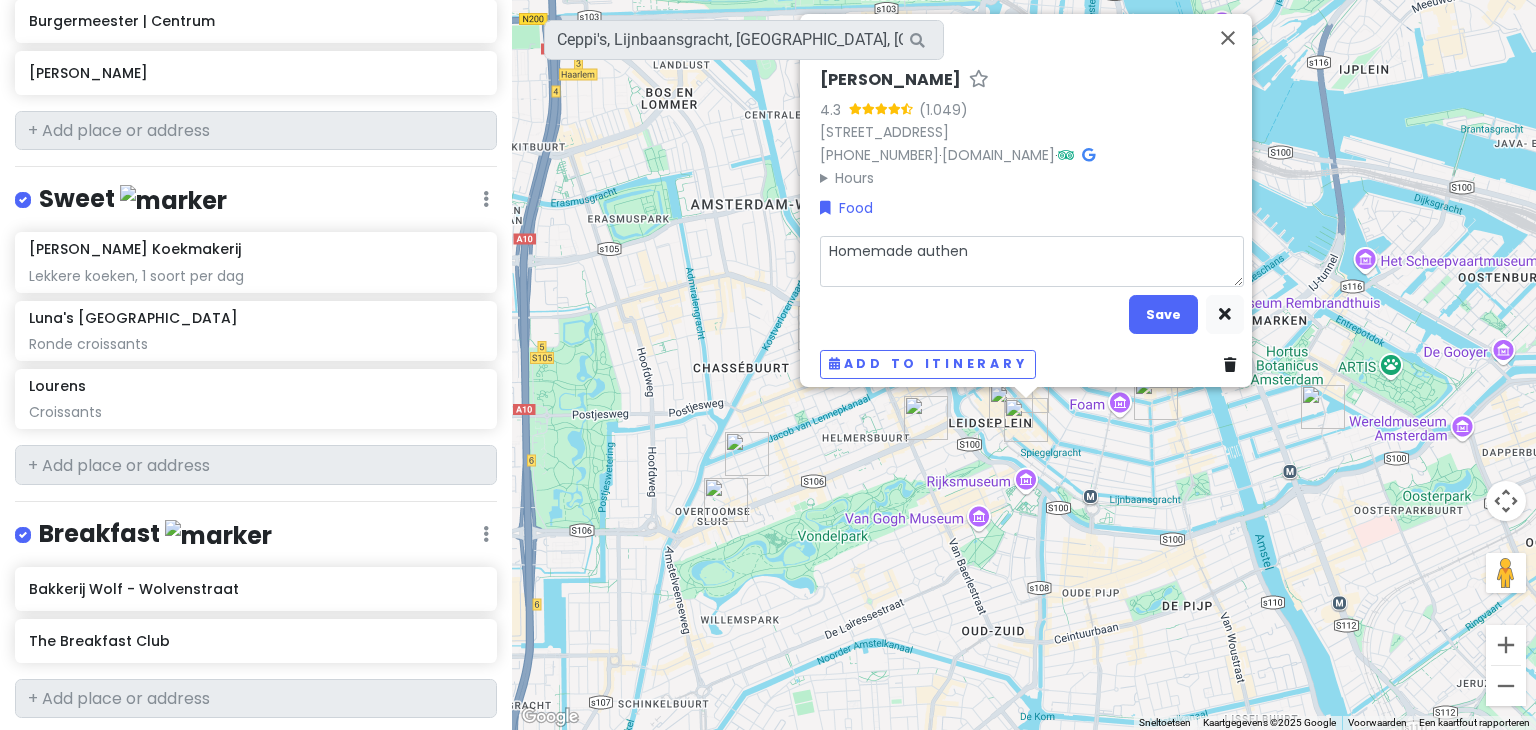 type on "x" 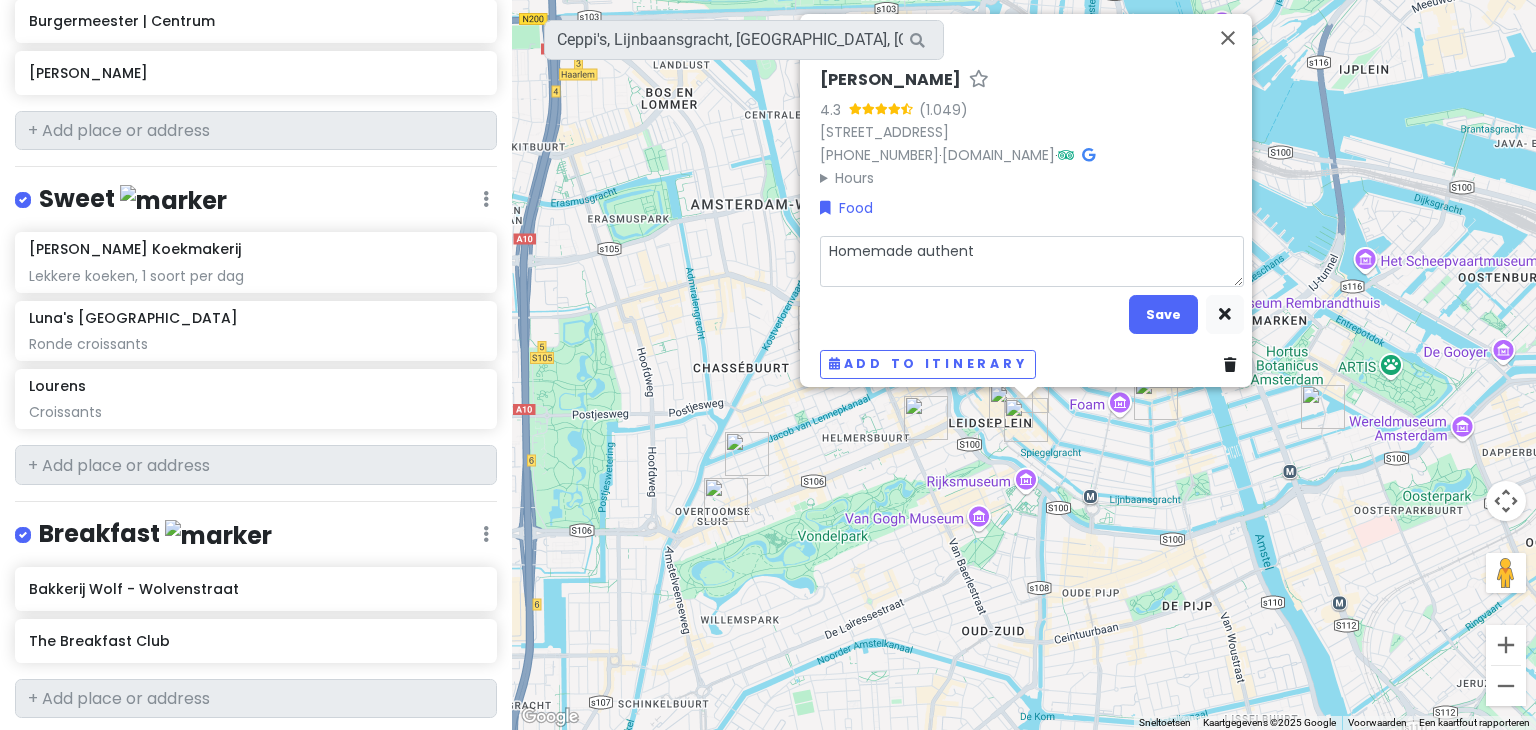 type on "x" 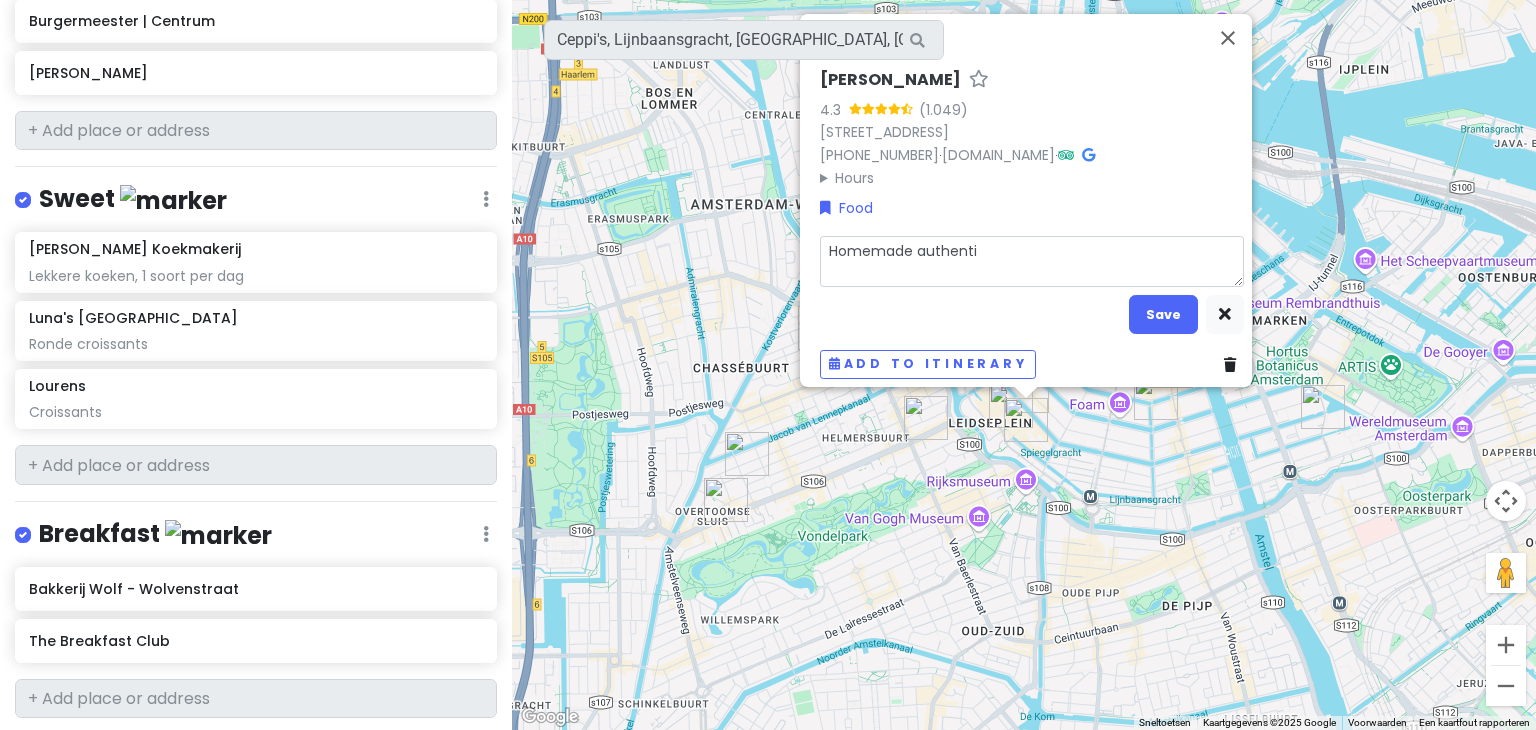 type on "x" 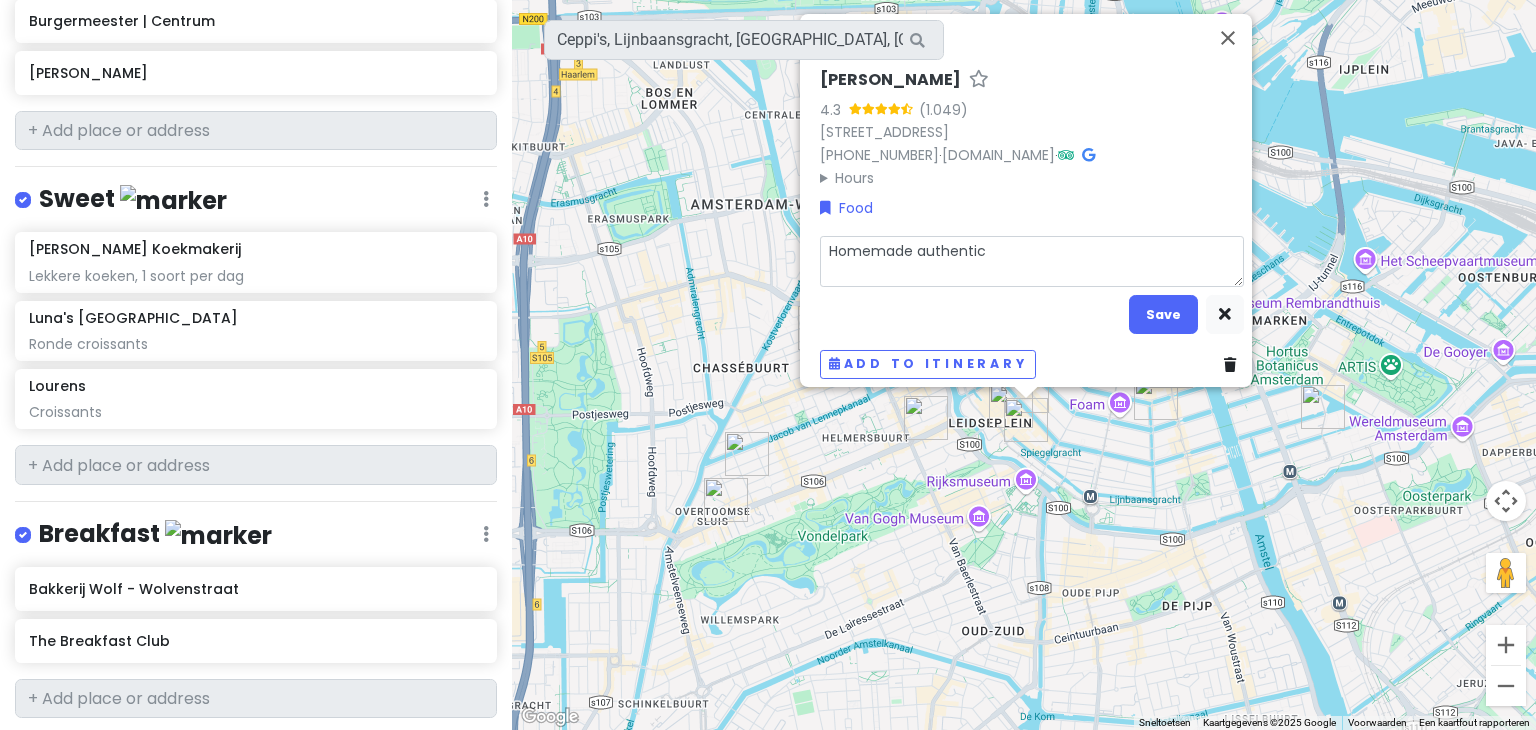 type on "Homemade authentic" 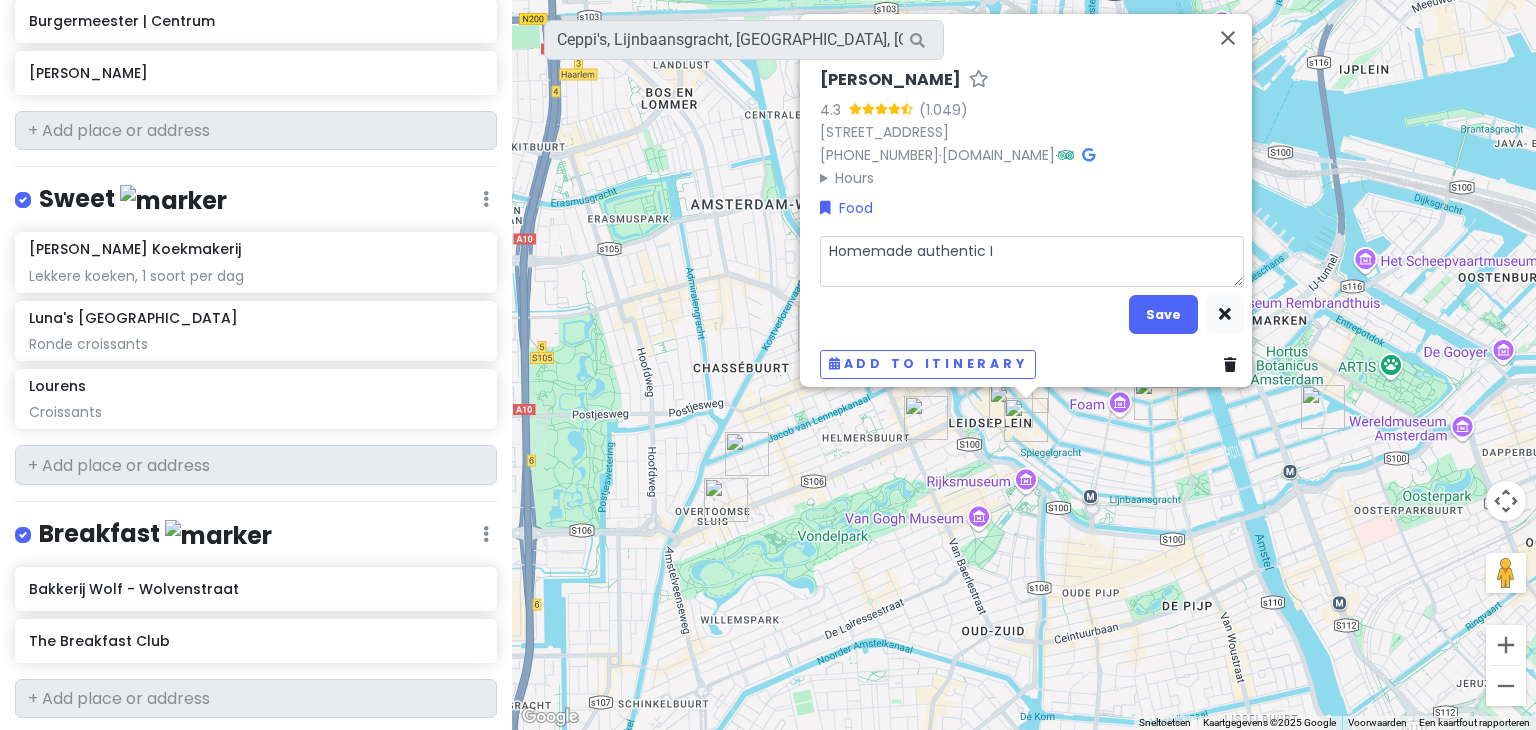 type on "x" 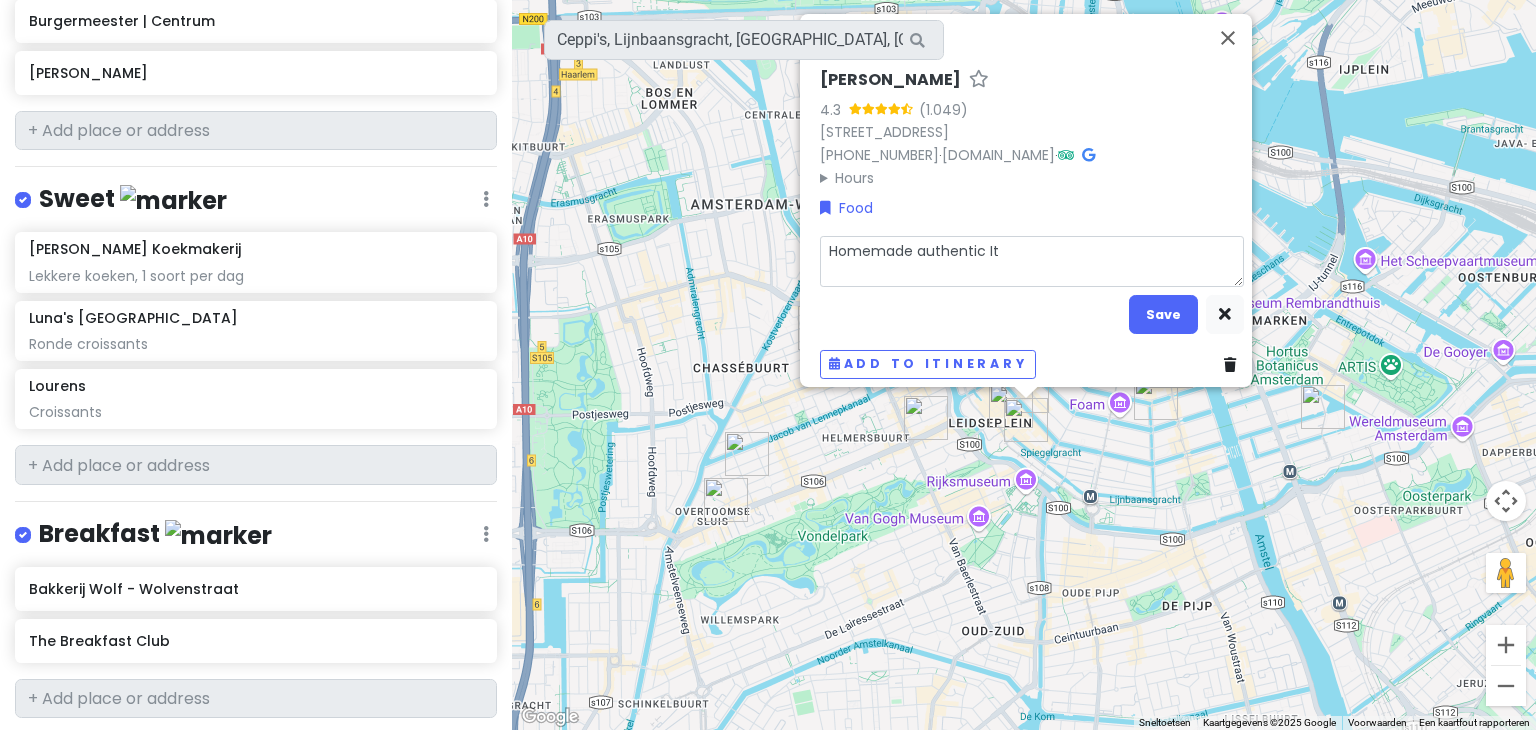 type on "x" 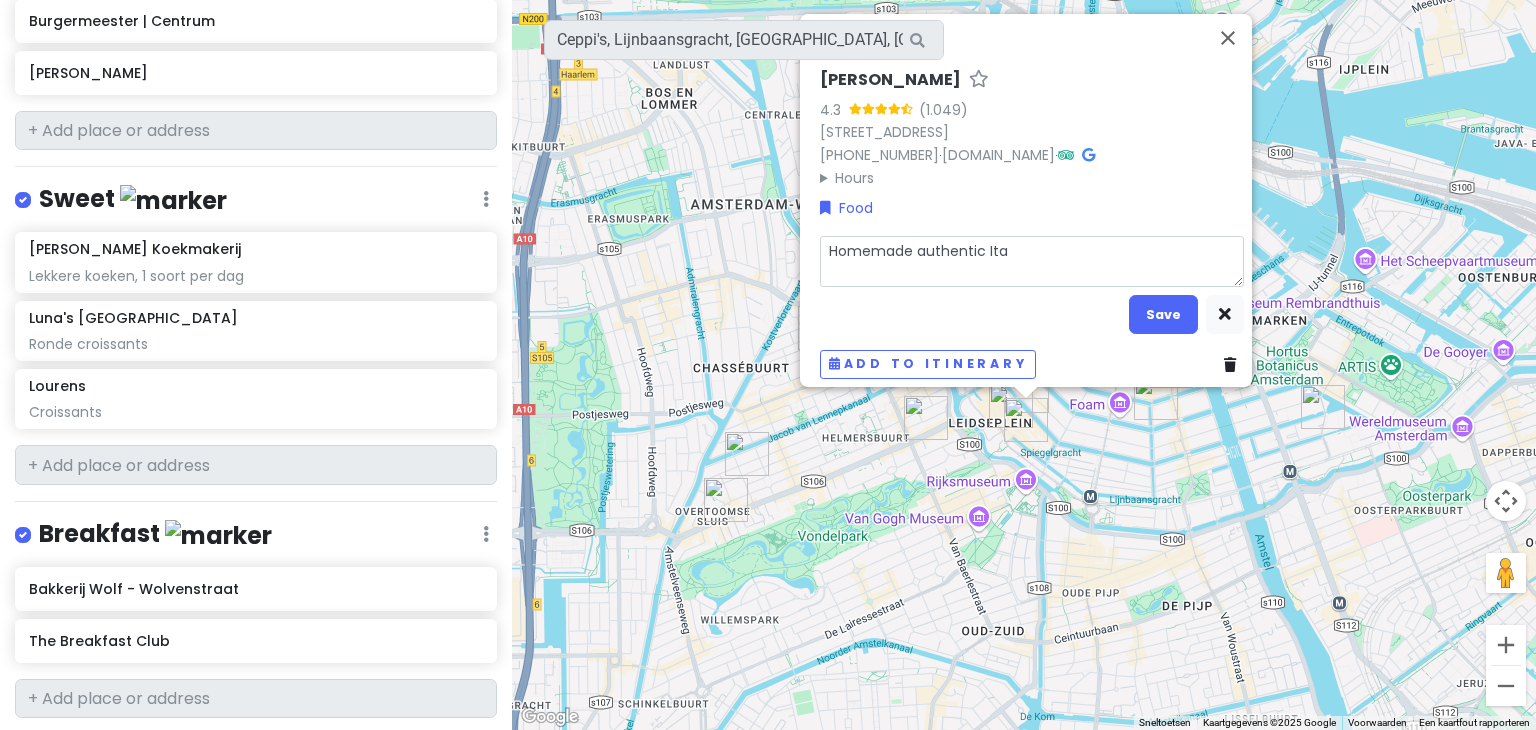 type on "x" 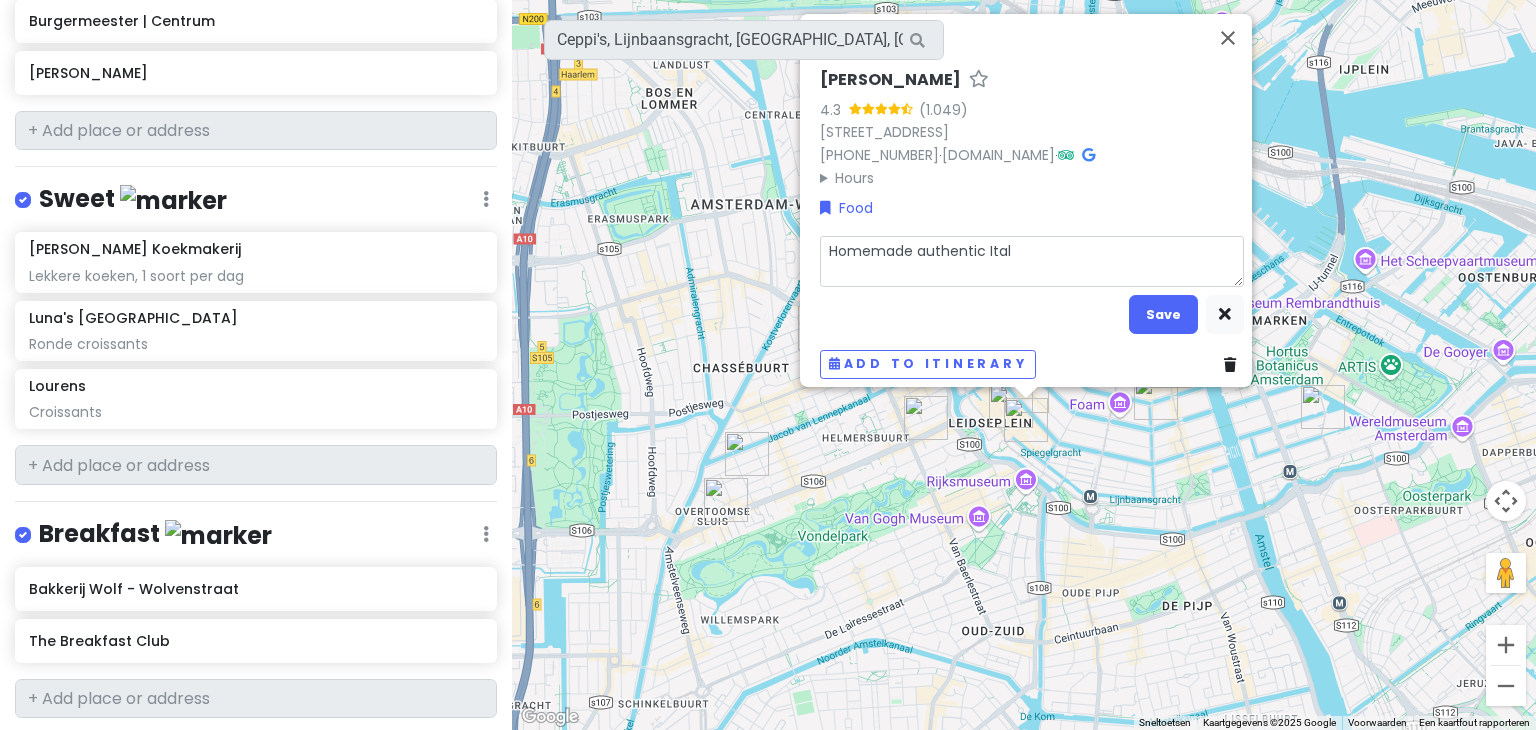 type on "x" 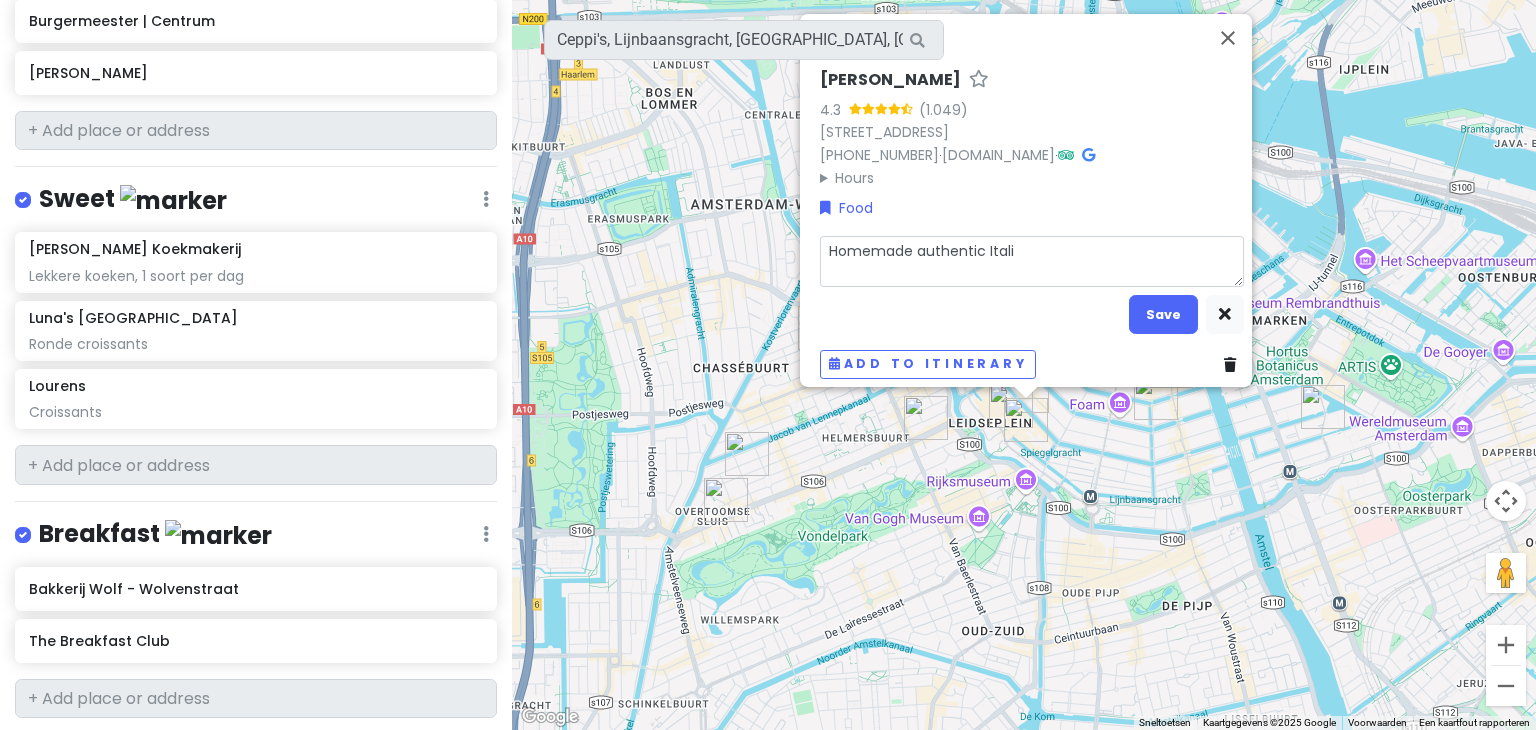 type 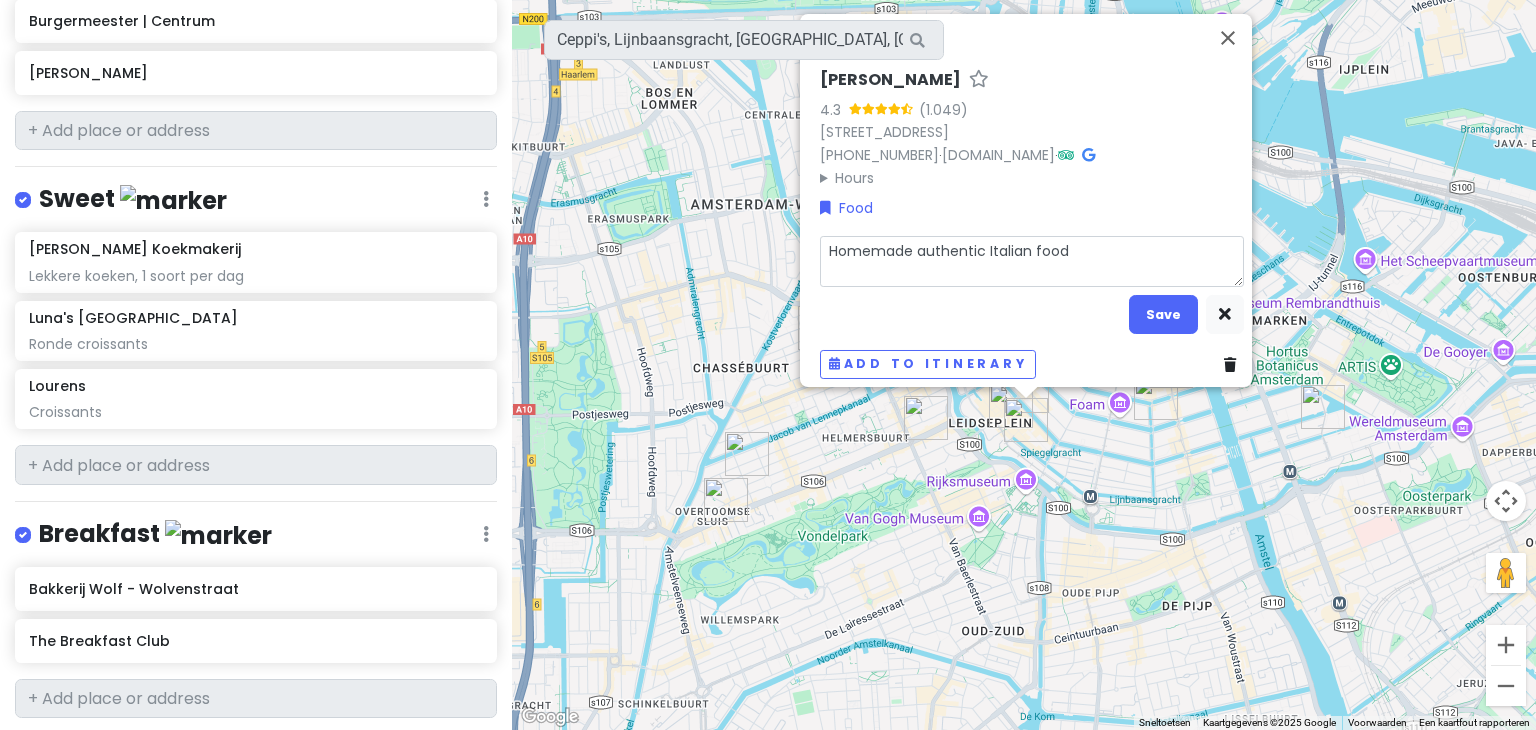 click on "Homemade authentic Italian food" at bounding box center (1032, 262) 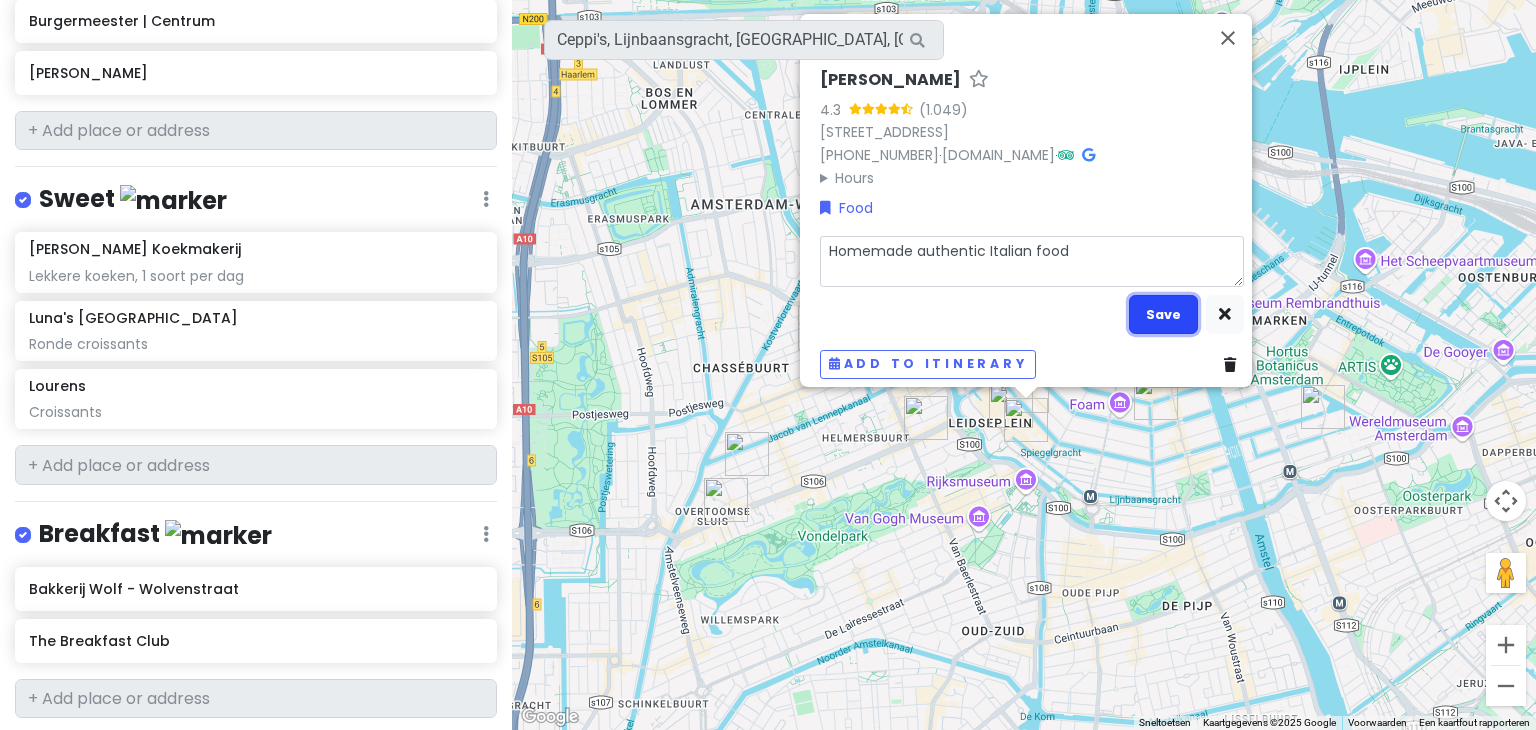 click on "Save" at bounding box center (1163, 314) 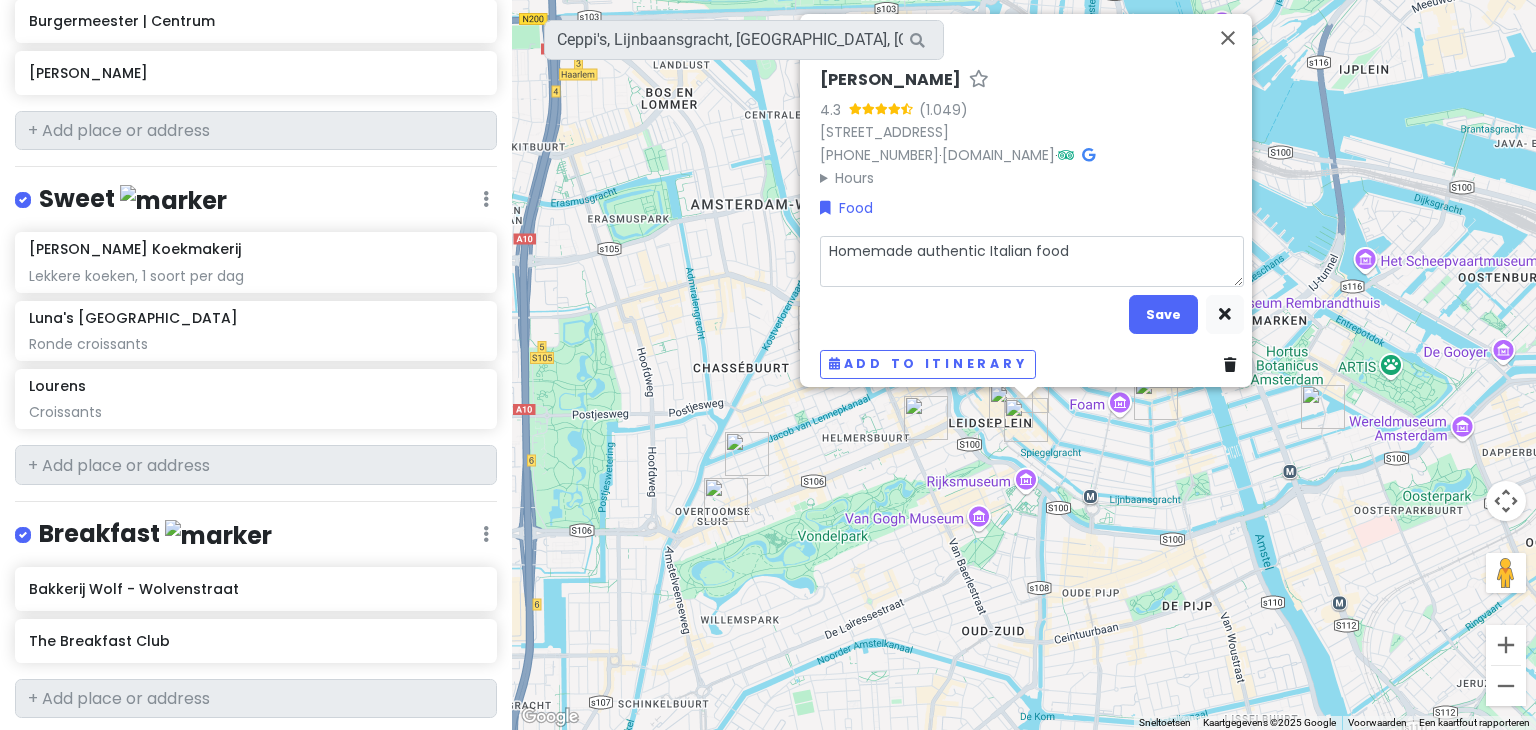 scroll, scrollTop: 2011, scrollLeft: 0, axis: vertical 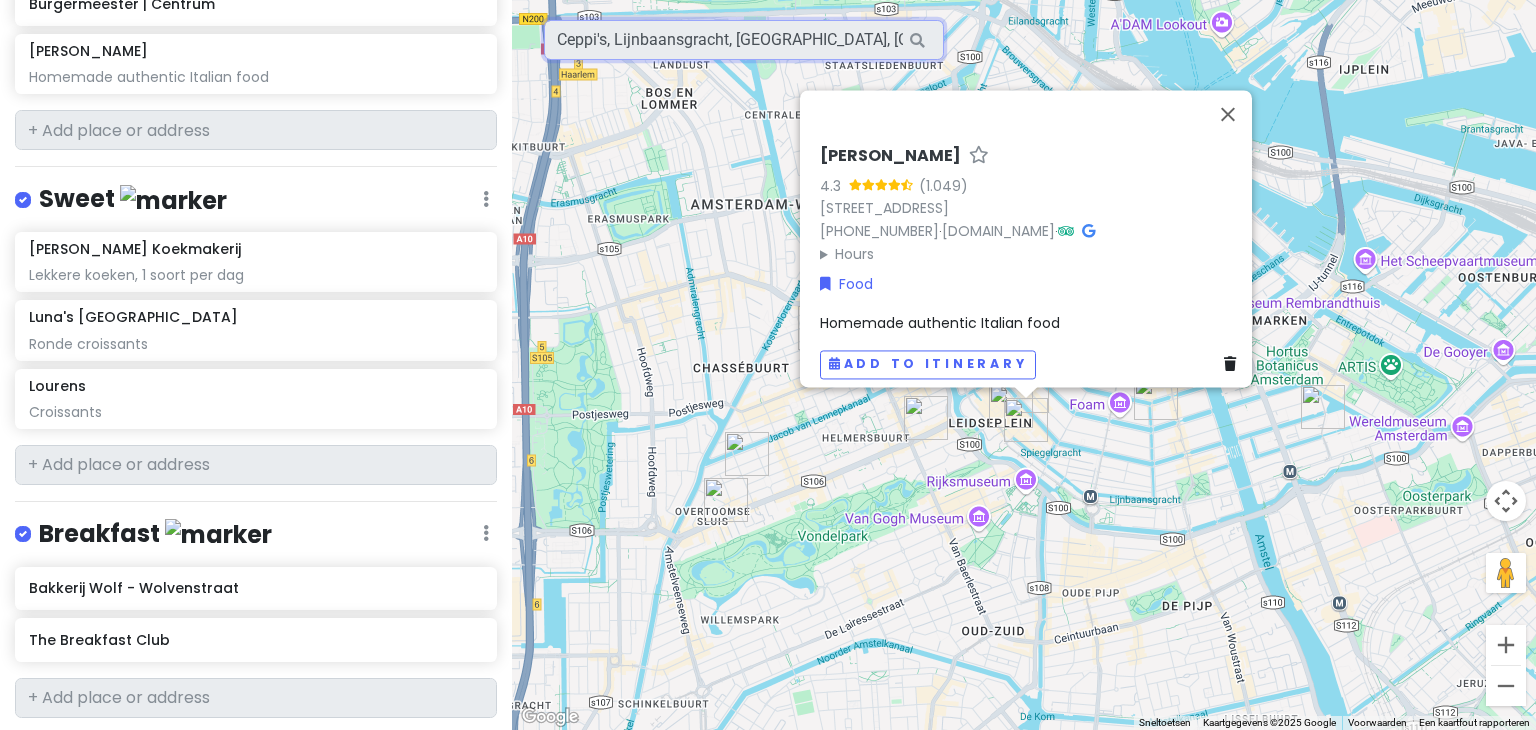 click on "Ceppi's, Lijnbaansgracht, [GEOGRAPHIC_DATA], [GEOGRAPHIC_DATA]" at bounding box center [744, 40] 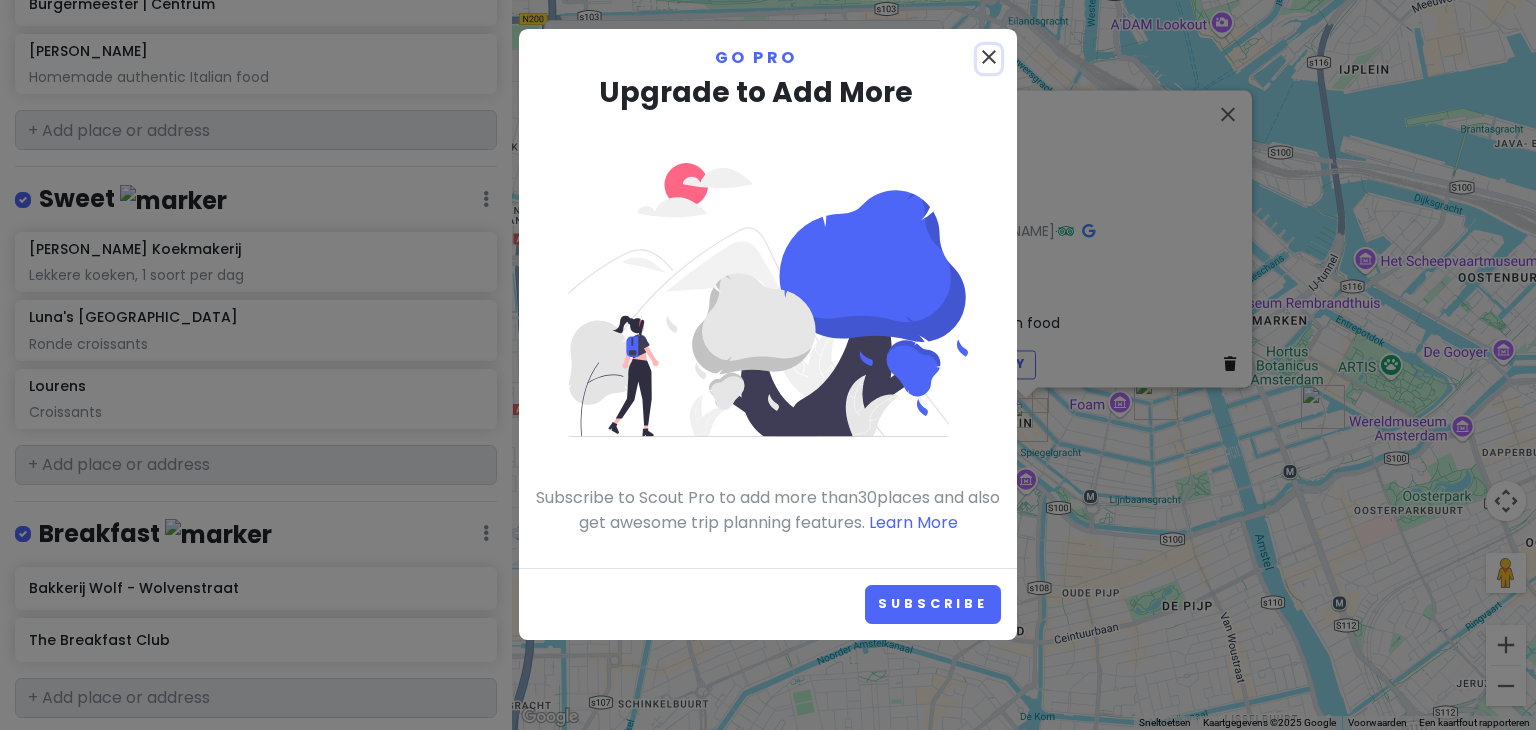 click on "close" at bounding box center (989, 57) 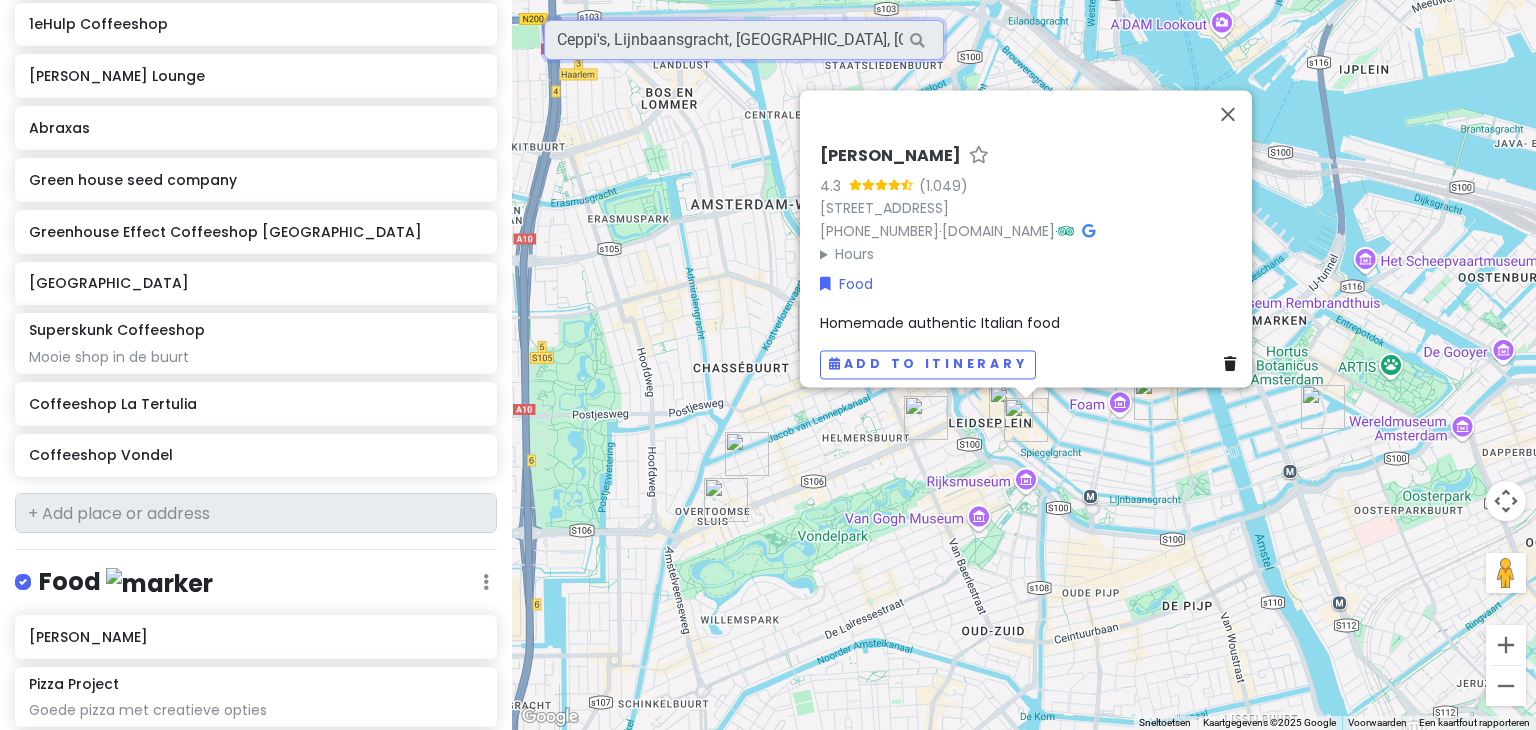 scroll, scrollTop: 640, scrollLeft: 0, axis: vertical 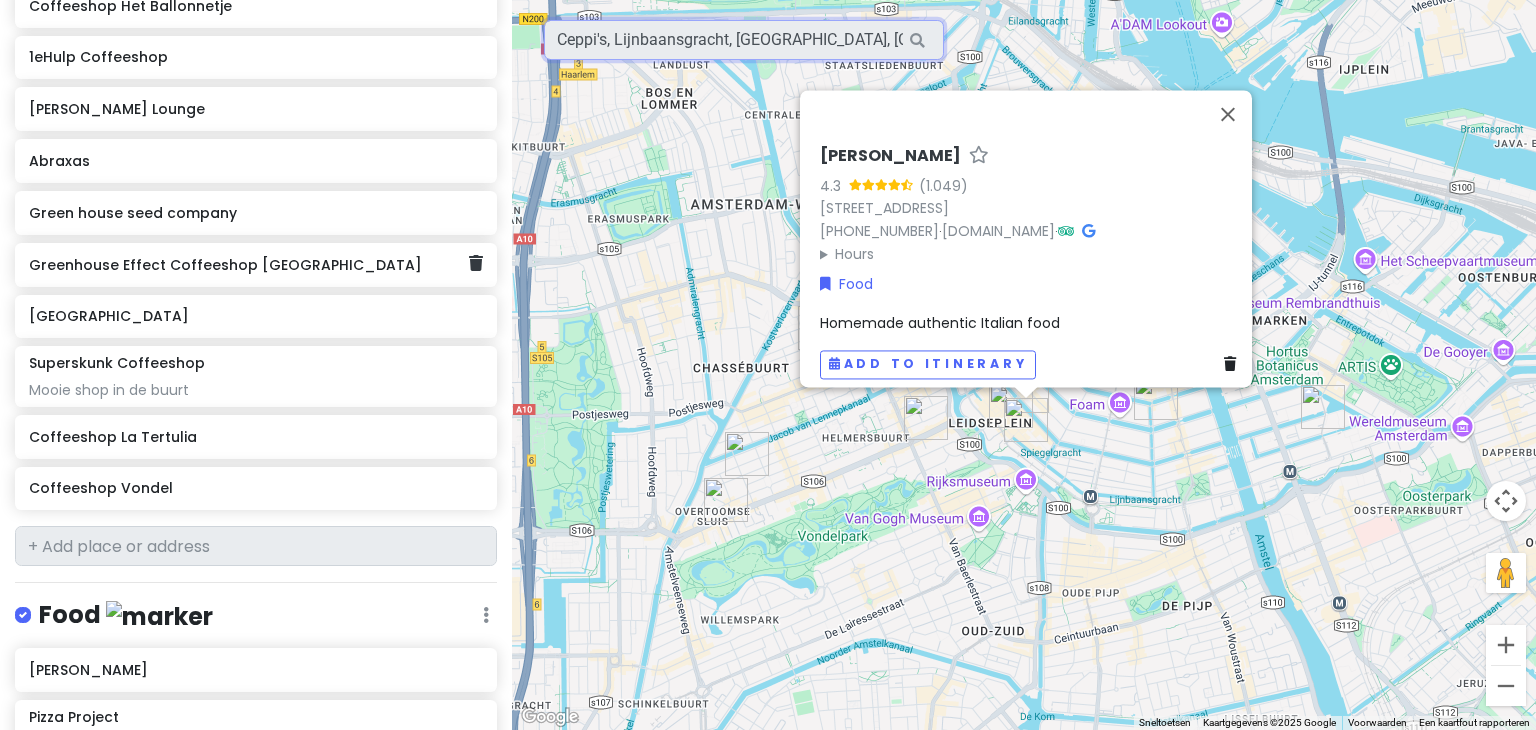click on "Greenhouse Effect Coffeeshop [GEOGRAPHIC_DATA]" at bounding box center (248, 265) 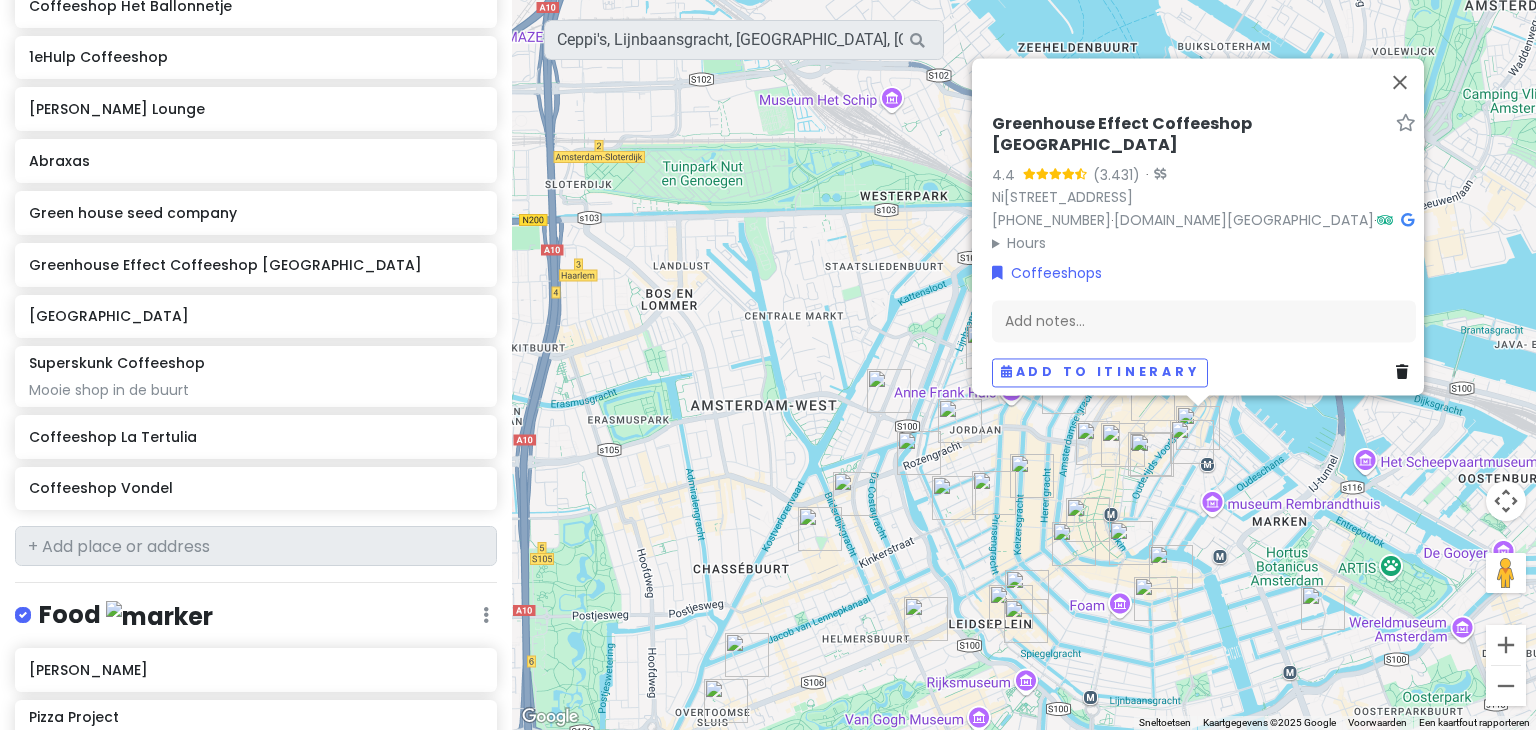 click at bounding box center [1323, 608] 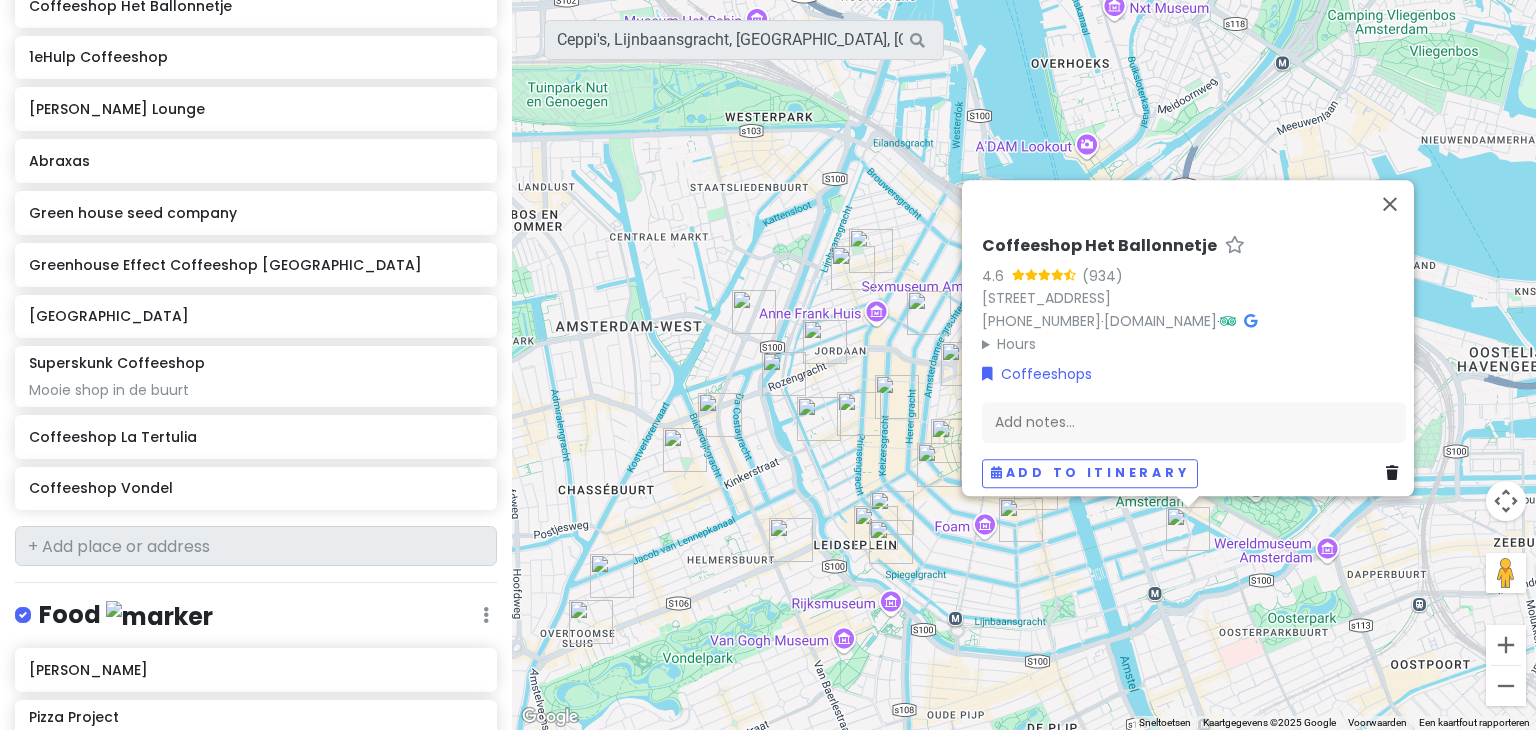 drag, startPoint x: 1192, startPoint y: 671, endPoint x: 1135, endPoint y: 590, distance: 99.04544 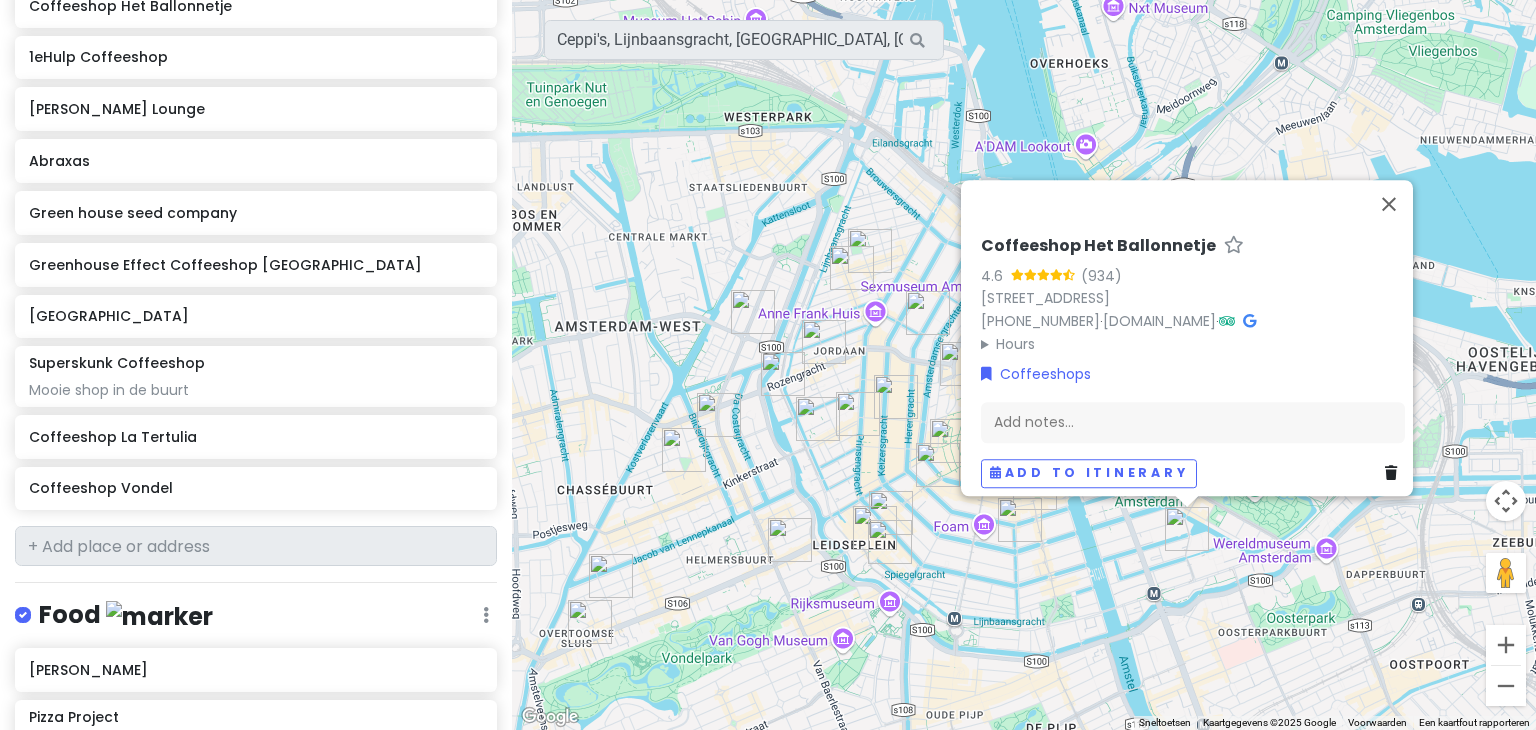 click at bounding box center (1395, 474) 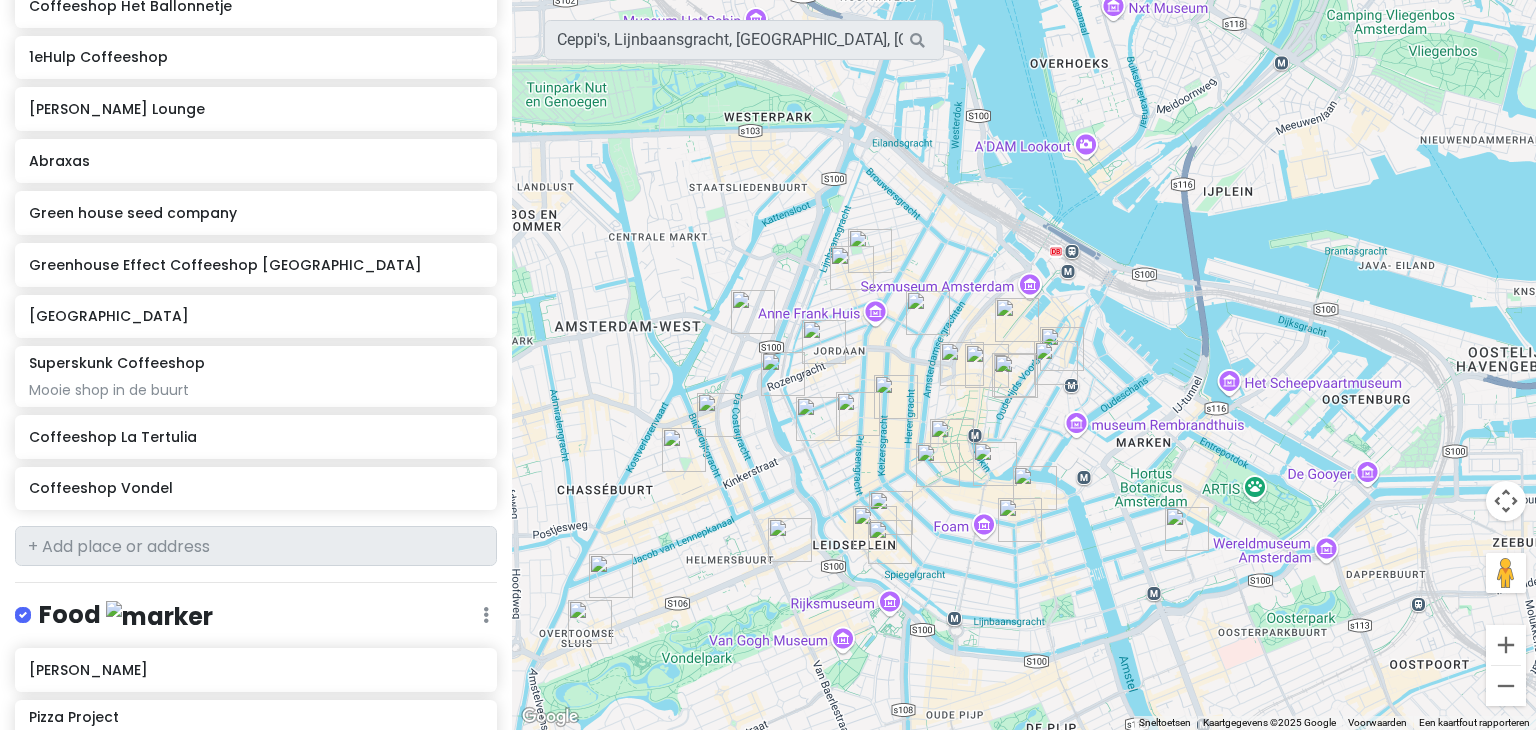 scroll, scrollTop: 588, scrollLeft: 0, axis: vertical 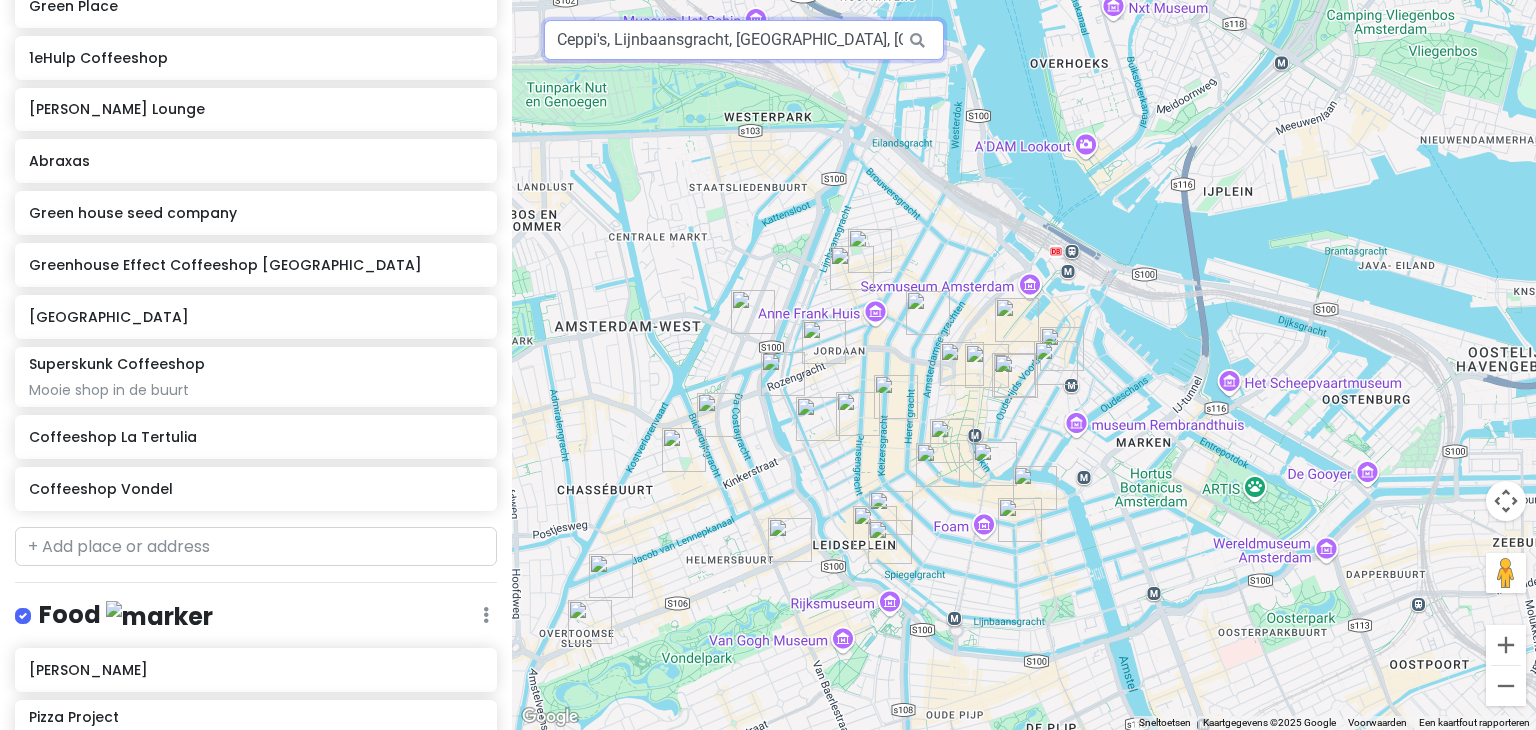 click on "Ceppi's, Lijnbaansgracht, [GEOGRAPHIC_DATA], [GEOGRAPHIC_DATA]" at bounding box center [744, 40] 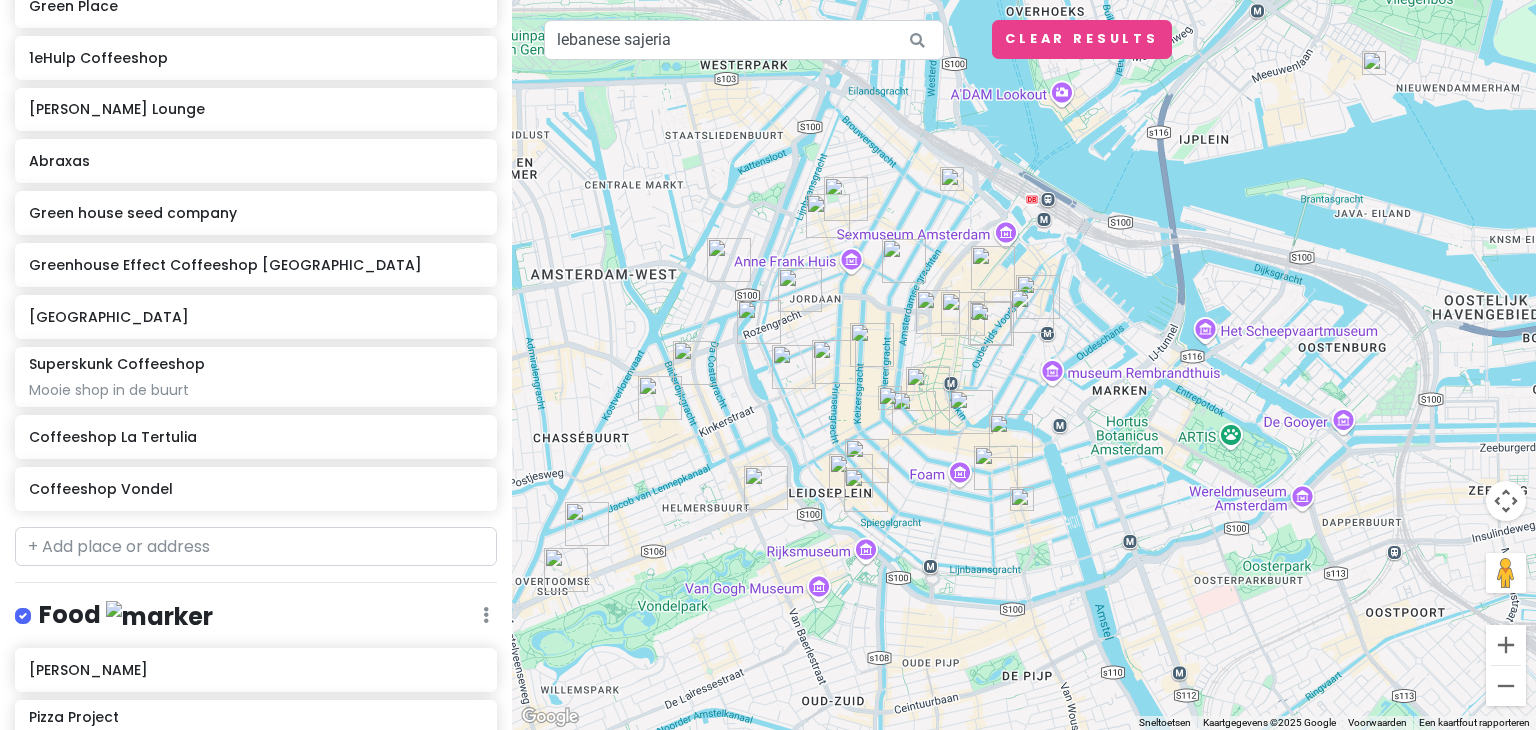 drag, startPoint x: 828, startPoint y: 371, endPoint x: 974, endPoint y: 268, distance: 178.67569 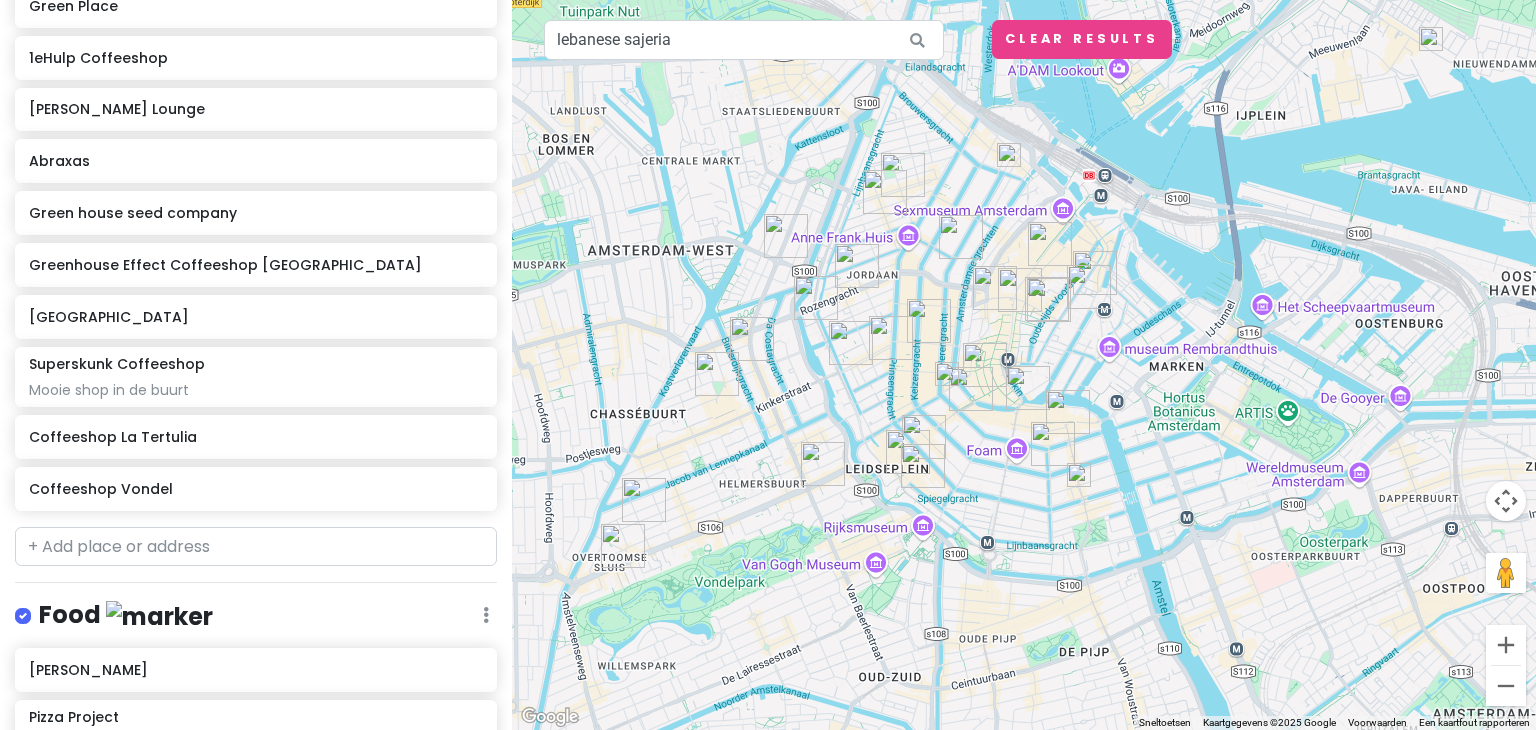 click at bounding box center [947, 374] 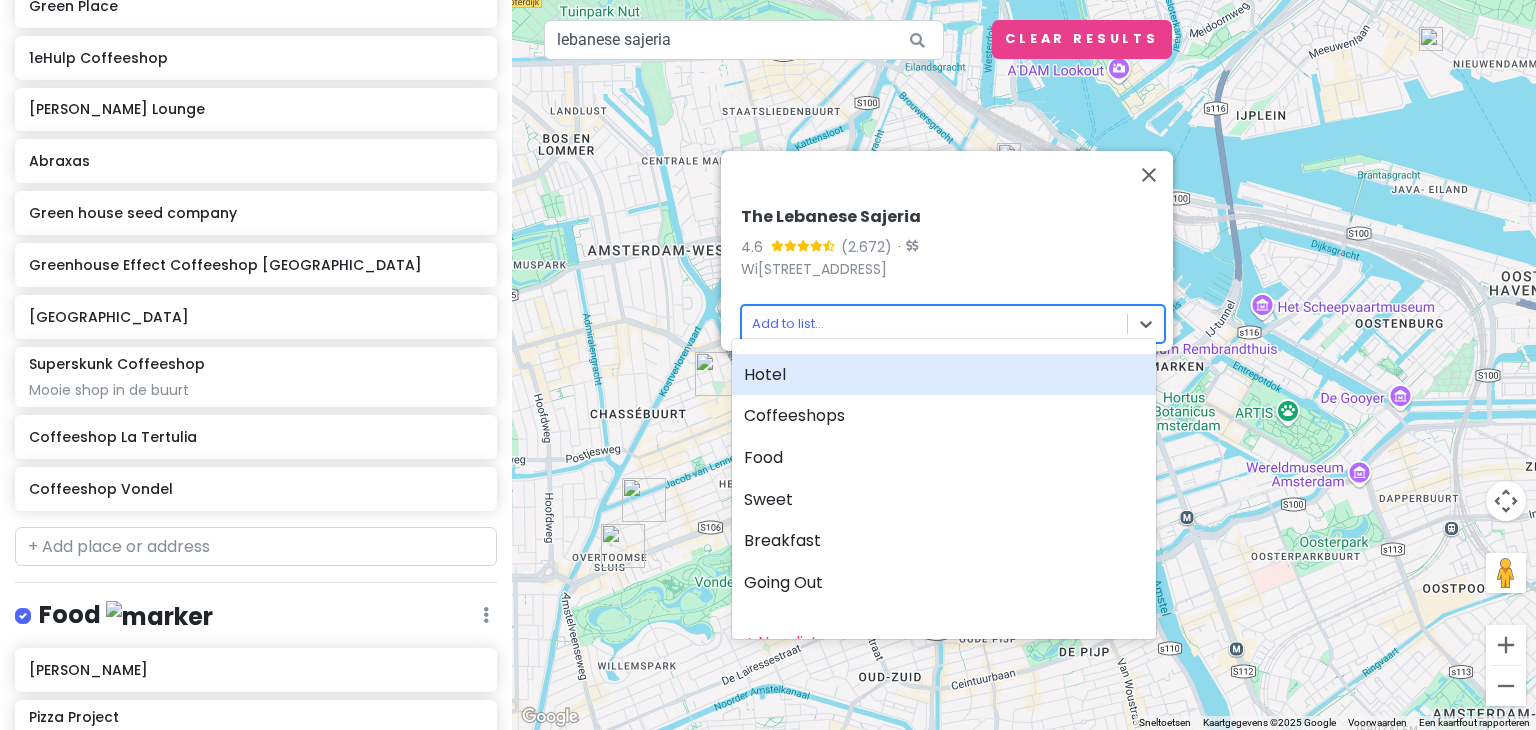 click on "Amsterdam Weekend 2025 Private Change Dates Make a Copy Delete Trip Go Pro ⚡️ Give Feedback 💡 Support Scout ☕️ Itinerary Share Publish Notes Add notes... Hotel   Edit Reorder Delete List Hotel Espresso City Center Coffeeshops   Edit Reorder Delete List Green Place 1eHulp Coffeeshop [PERSON_NAME] Lounge [PERSON_NAME] house seed company Greenhouse Effect Coffeeshop [GEOGRAPHIC_DATA] Centrum Coffeeshop Superskunk Coffeeshop Mooie shop in de buurt Coffeeshop La Tertulia Coffeeshop Vondel Food   Edit Reorder Delete List Nomi Leidseplein Pizza Project Goede pizza met creatieve opties nNea Pizza Goede Pizza Napolitaanse perfectie Cannibale Royale Handboogstraat Goed vlees La Fiorita Italiaans eten lekker Salmuera Super goede Steak - South American Orontes West - Turks Restaurant [GEOGRAPHIC_DATA] - Mediterraans Restaurant [GEOGRAPHIC_DATA] Turkish MONTY'S Toasties Burger Bar Burger Bar Burgermeester | Jordaan Burgermeester | Centrum Ceppi's Homemade authentic Italian food Sweet   Edit Reorder Delete List [PERSON_NAME] [GEOGRAPHIC_DATA]" at bounding box center (768, 365) 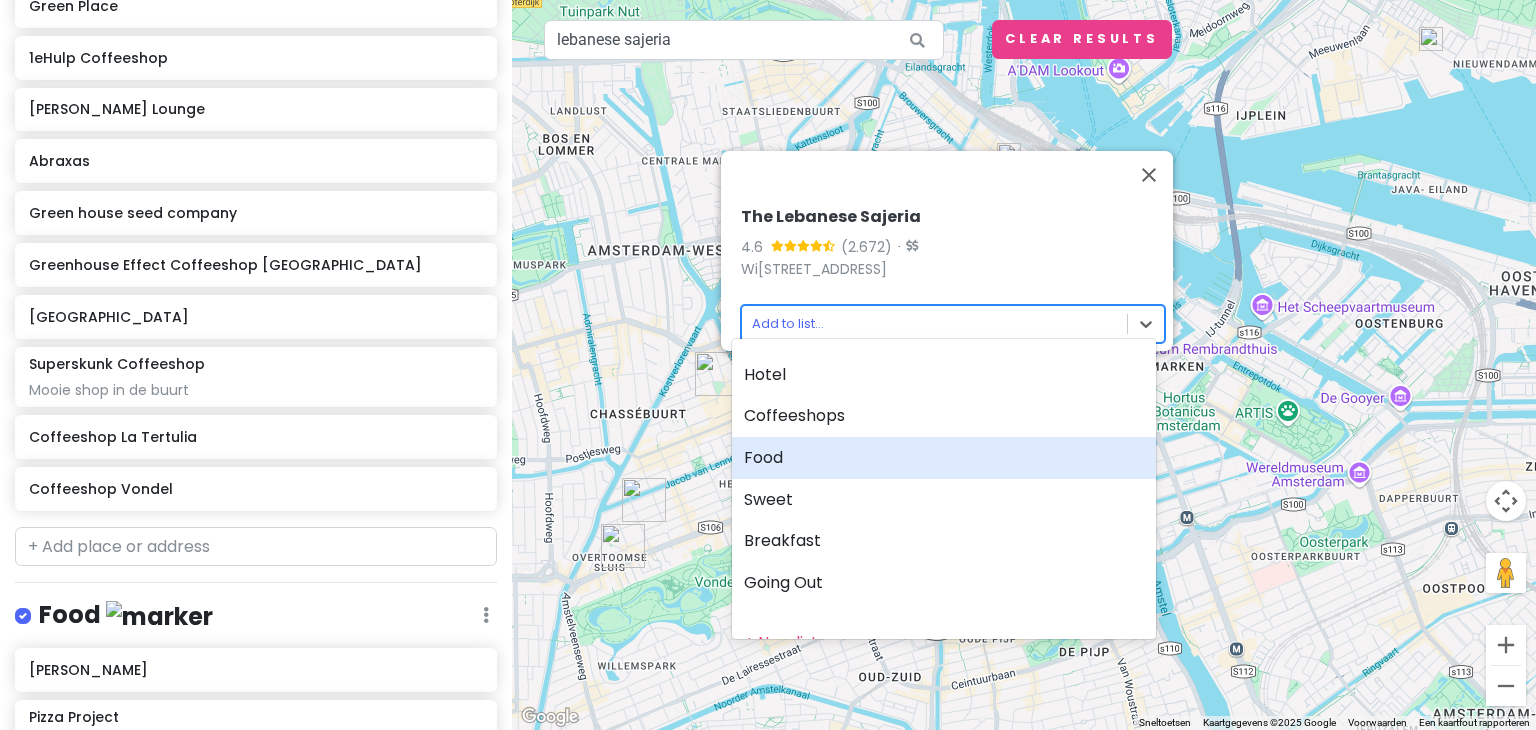 click on "Food" at bounding box center (944, 458) 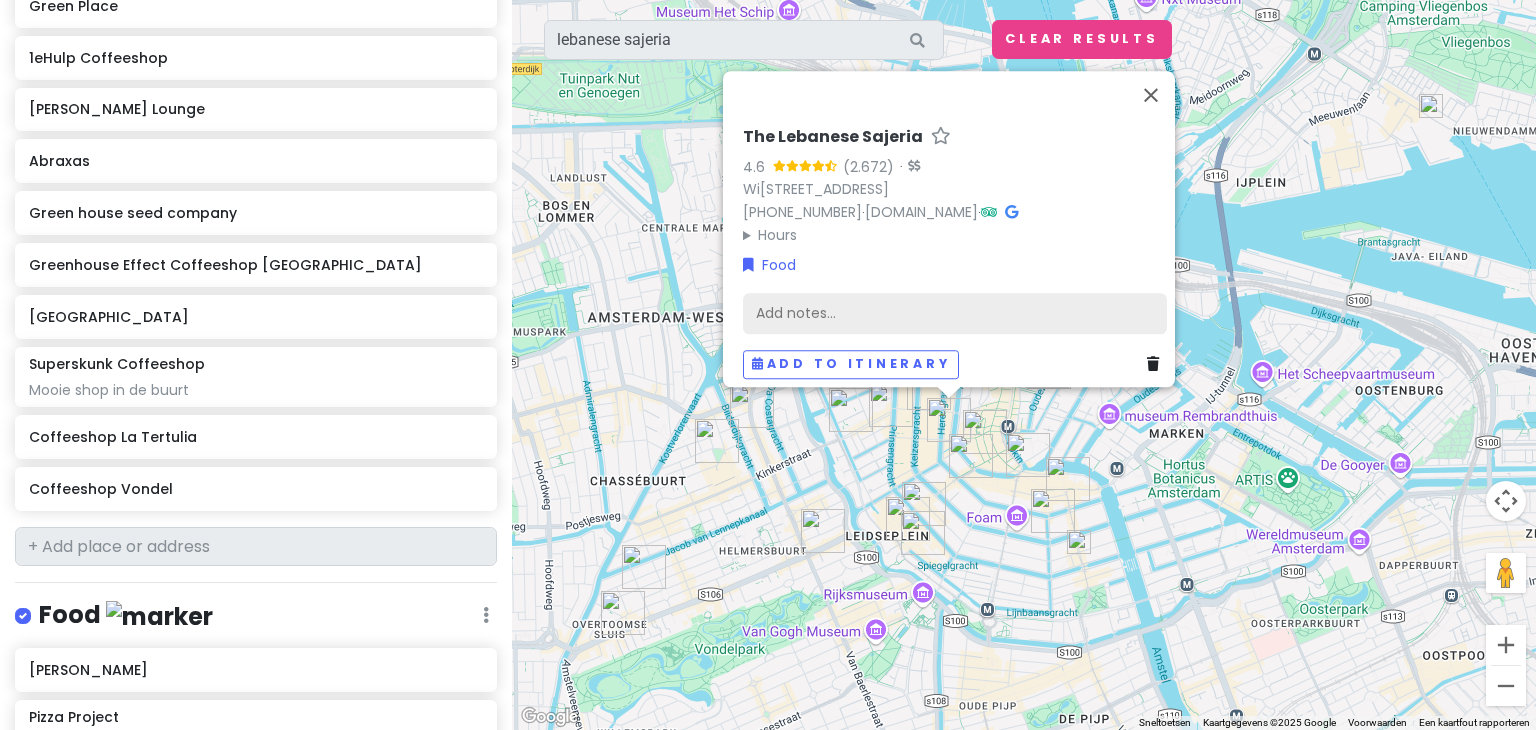 click on "Add notes..." at bounding box center (955, 314) 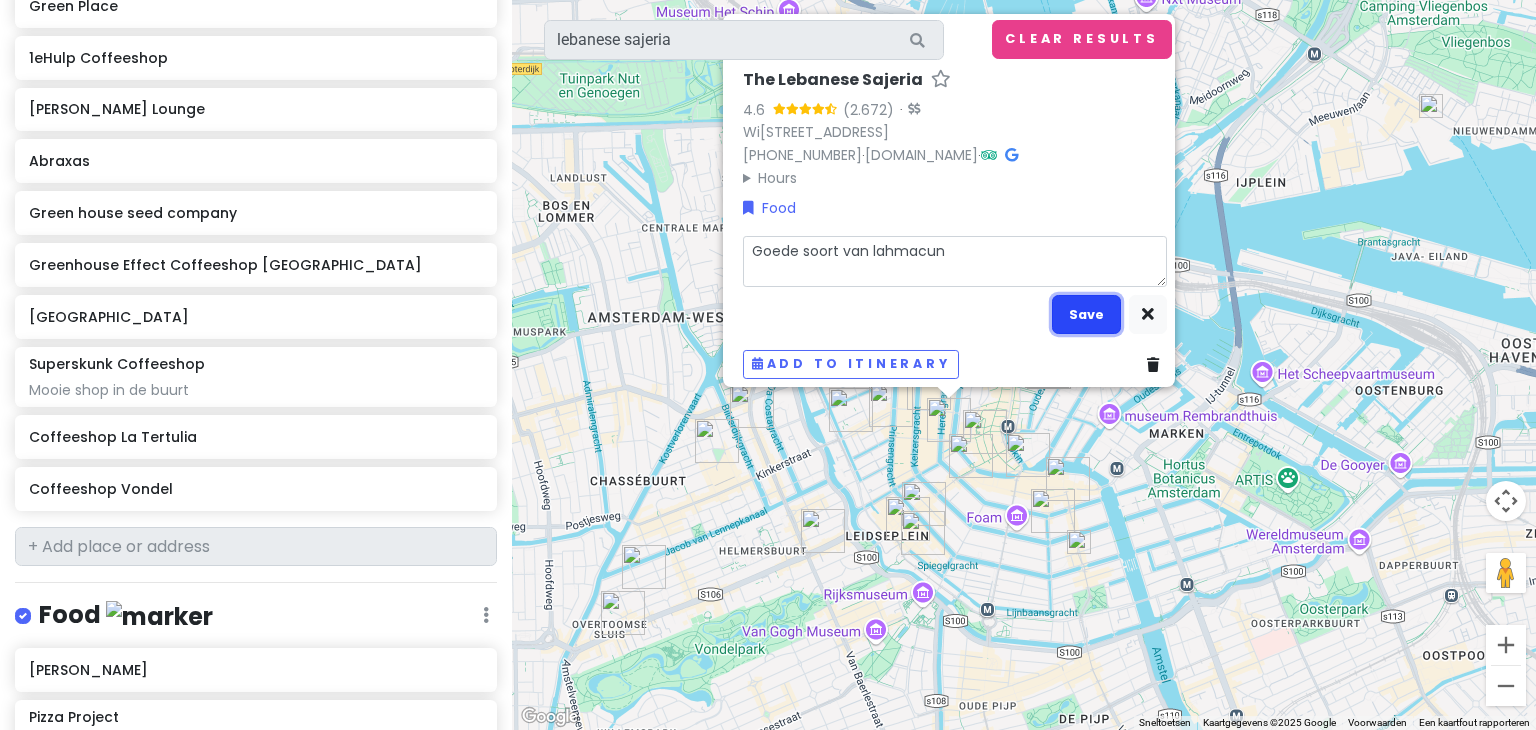 click on "Save" at bounding box center (1086, 314) 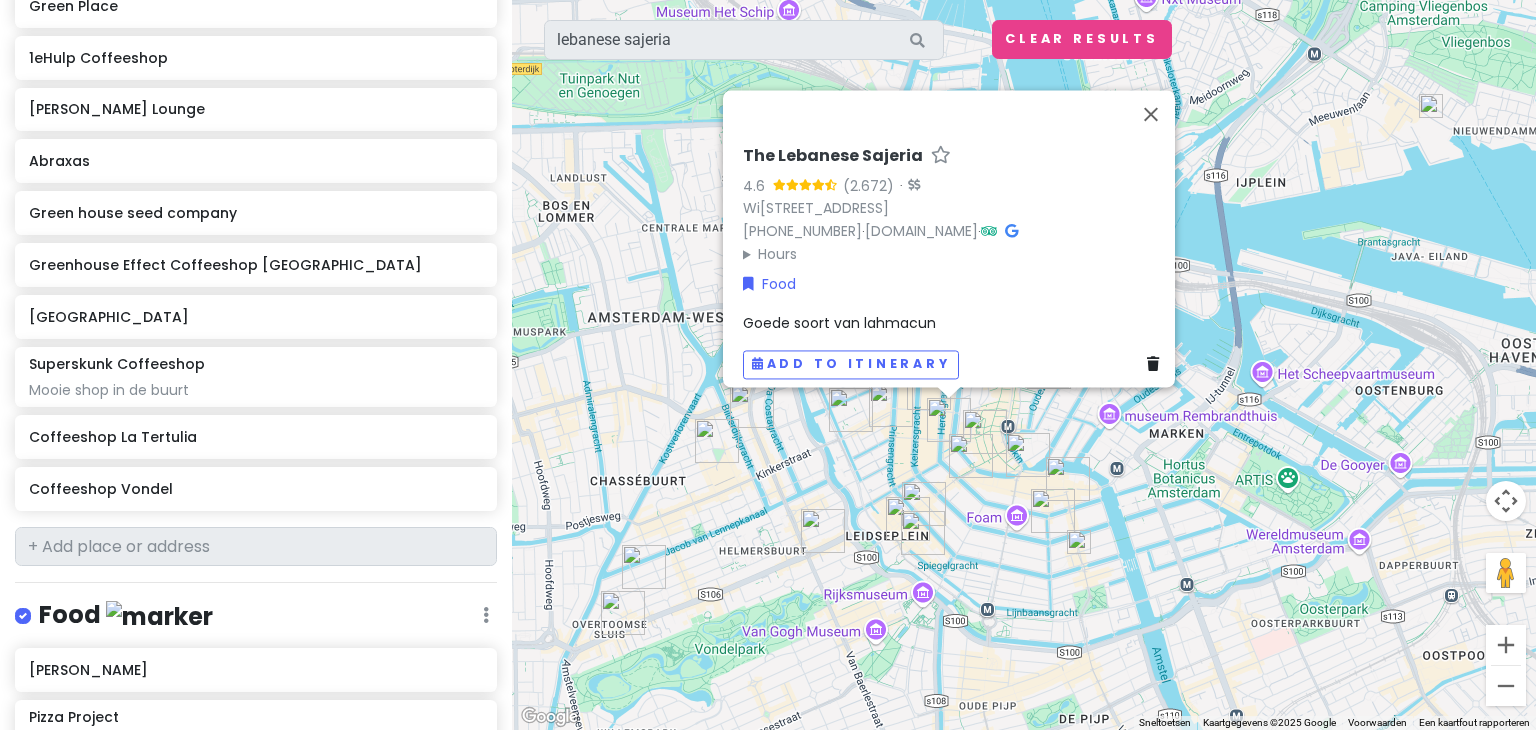 click on "Goede soort van lahmacun" at bounding box center (955, 323) 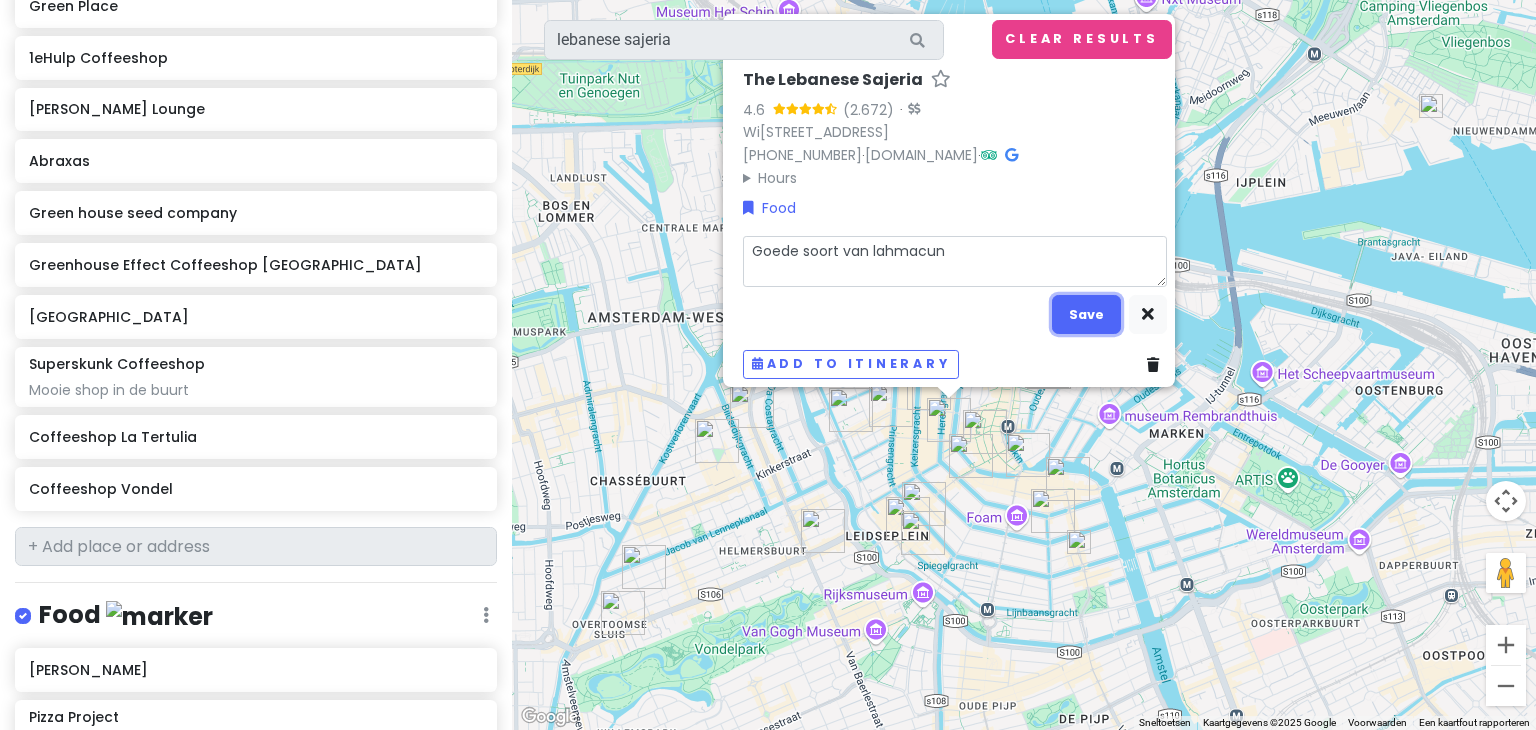 click on "Save" at bounding box center [1086, 314] 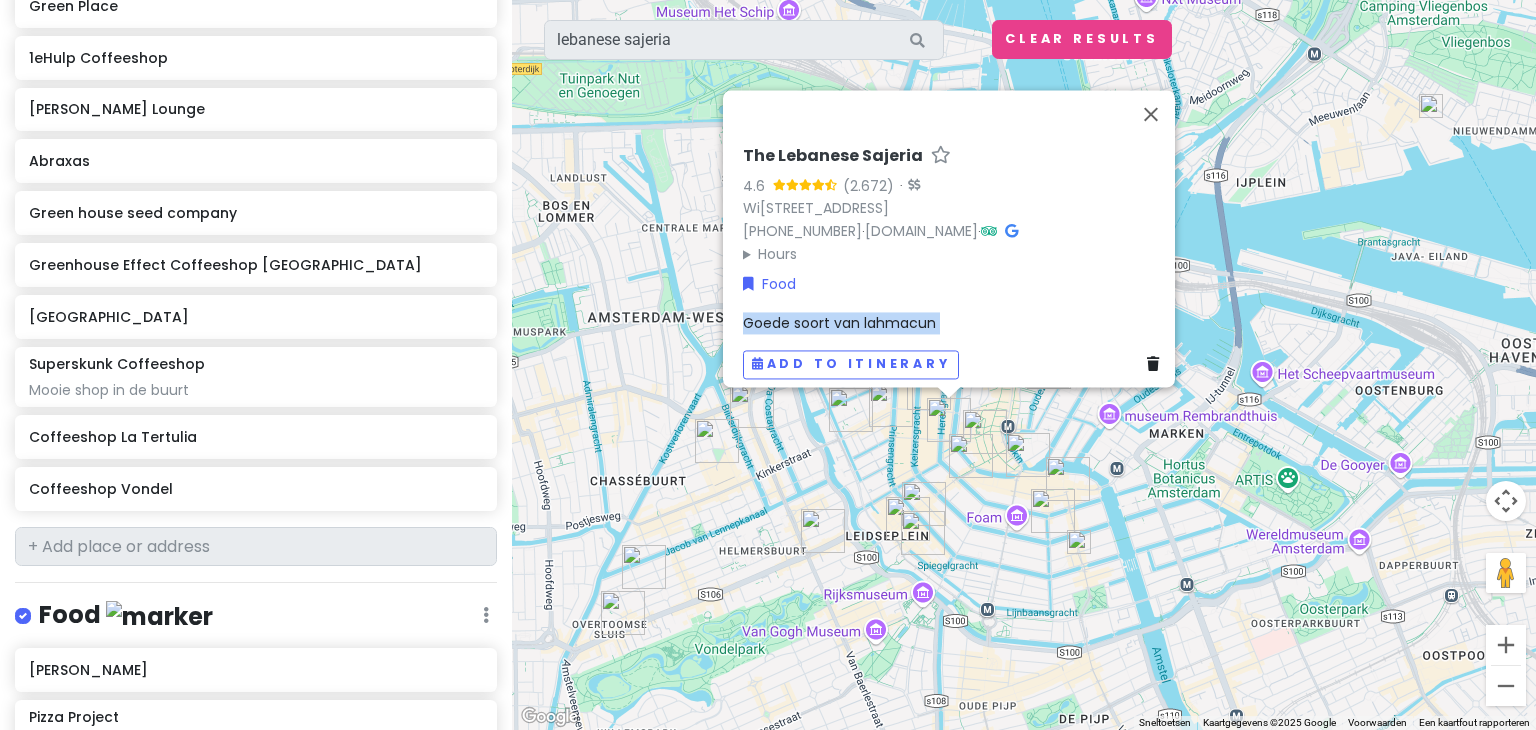 click on "Goede soort van lahmacun" at bounding box center [955, 323] 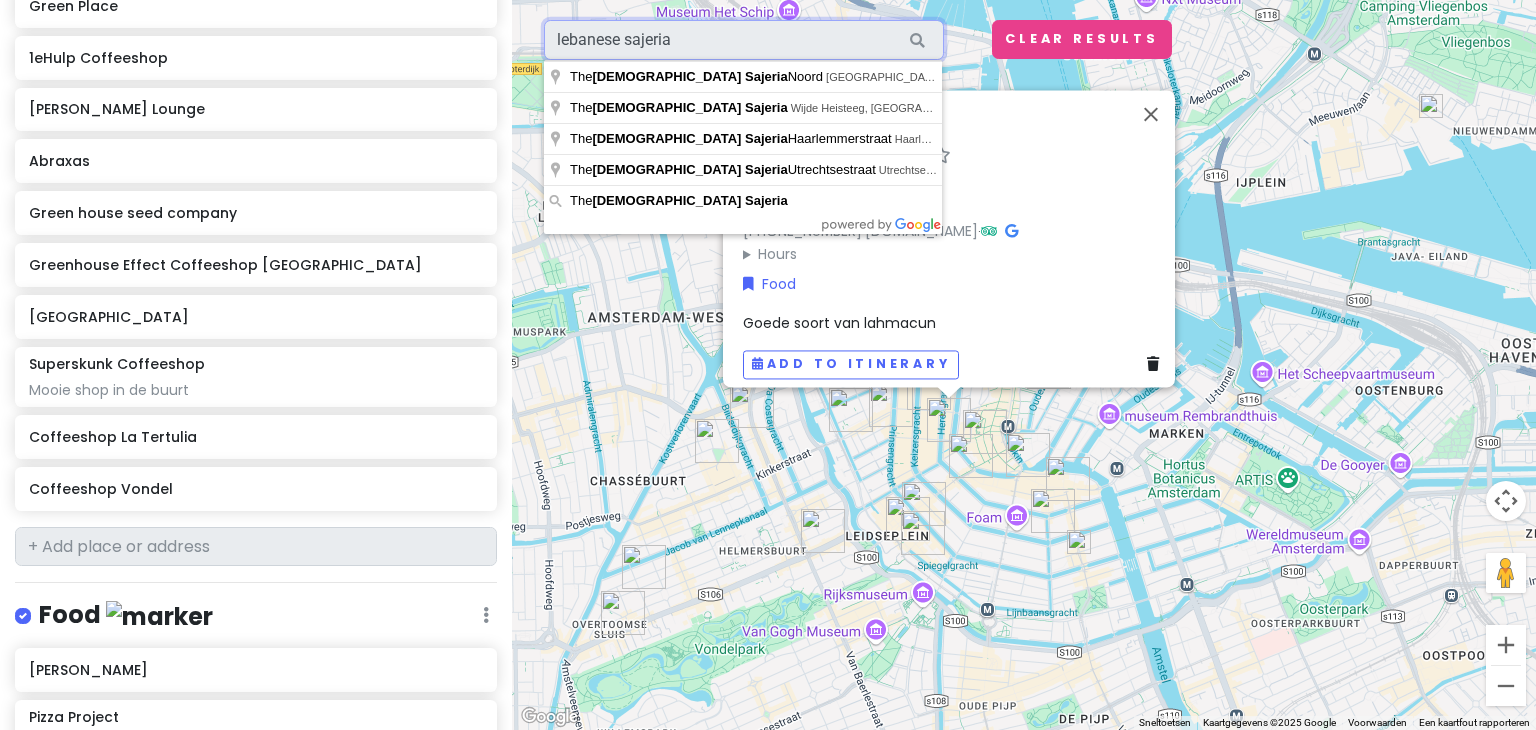 click on "lebanese sajeria" at bounding box center (744, 40) 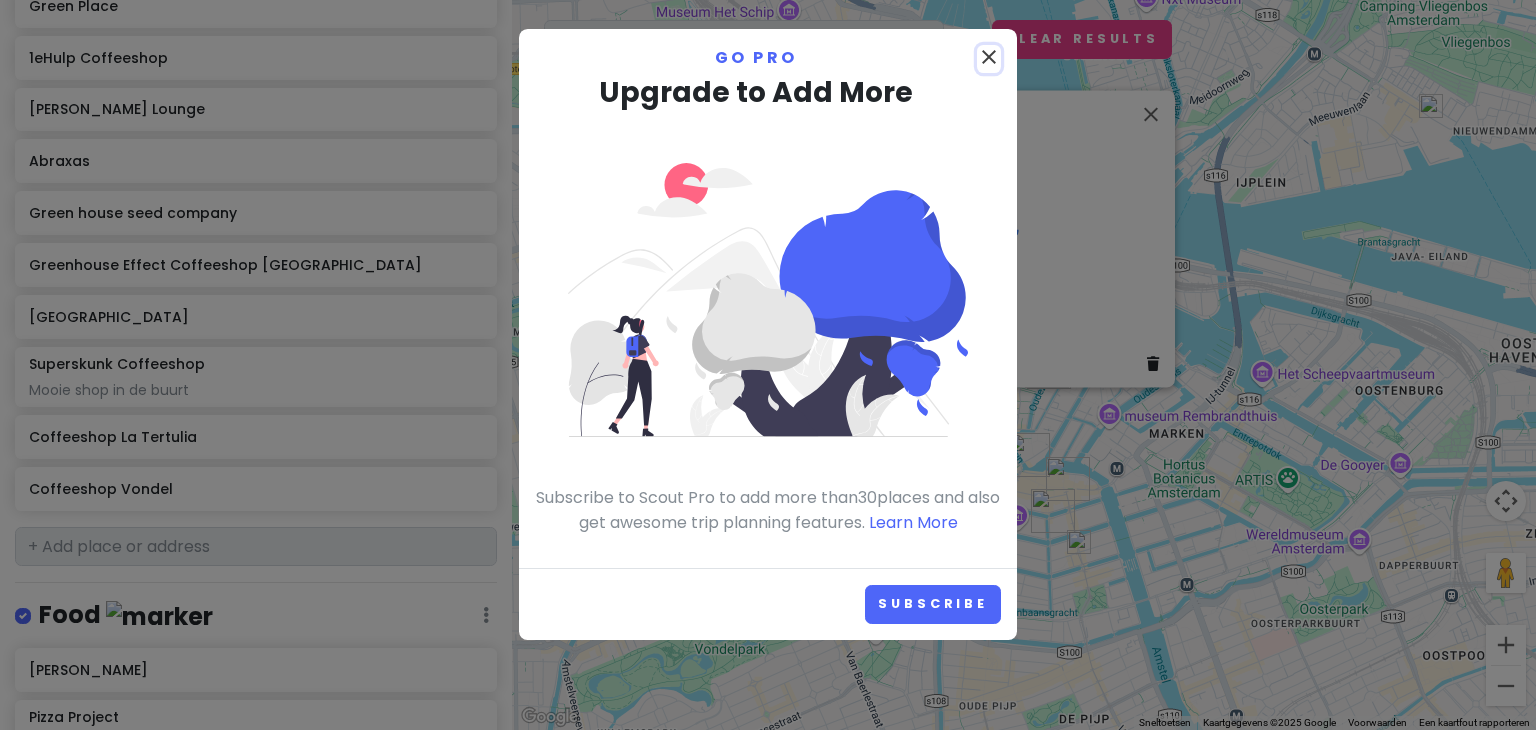 click on "close" at bounding box center [989, 57] 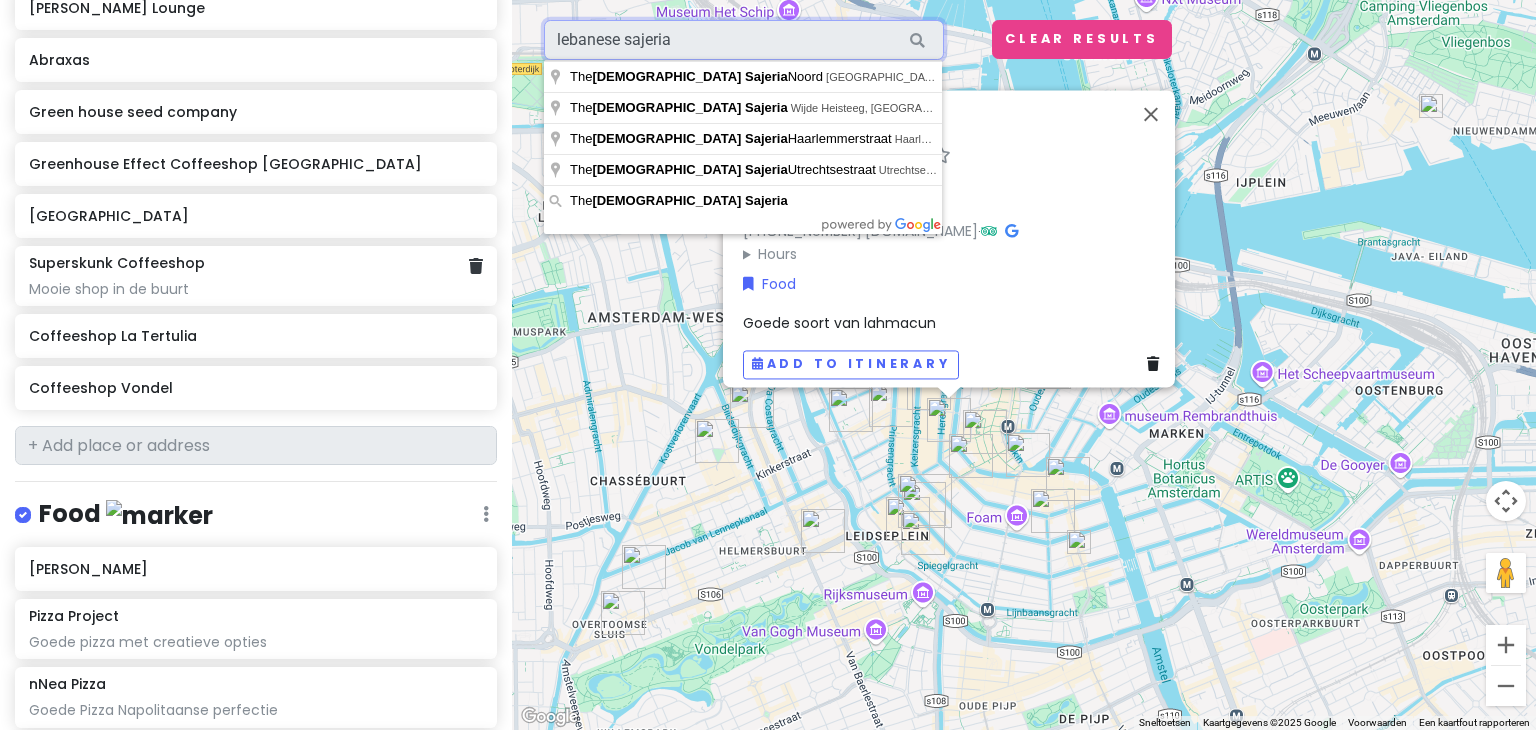 scroll, scrollTop: 688, scrollLeft: 0, axis: vertical 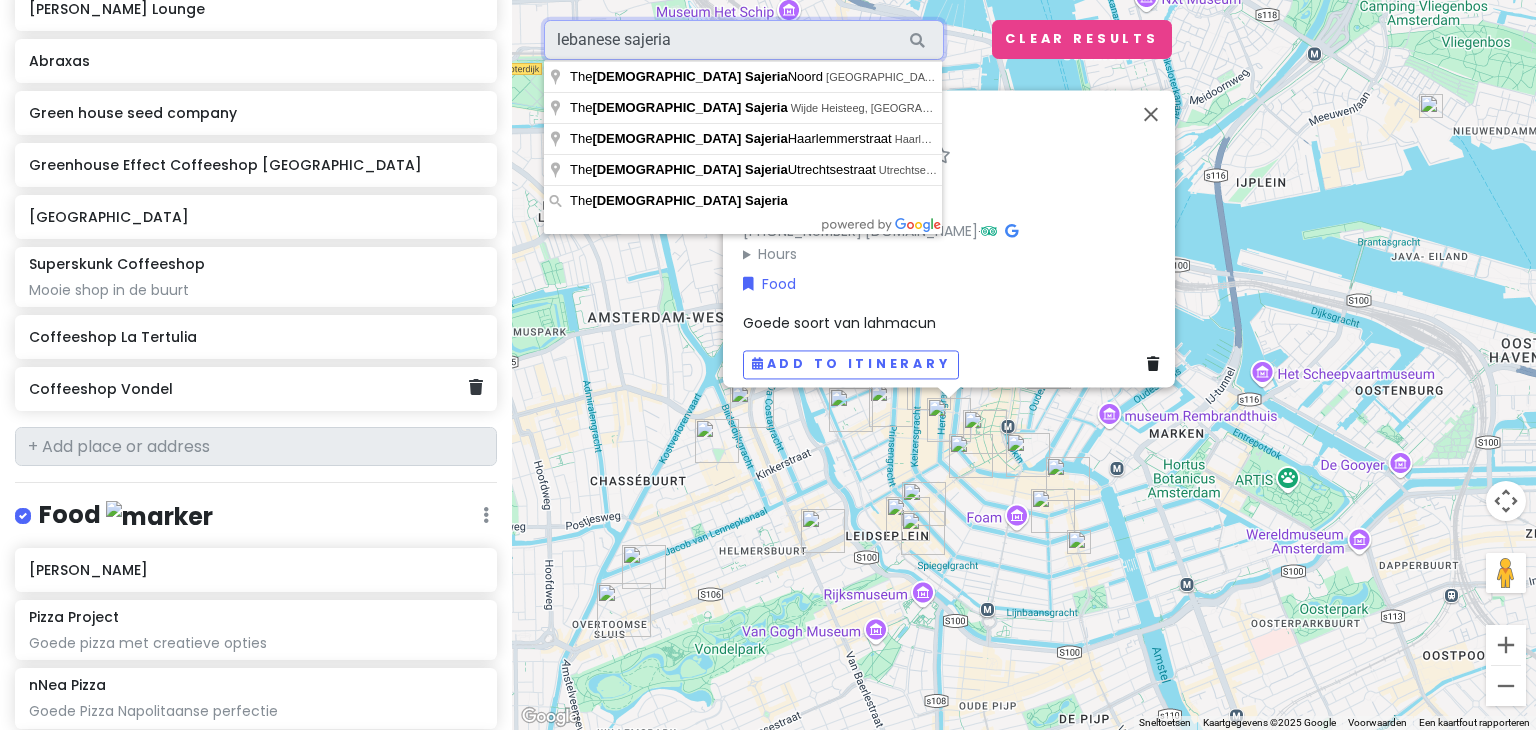 click on "Coffeeshop Vondel" at bounding box center (248, 389) 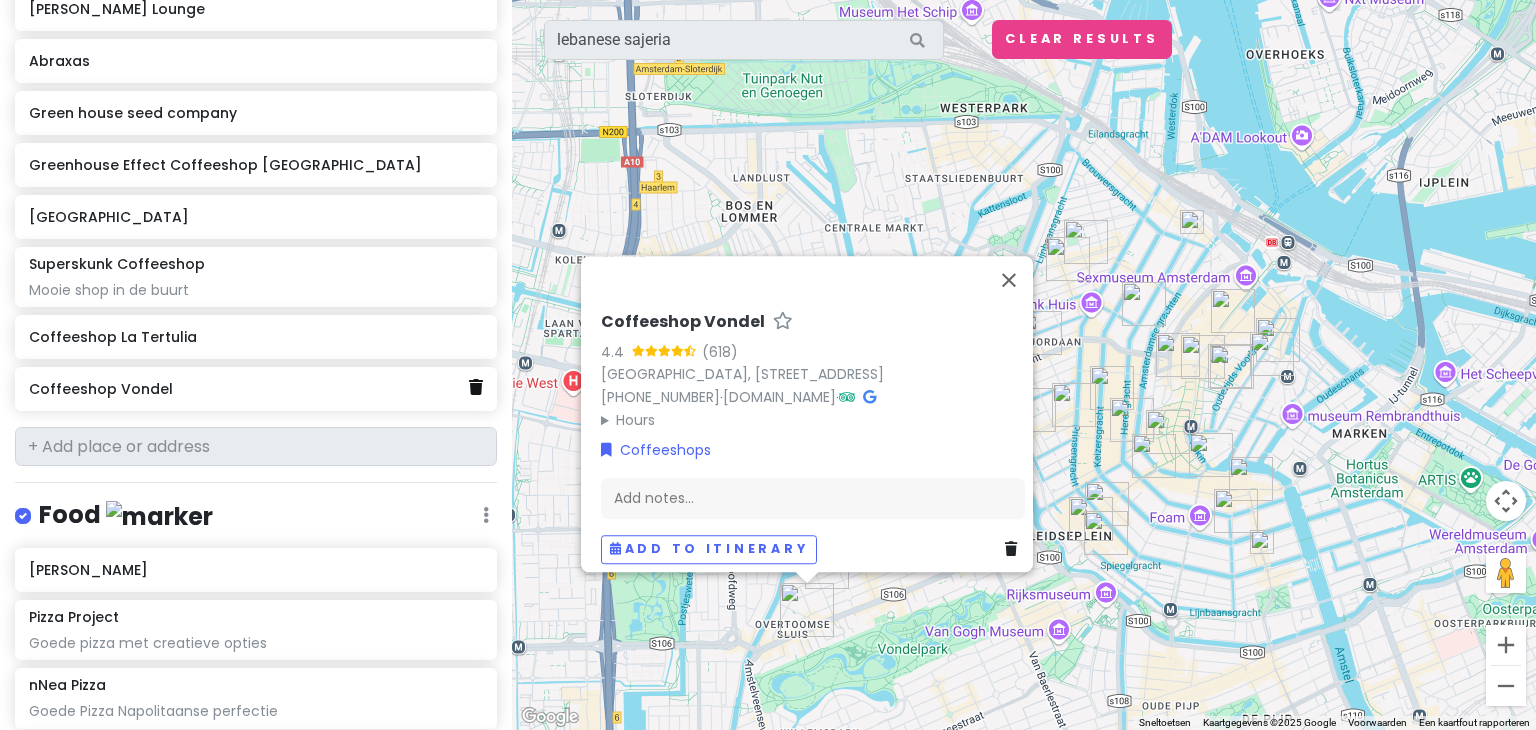 click at bounding box center (476, 387) 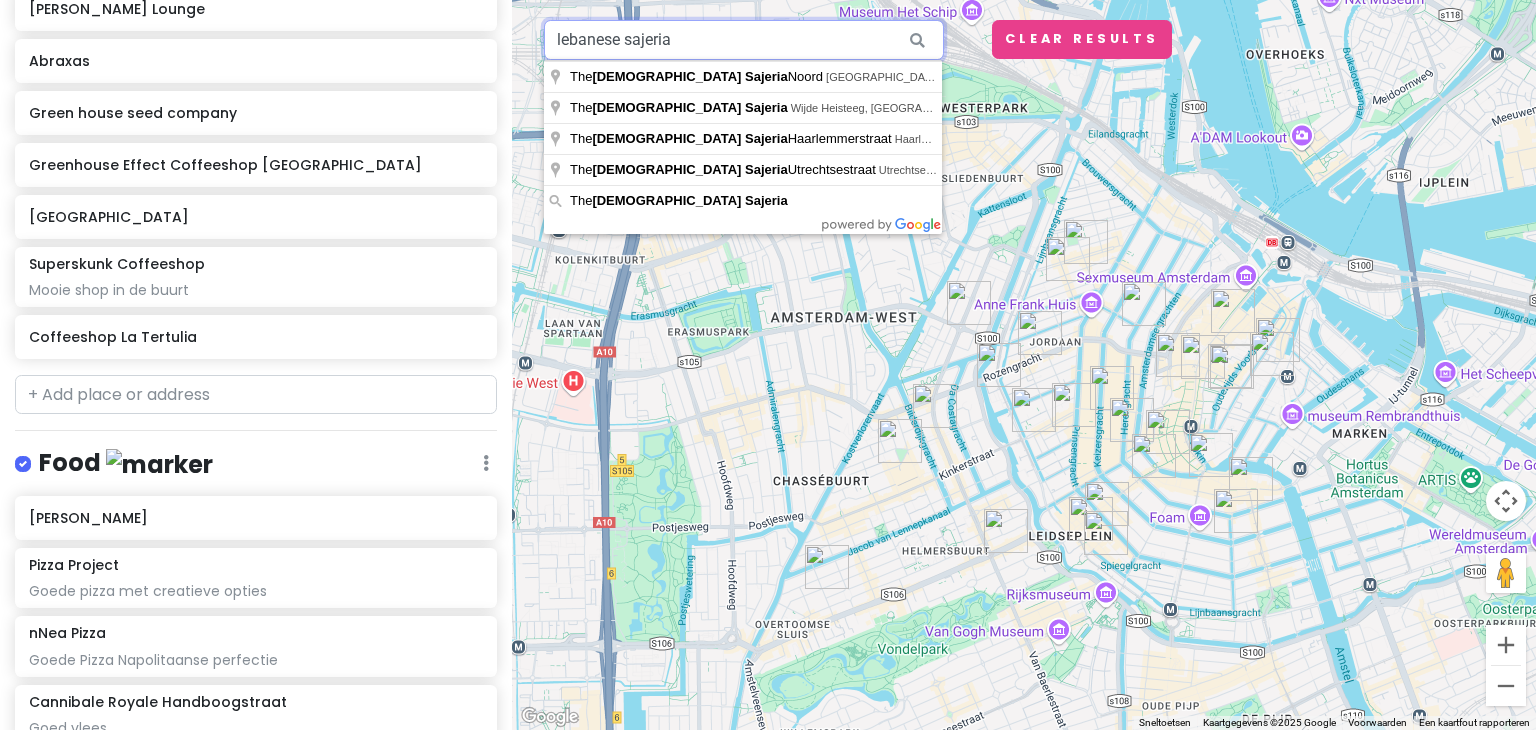 scroll, scrollTop: 636, scrollLeft: 0, axis: vertical 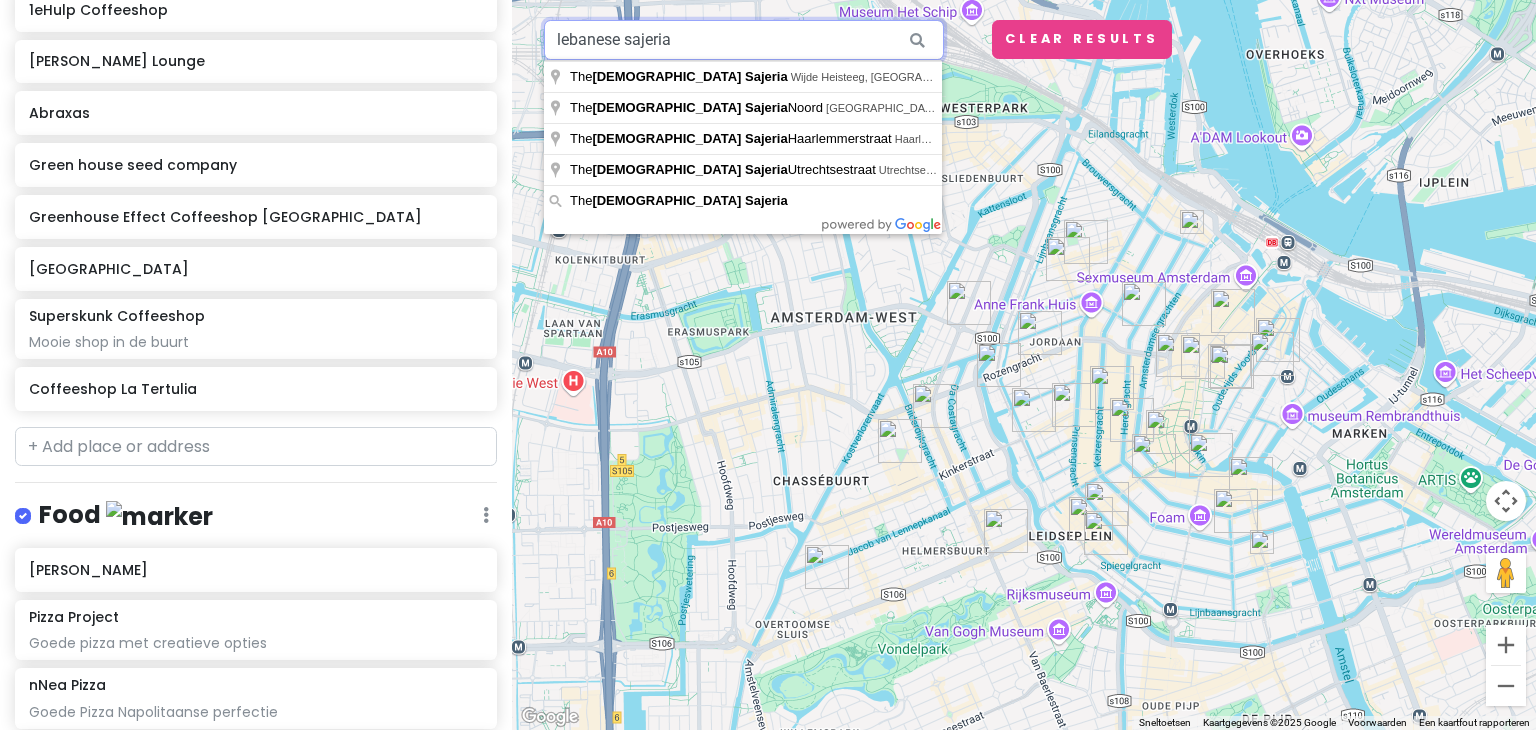drag, startPoint x: 680, startPoint y: 43, endPoint x: 394, endPoint y: 58, distance: 286.3931 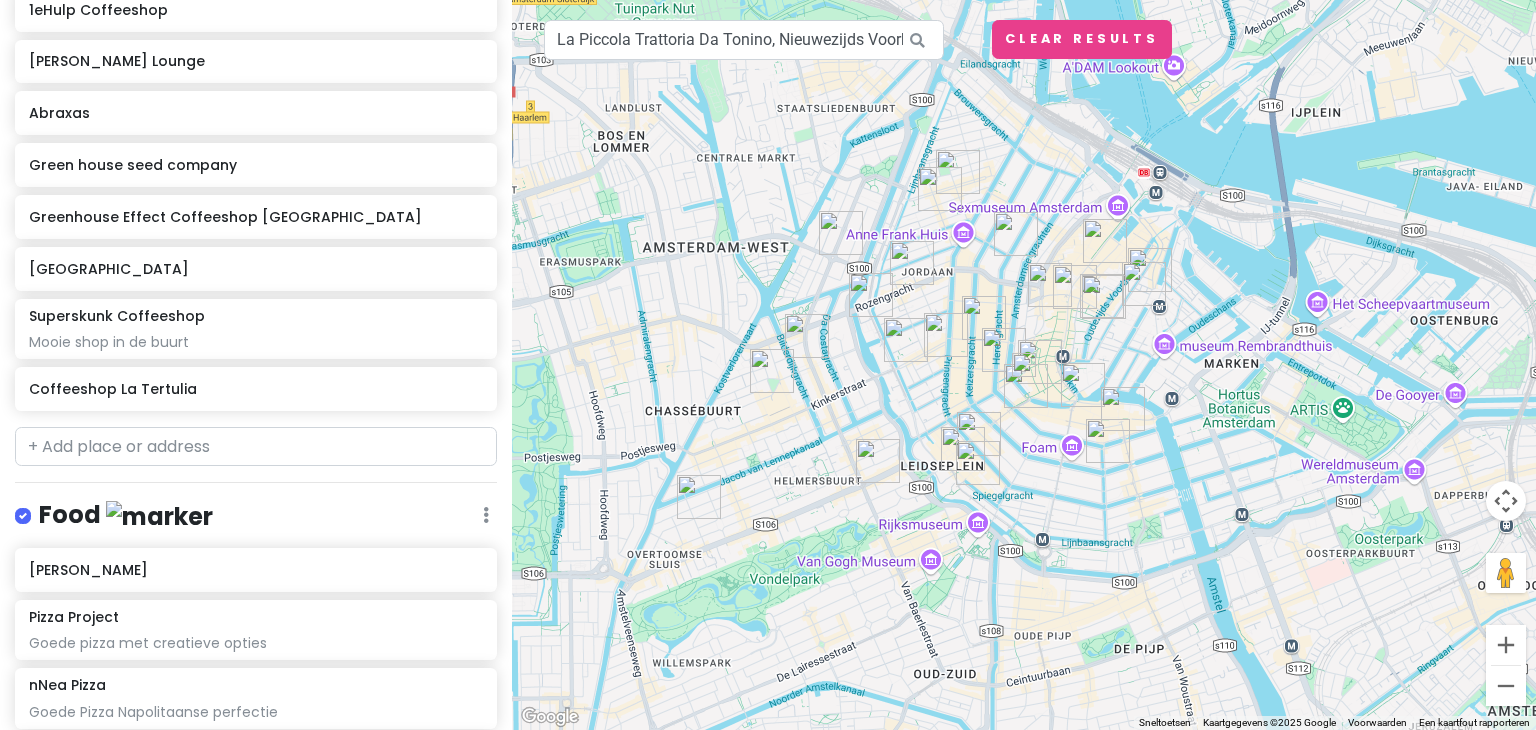 click at bounding box center (1024, 365) 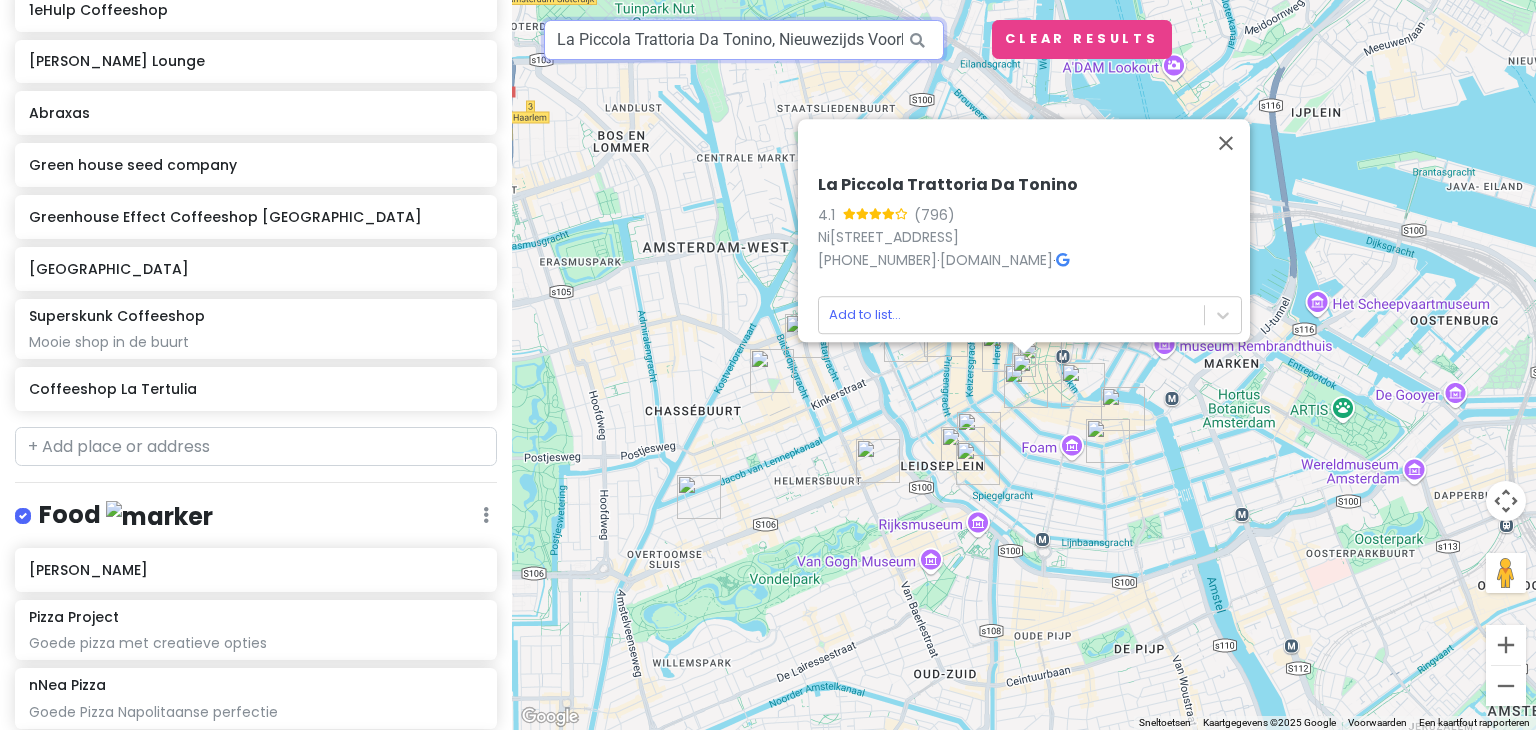 click on "La Piccola Trattoria Da Tonino, Nieuwezijds Voorburgwal, [GEOGRAPHIC_DATA], [GEOGRAPHIC_DATA]" at bounding box center [744, 40] 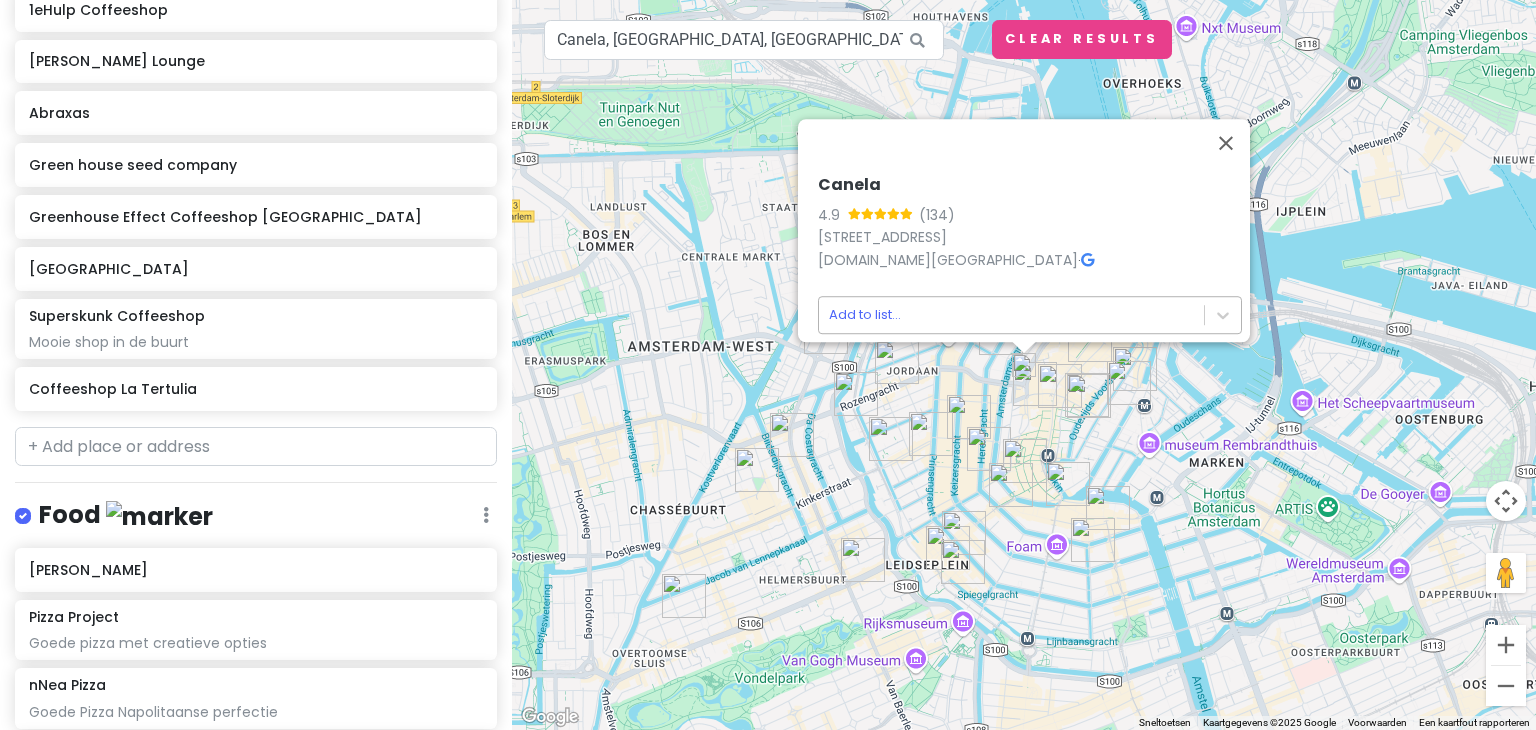click on "Amsterdam Weekend 2025 Private Change Dates Make a Copy Delete Trip Go Pro ⚡️ Give Feedback 💡 Support Scout ☕️ Itinerary Share Publish Notes Add notes... Hotel   Edit Reorder Delete List Hotel Espresso City Center Coffeeshops   Edit Reorder Delete List Green Place 1eHulp Coffeeshop [PERSON_NAME] Lounge [PERSON_NAME] house seed company Greenhouse Effect Coffeeshop [GEOGRAPHIC_DATA] Centrum Coffeeshop Superskunk Coffeeshop Mooie shop in de buurt Coffeeshop La Tertulia Food   Edit Reorder Delete List Nomi Leidseplein Pizza Project Goede pizza met creatieve opties nNea Pizza Goede Pizza Napolitaanse perfectie Cannibale Royale Handboogstraat Goed vlees La Fiorita Italiaans eten lekker Salmuera Super goede Steak - South American Orontes West - Turks Restaurant [GEOGRAPHIC_DATA] - Mediterraans Restaurant [GEOGRAPHIC_DATA] Turkish MONTY'S Toasties Burger Bar Burger Bar Burgermeester | Jordaan Burgermeester | Centrum Ceppi's Homemade authentic Italian food The Lebanese Sajeria Goede soort van lahmacun Sweet   Edit Reorder" at bounding box center [768, 365] 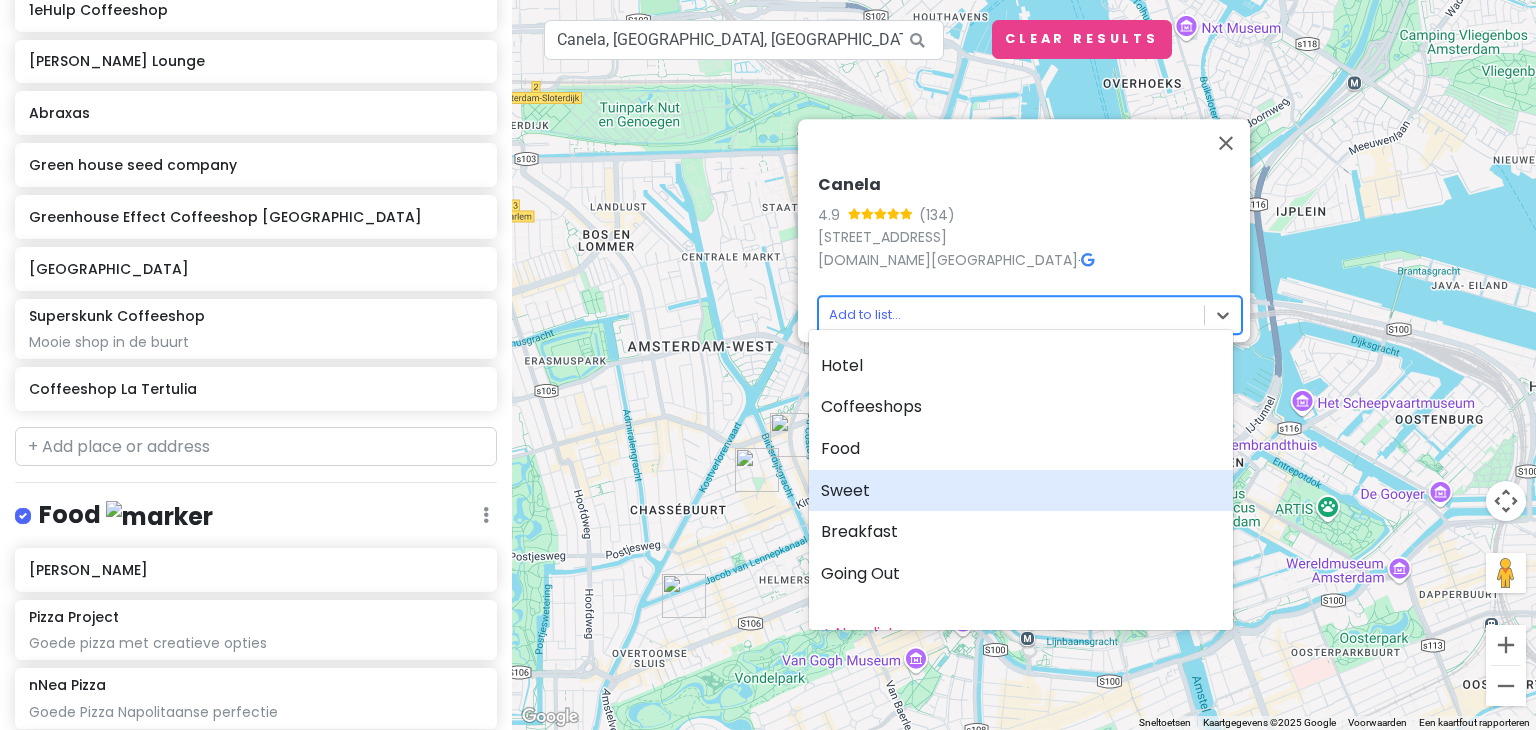 click on "Sweet" at bounding box center [1021, 491] 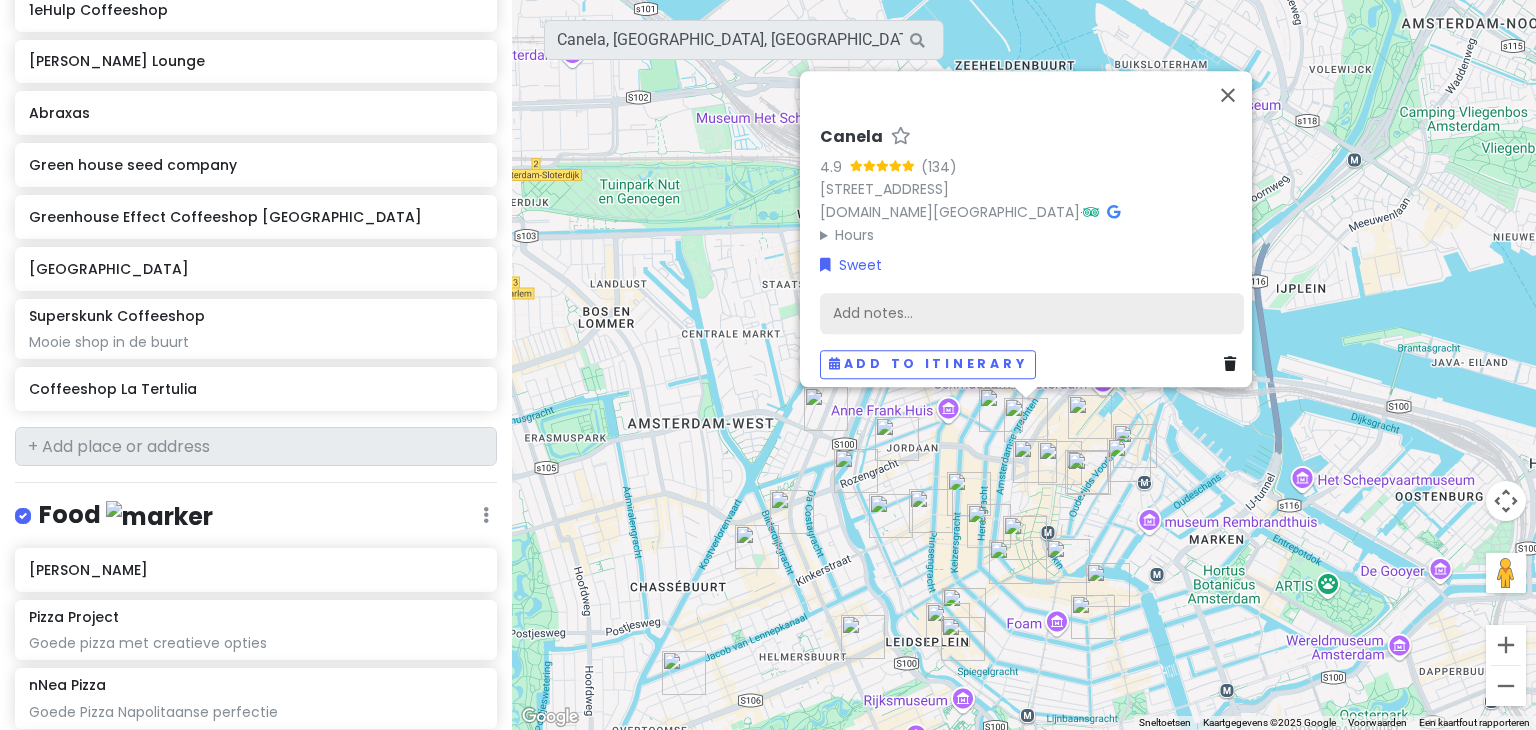 click on "Add notes..." at bounding box center (1032, 314) 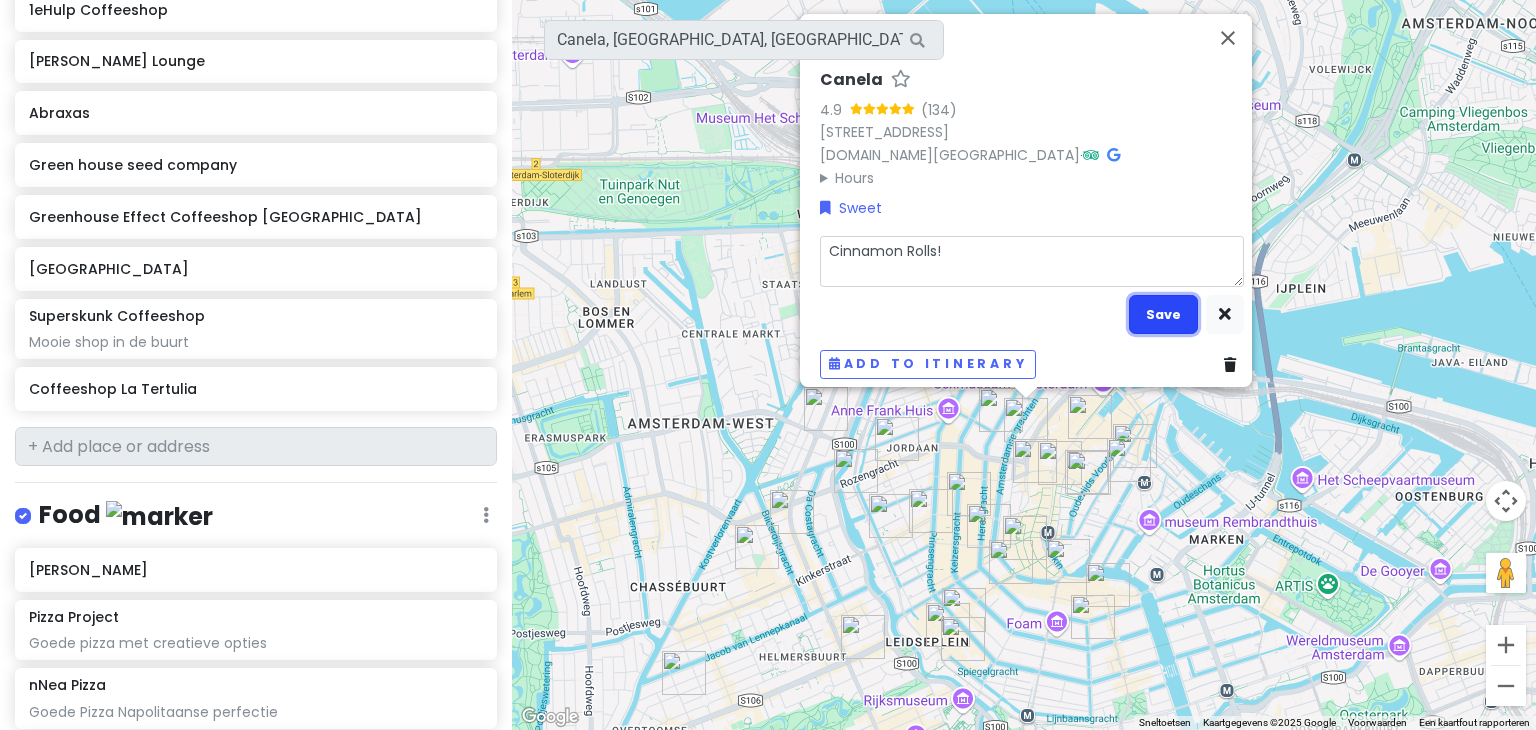 click on "Save" at bounding box center (1163, 314) 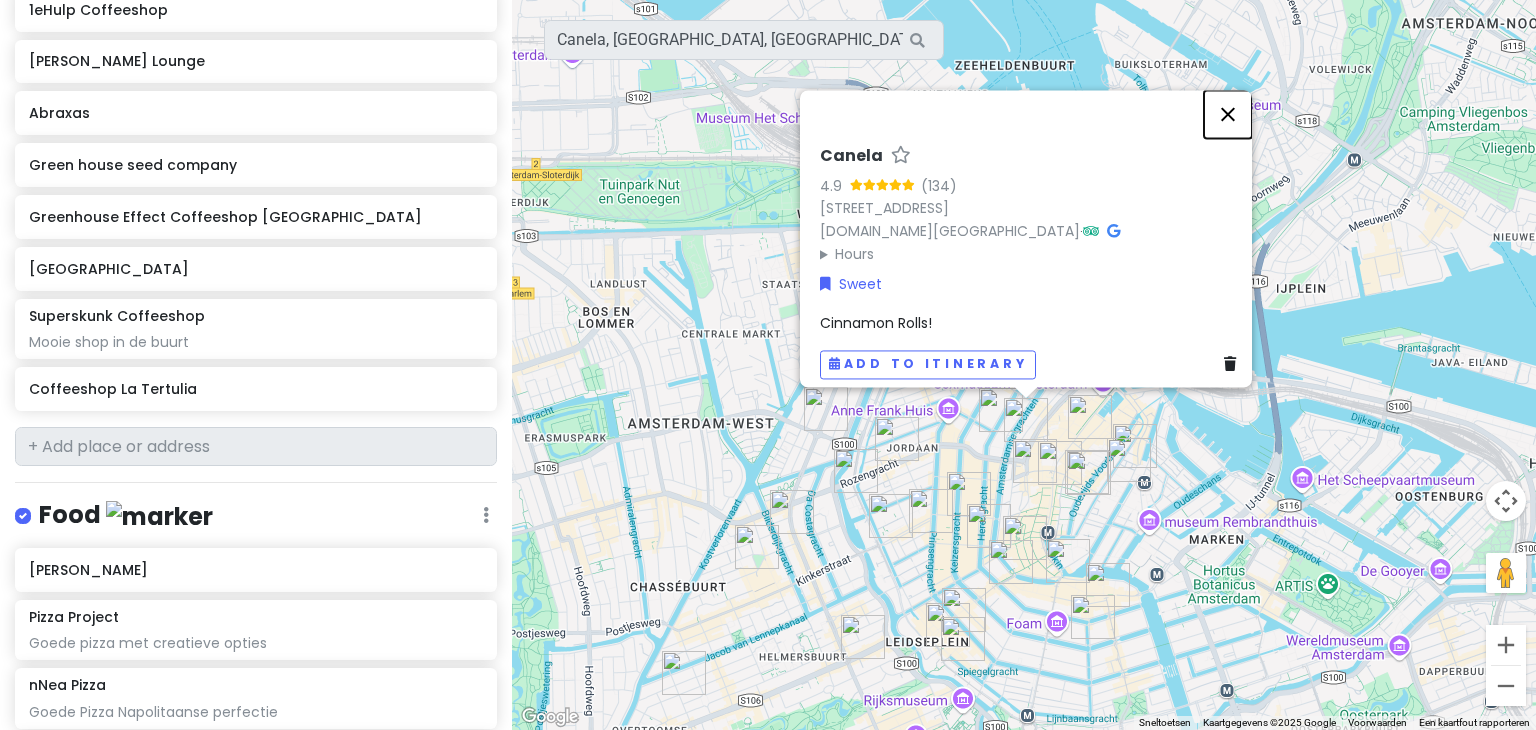 click at bounding box center (1228, 114) 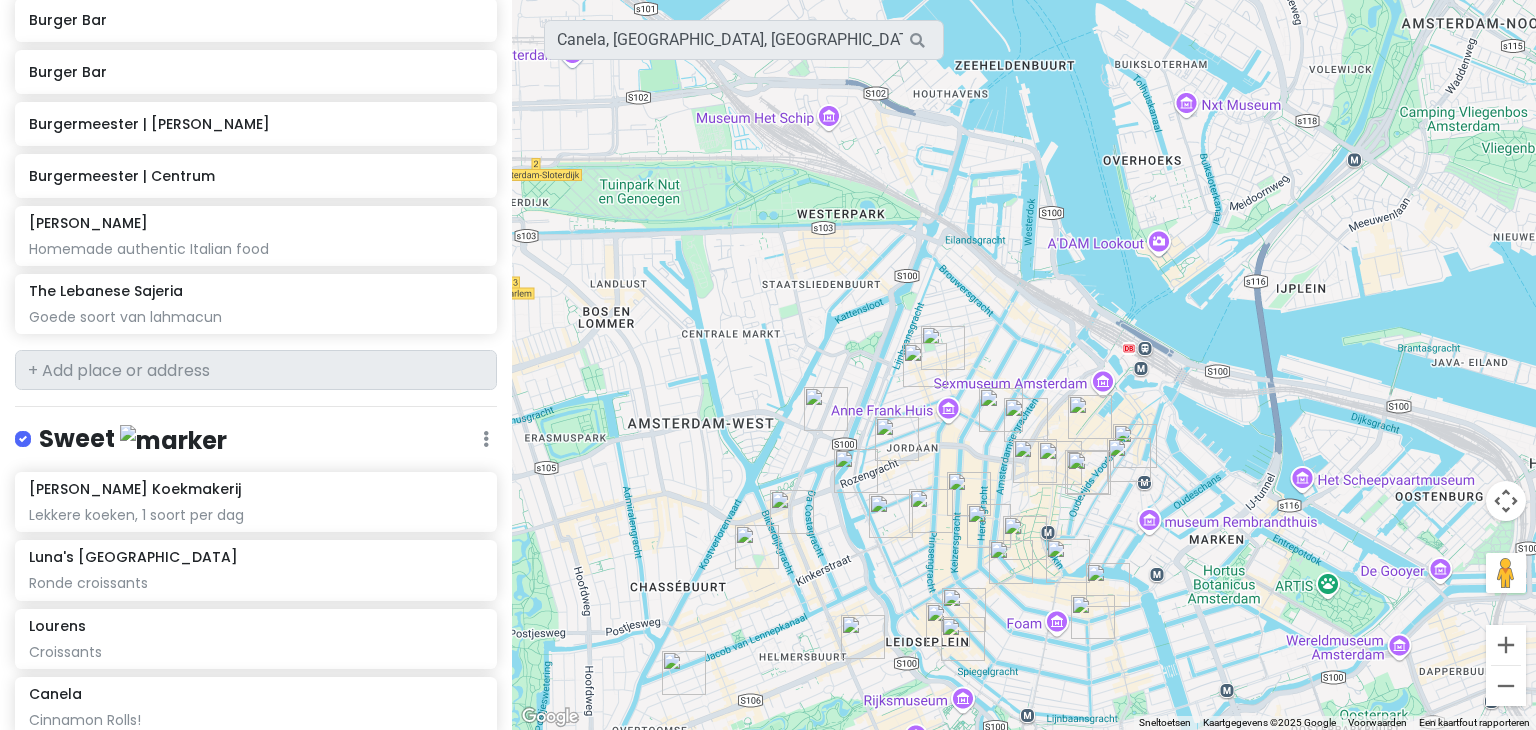 scroll, scrollTop: 1936, scrollLeft: 0, axis: vertical 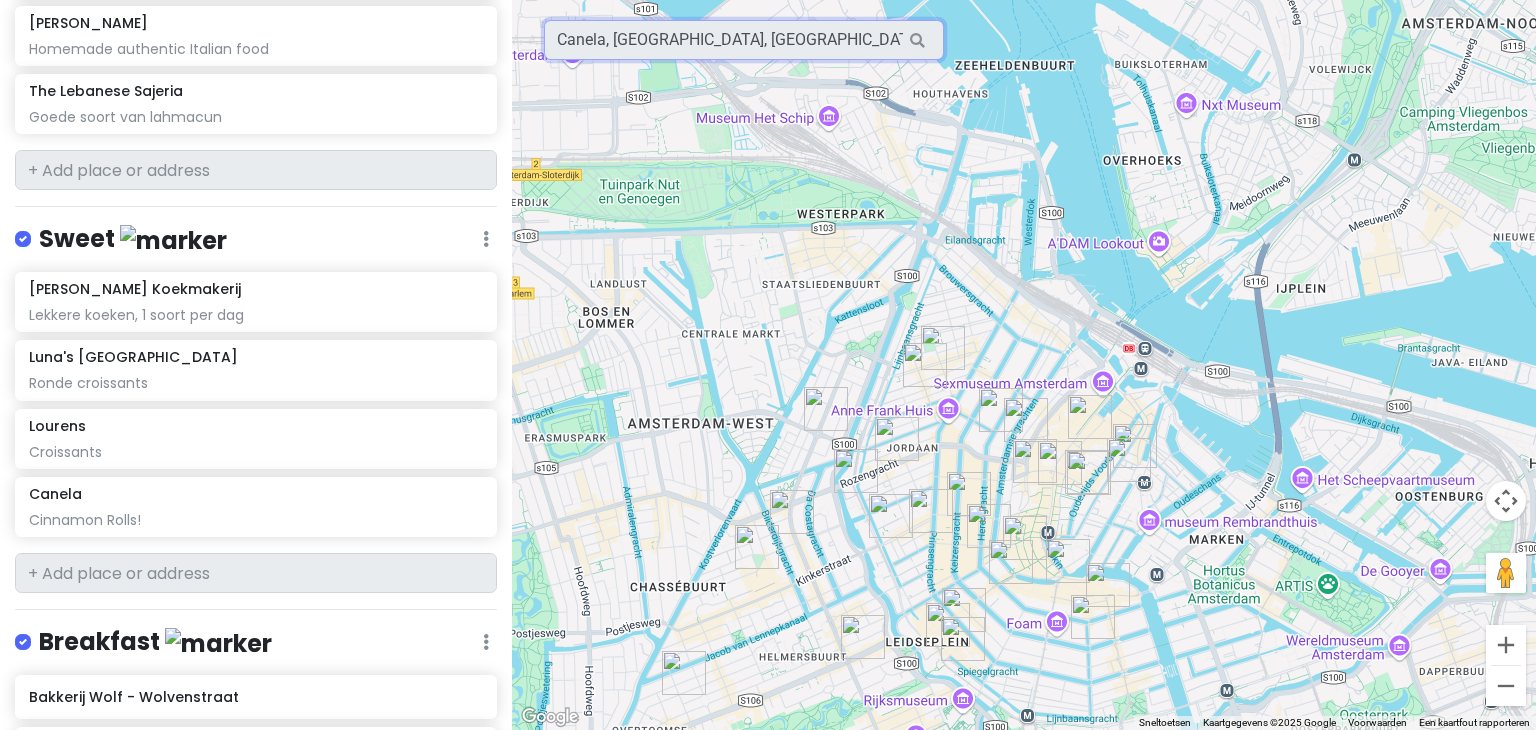 click on "Canela, [GEOGRAPHIC_DATA], [GEOGRAPHIC_DATA], [GEOGRAPHIC_DATA]" at bounding box center (744, 40) 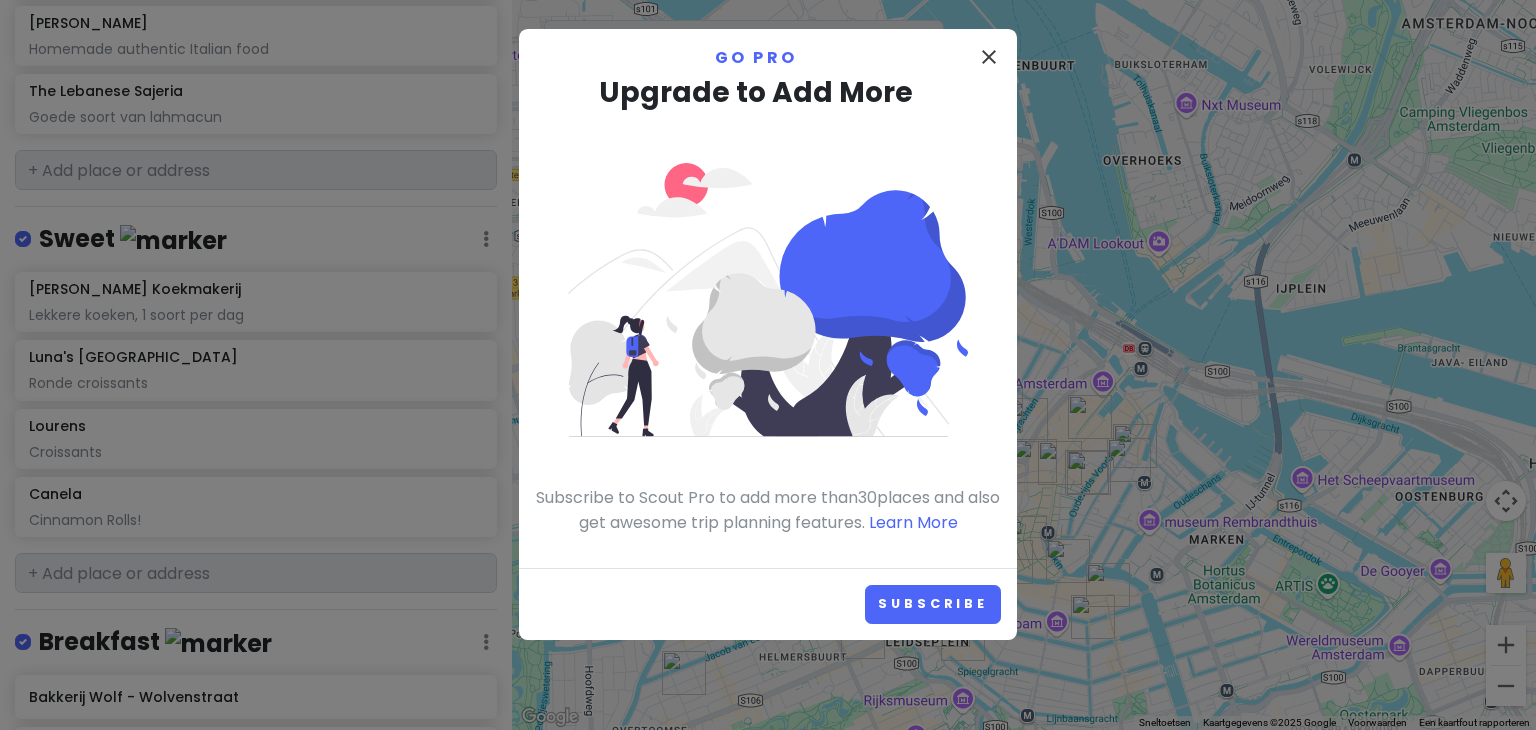 click on "close Go Pro Upgrade to Add More Subscribe to Scout Pro to add more than  30  places and also get awesome trip planning features.   Learn More" at bounding box center [768, 298] 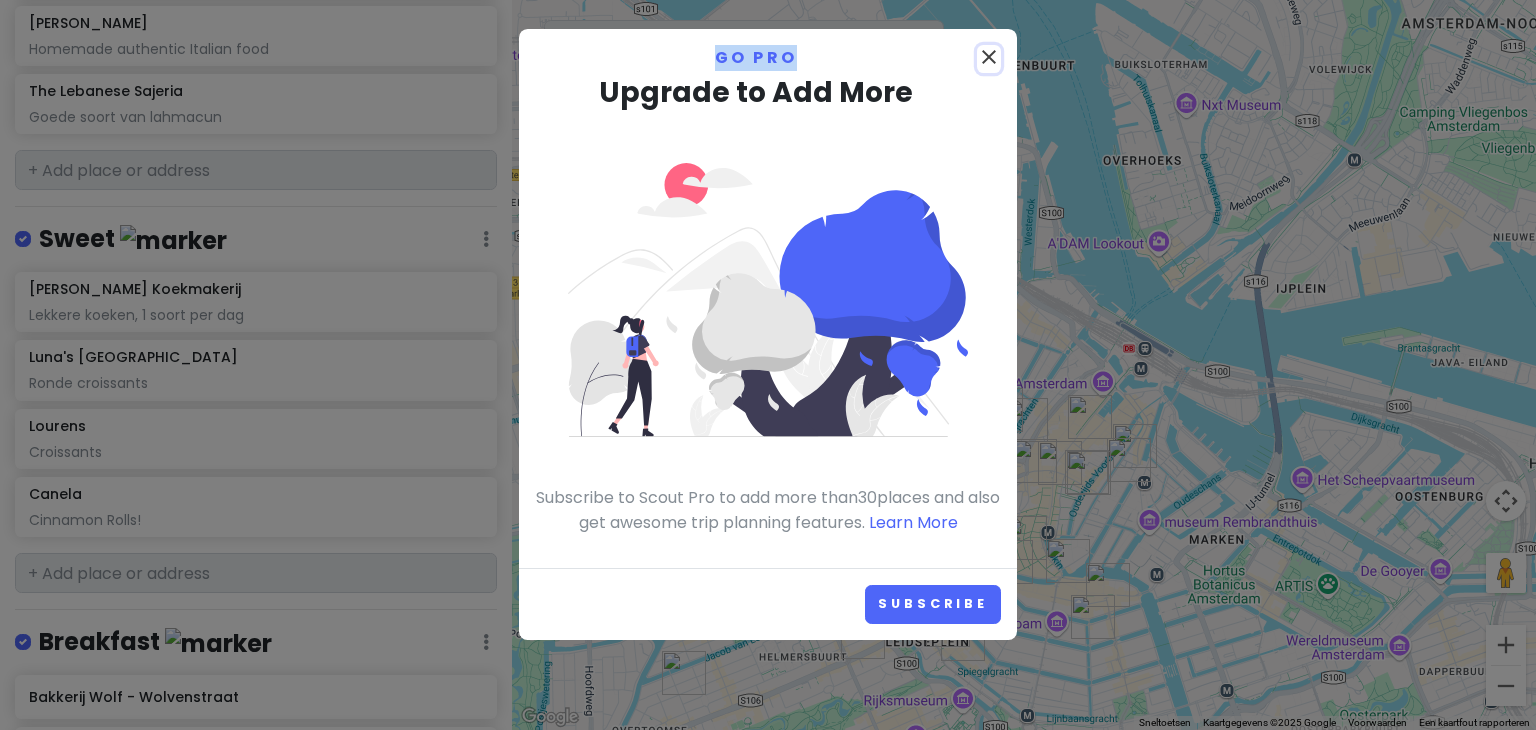 drag, startPoint x: 991, startPoint y: 53, endPoint x: 513, endPoint y: 187, distance: 496.42725 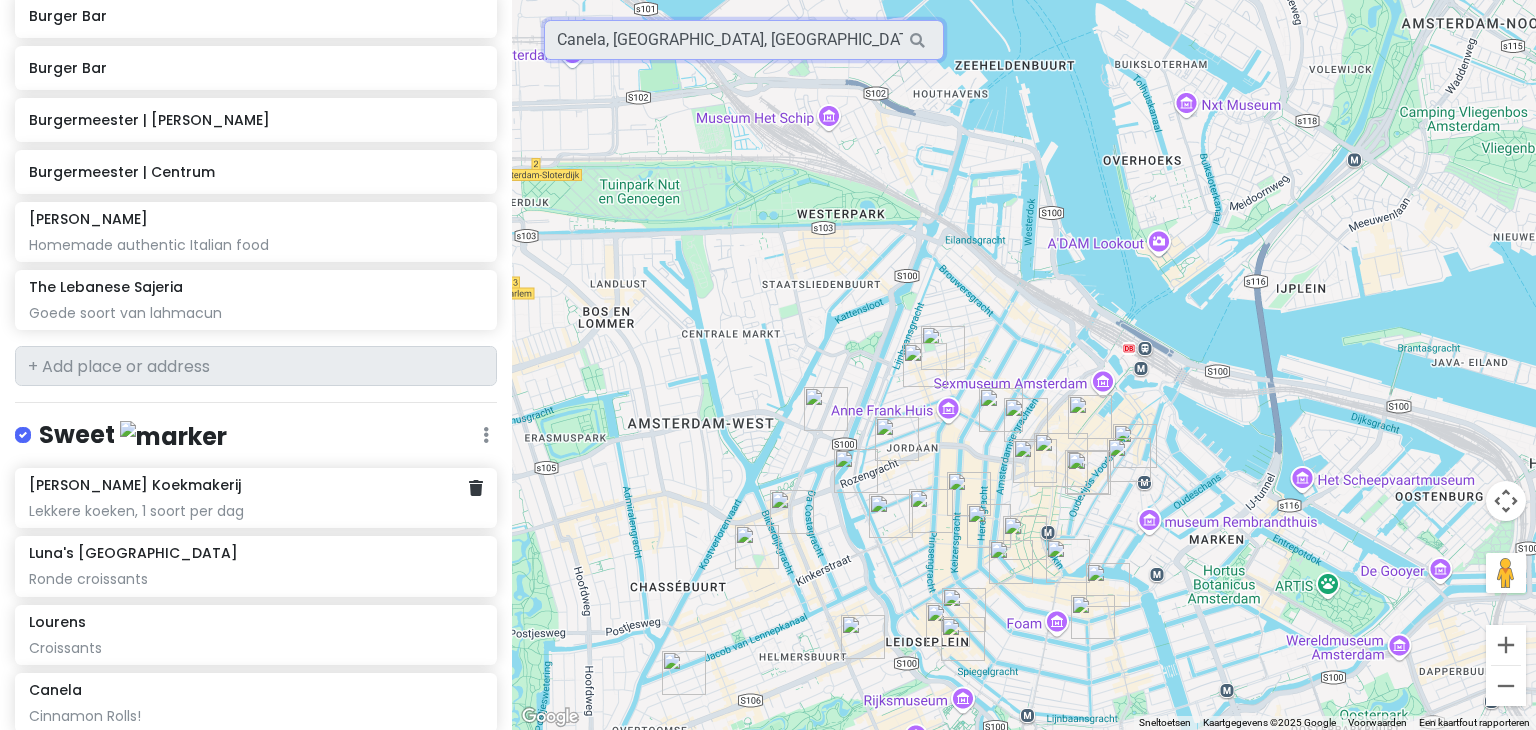 scroll, scrollTop: 1736, scrollLeft: 0, axis: vertical 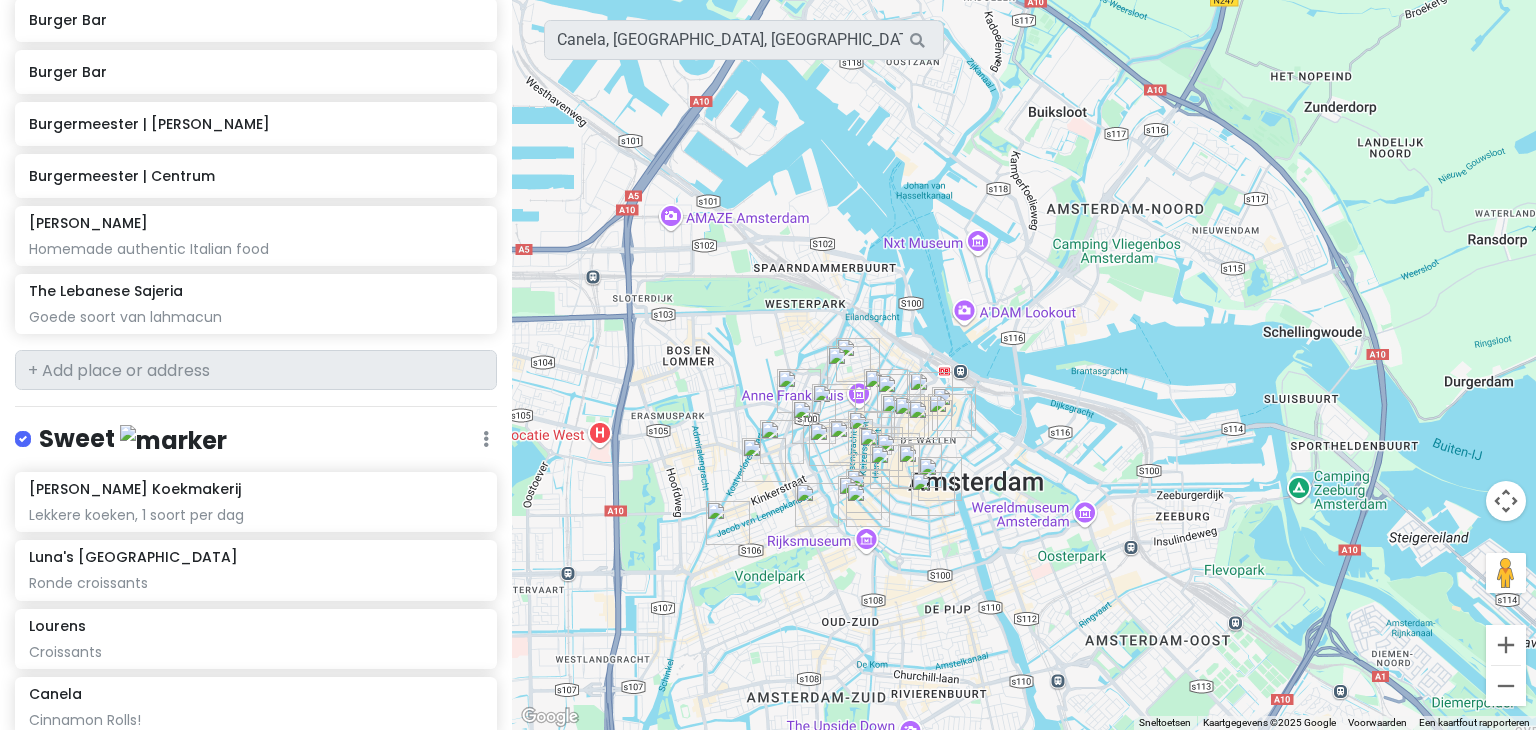 click at bounding box center [728, 523] 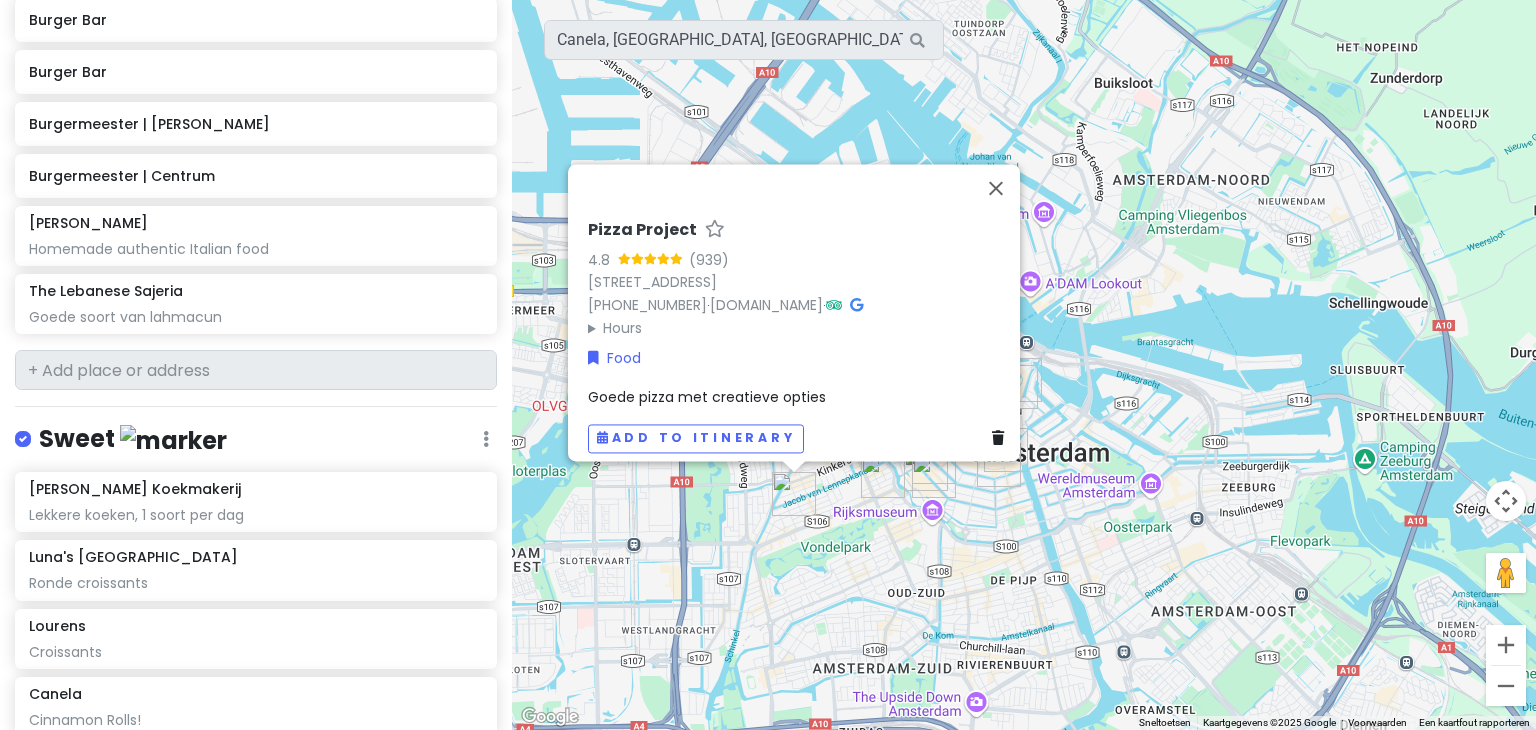 click on "Druk op de pijltoetsen om te navigeren. Pizza Project 4.8        ([GEOGRAPHIC_DATA][STREET_ADDRESS]31 20 223 7756   ·   [DOMAIN_NAME]   ·   Hours Mo[DATE]5:00 – 9:00 PM Tu[DATE]5:00 – 9:00 PM We[DATE]5:00 – 9:30 PM Th[DATE]5:00 – 9:30 PM Fr[DATE]1:00 – 10:00 PM Sa[DATE]1:00 – 10:00 PM Su[DATE]1:00 – 9:00 PM Food Goede pizza met creatieve opties  Add to itinerary" at bounding box center [1024, 365] 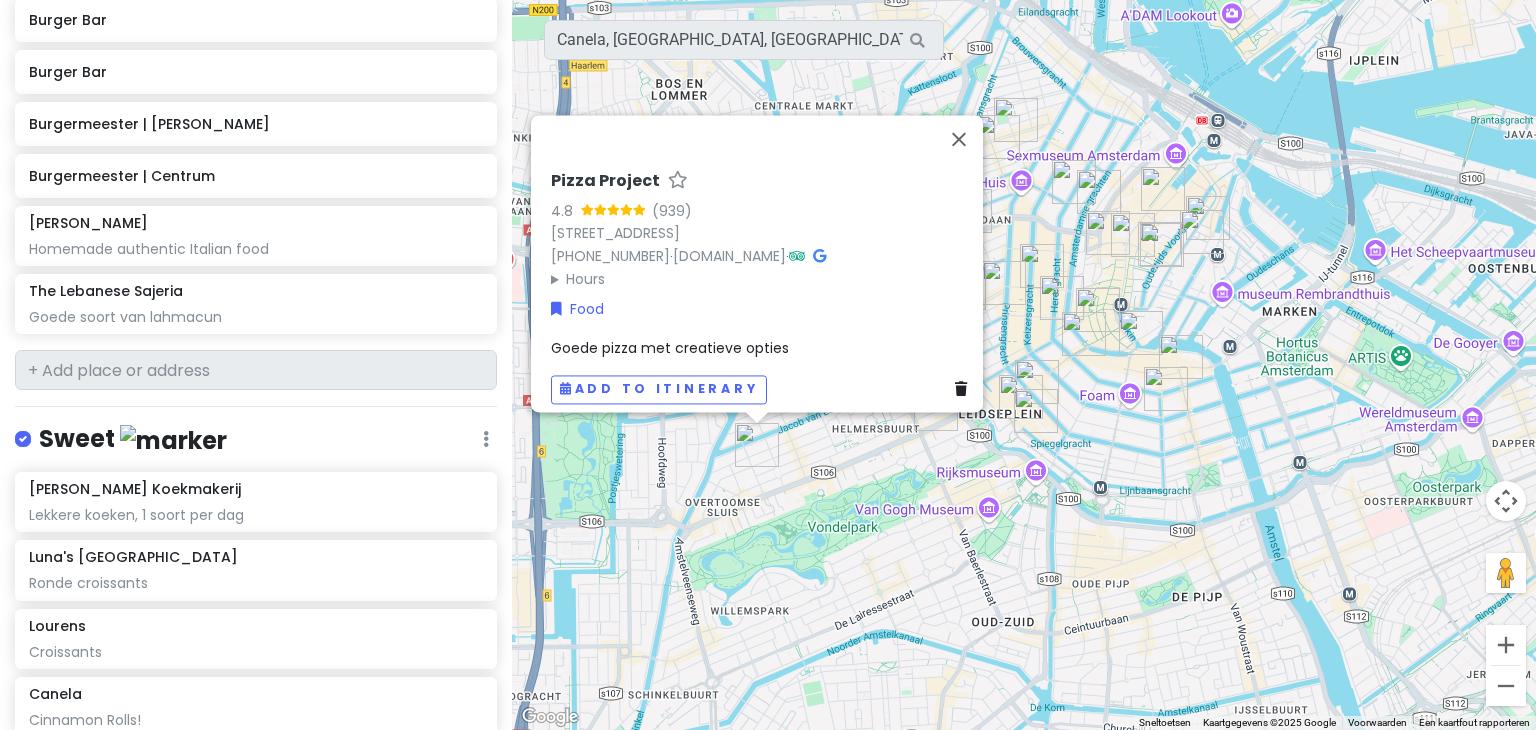 click on "Druk op de pijltoetsen om te navigeren. Pizza Project 4.8        ([GEOGRAPHIC_DATA][STREET_ADDRESS]31 20 223 7756   ·   [DOMAIN_NAME]   ·   Hours Mo[DATE]5:00 – 9:00 PM Tu[DATE]5:00 – 9:00 PM We[DATE]5:00 – 9:30 PM Th[DATE]5:00 – 9:30 PM Fr[DATE]1:00 – 10:00 PM Sa[DATE]1:00 – 10:00 PM Su[DATE]1:00 – 9:00 PM Food Goede pizza met creatieve opties  Add to itinerary" at bounding box center (1024, 365) 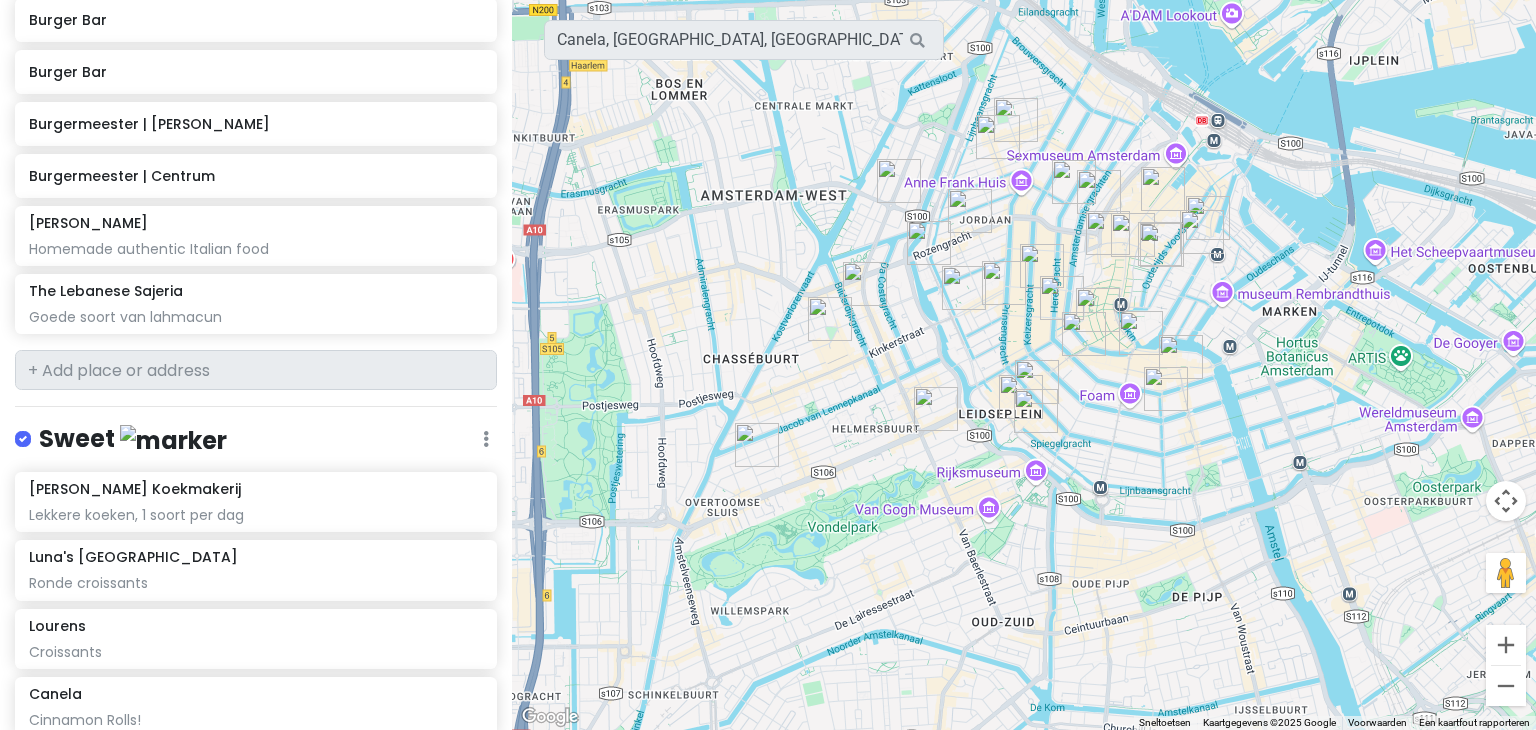 click at bounding box center (830, 319) 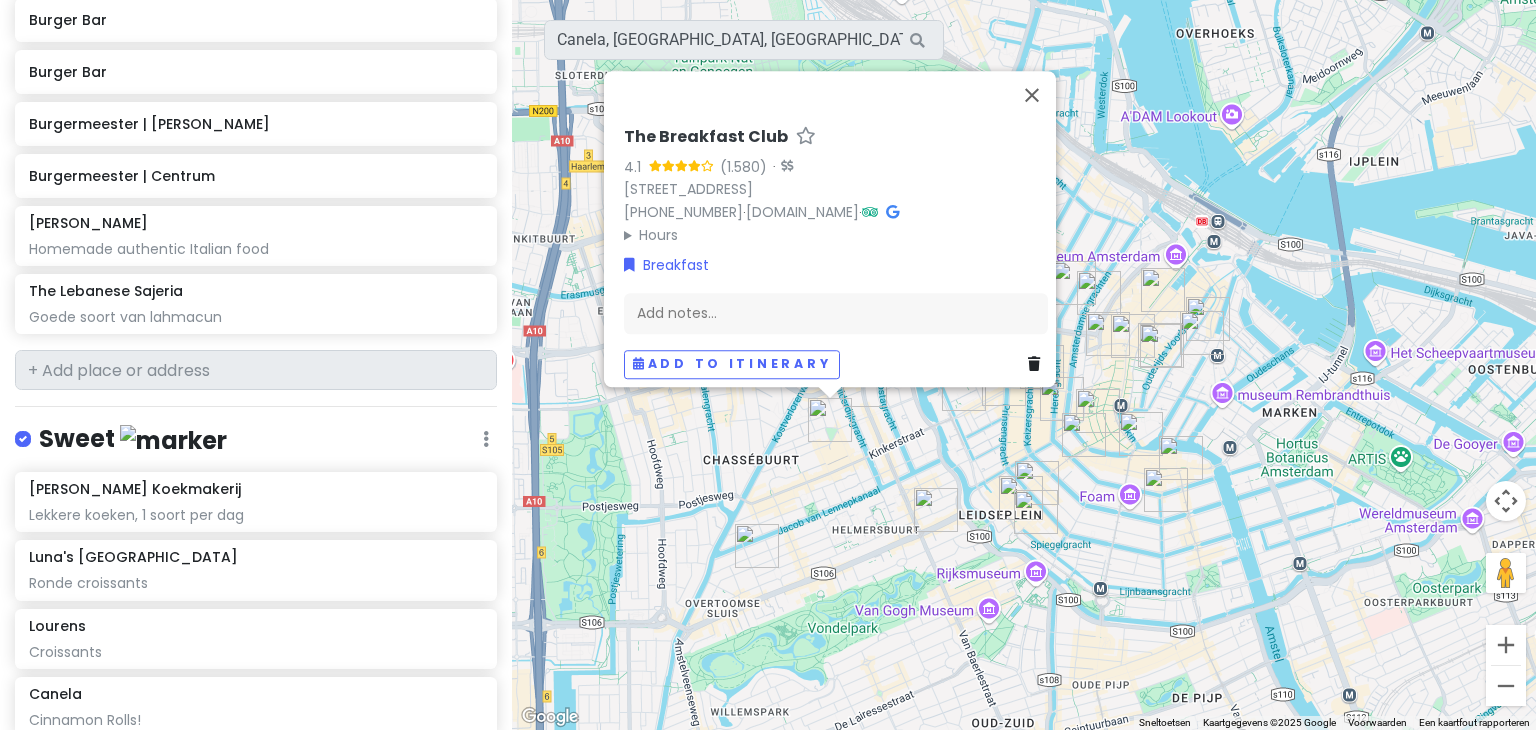 click on "Druk op de pijltoetsen om te navigeren. The Breakfast Club 4.1        (1.580)    ·    [STREET_ADDRESS] [PHONE_NUMBER]   ·   [DOMAIN_NAME]   ·   Hours [DATE]  8:00 AM – 5:00 PM [DATE]  8:00 AM – 5:00 PM [DATE]  8:00 AM – 5:00 PM [DATE]  8:00 AM – 5:00 PM [DATE]  8:00 AM – 5:00 PM [DATE]  8:00 AM – 5:00 PM [DATE]  8:00 AM – 5:00 PM Breakfast Add notes...  Add to itinerary" at bounding box center [1024, 365] 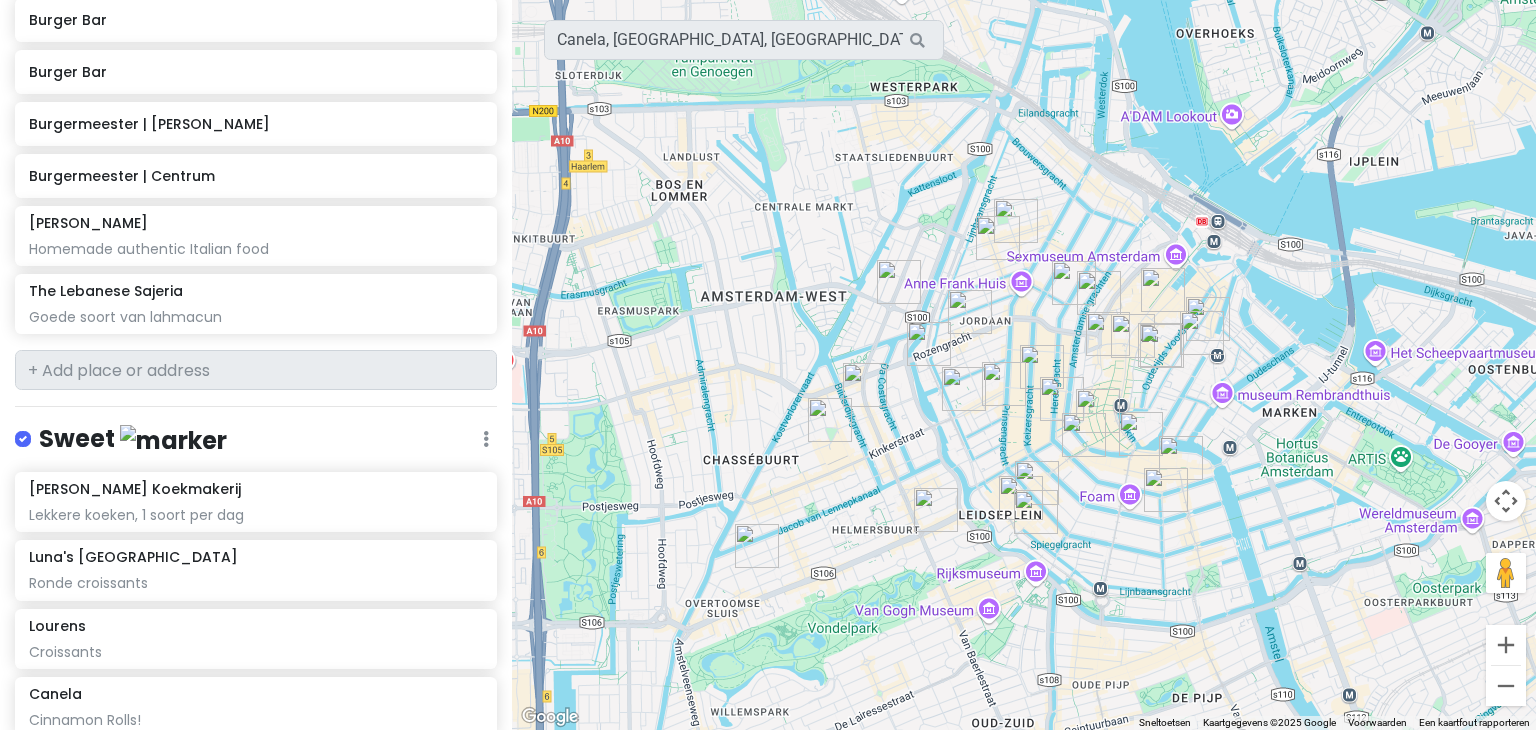 click at bounding box center [1202, 333] 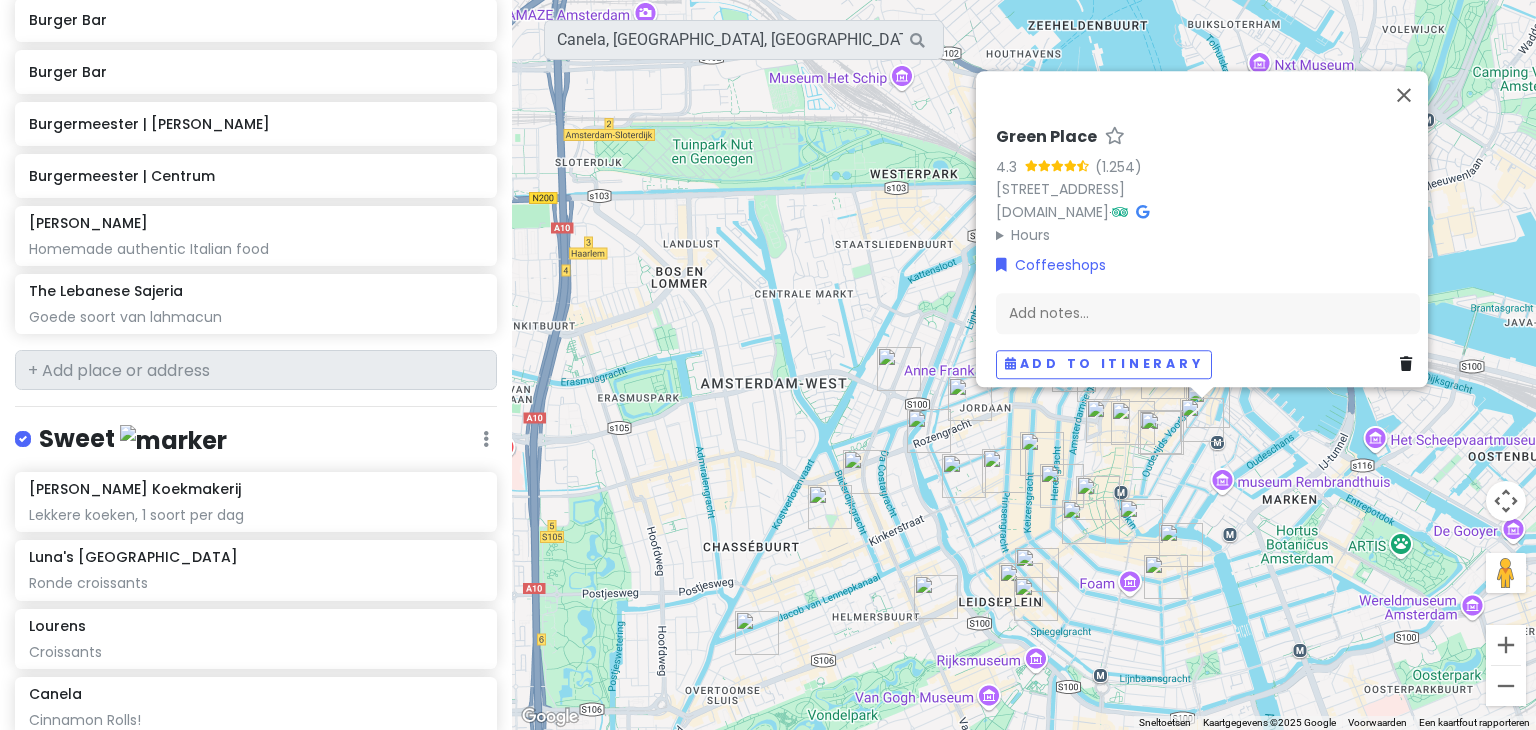 click at bounding box center (1201, 393) 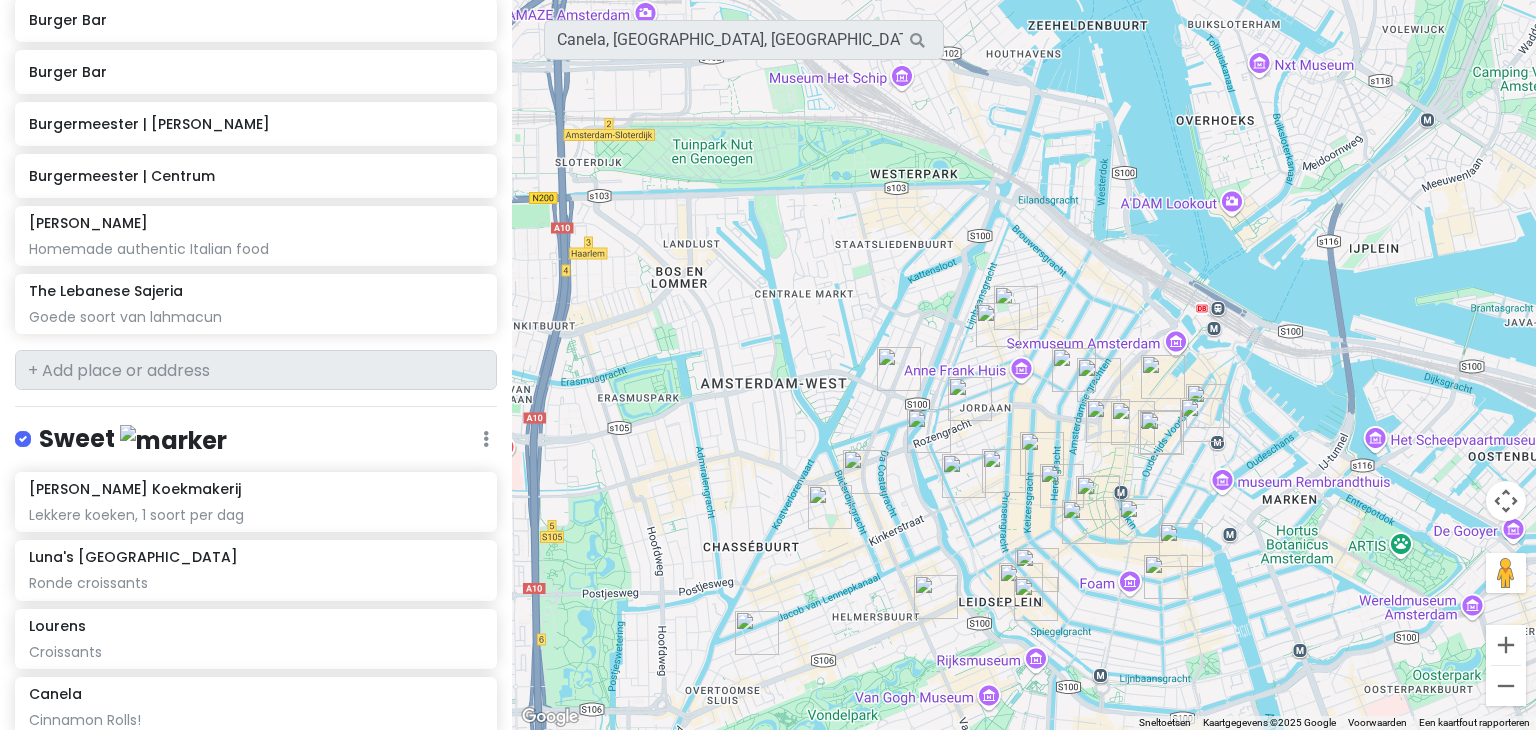 scroll, scrollTop: 1684, scrollLeft: 0, axis: vertical 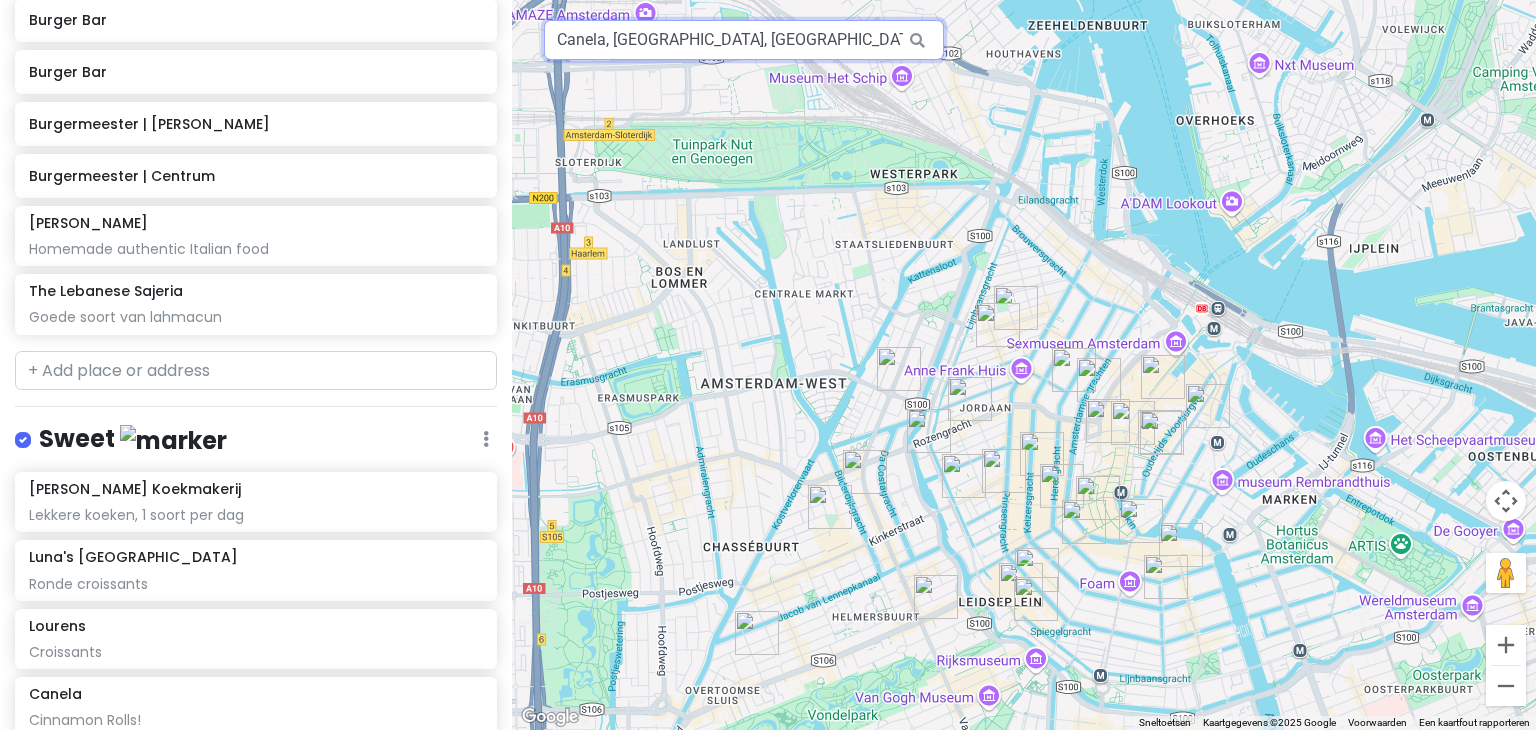 click on "Canela, [GEOGRAPHIC_DATA], [GEOGRAPHIC_DATA], [GEOGRAPHIC_DATA]" at bounding box center [744, 40] 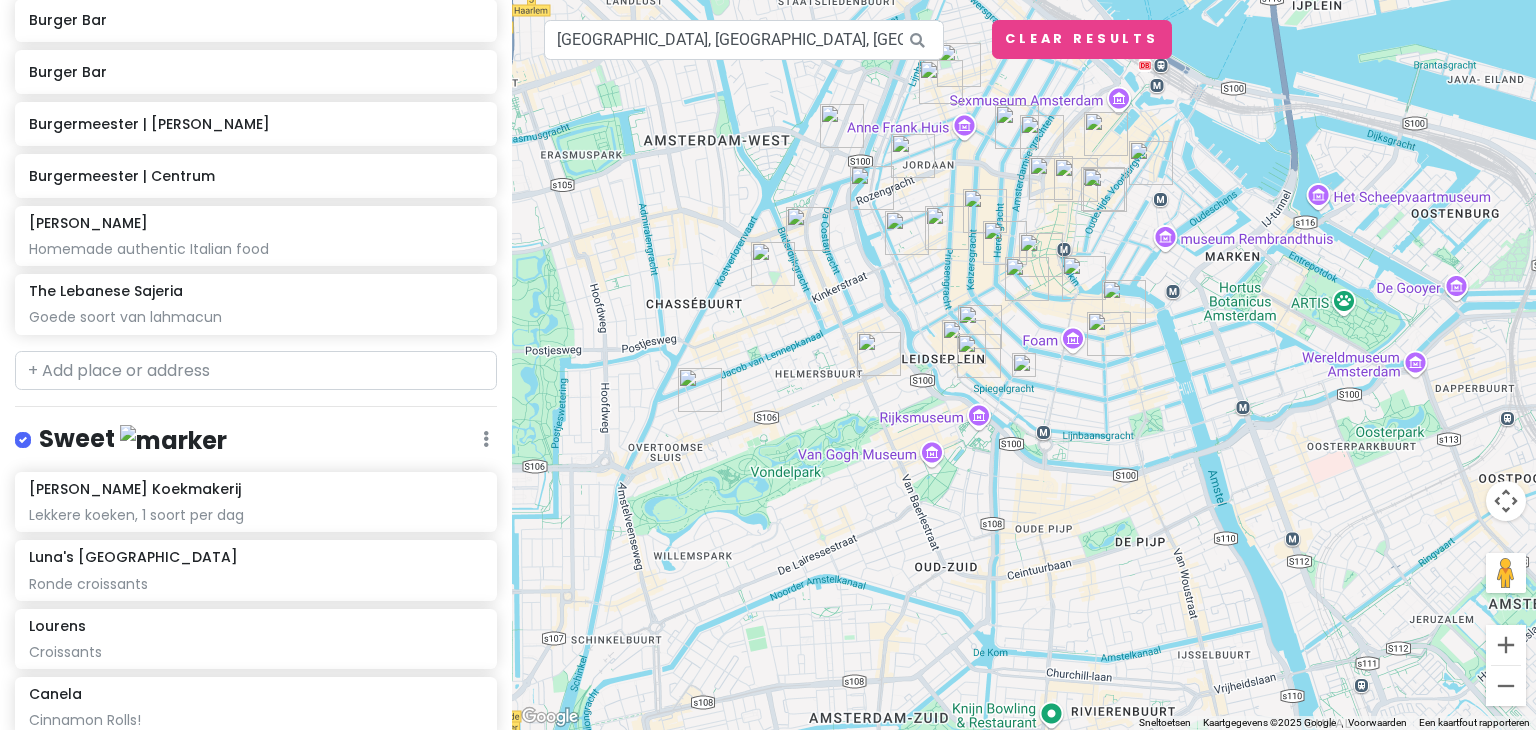 click at bounding box center [1024, 365] 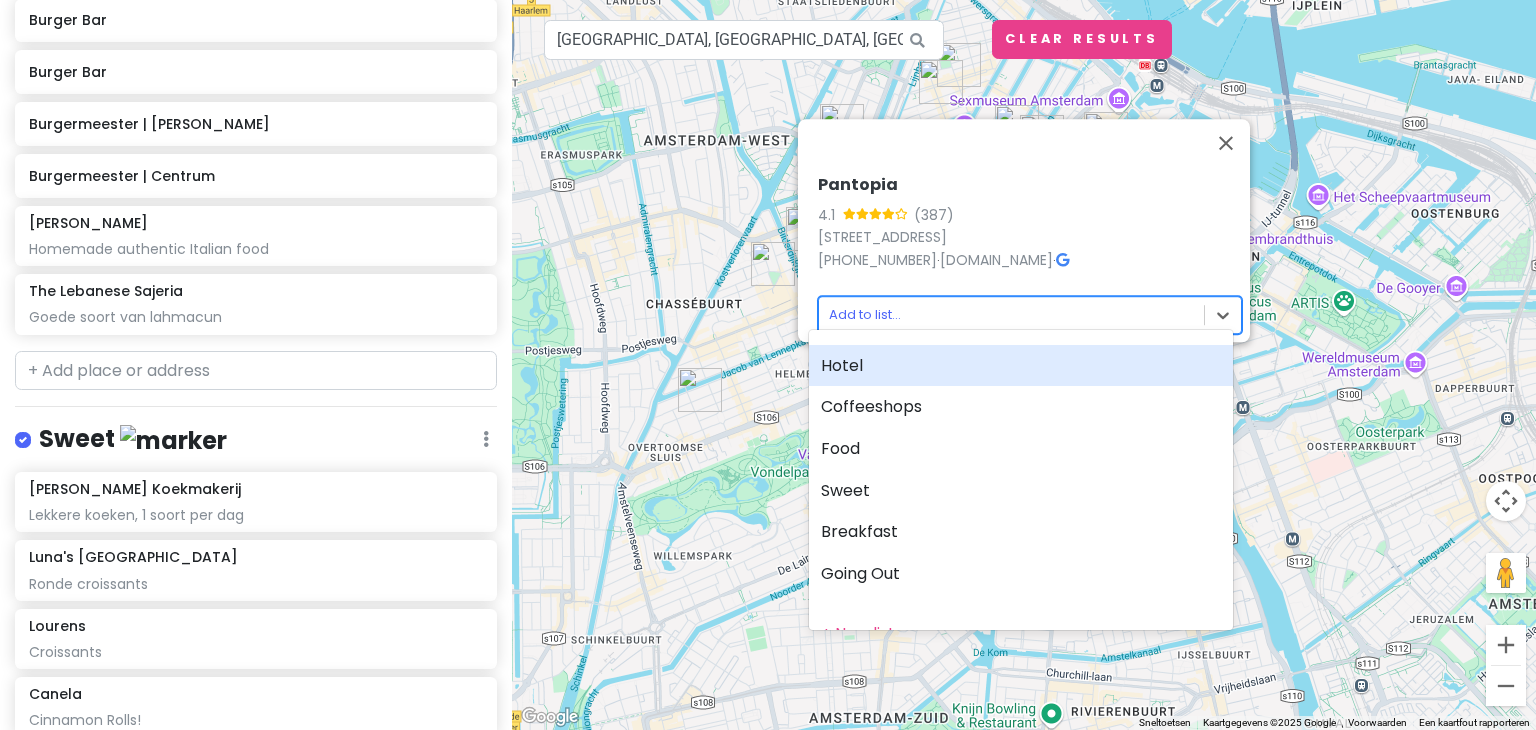 click on "Amsterdam Weekend 2025 Private Change Dates Make a Copy Delete Trip Go Pro ⚡️ Give Feedback 💡 Support Scout ☕️ Itinerary Share Publish Notes Add notes... Hotel   Edit Reorder Delete List Hotel Espresso City Center Coffeeshops   Edit Reorder Delete List 1eHulp Coffeeshop [PERSON_NAME] Lounge [PERSON_NAME] house seed company Greenhouse Effect Coffeeshop [GEOGRAPHIC_DATA] Centrum Coffeeshop Superskunk Coffeeshop Mooie shop in de buurt Coffeeshop La Tertulia Food   Edit Reorder Delete List Nomi Leidseplein Pizza Project Goede pizza met creatieve opties nNea Pizza Goede Pizza Napolitaanse perfectie Cannibale Royale Handboogstraat Goed vlees La Fiorita Italiaans eten lekker Salmuera Super goede Steak - South American Orontes West - Turks Restaurant [GEOGRAPHIC_DATA] - Mediterraans Restaurant [GEOGRAPHIC_DATA] Turkish MONTY'S Toasties Burger Bar Burger Bar Burgermeester | Jordaan Burgermeester | Centrum Ceppi's Homemade authentic Italian food The Lebanese Sajeria Goede soort van lahmacun Sweet   Edit Reorder Delete List" at bounding box center (768, 365) 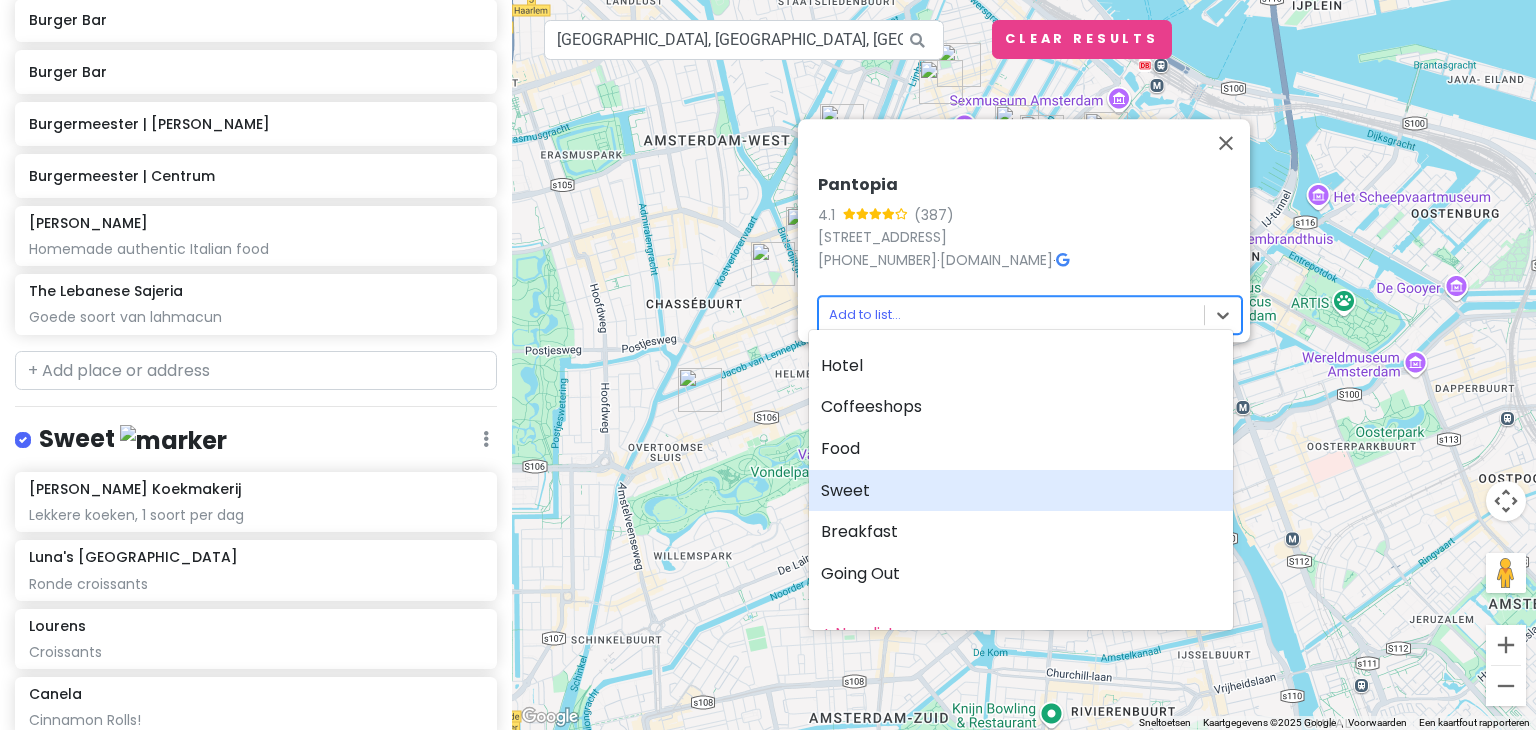 click on "Sweet" at bounding box center [1021, 491] 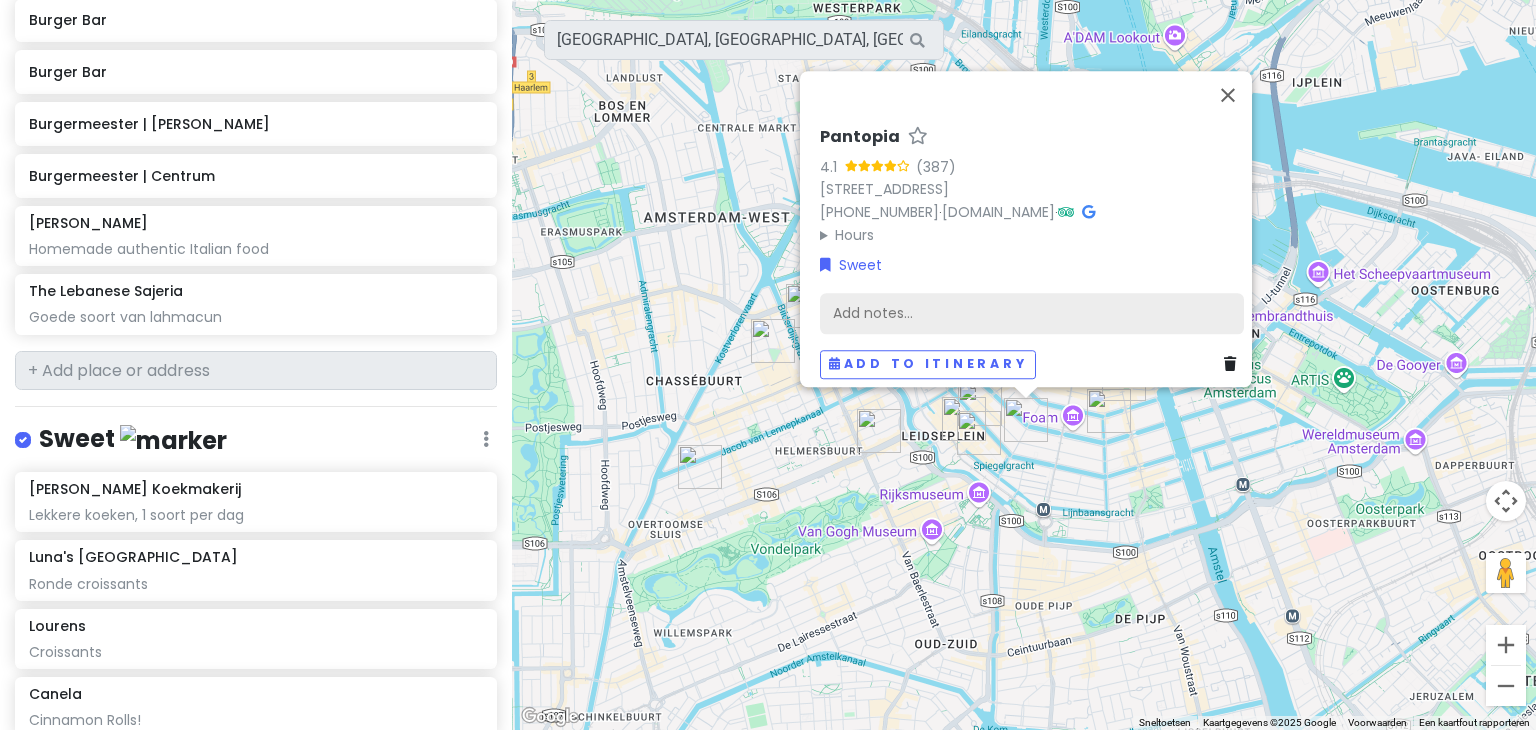 click on "Add notes..." at bounding box center [1032, 314] 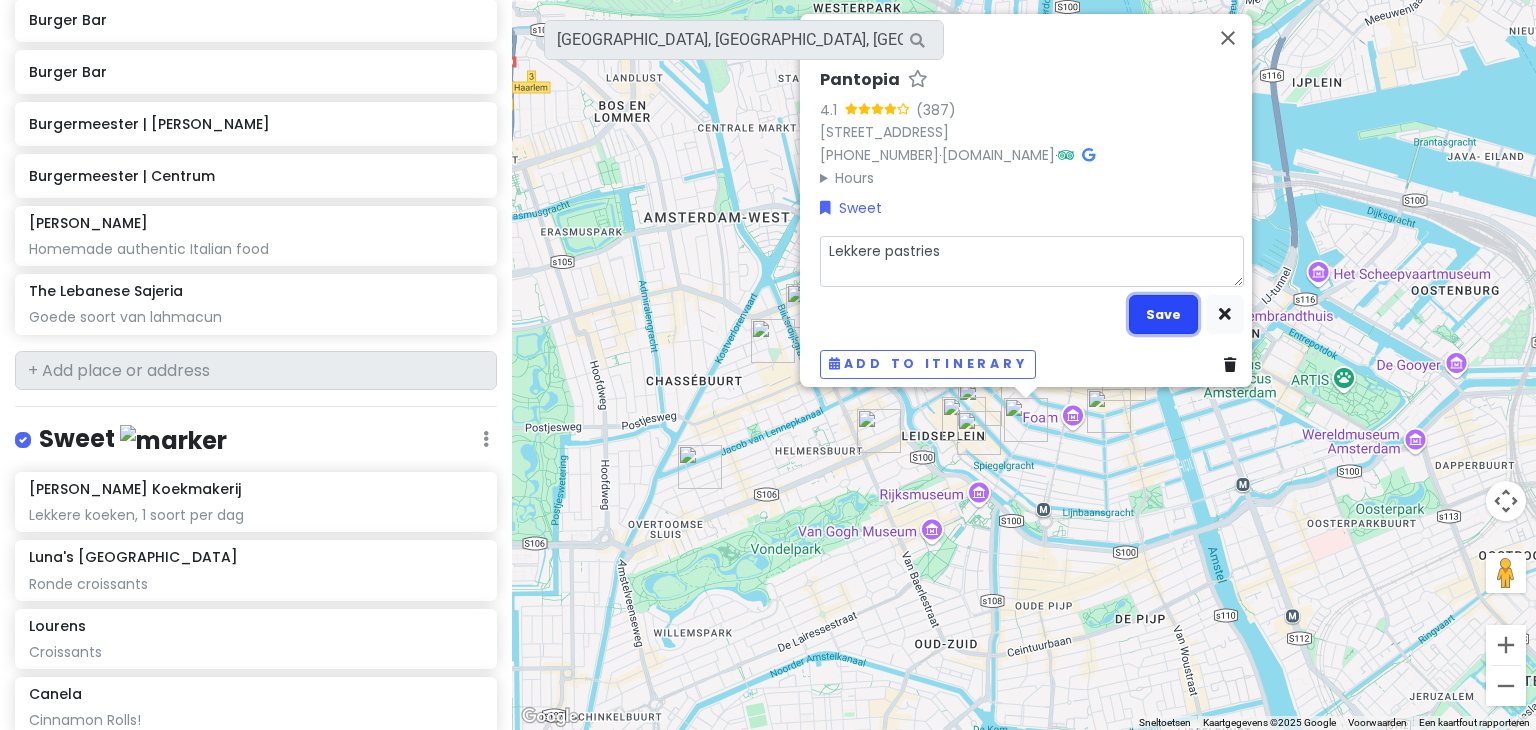 click on "Save" at bounding box center (1163, 314) 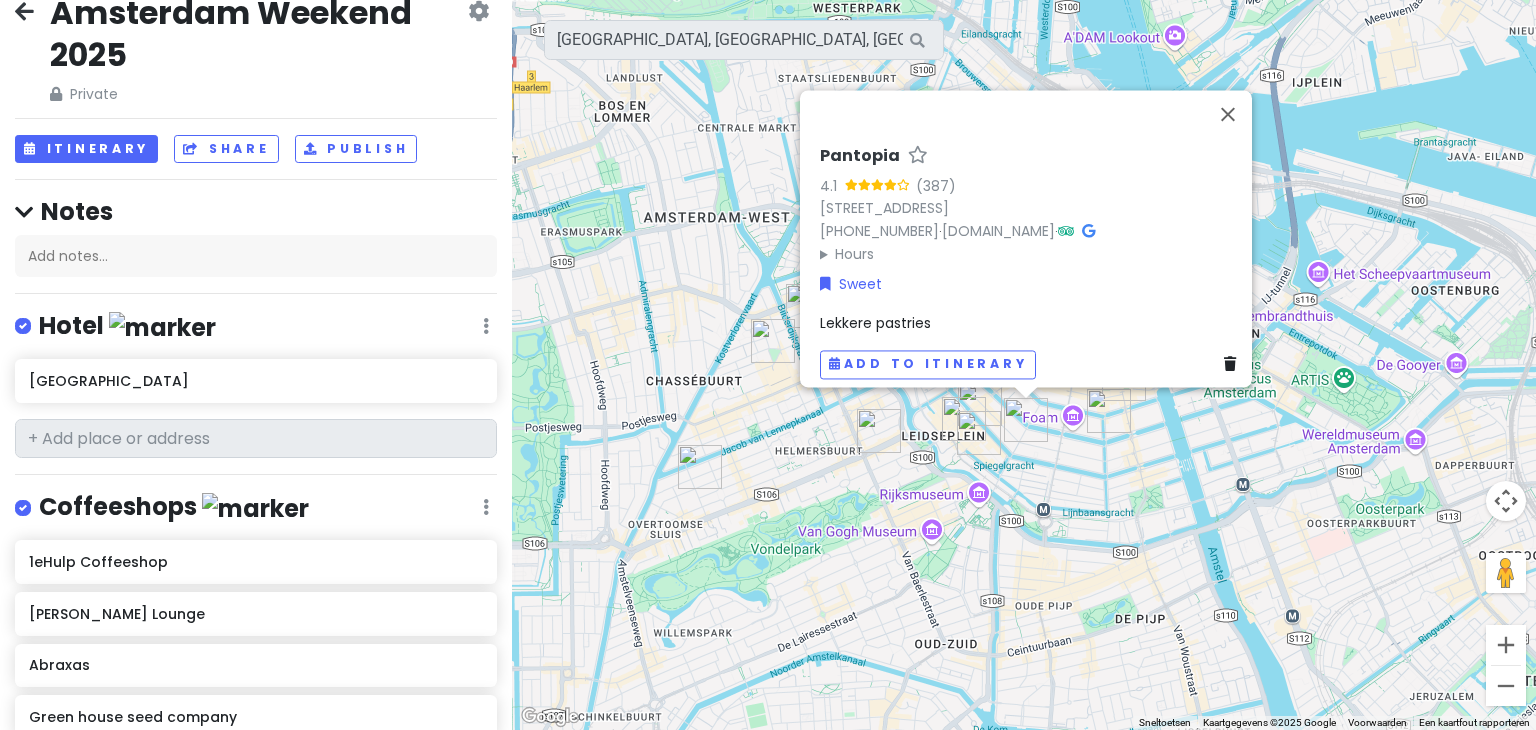 scroll, scrollTop: 0, scrollLeft: 0, axis: both 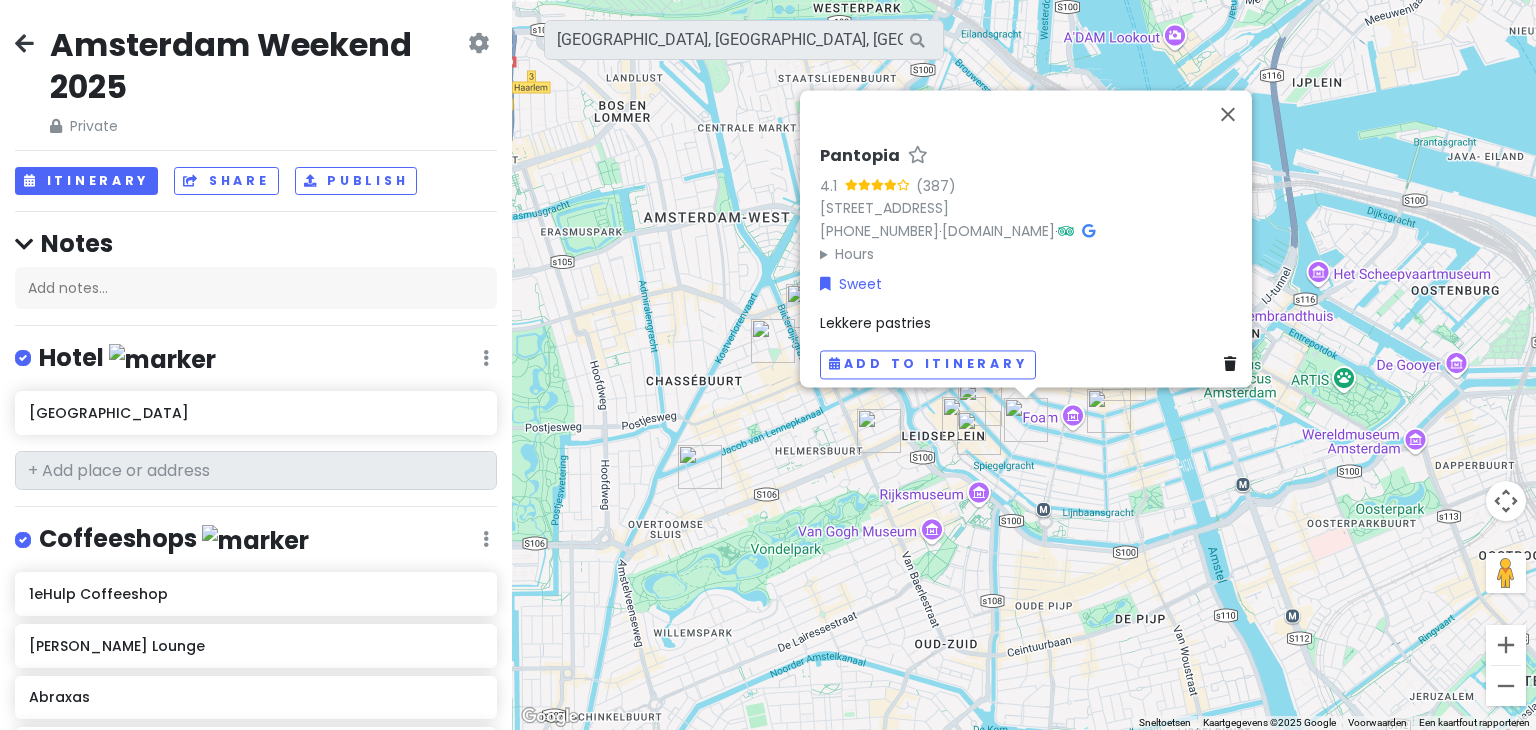 click at bounding box center [478, 43] 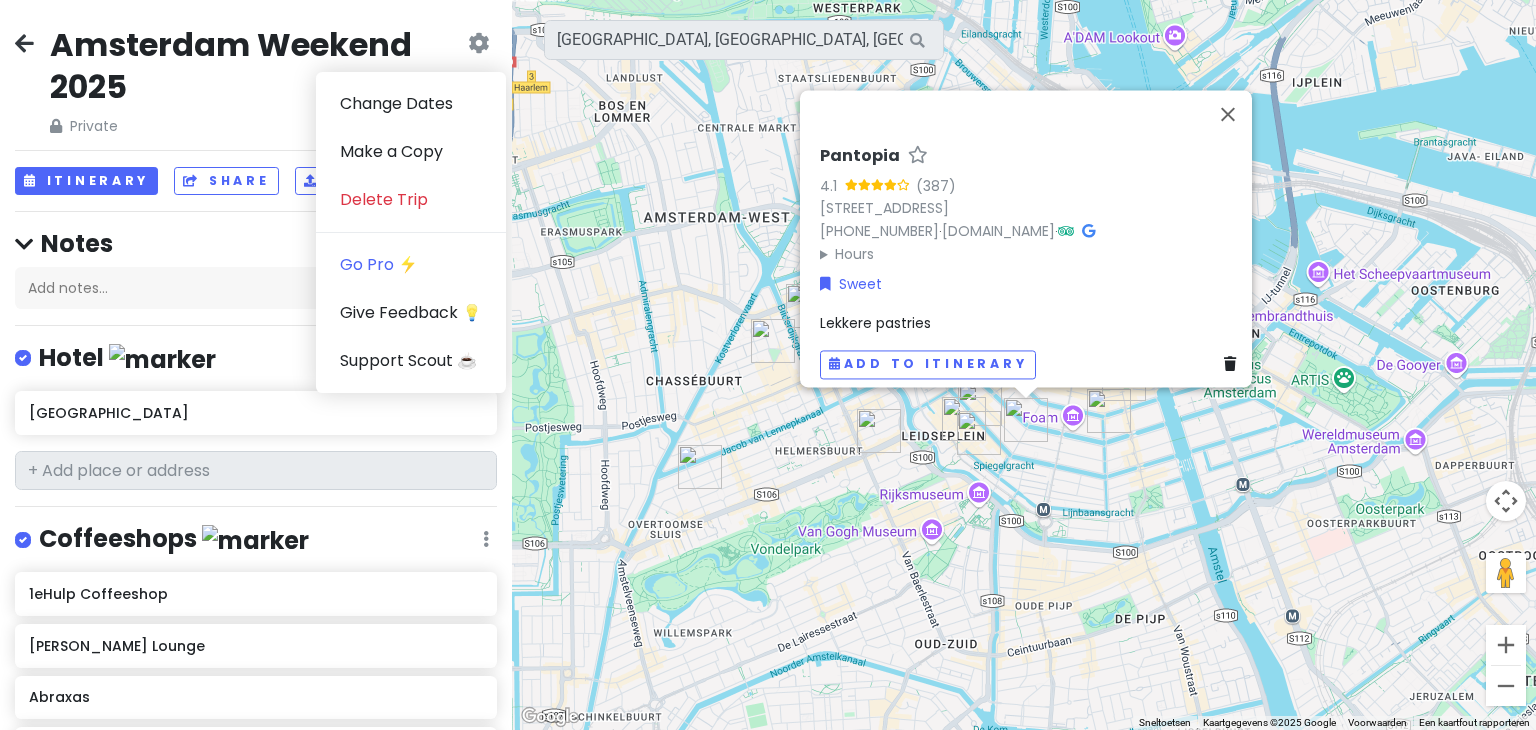 click on "Amsterdam Weekend 2025 Private Change Dates Make a Copy Delete Trip Go Pro ⚡️ Give Feedback 💡 Support Scout ☕️ Itinerary Share Publish Notes Add notes... Hotel   Edit Reorder Delete List Hotel Espresso City Center Coffeeshops   Edit Reorder Delete List 1eHulp Coffeeshop [PERSON_NAME] Lounge [PERSON_NAME] house seed company Greenhouse Effect Coffeeshop [GEOGRAPHIC_DATA] Centrum Coffeeshop Superskunk Coffeeshop Mooie shop in de buurt Coffeeshop La Tertulia Food   Edit Reorder Delete List Nomi Leidseplein Pizza Project Goede pizza met creatieve opties nNea Pizza Goede Pizza Napolitaanse perfectie Cannibale Royale Handboogstraat Goed vlees La Fiorita Italiaans eten lekker Salmuera Super goede Steak - South American Orontes West - Turks Restaurant [GEOGRAPHIC_DATA] - Mediterraans Restaurant [GEOGRAPHIC_DATA] Turkish MONTY'S Toasties Burger Bar Burger Bar Burgermeester | Jordaan Burgermeester | Centrum Ceppi's Homemade authentic Italian food The Lebanese Sajeria Goede soort van lahmacun Sweet   Edit Reorder Delete List" at bounding box center [256, 365] 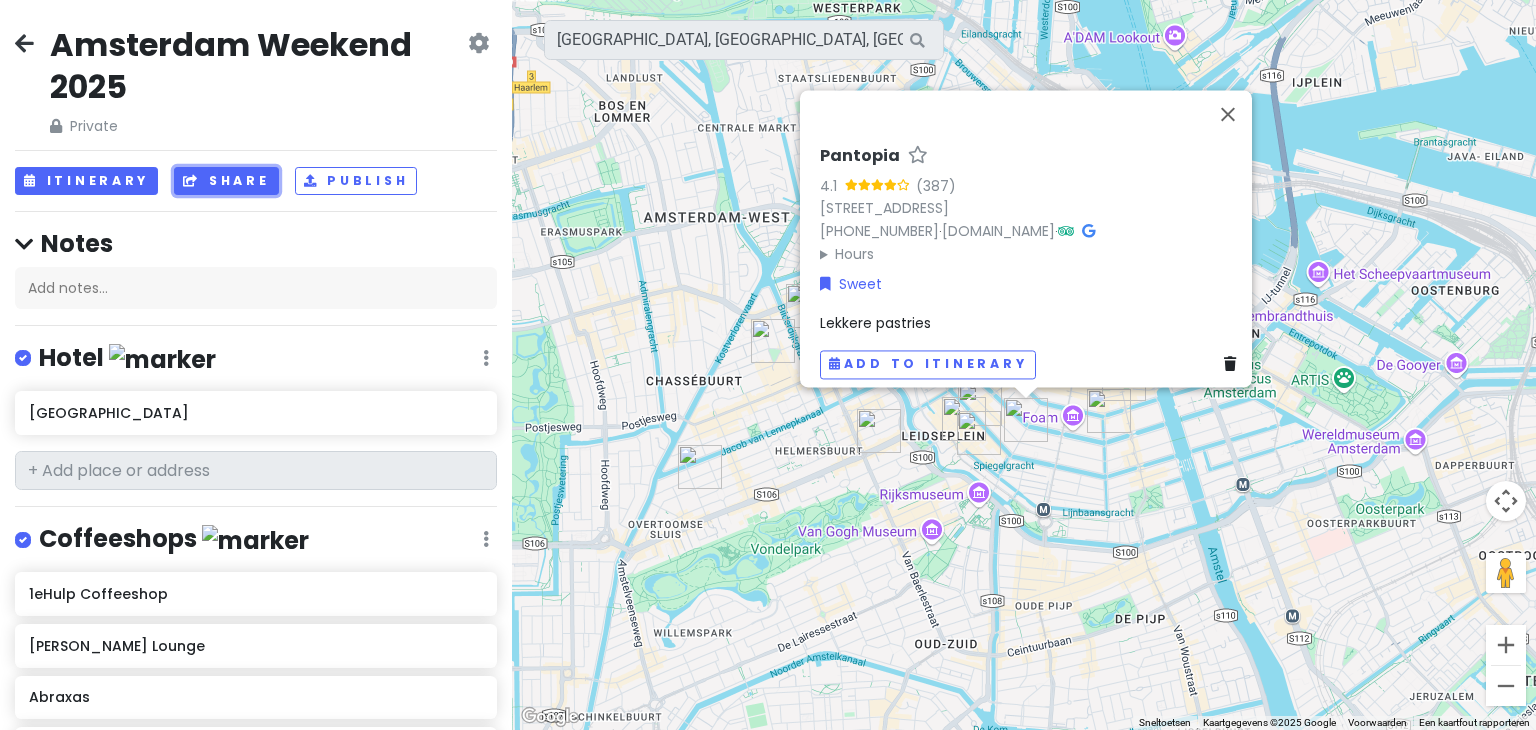 click on "Share" at bounding box center (226, 181) 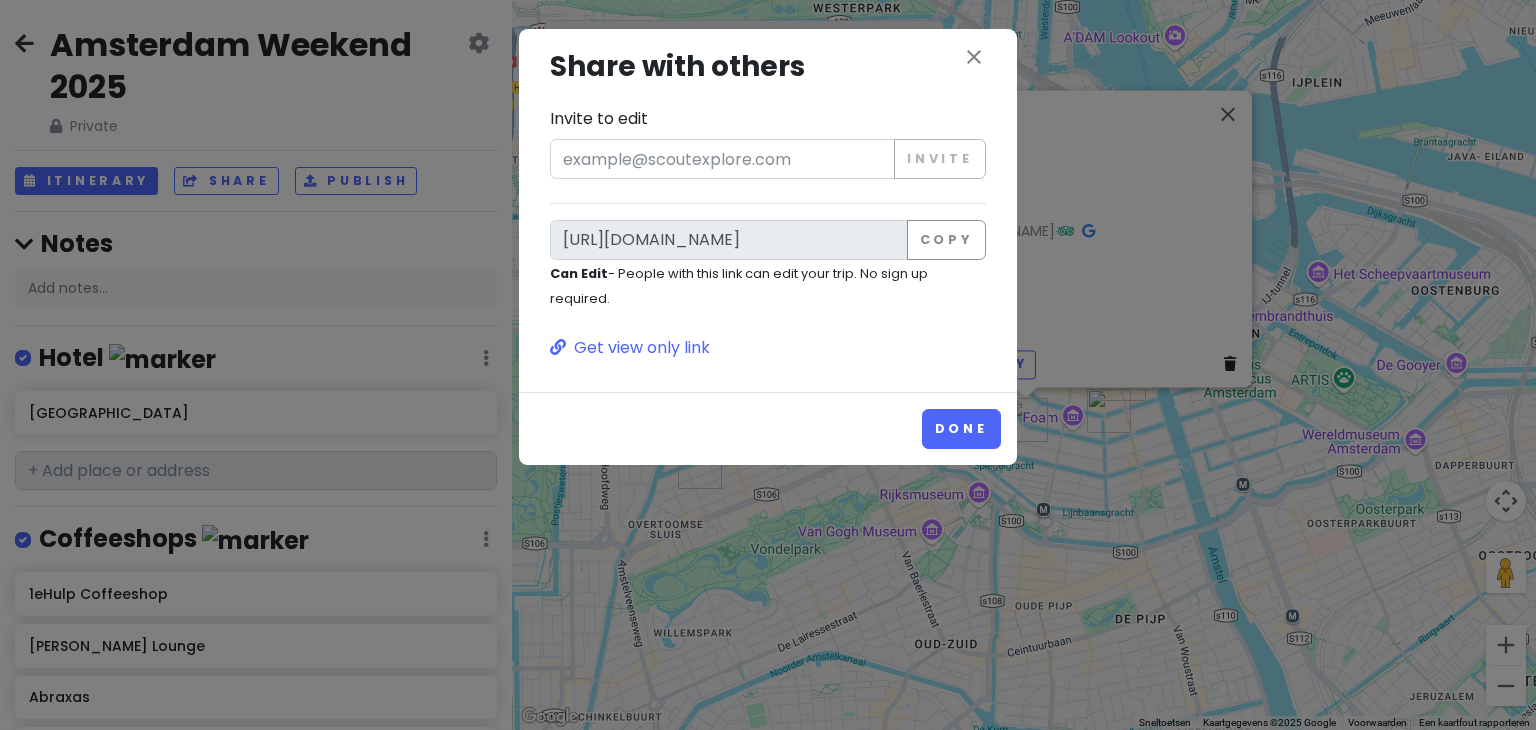 click on "close Share with others Invite to edit Invite [URL][DOMAIN_NAME] Copy Can Edit  - People with this link can edit your trip. No sign up required. Get view only link Done" at bounding box center (768, 365) 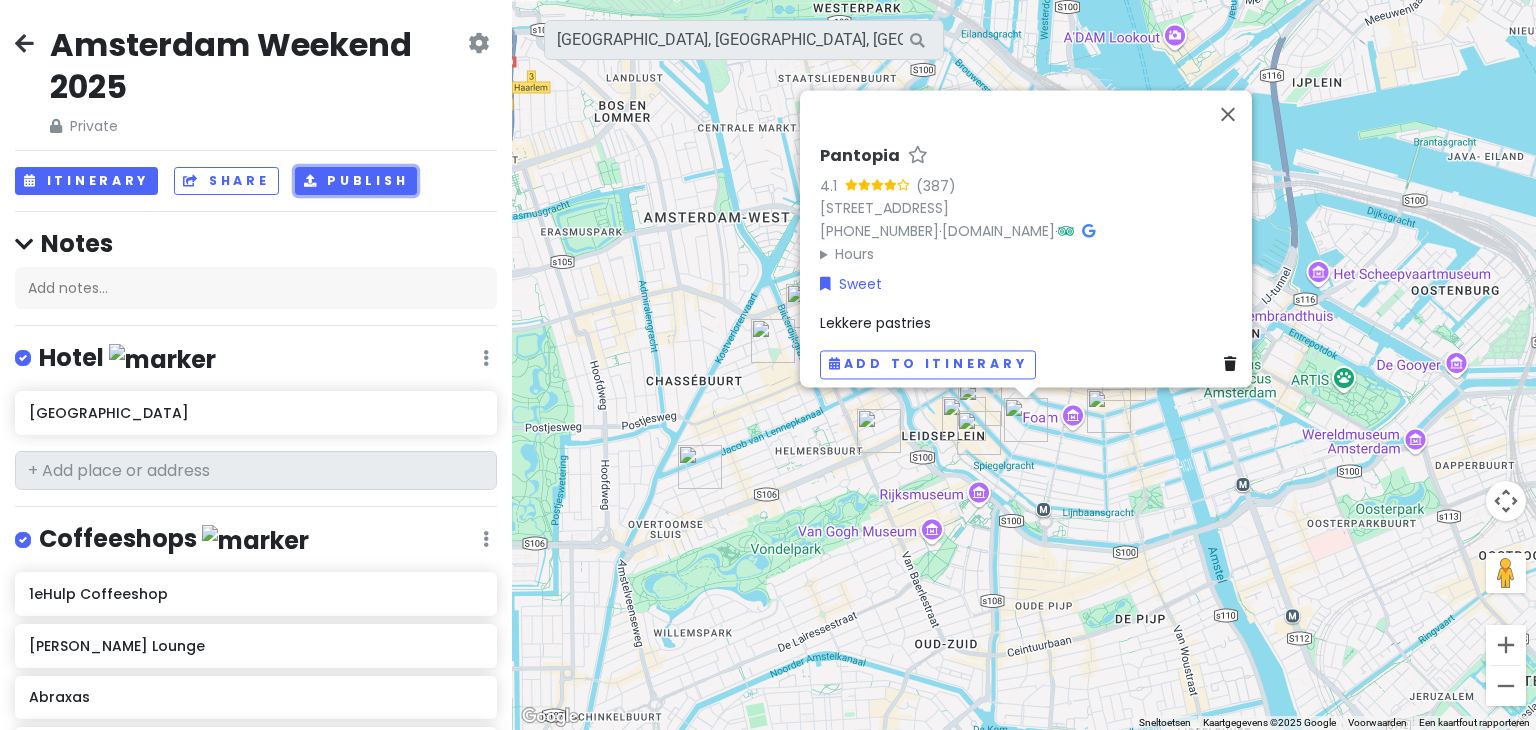 click on "Publish" at bounding box center (356, 181) 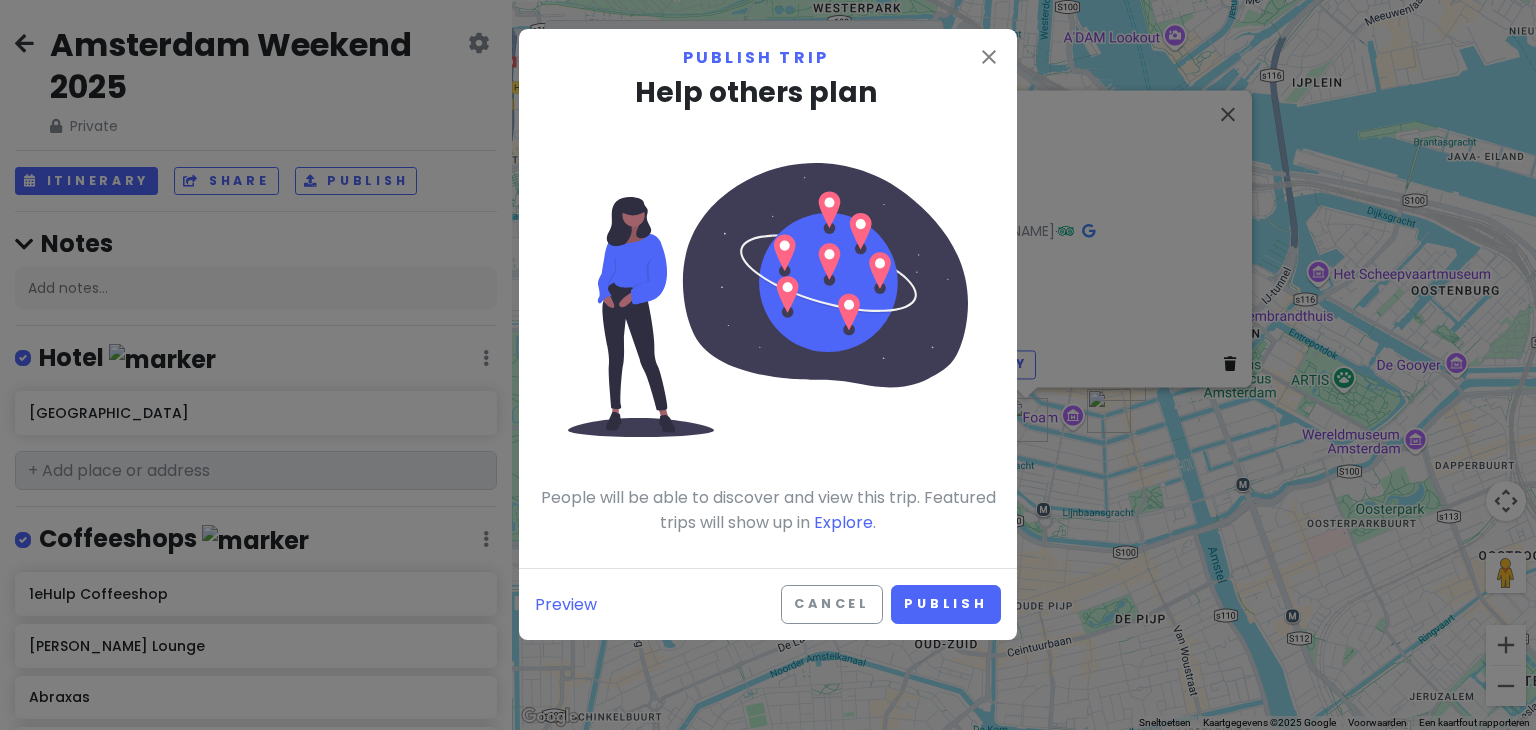 click on "Preview Cancel Publish" at bounding box center (768, 604) 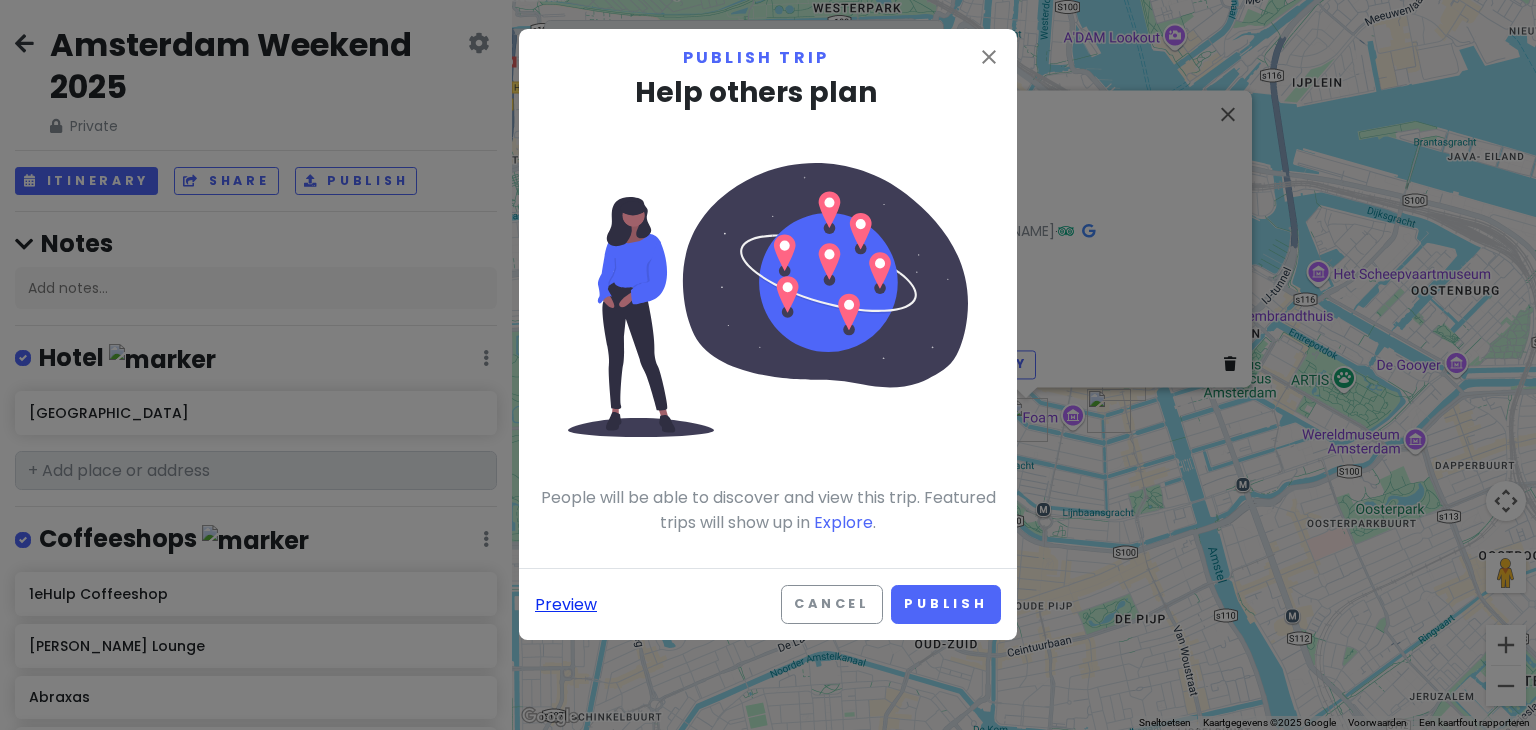 click on "Preview" at bounding box center (566, 605) 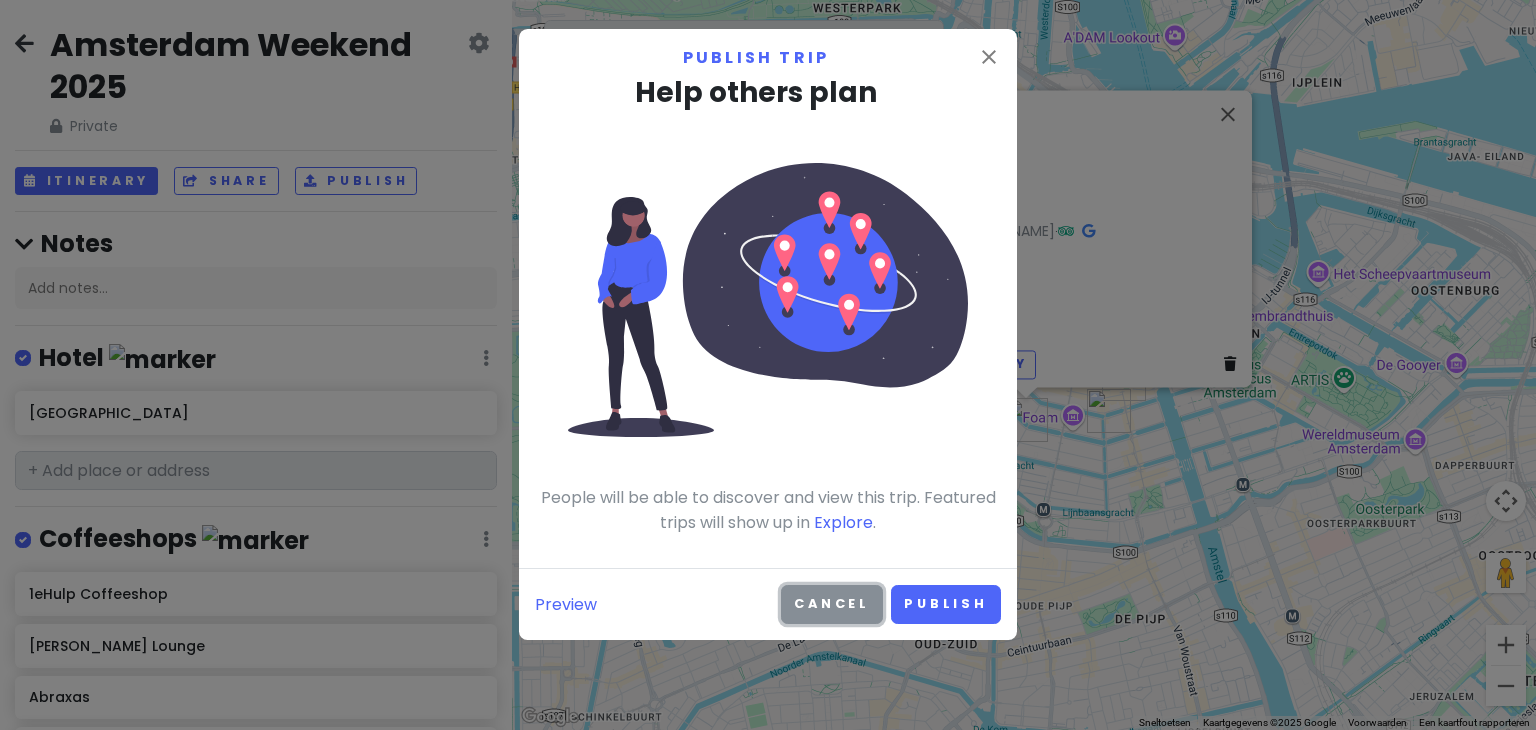 click on "Cancel" at bounding box center (832, 604) 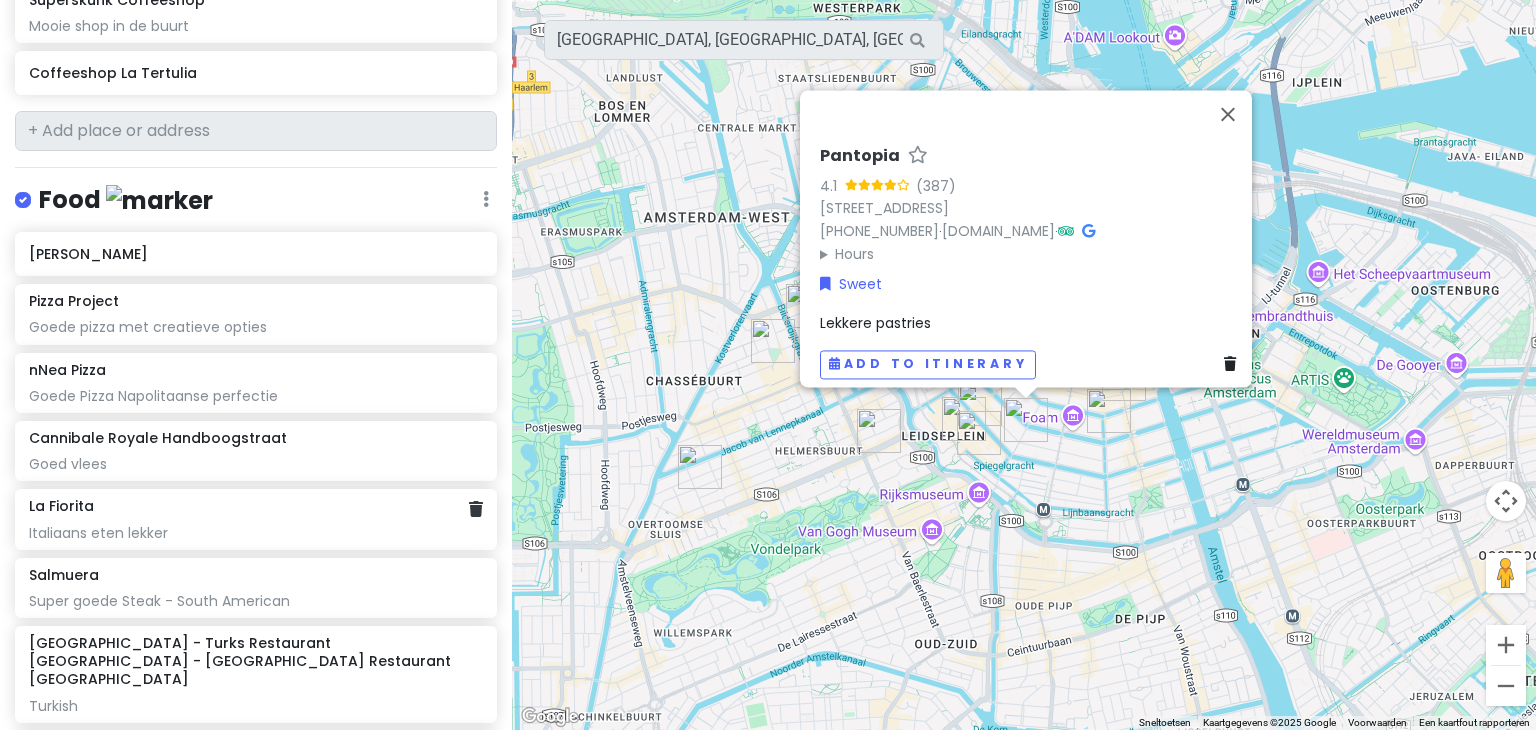 scroll, scrollTop: 1400, scrollLeft: 0, axis: vertical 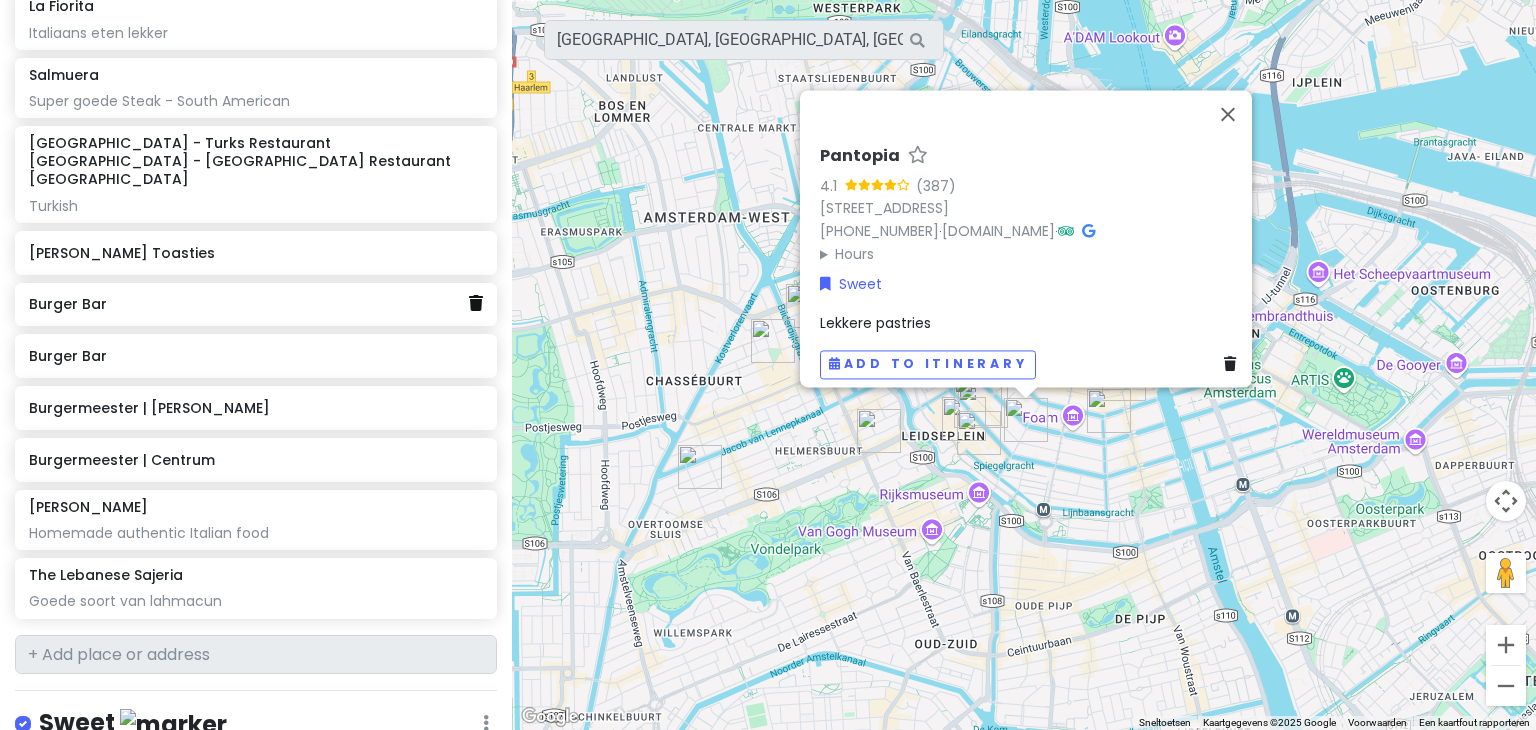 click at bounding box center [476, 303] 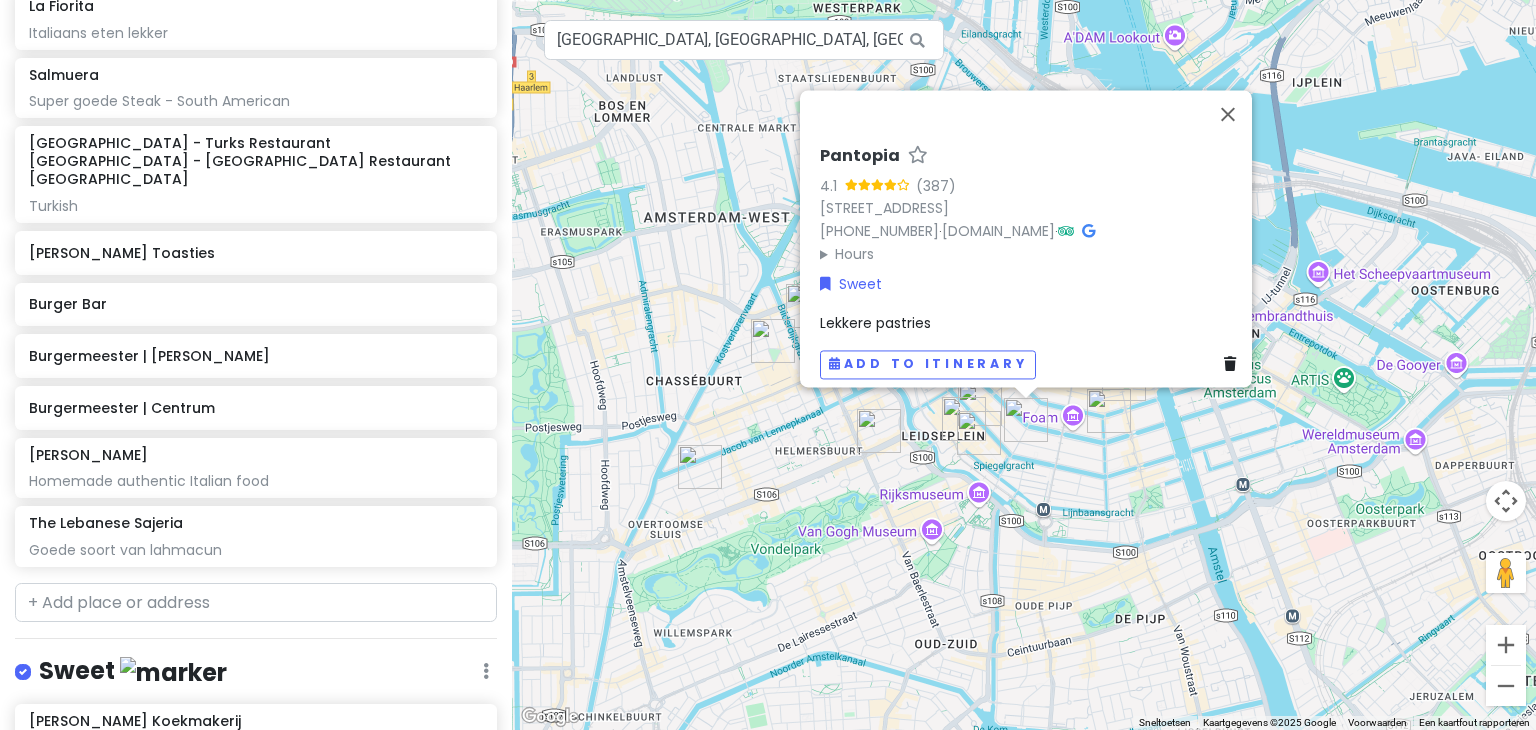 scroll, scrollTop: 1348, scrollLeft: 0, axis: vertical 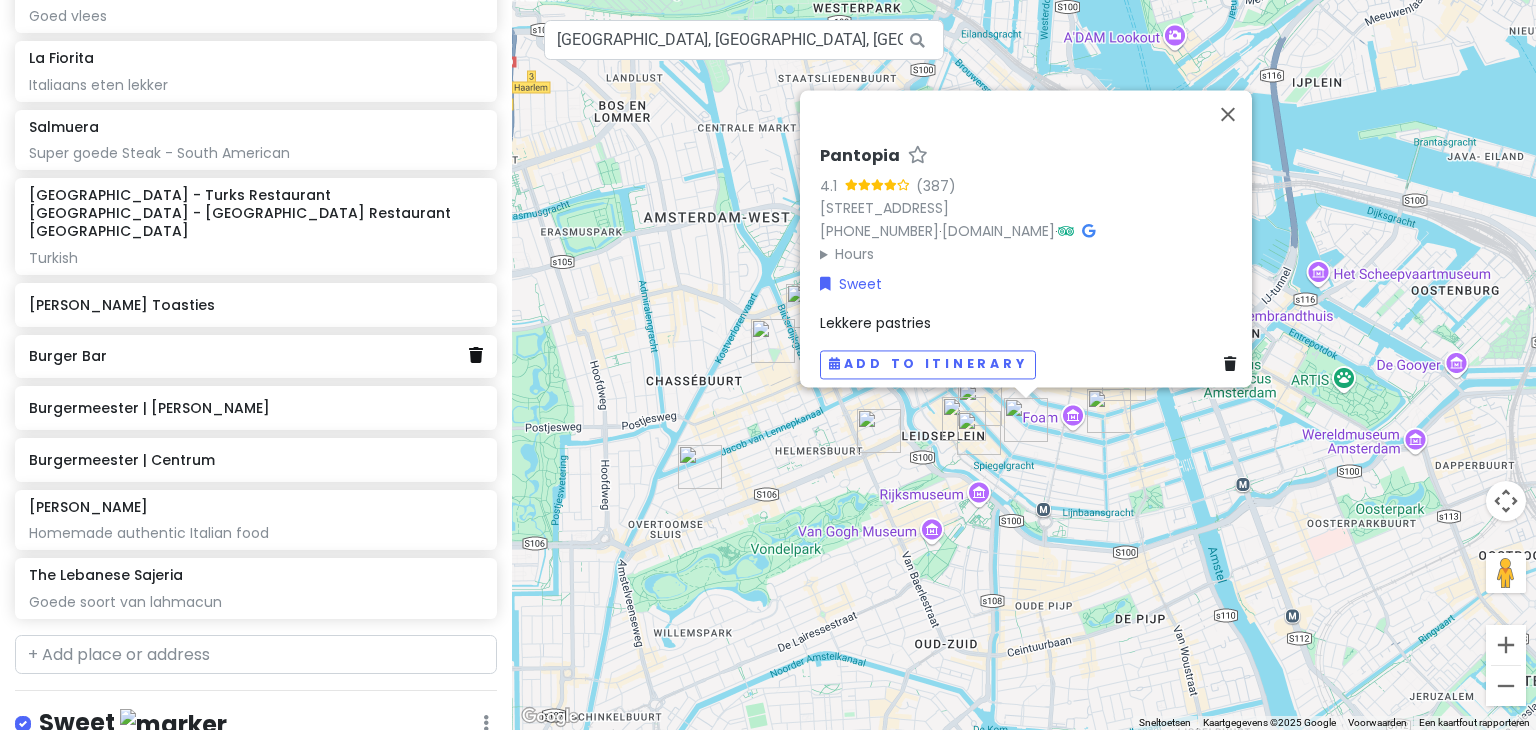 click at bounding box center [476, 355] 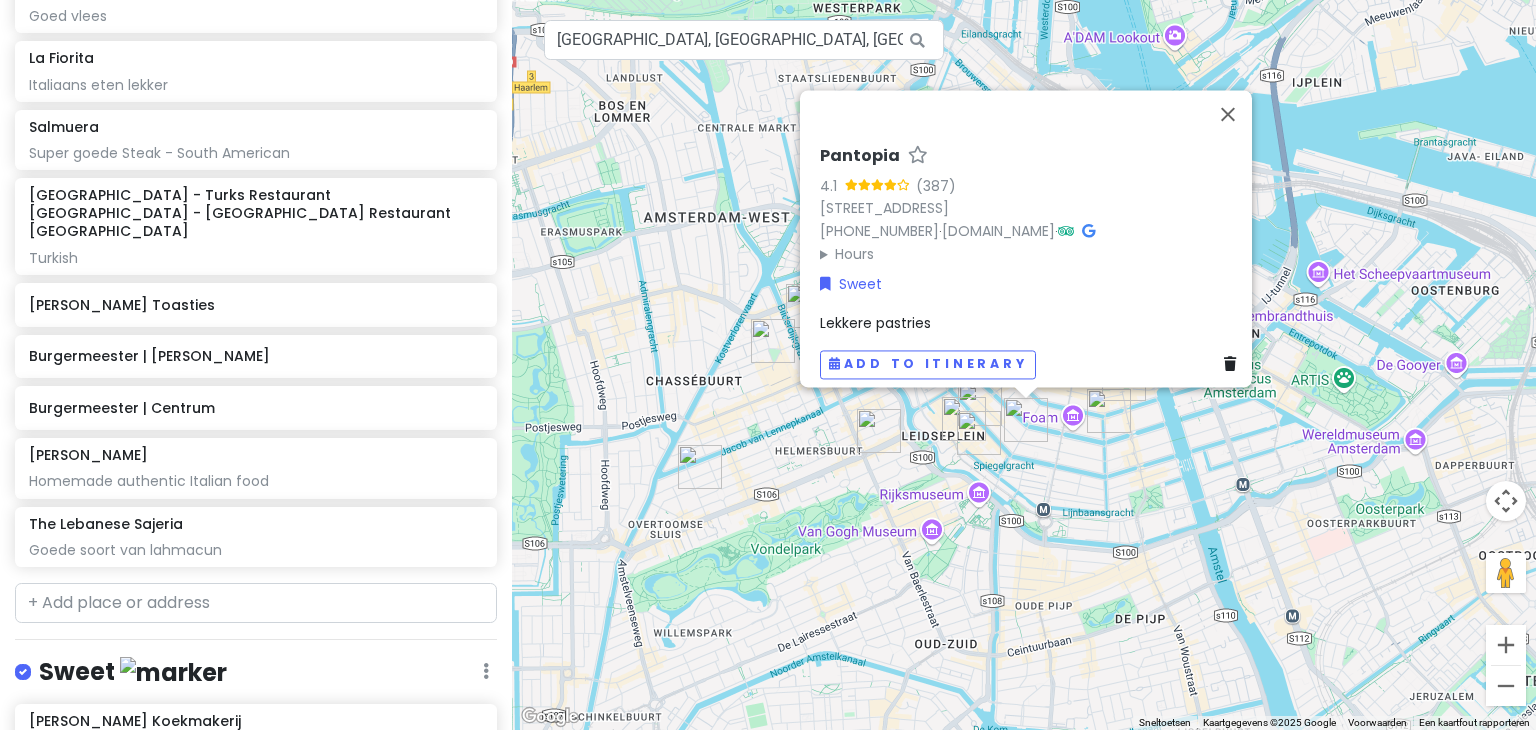scroll, scrollTop: 1296, scrollLeft: 0, axis: vertical 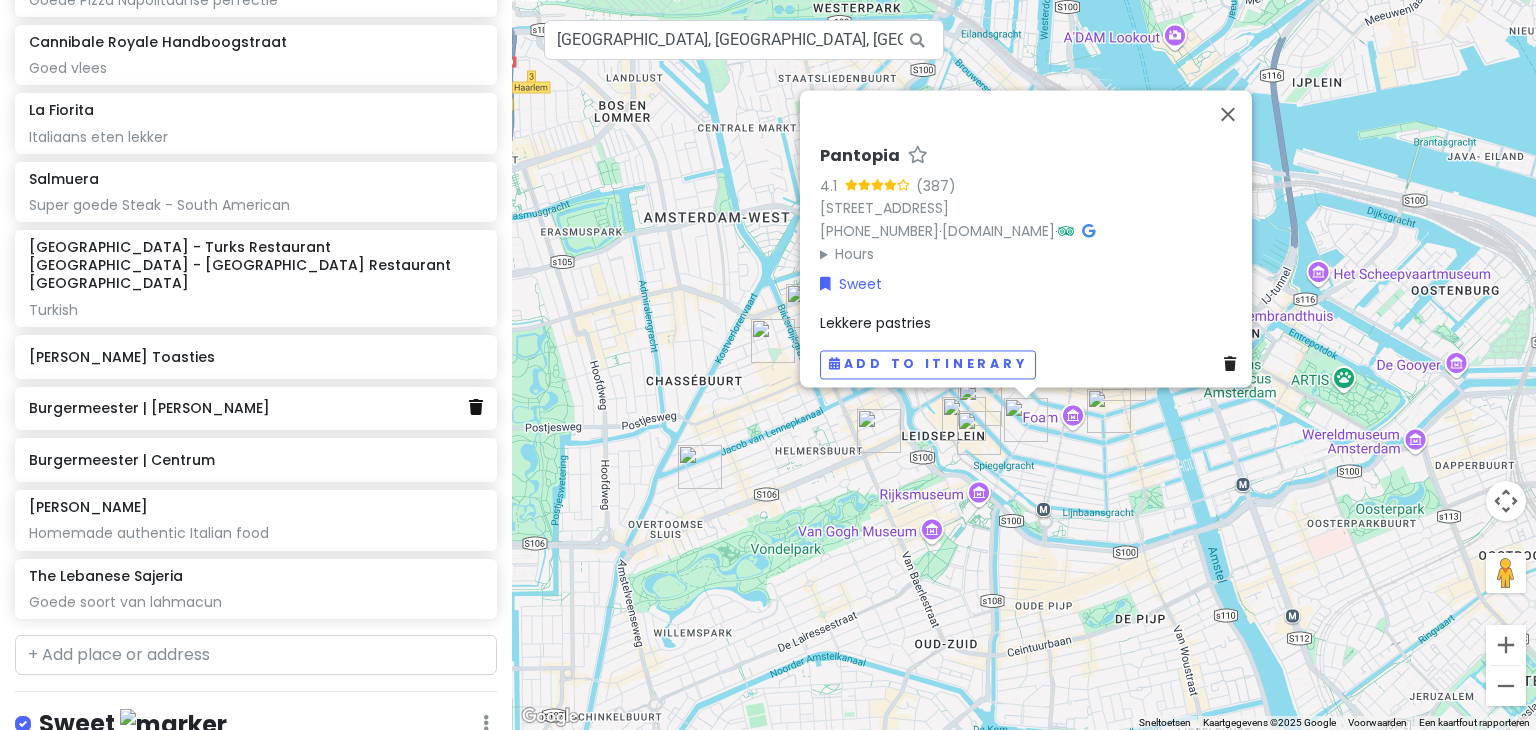 click at bounding box center (476, 407) 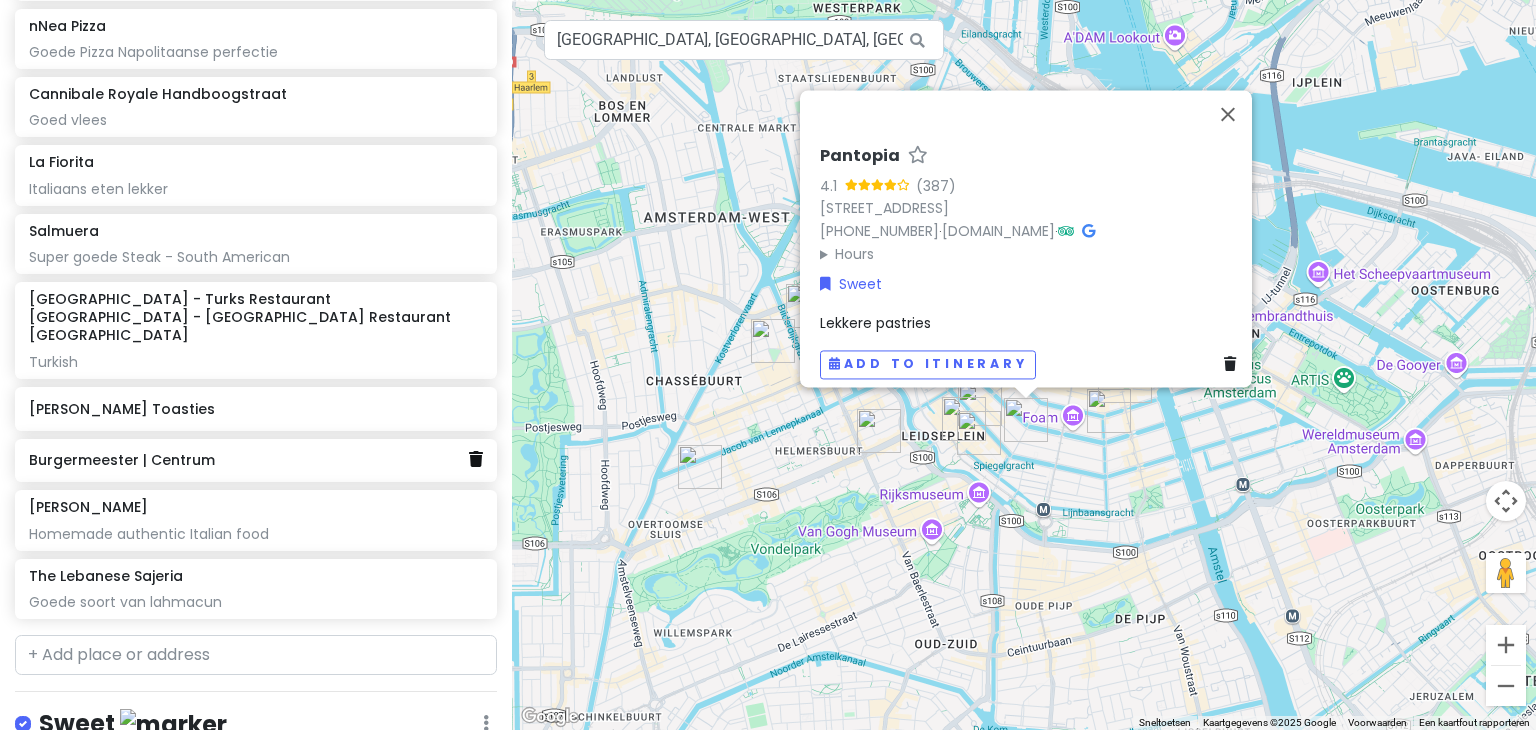 click at bounding box center [476, 459] 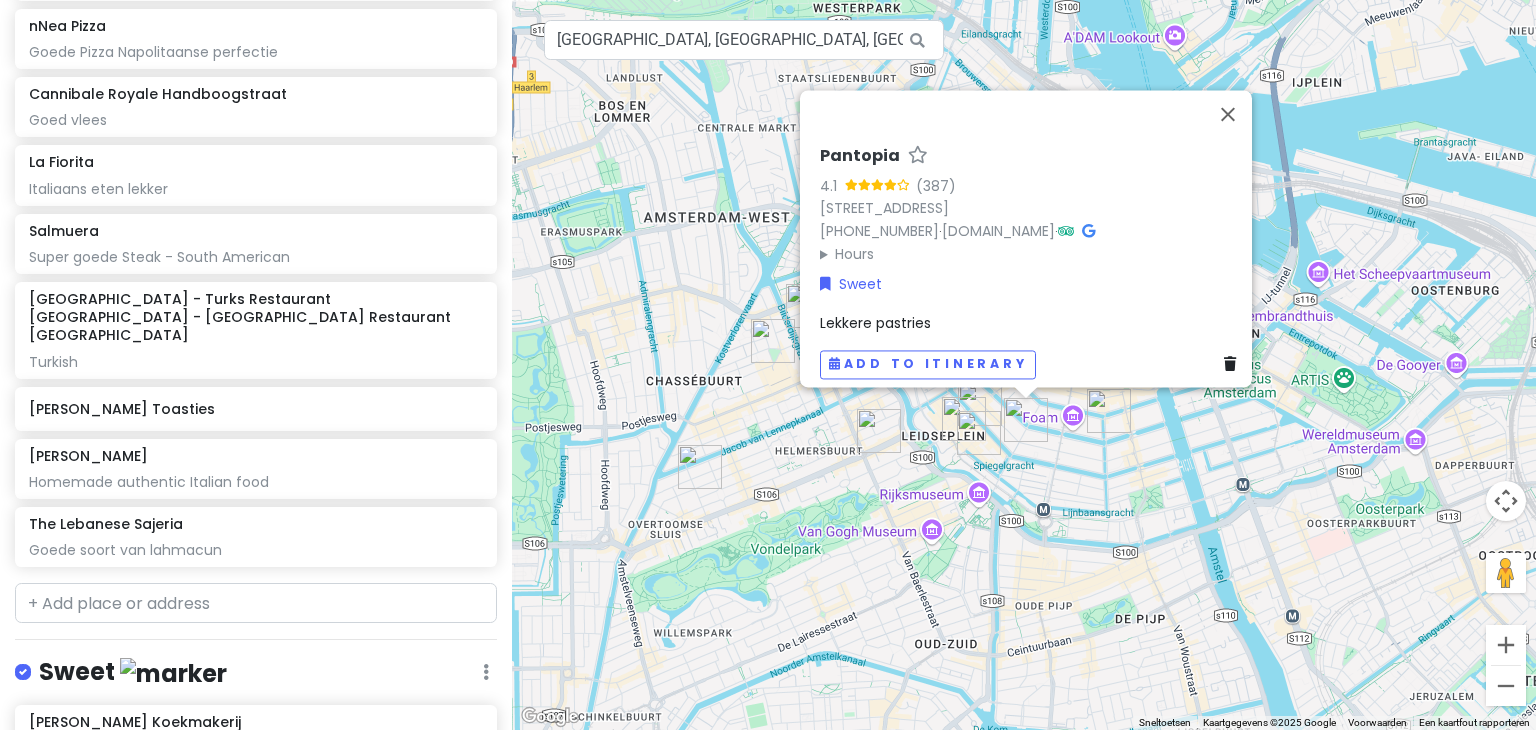 scroll, scrollTop: 1192, scrollLeft: 0, axis: vertical 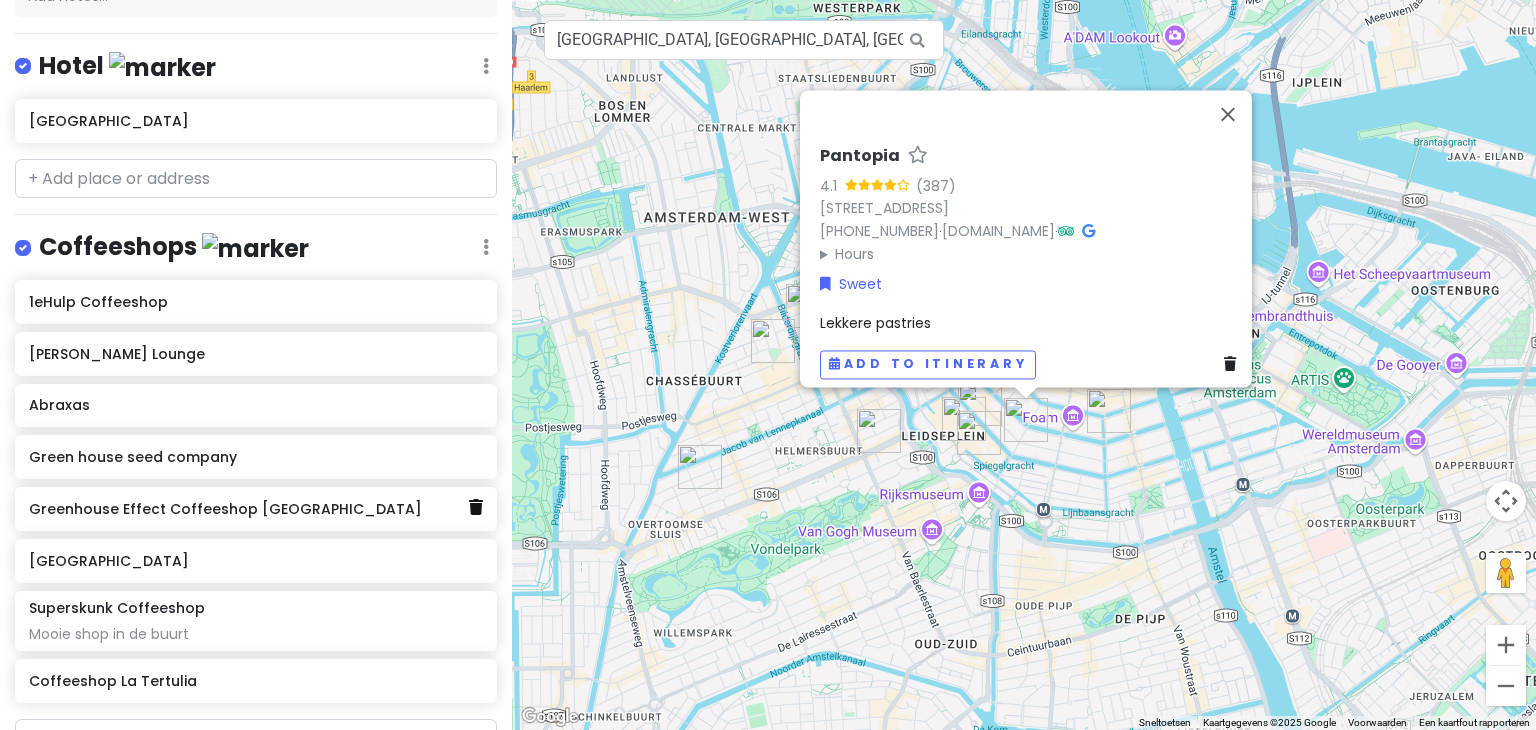 click at bounding box center [476, 507] 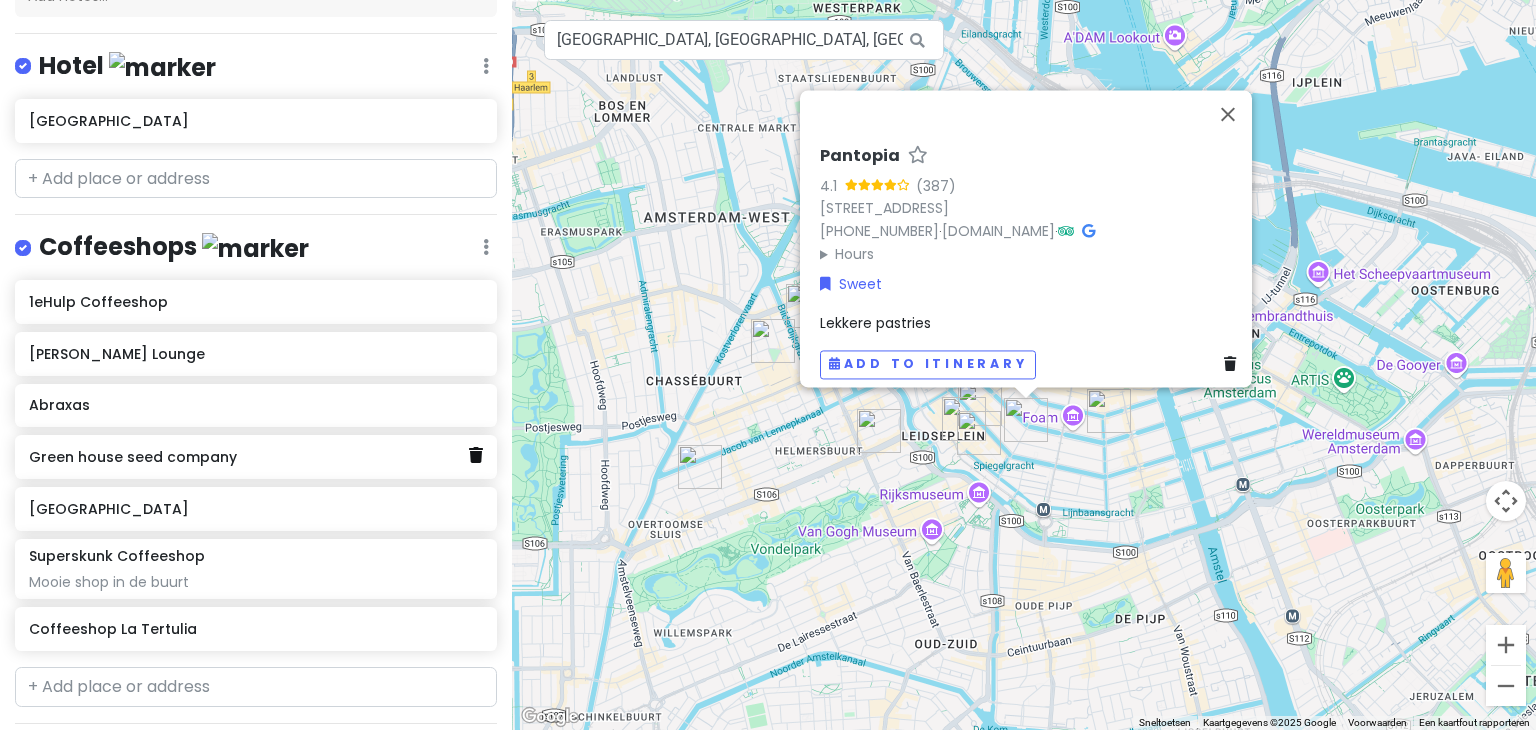 click at bounding box center (476, 455) 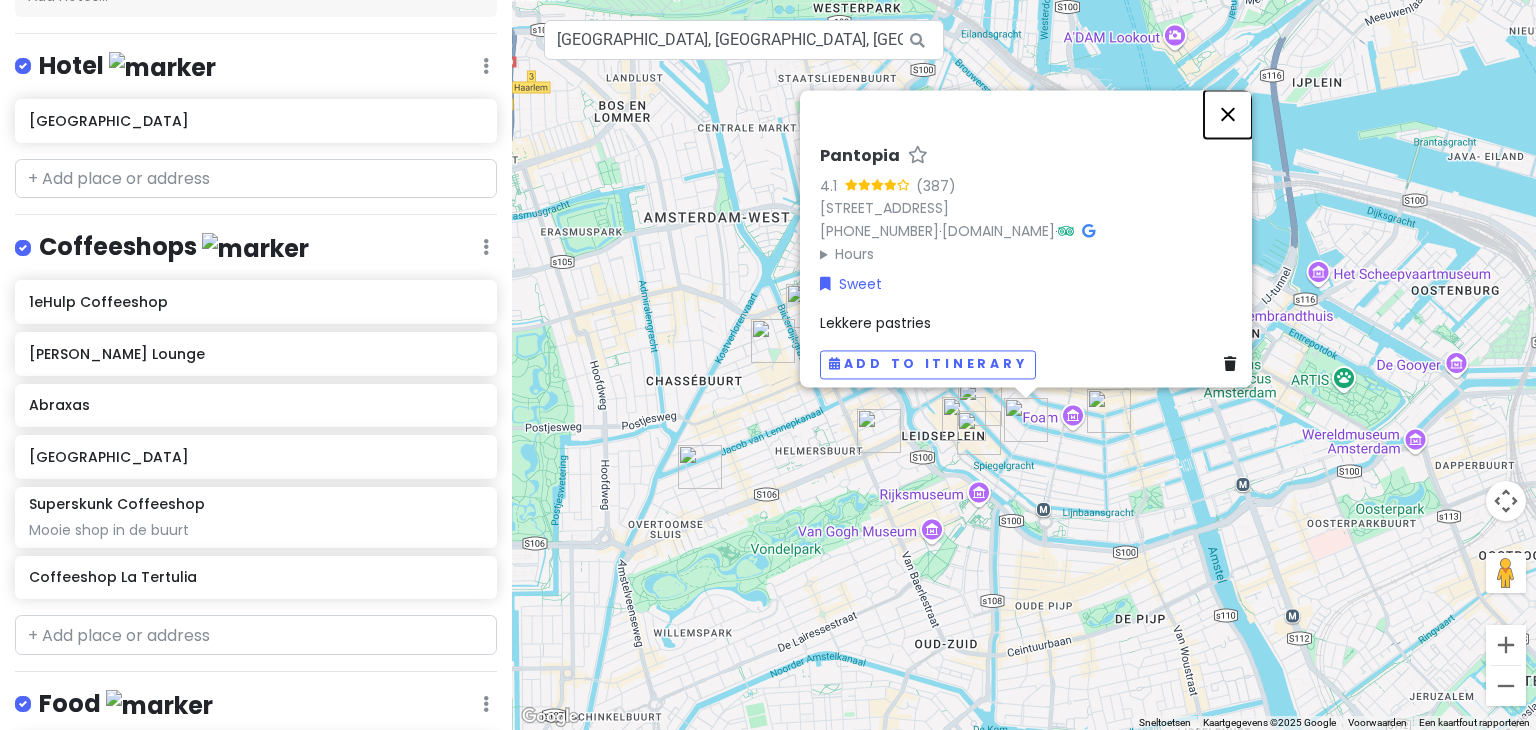 drag, startPoint x: 1243, startPoint y: 105, endPoint x: 708, endPoint y: 241, distance: 552.0154 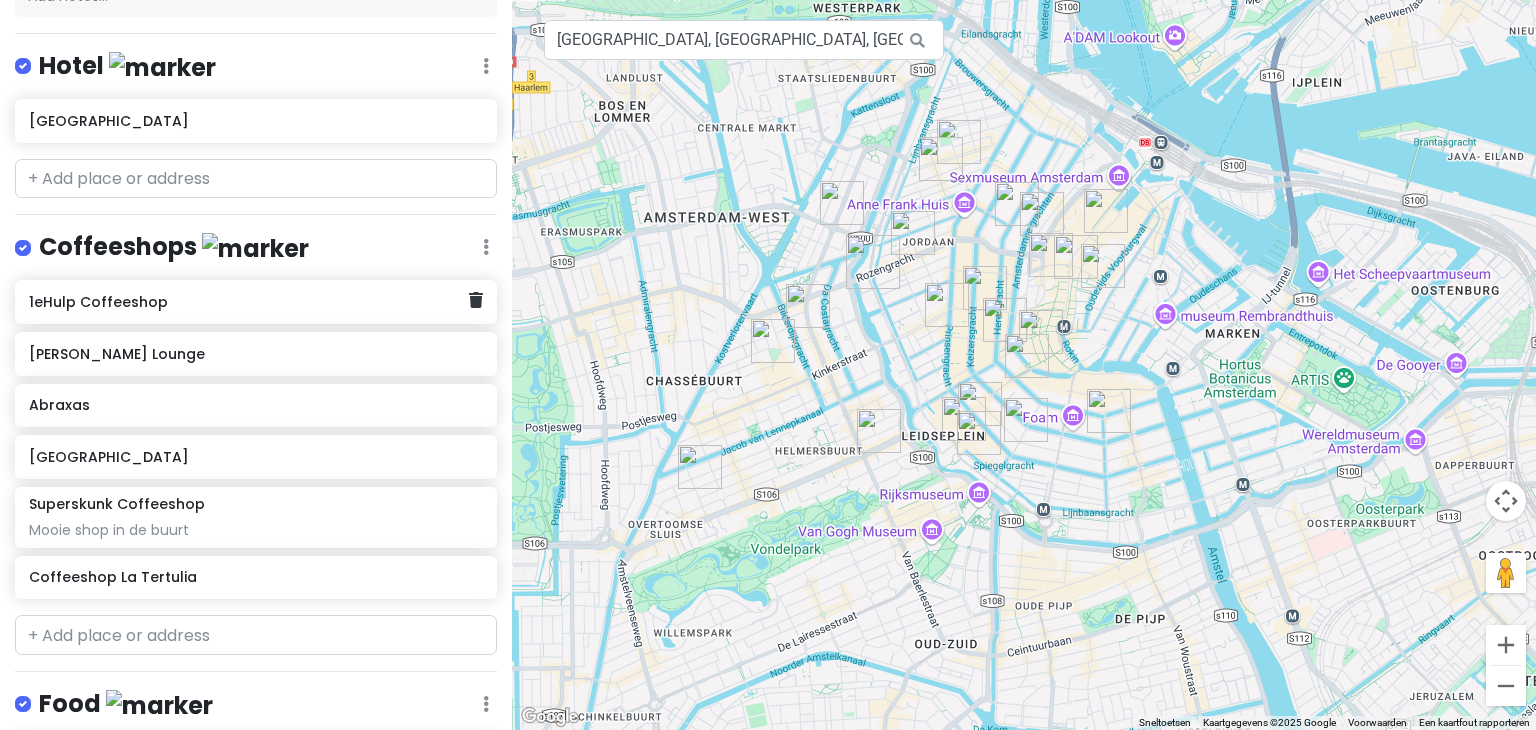 click on "1eHulp Coffeeshop" at bounding box center [256, 302] 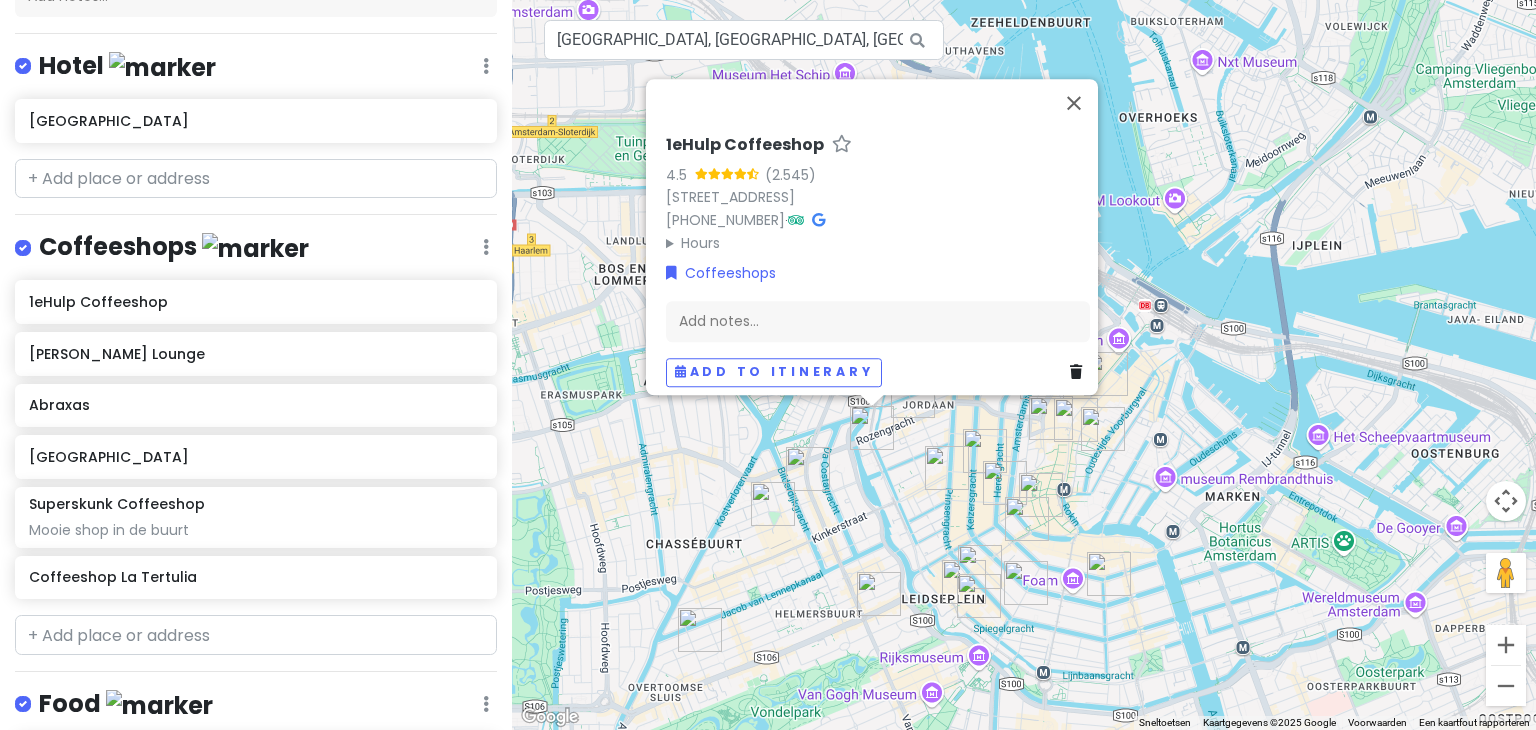 click on "1eHulp Coffeeshop [PERSON_NAME] Lounge [PERSON_NAME] House Centrum Coffeeshop Superskunk Coffeeshop Mooie shop in de buurt [GEOGRAPHIC_DATA]" at bounding box center (256, 443) 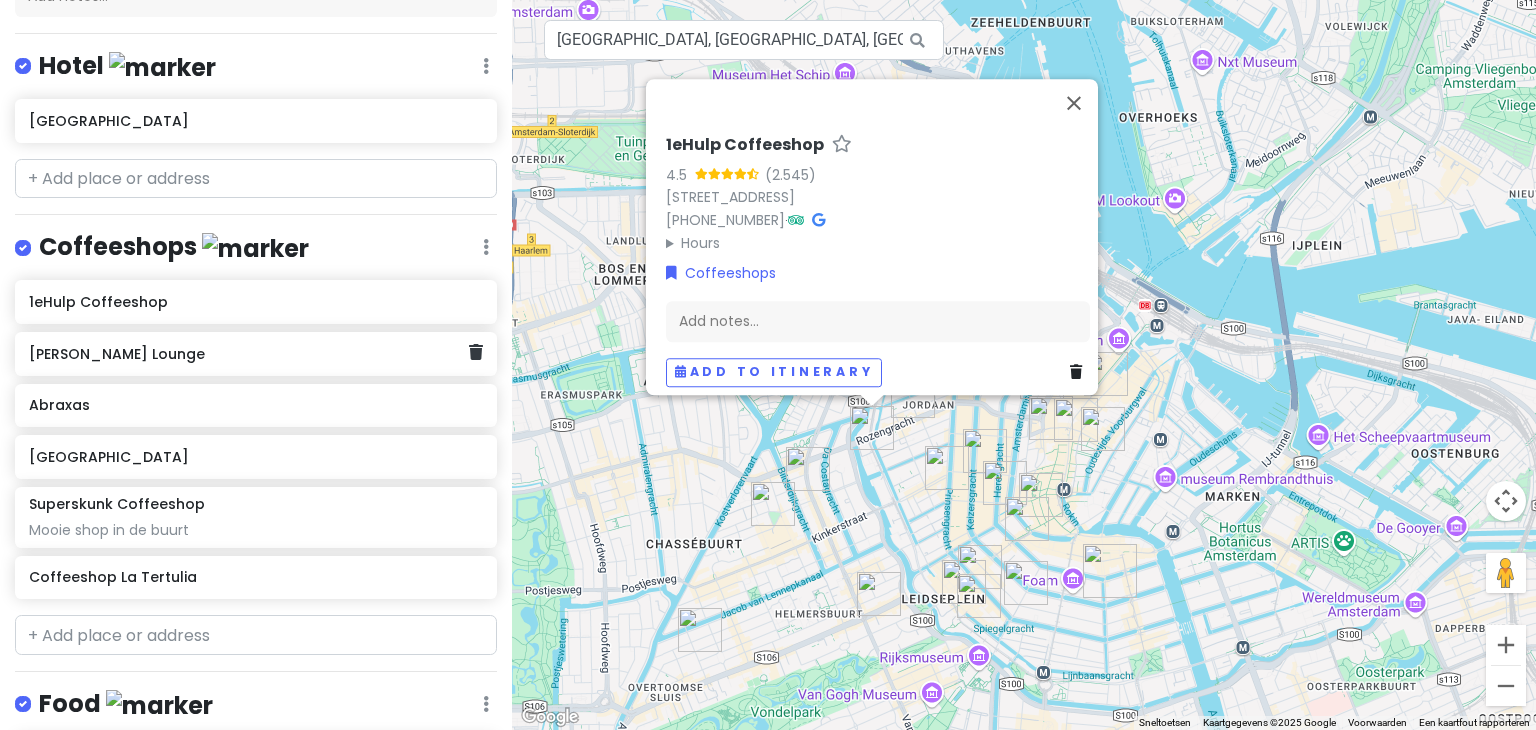 click on "[PERSON_NAME] Lounge" at bounding box center [248, 354] 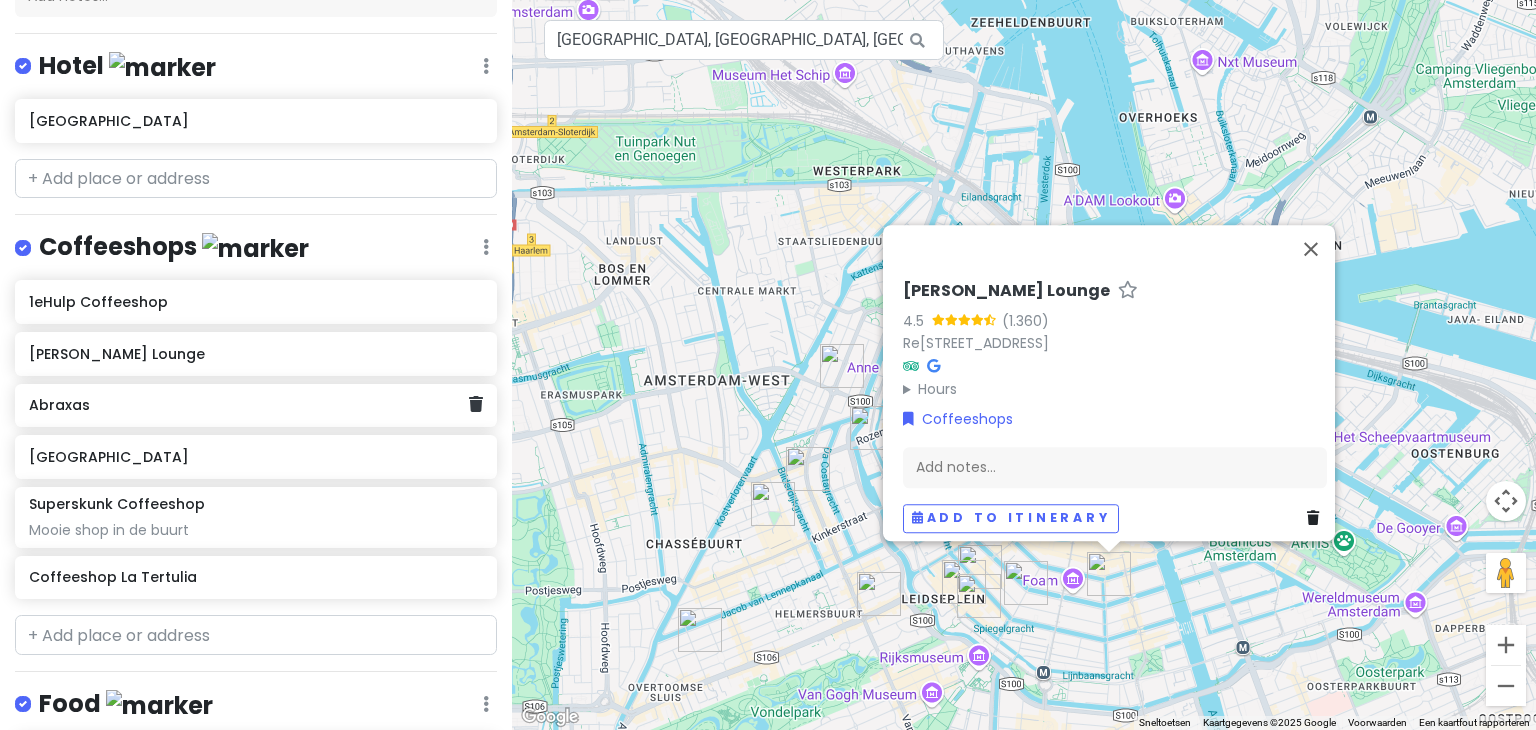 click on "Abraxas" at bounding box center [248, 405] 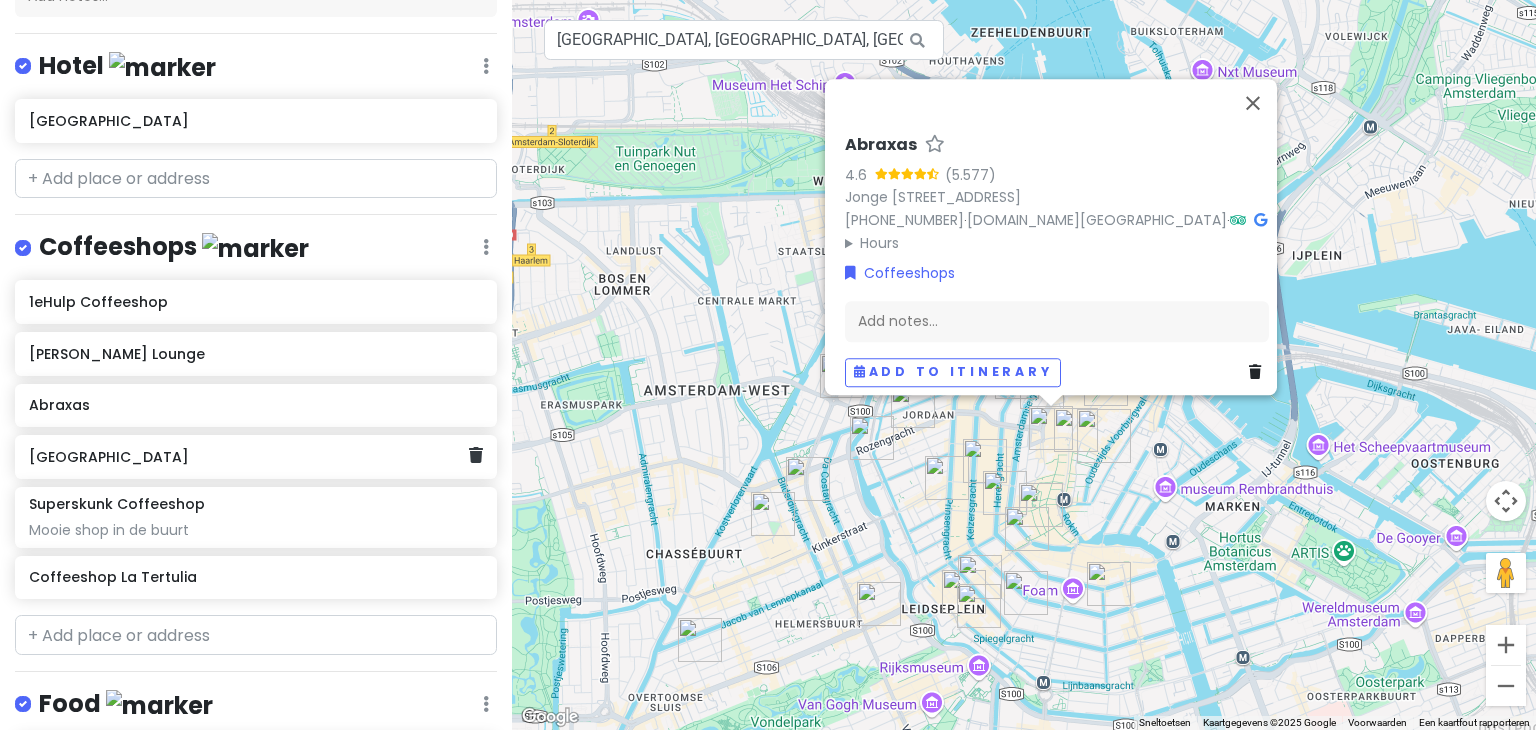 click on "[GEOGRAPHIC_DATA]" 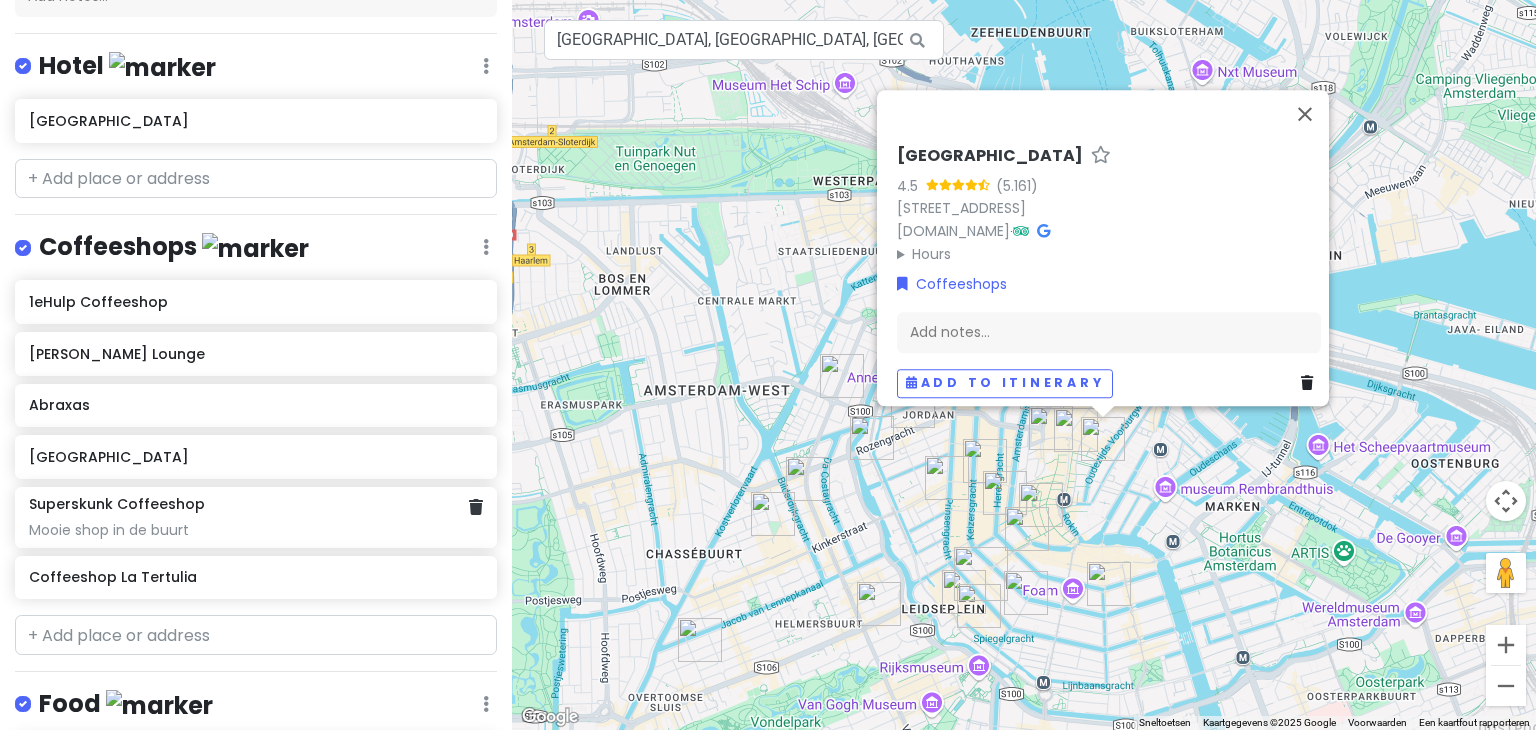 click on "Superskunk Coffeeshop" at bounding box center (117, 504) 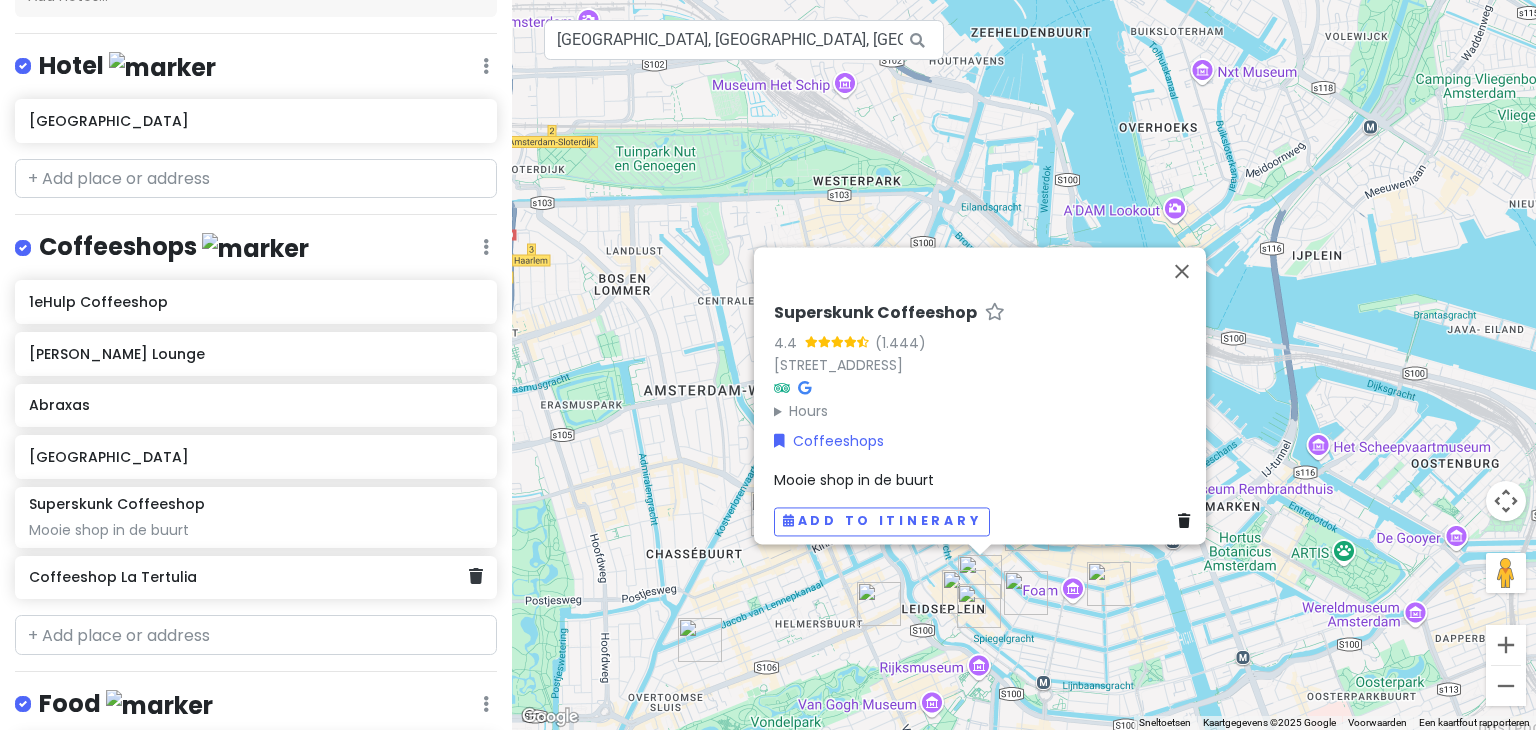 click on "Coffeeshop La Tertulia" 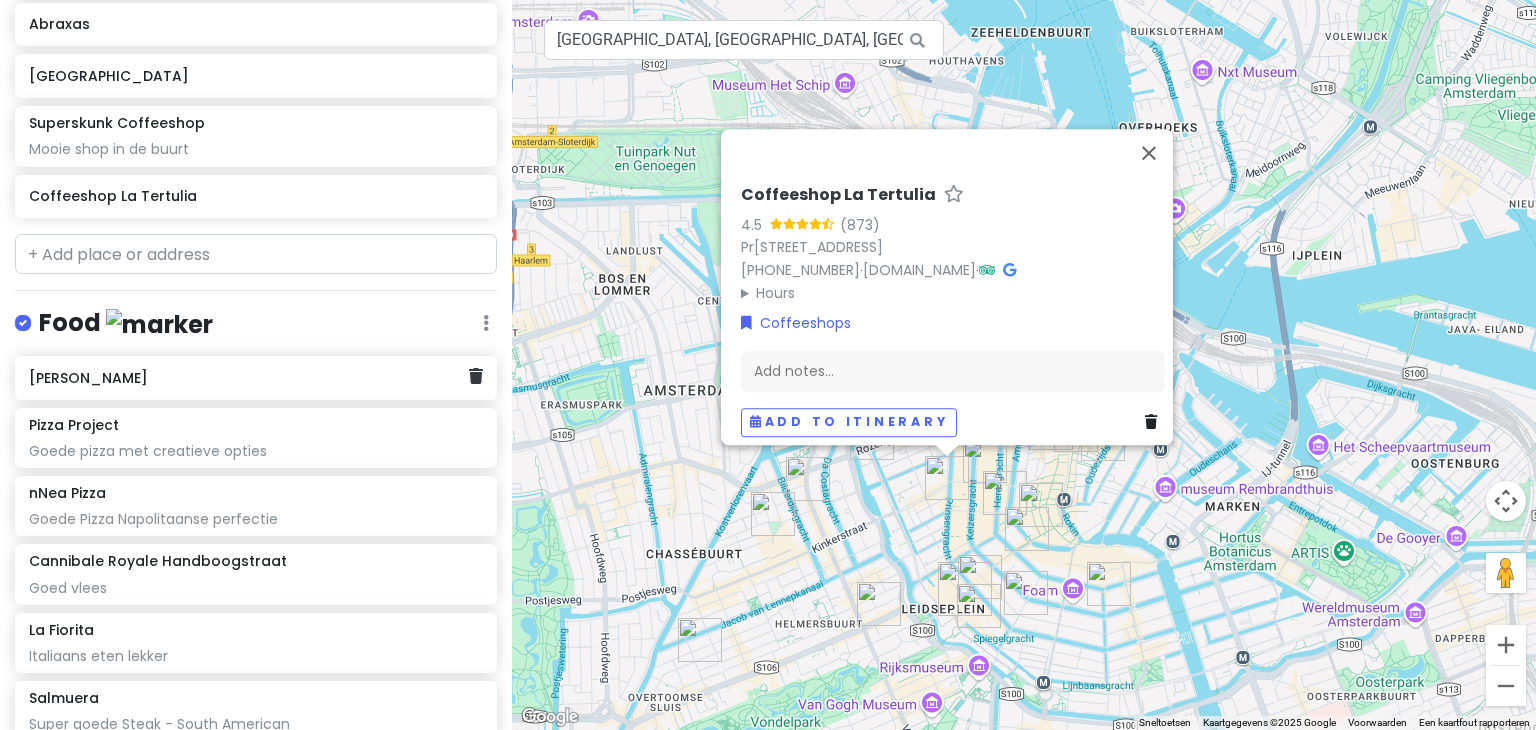 scroll, scrollTop: 692, scrollLeft: 0, axis: vertical 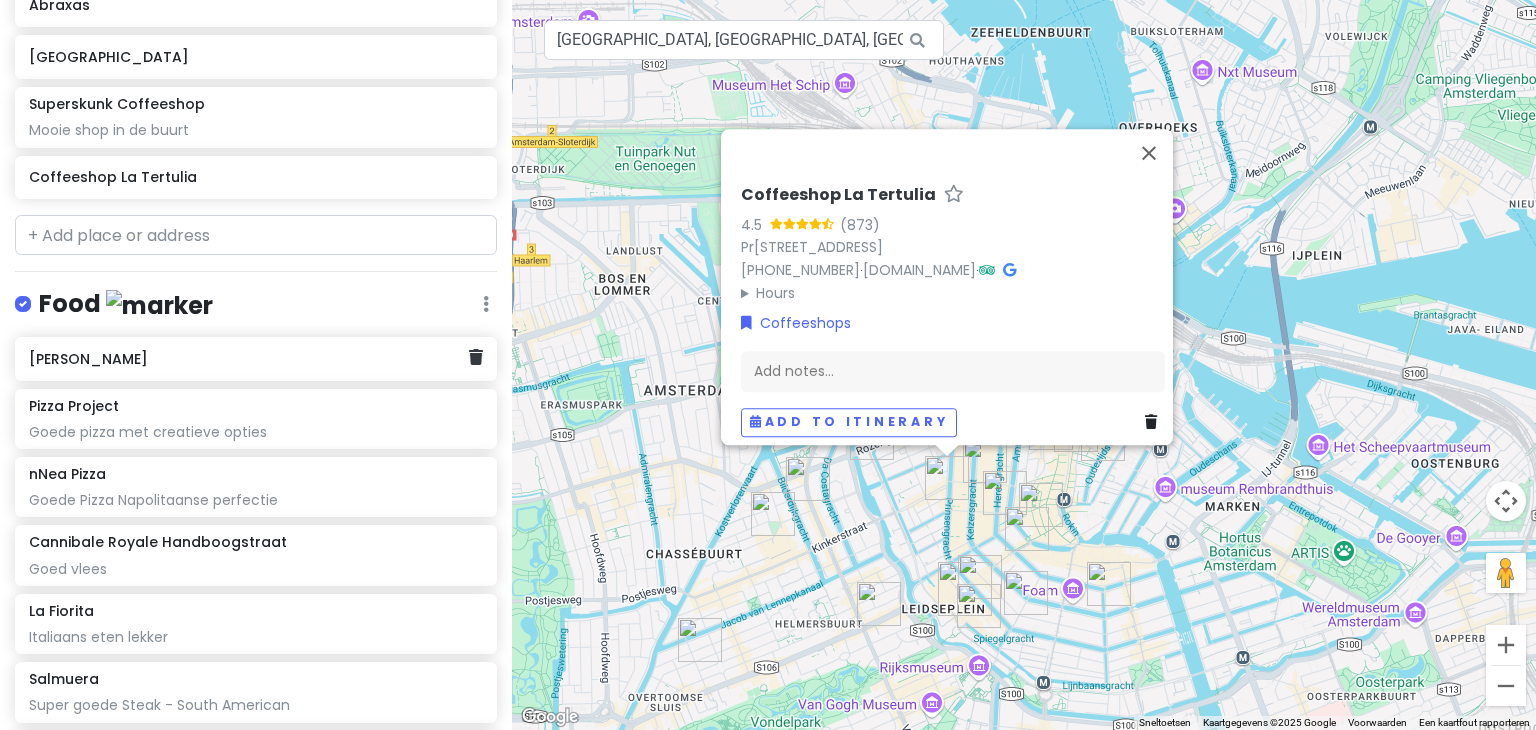 click on "[PERSON_NAME]" 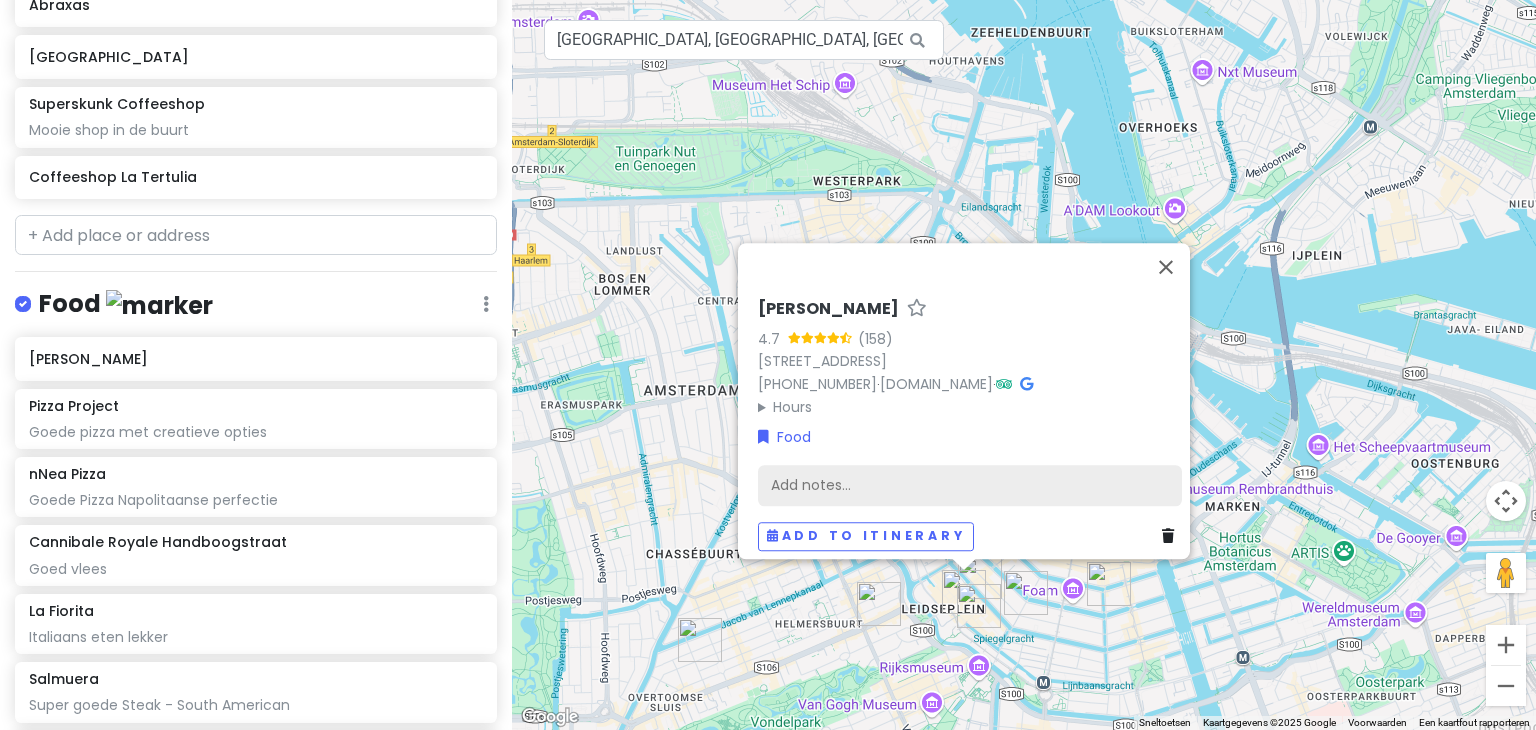 click on "Add notes..." at bounding box center (970, 486) 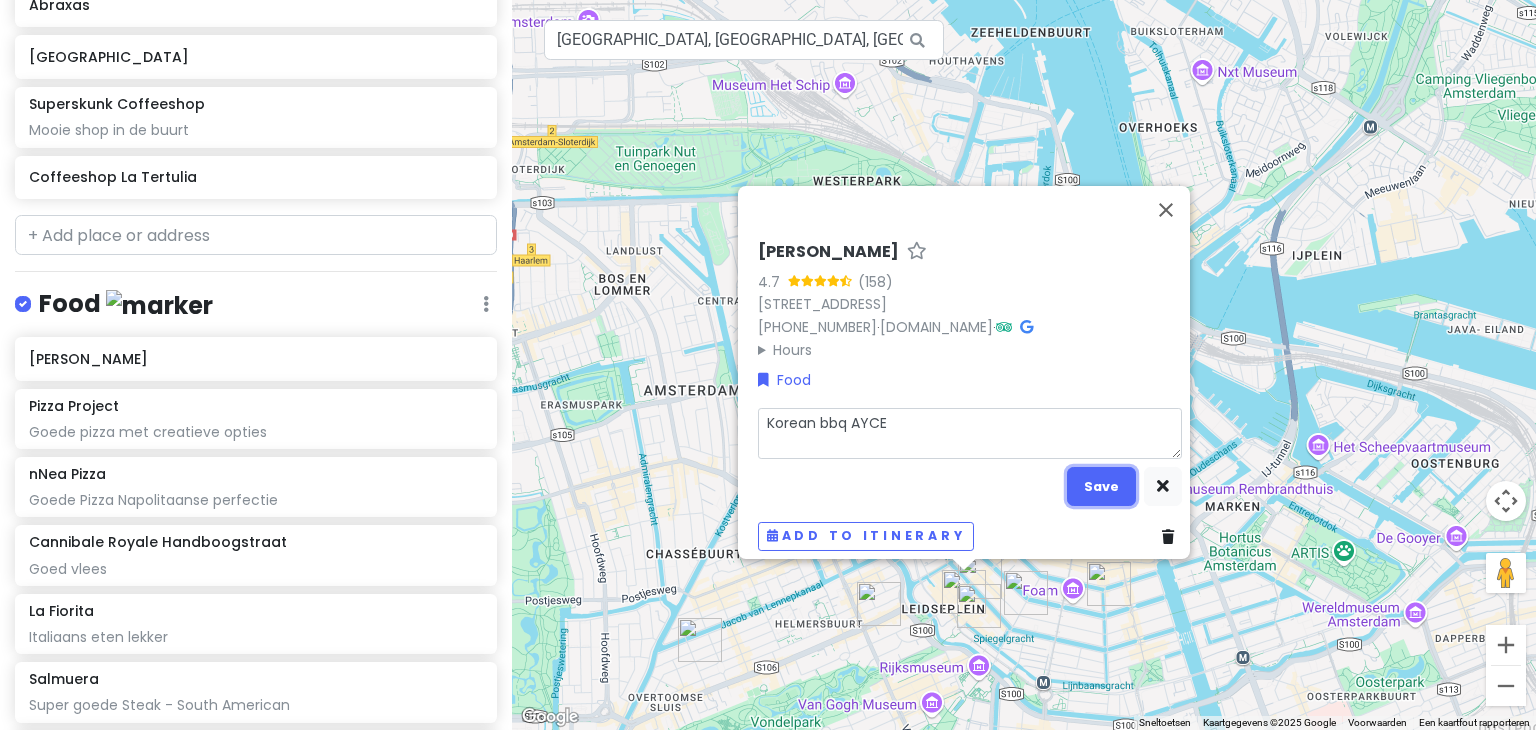 click on "Save" at bounding box center [1101, 486] 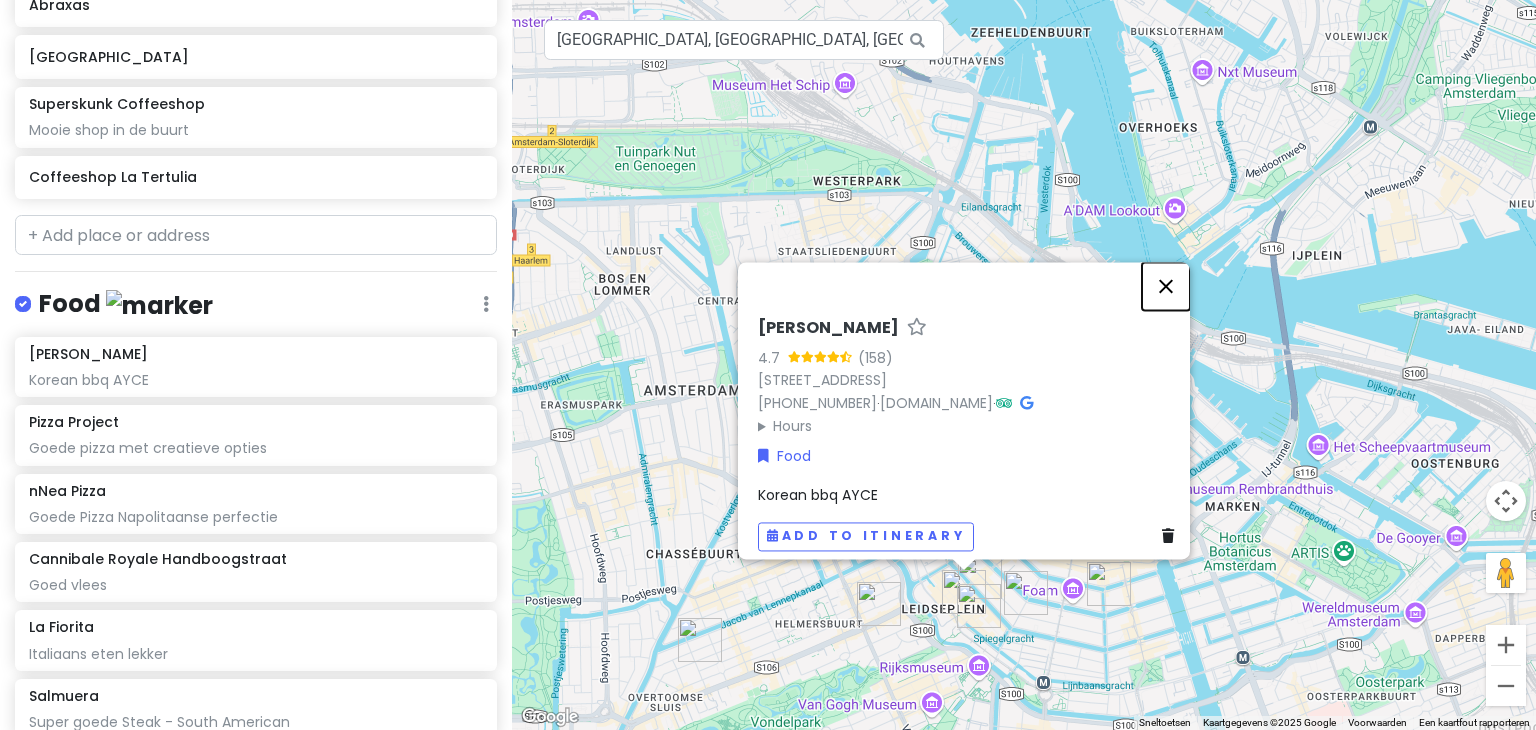 click at bounding box center (1166, 286) 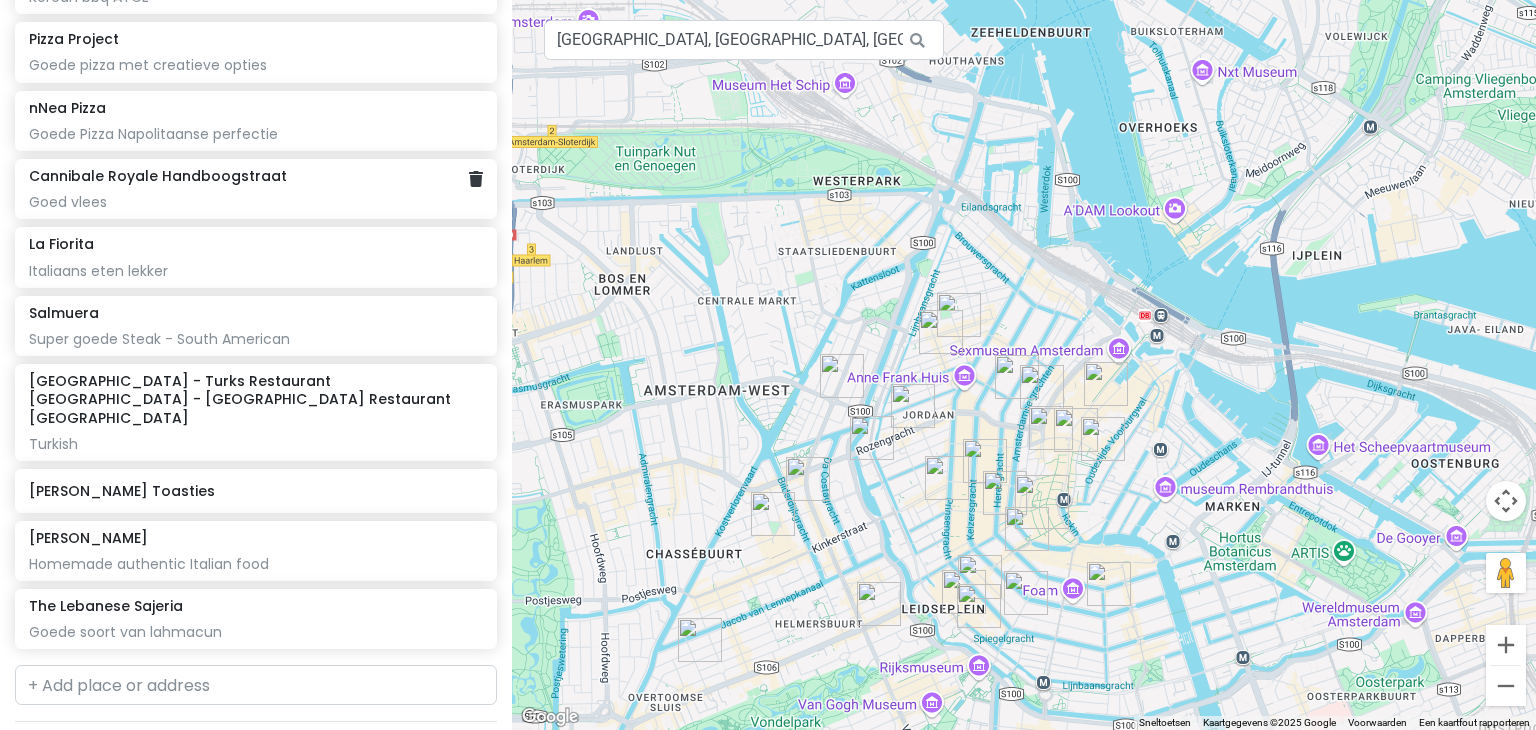 scroll, scrollTop: 1092, scrollLeft: 0, axis: vertical 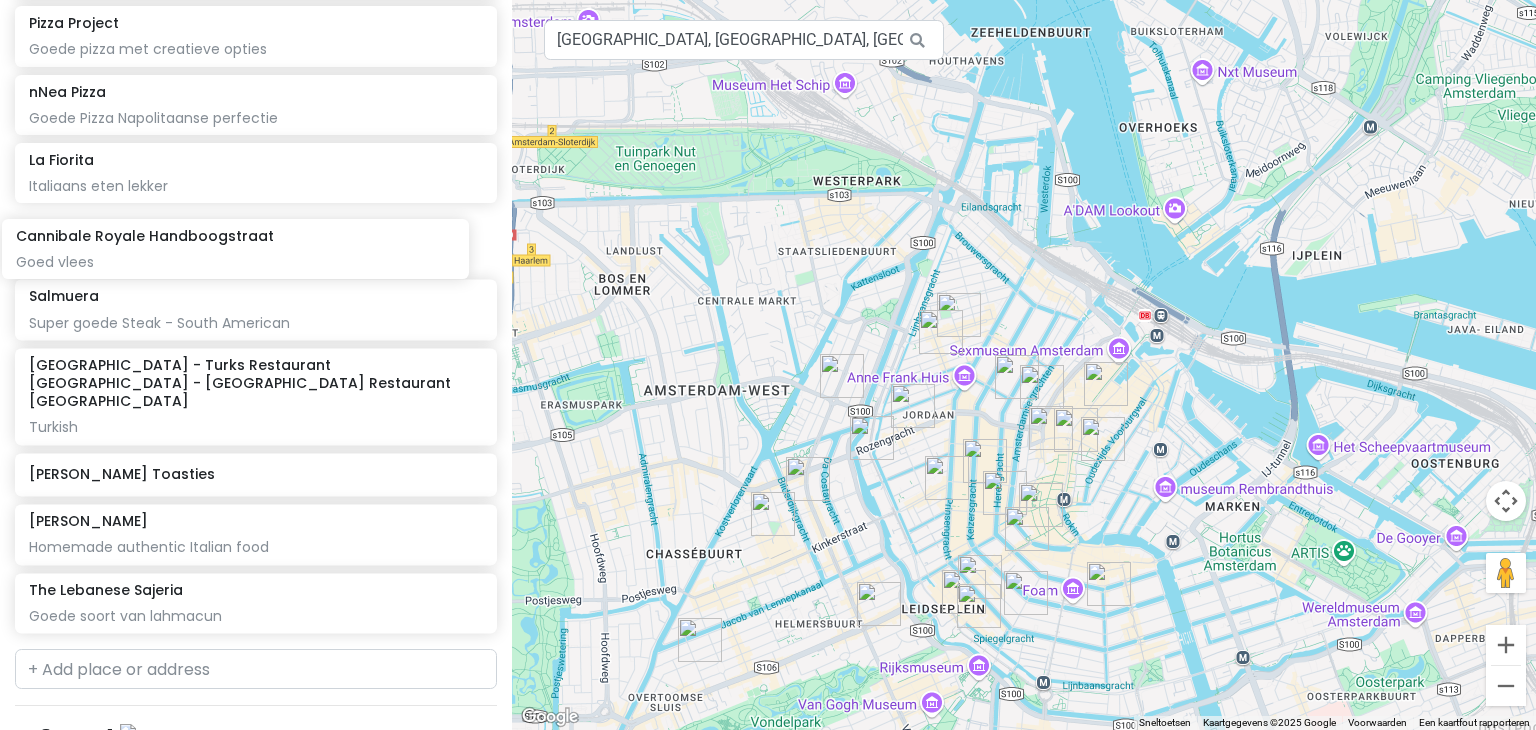 drag, startPoint x: 179, startPoint y: 180, endPoint x: 163, endPoint y: 245, distance: 66.94027 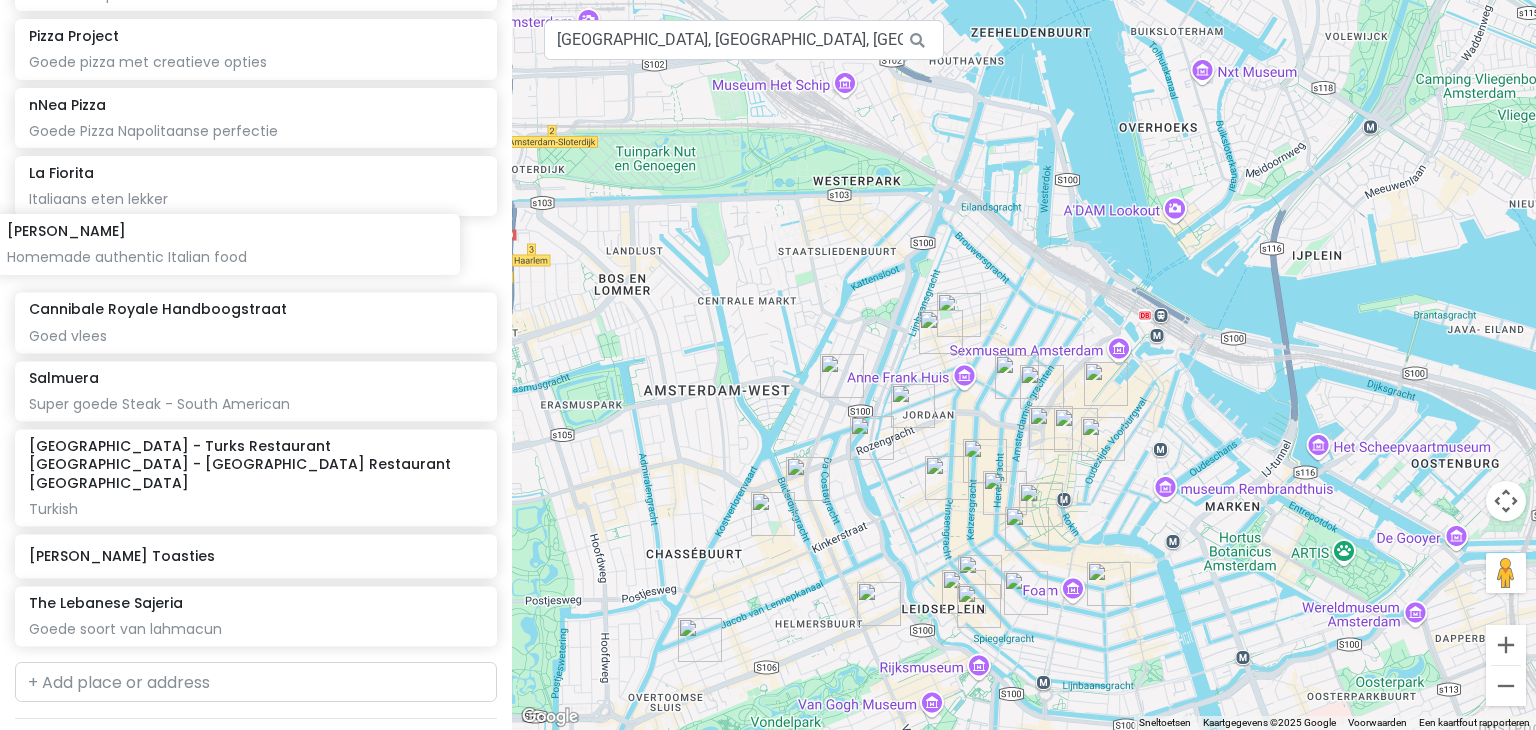 drag, startPoint x: 147, startPoint y: 525, endPoint x: 127, endPoint y: 264, distance: 261.76517 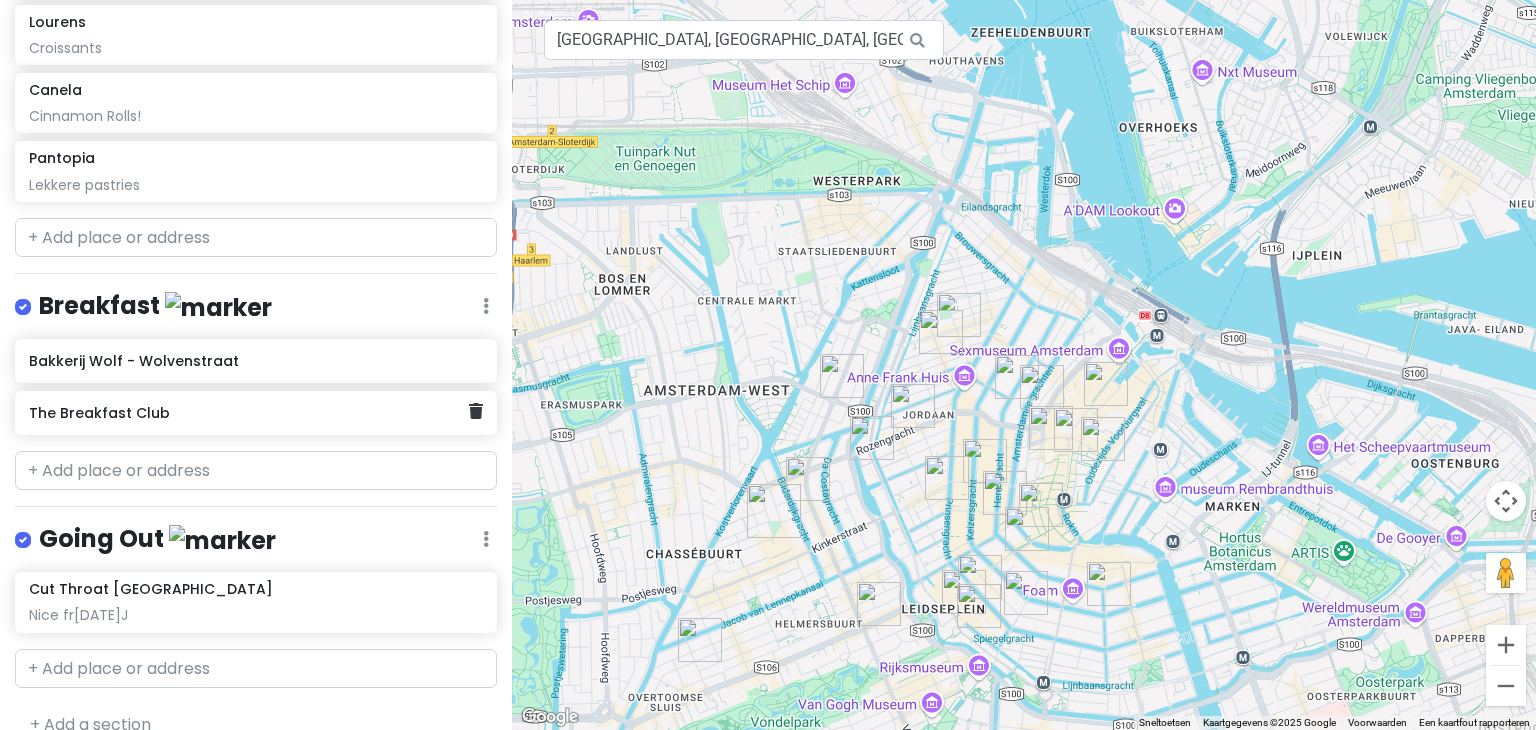 scroll, scrollTop: 1996, scrollLeft: 0, axis: vertical 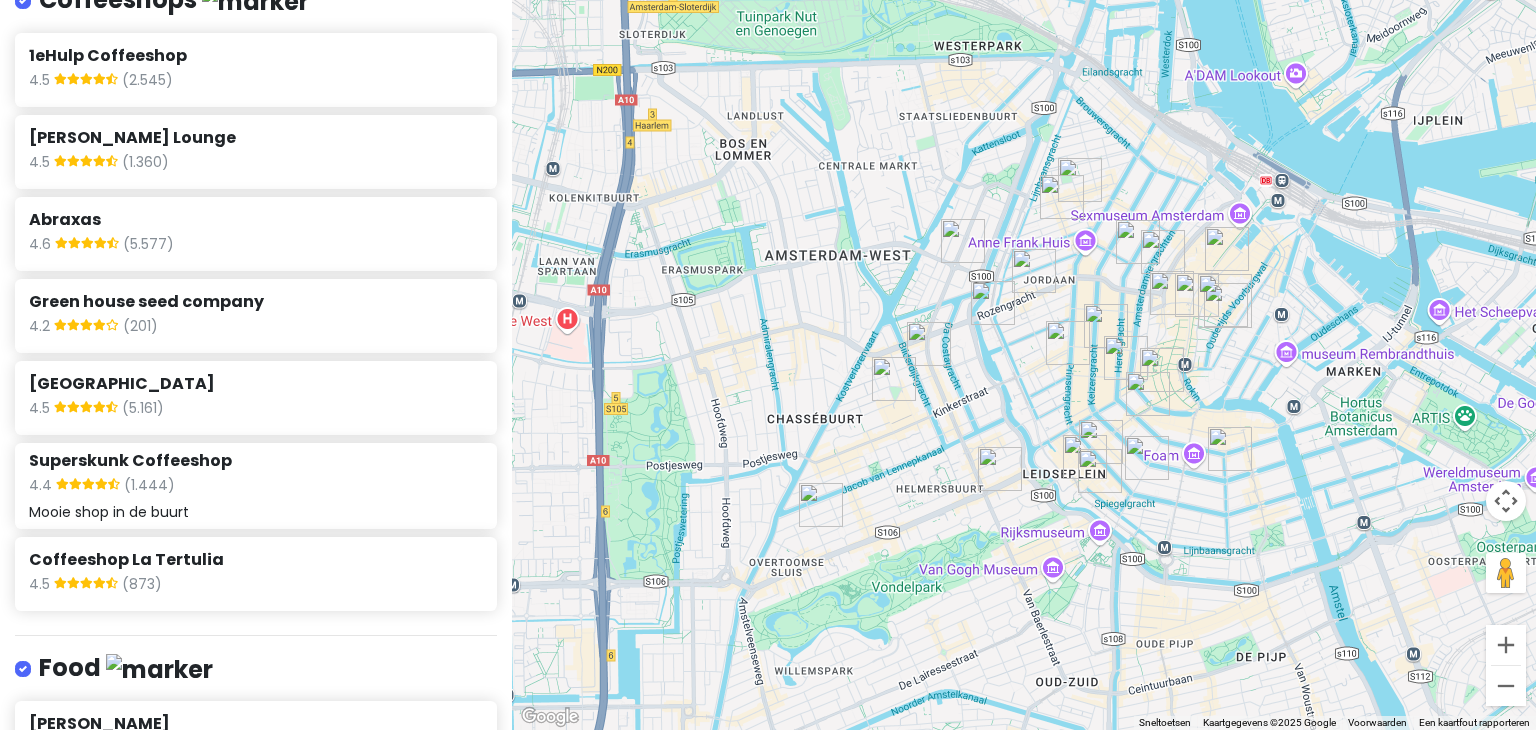 click on "4.5      (5.161)" at bounding box center (255, 410) 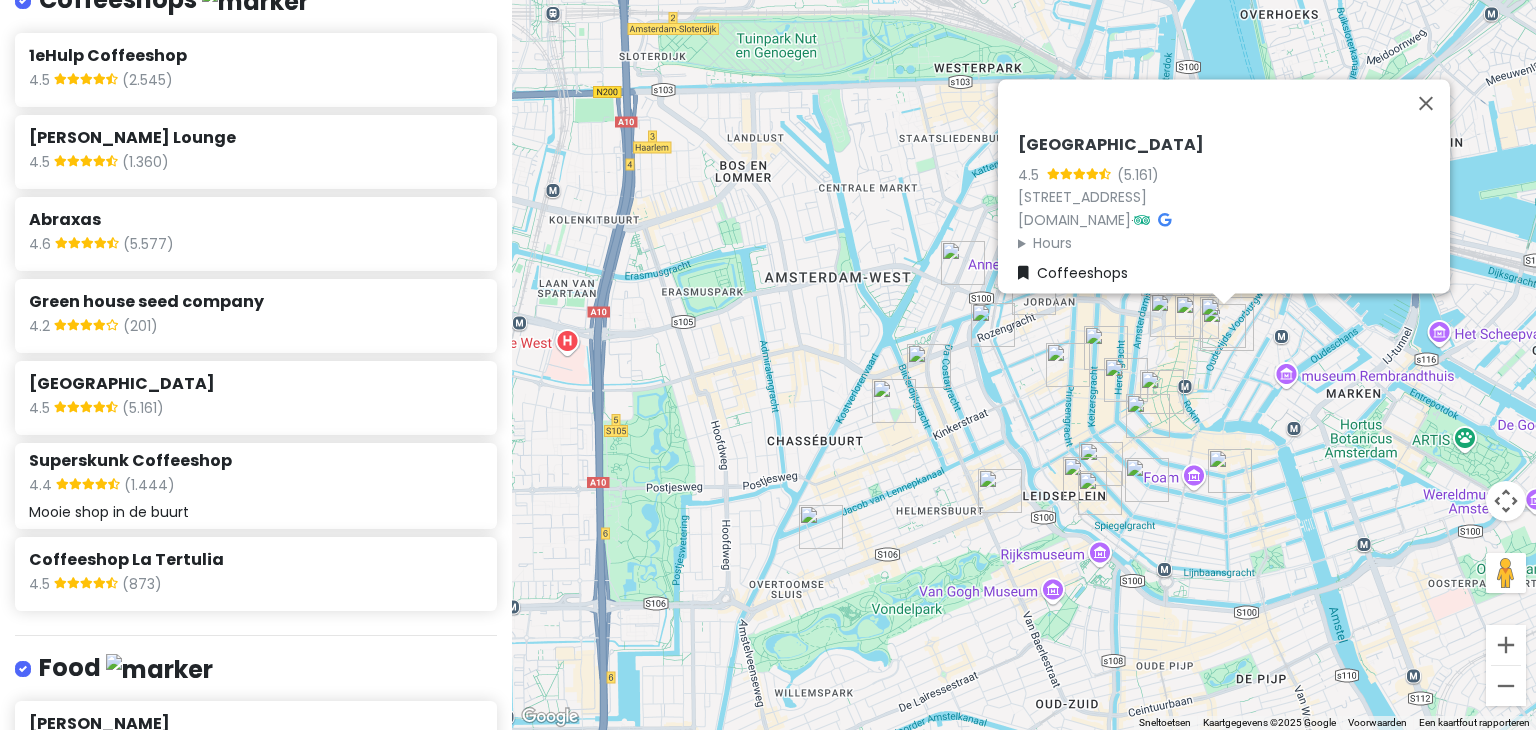 click on "4.2      (201)" at bounding box center [255, 328] 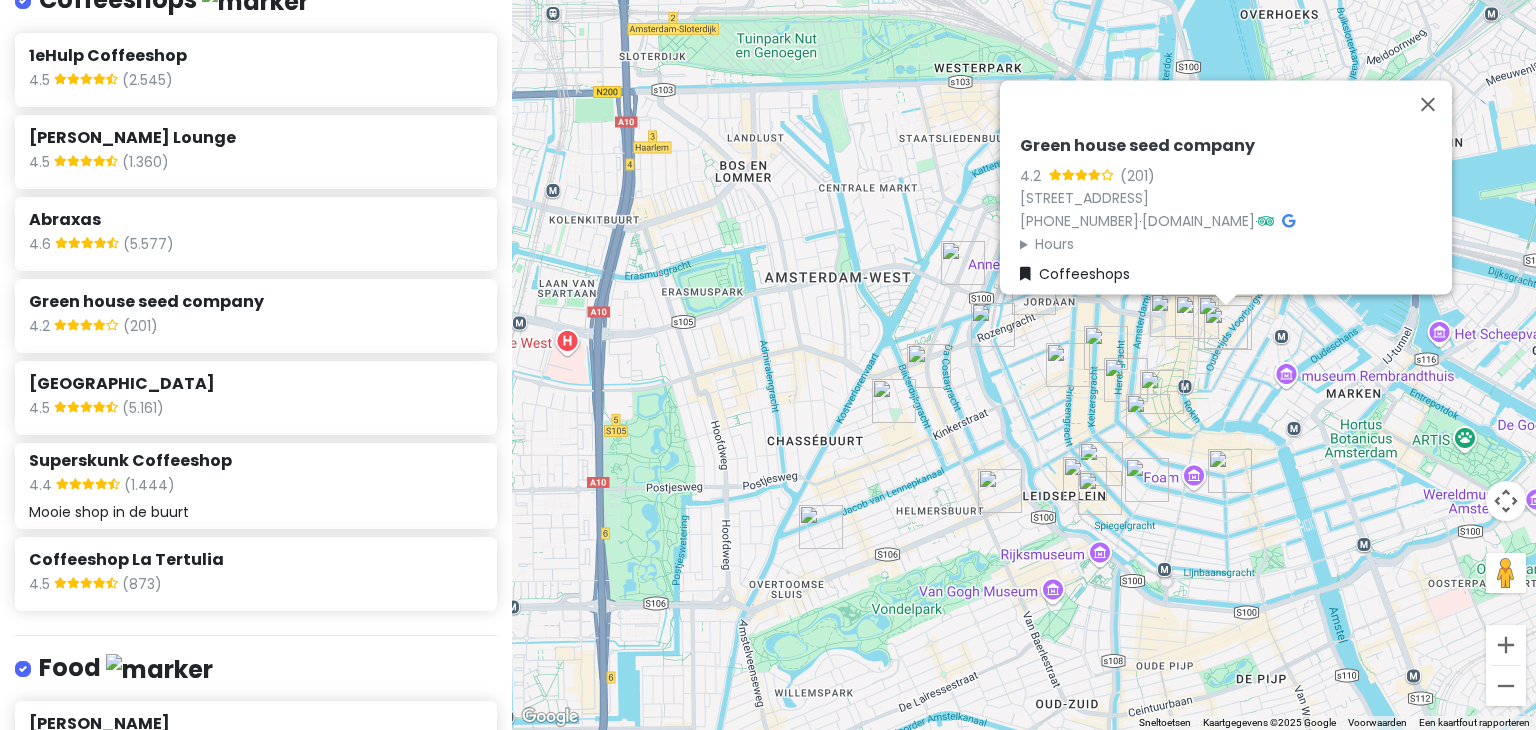 click on "[GEOGRAPHIC_DATA]" at bounding box center [255, 384] 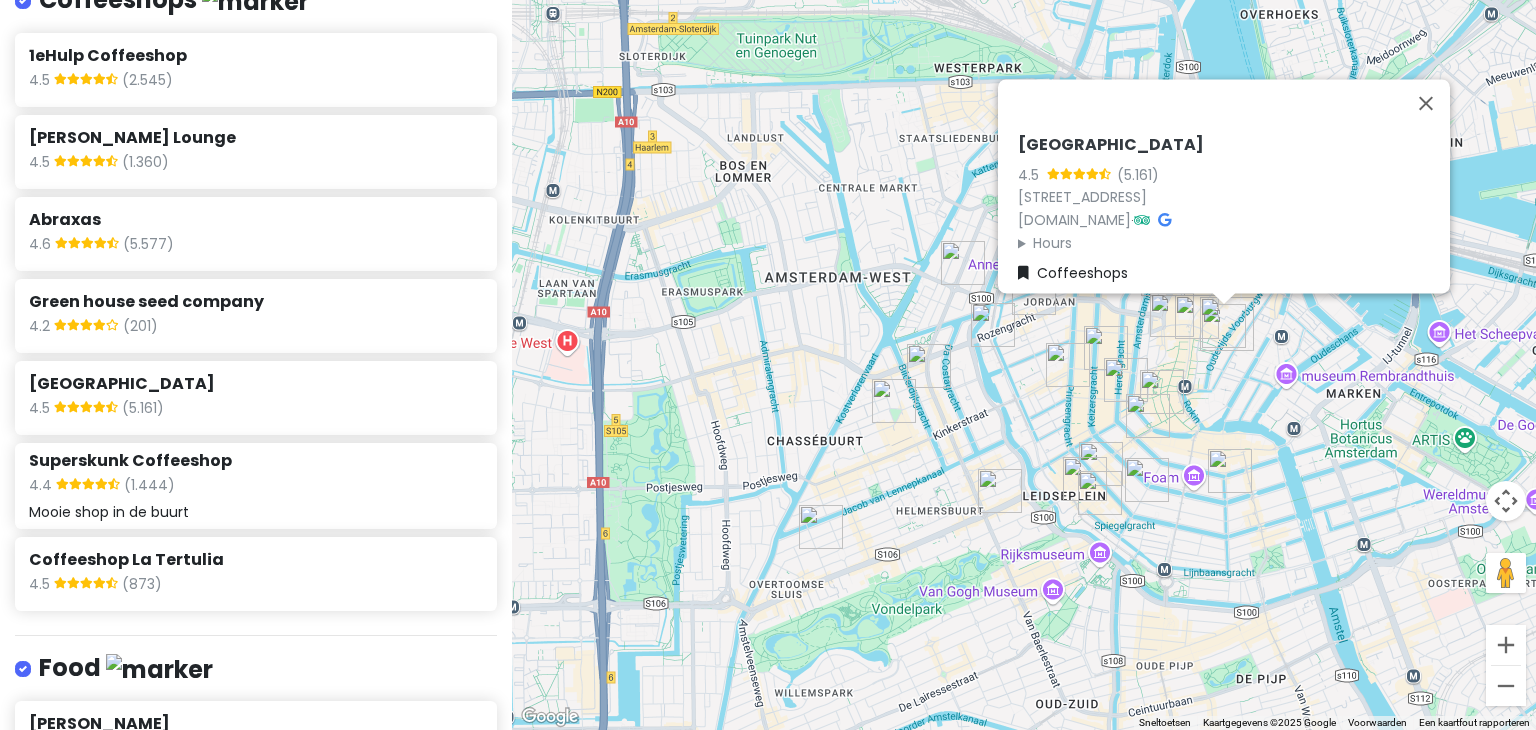 click on "4.2      (201)" at bounding box center [255, 328] 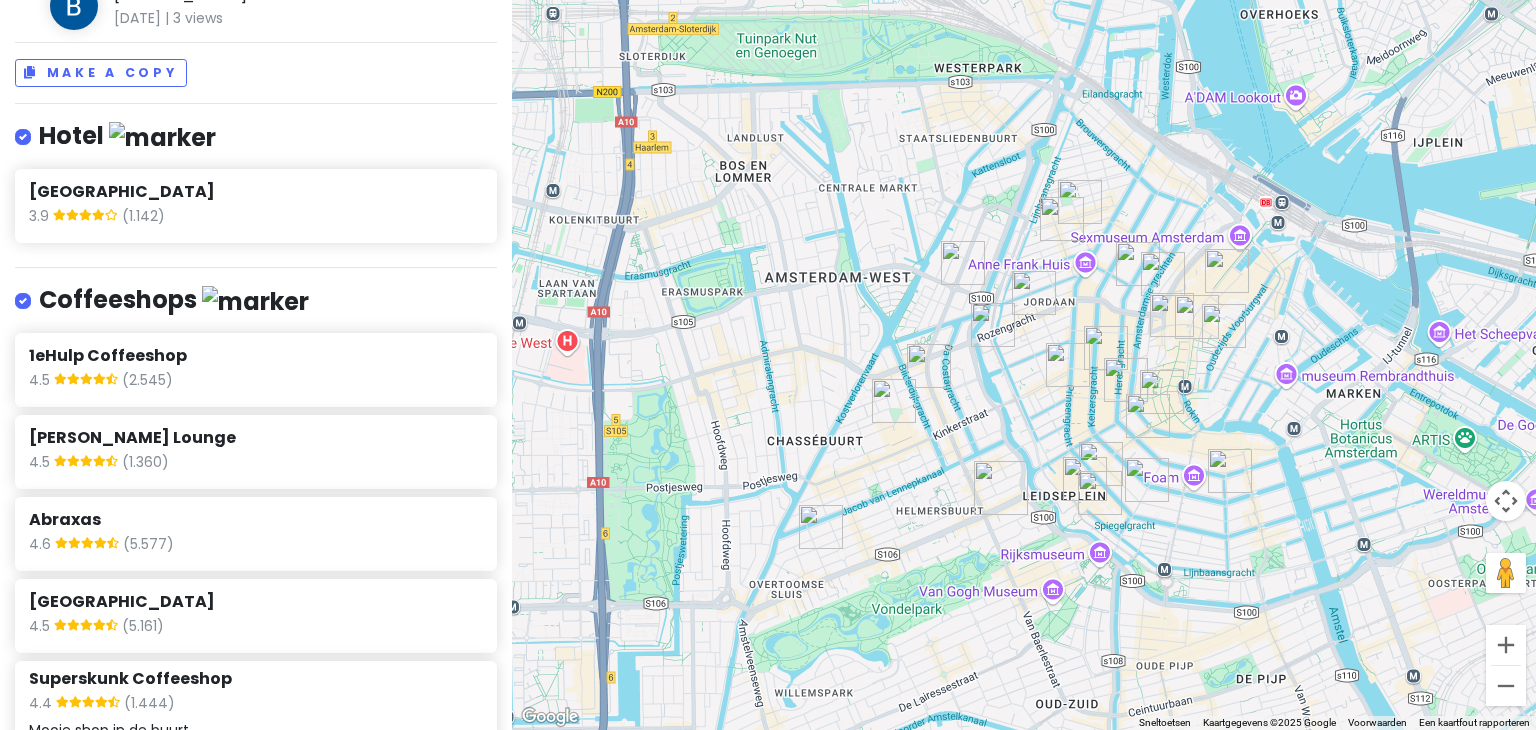 scroll, scrollTop: 0, scrollLeft: 0, axis: both 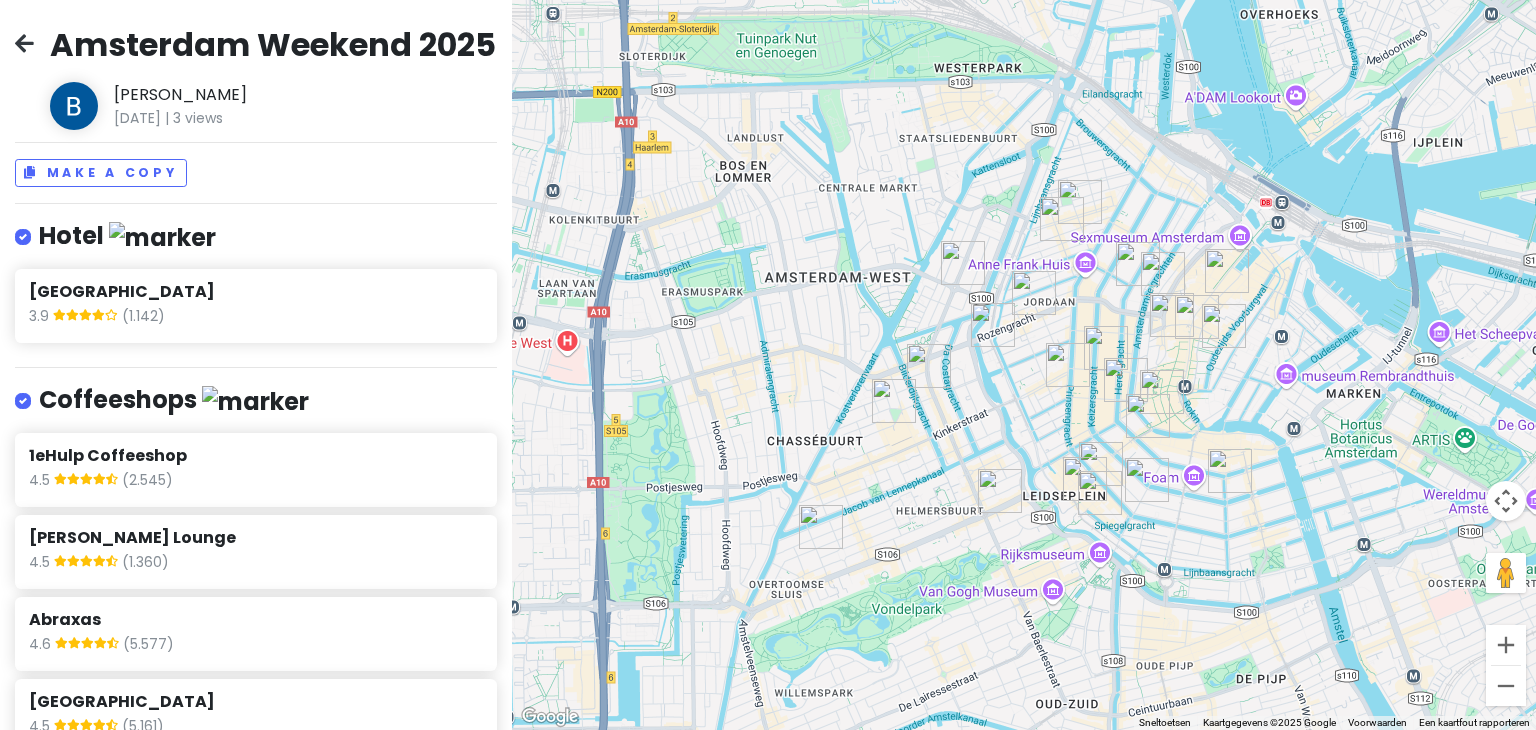 click on "May 28th, 2025 | 3   views" at bounding box center [305, 118] 